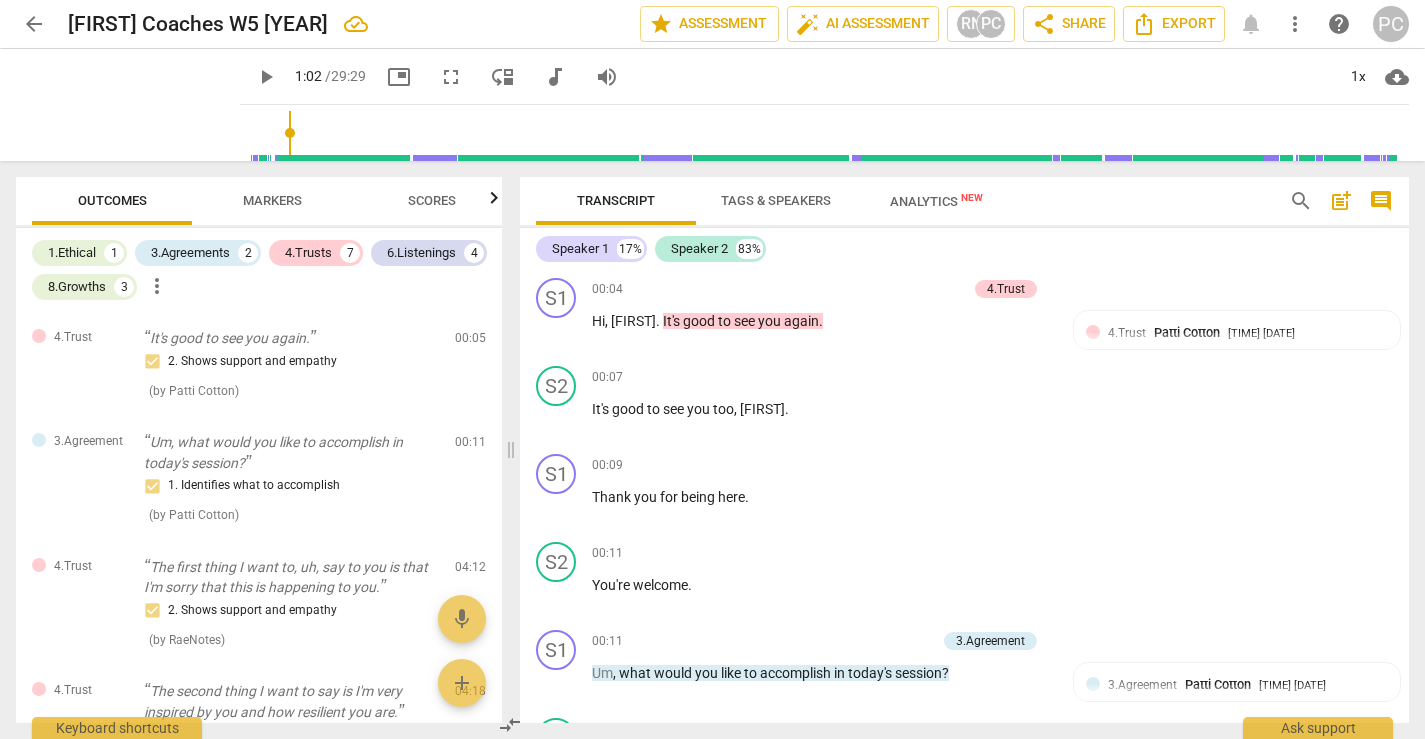 scroll, scrollTop: 0, scrollLeft: 0, axis: both 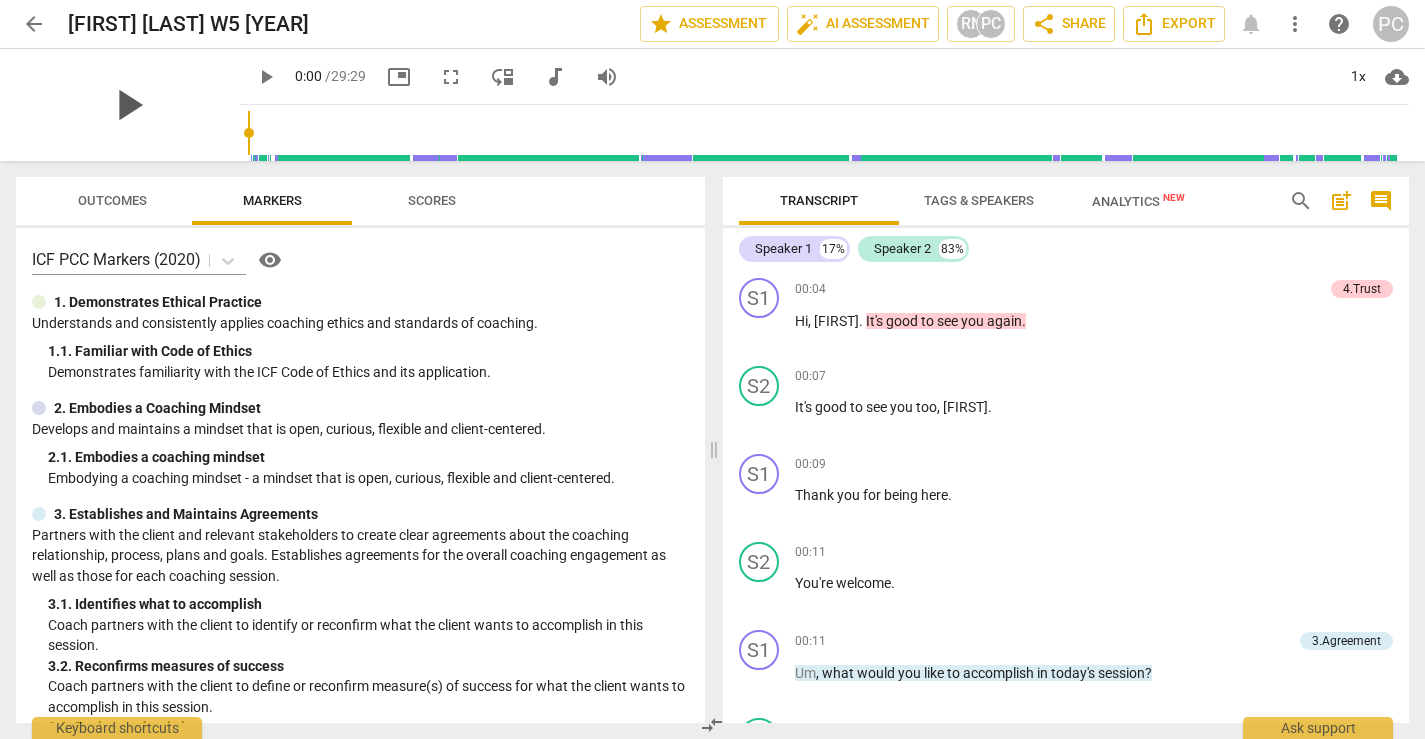 click on "play_arrow" at bounding box center (128, 105) 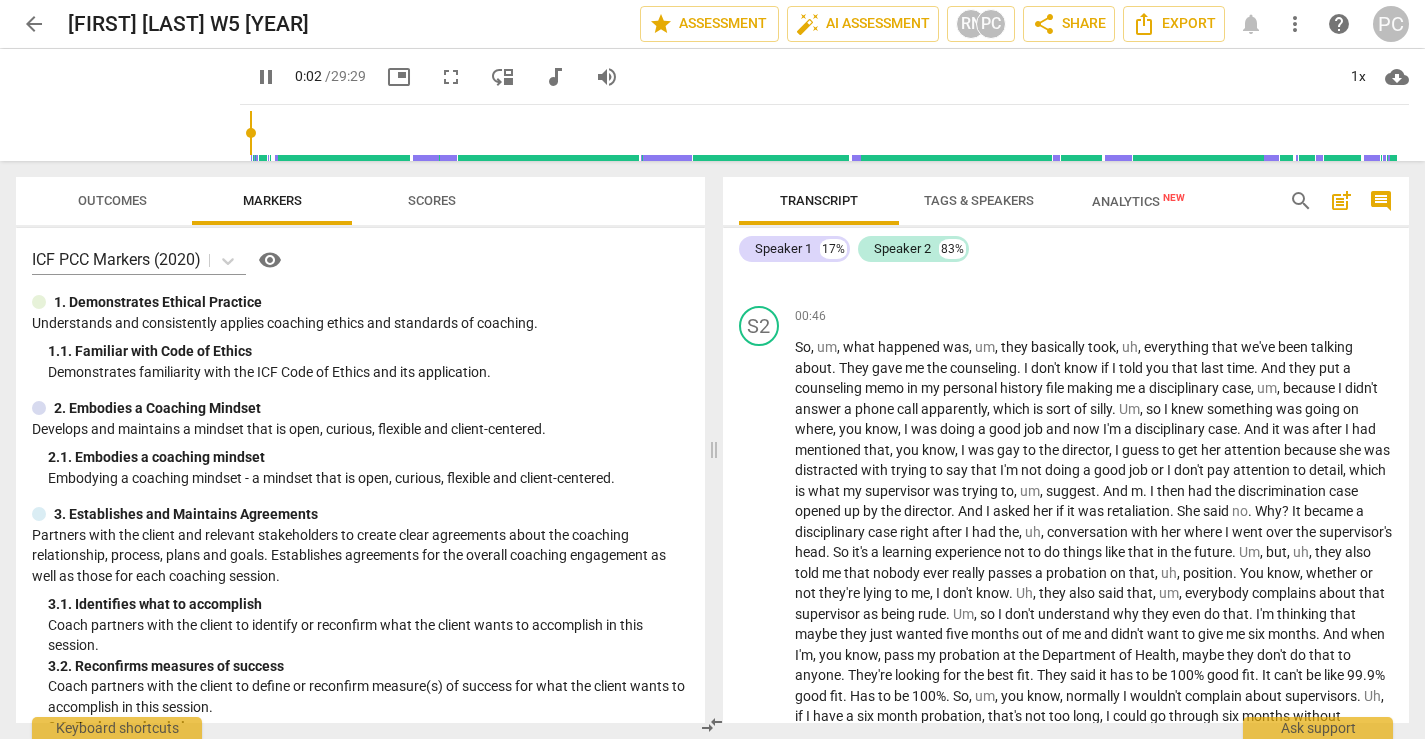 scroll, scrollTop: 789, scrollLeft: 0, axis: vertical 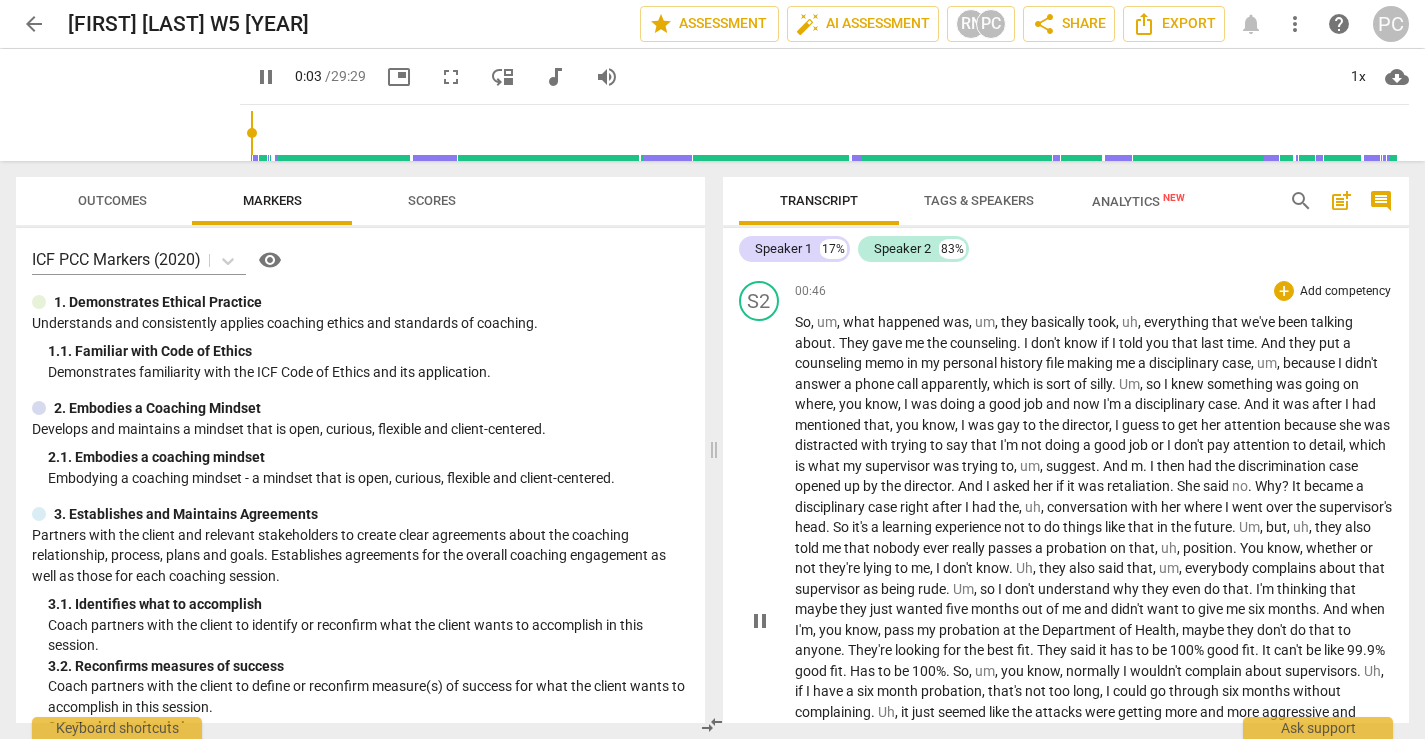 click on "pause" at bounding box center (760, 621) 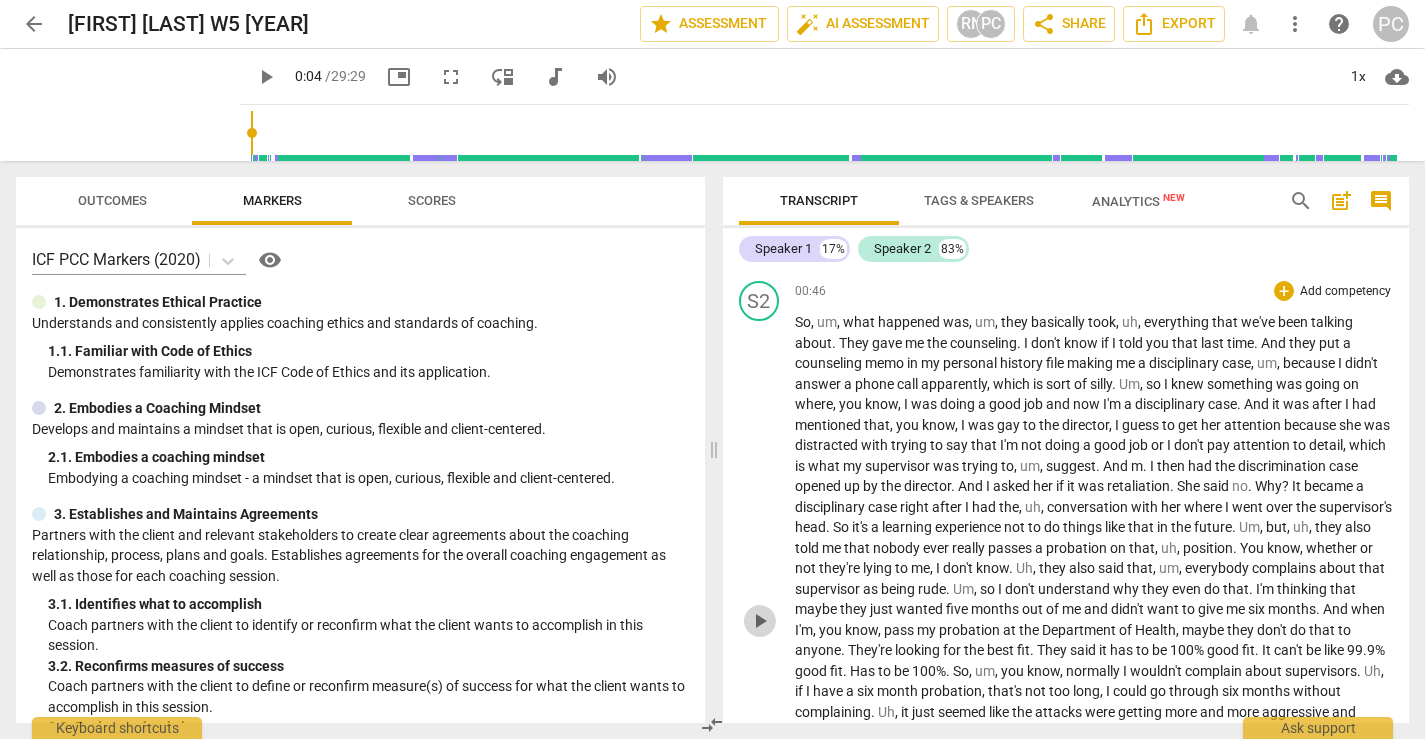 click on "play_arrow" at bounding box center [760, 621] 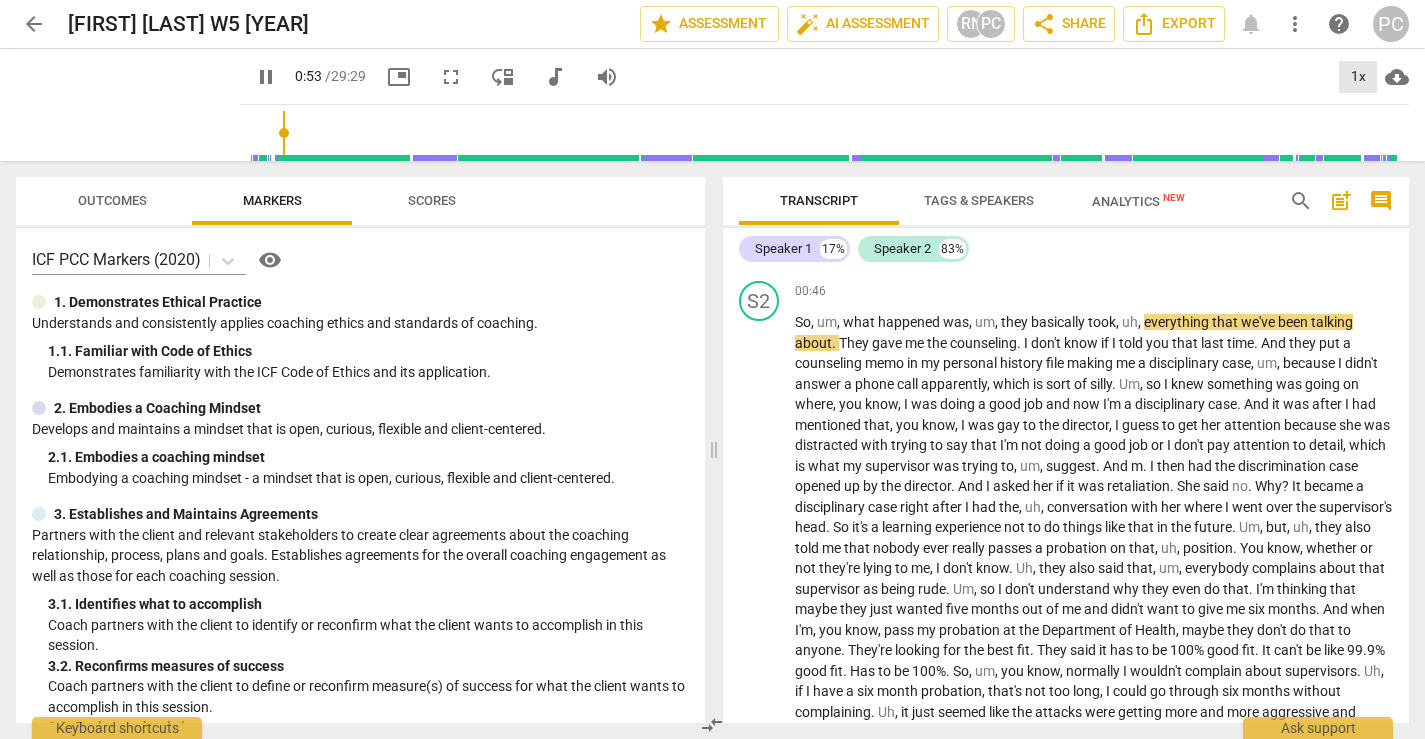 click on "1x" at bounding box center (1358, 77) 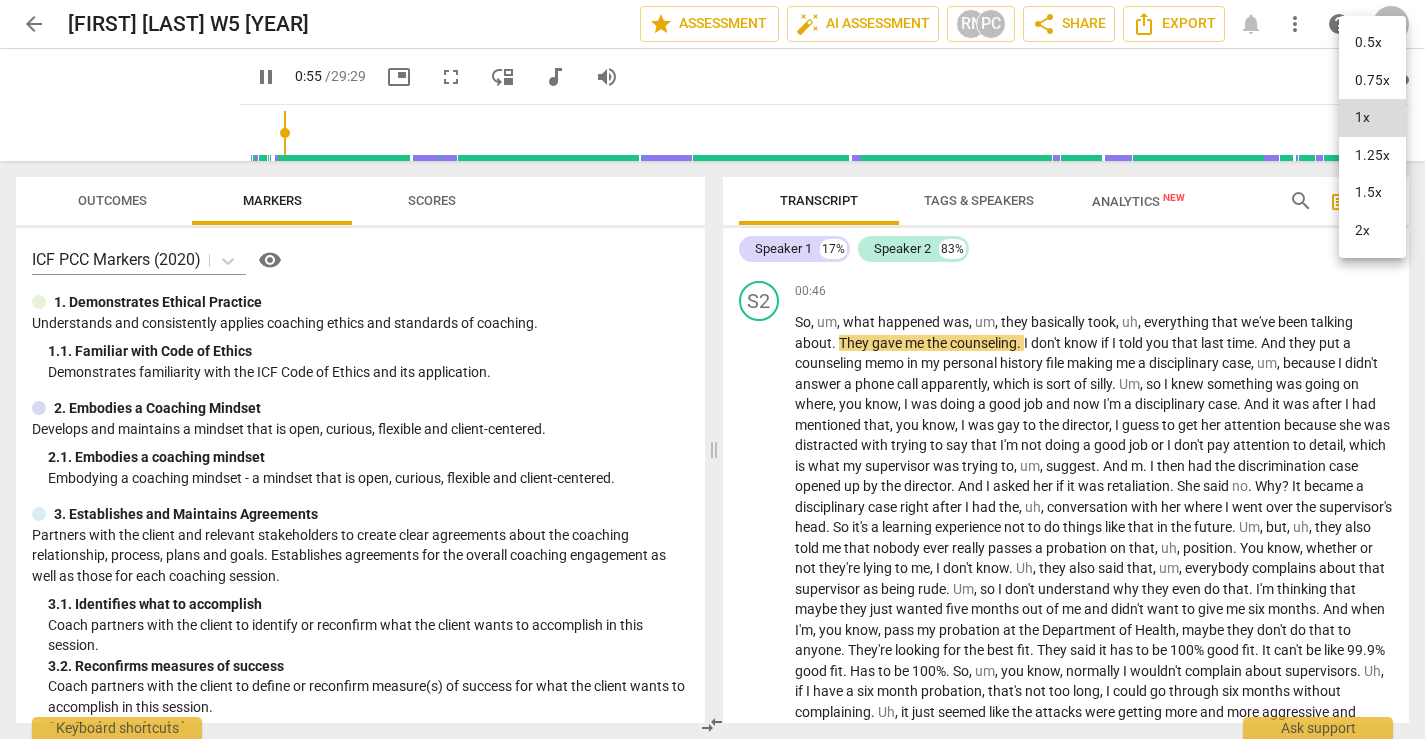 click on "1.5x" at bounding box center [1372, 193] 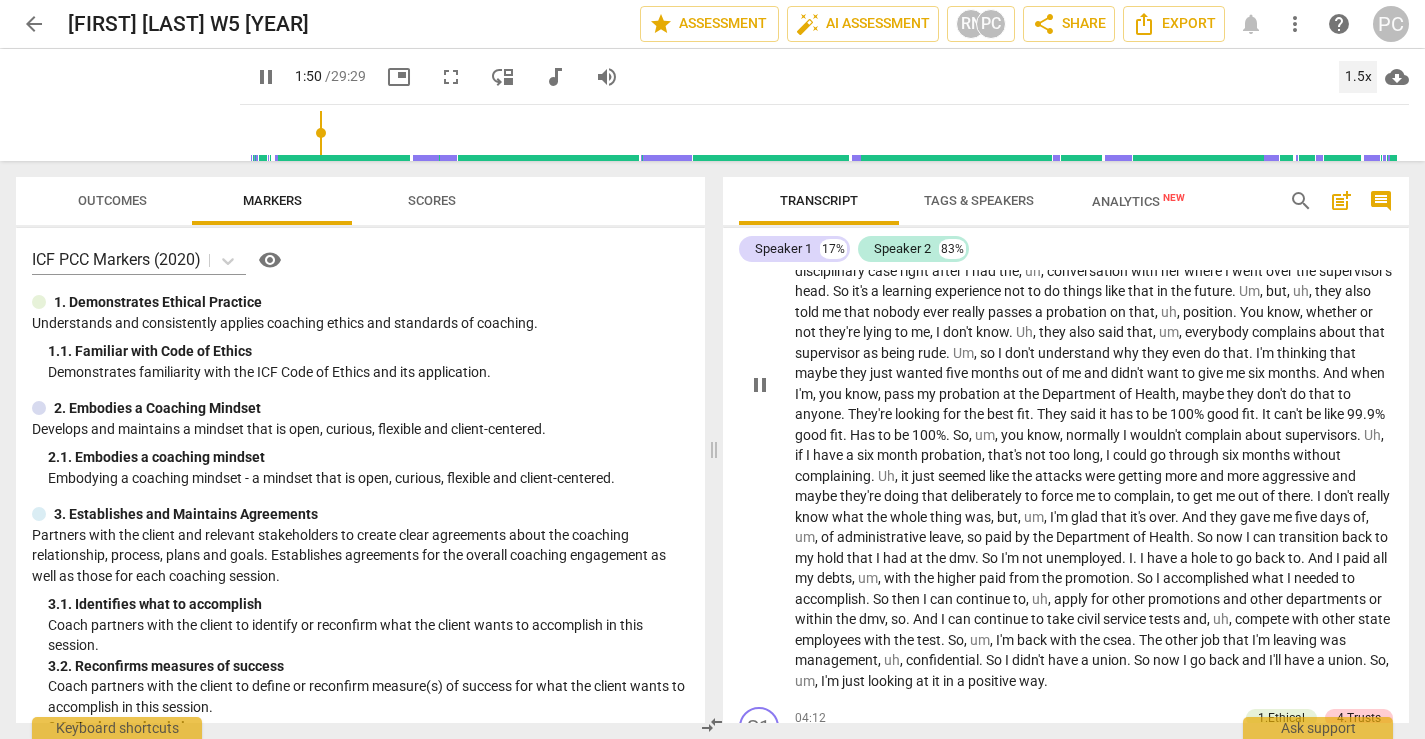 scroll, scrollTop: 1040, scrollLeft: 0, axis: vertical 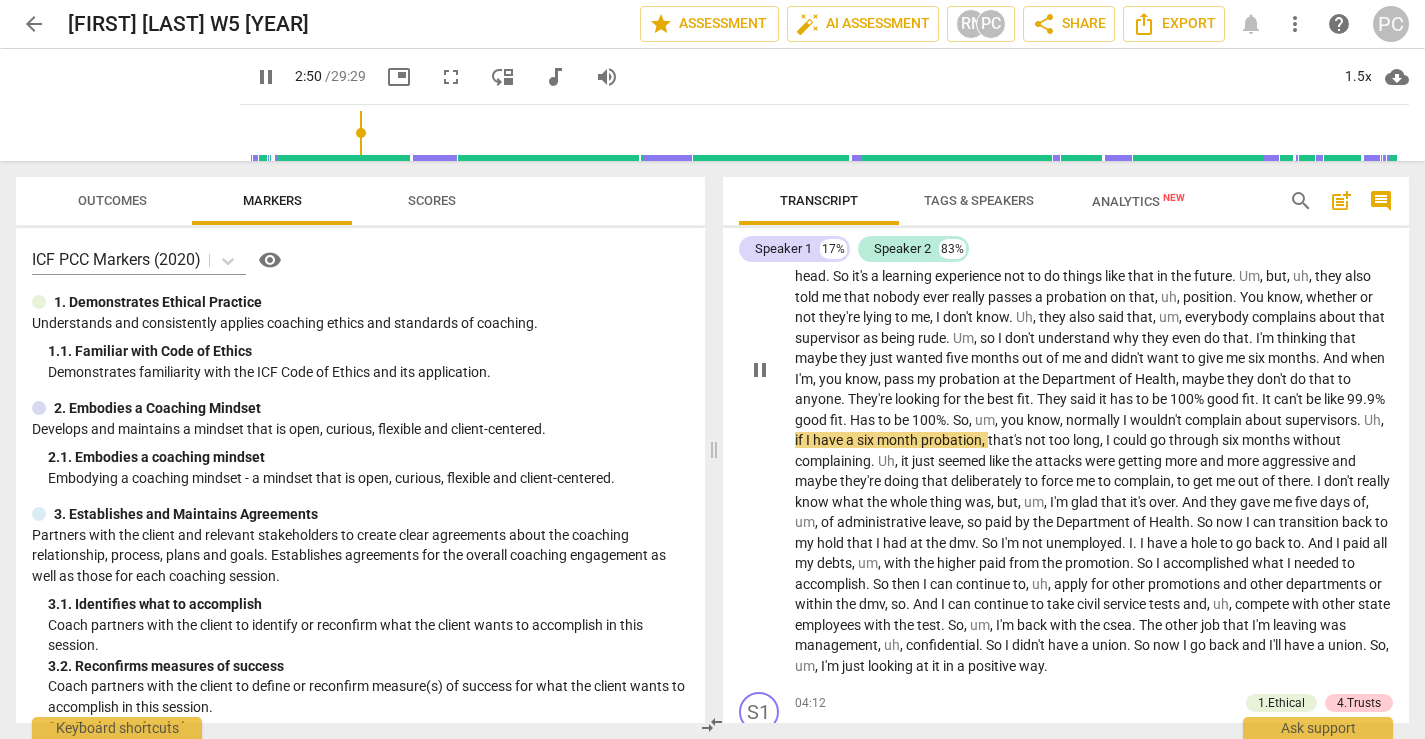 click on "." at bounding box center [978, 543] 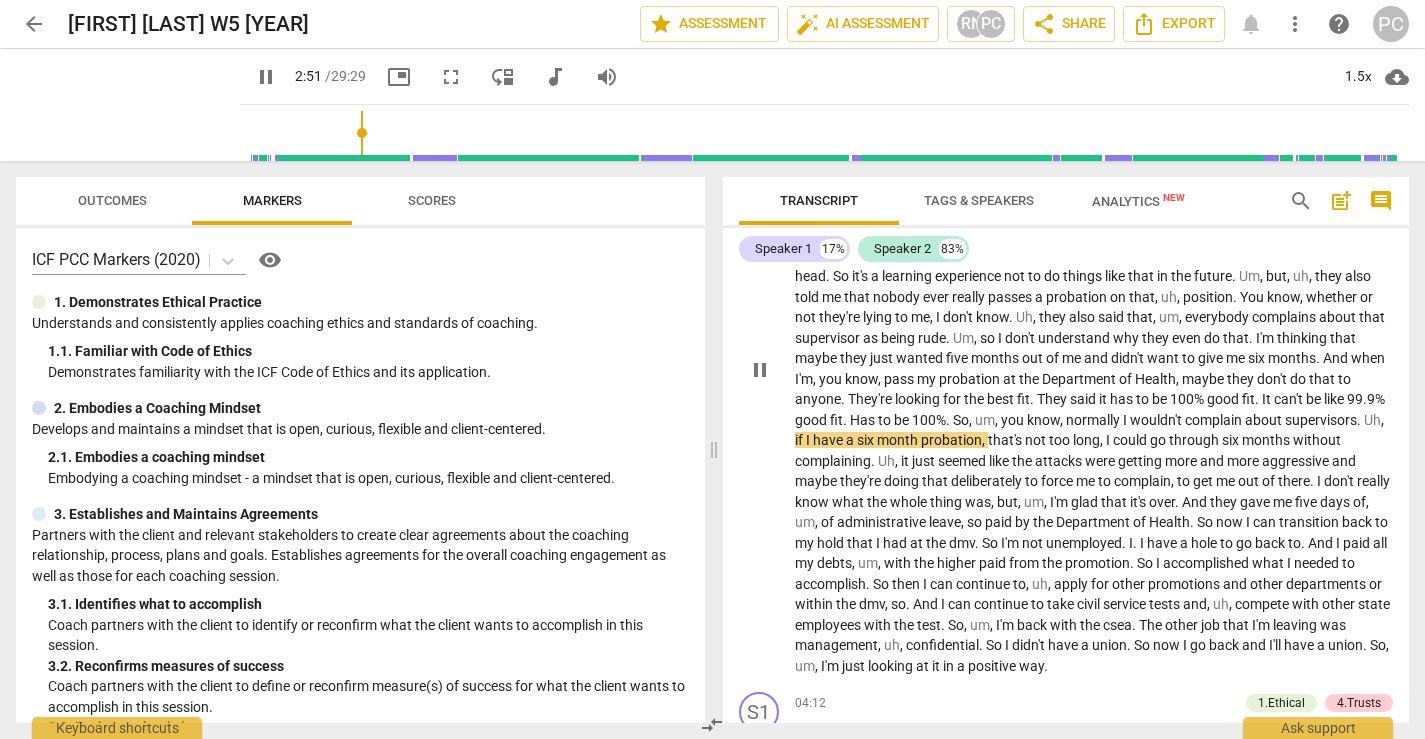 type on "172" 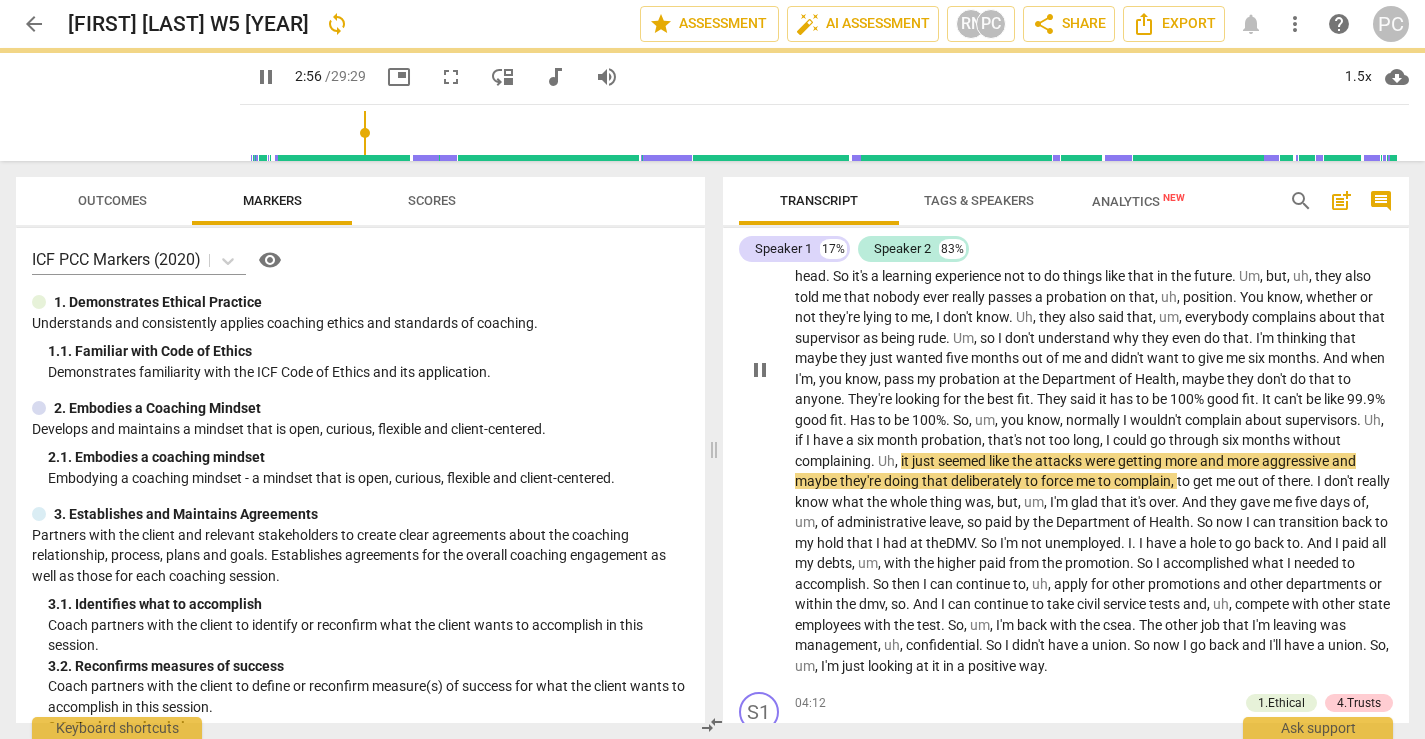 click on "have" at bounding box center (1162, 543) 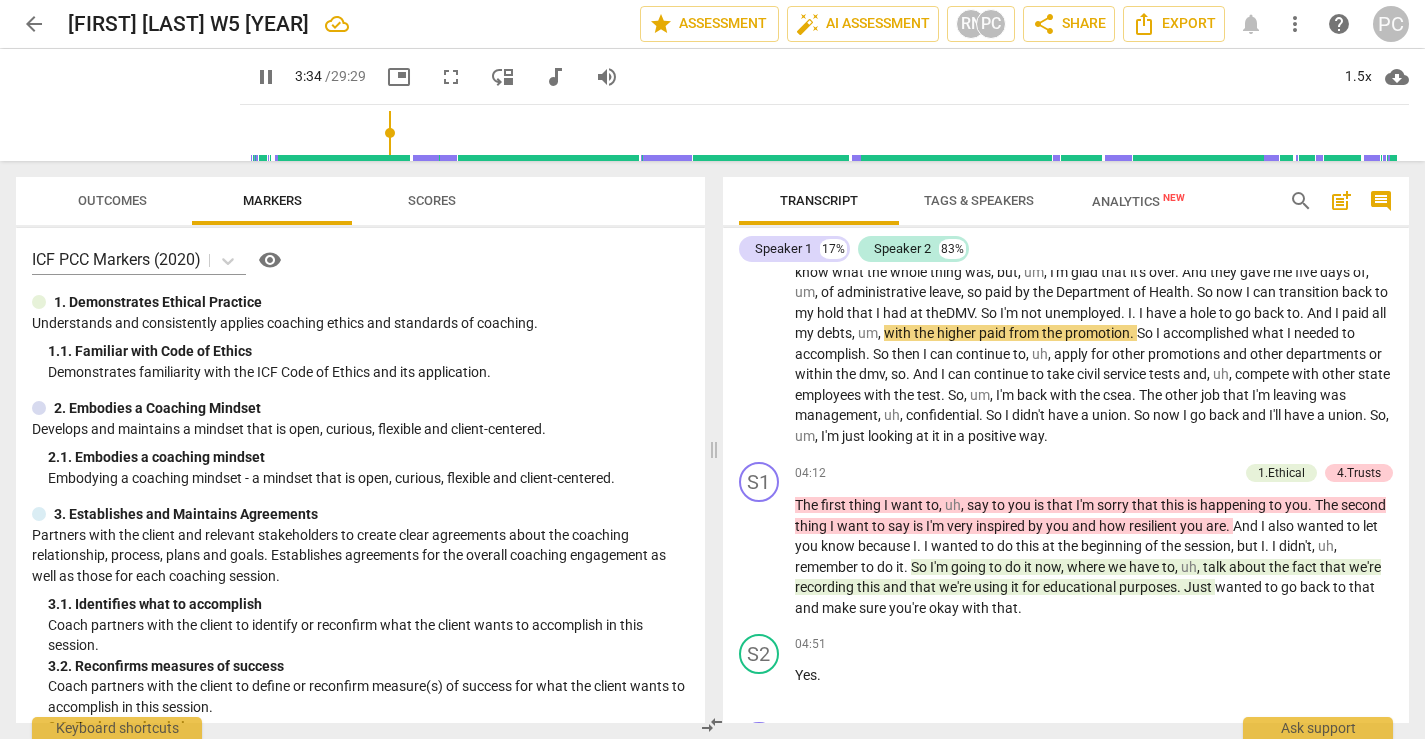 scroll, scrollTop: 1272, scrollLeft: 0, axis: vertical 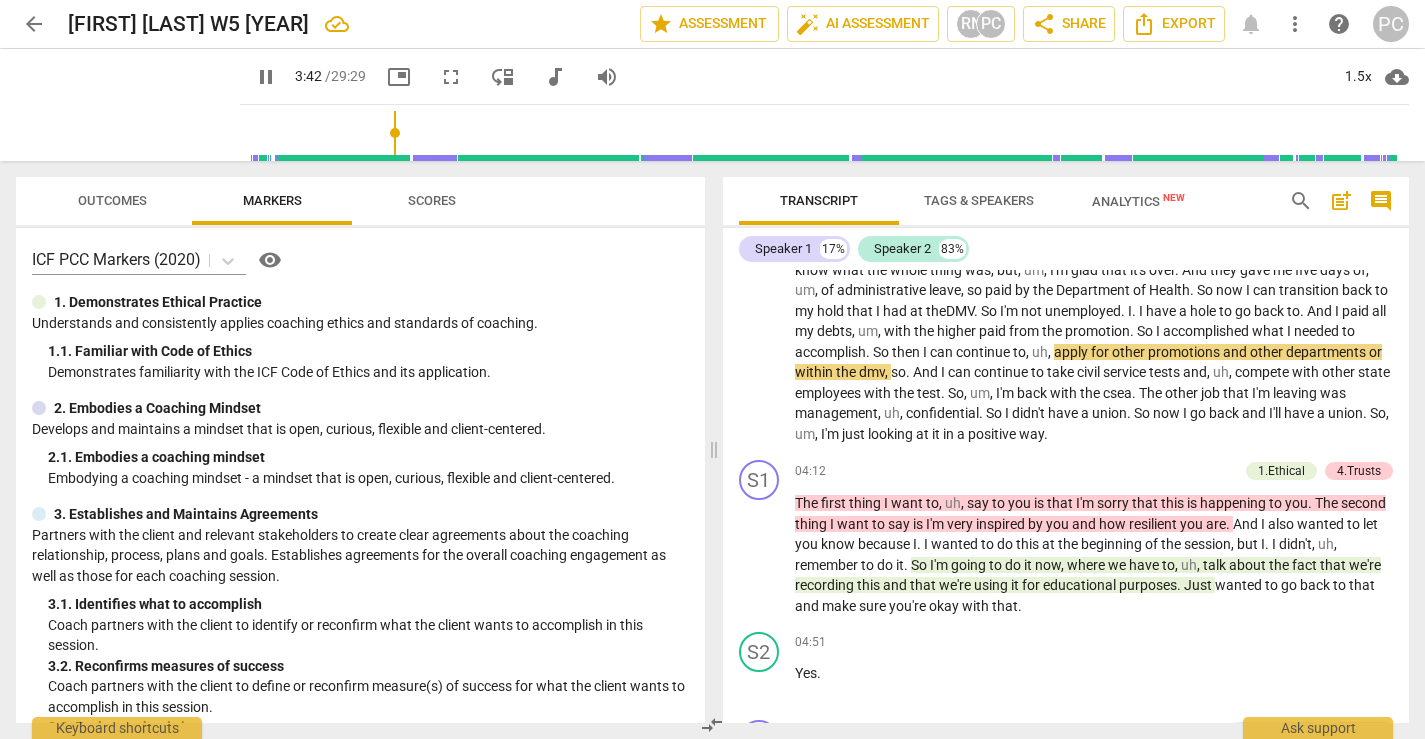 click on "," at bounding box center [888, 372] 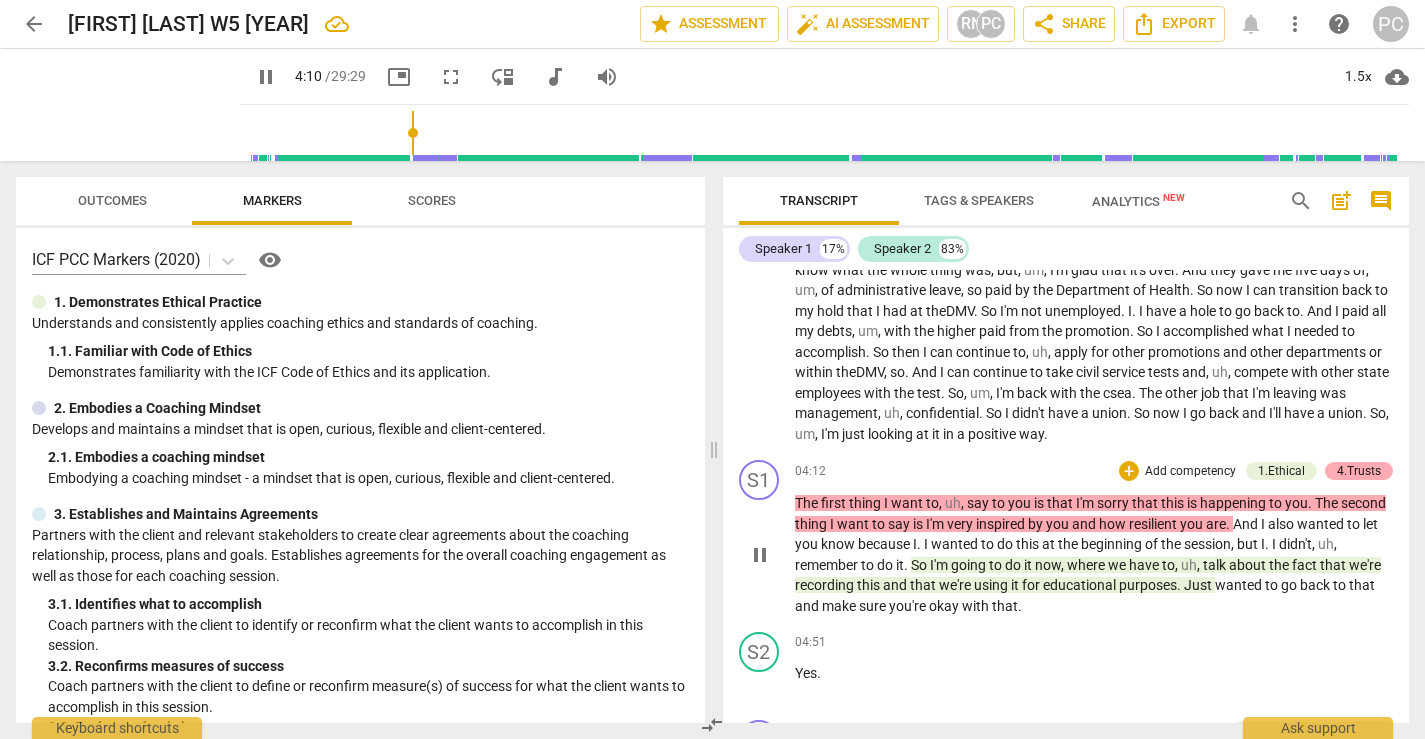 click on "4.Trusts" at bounding box center (1359, 471) 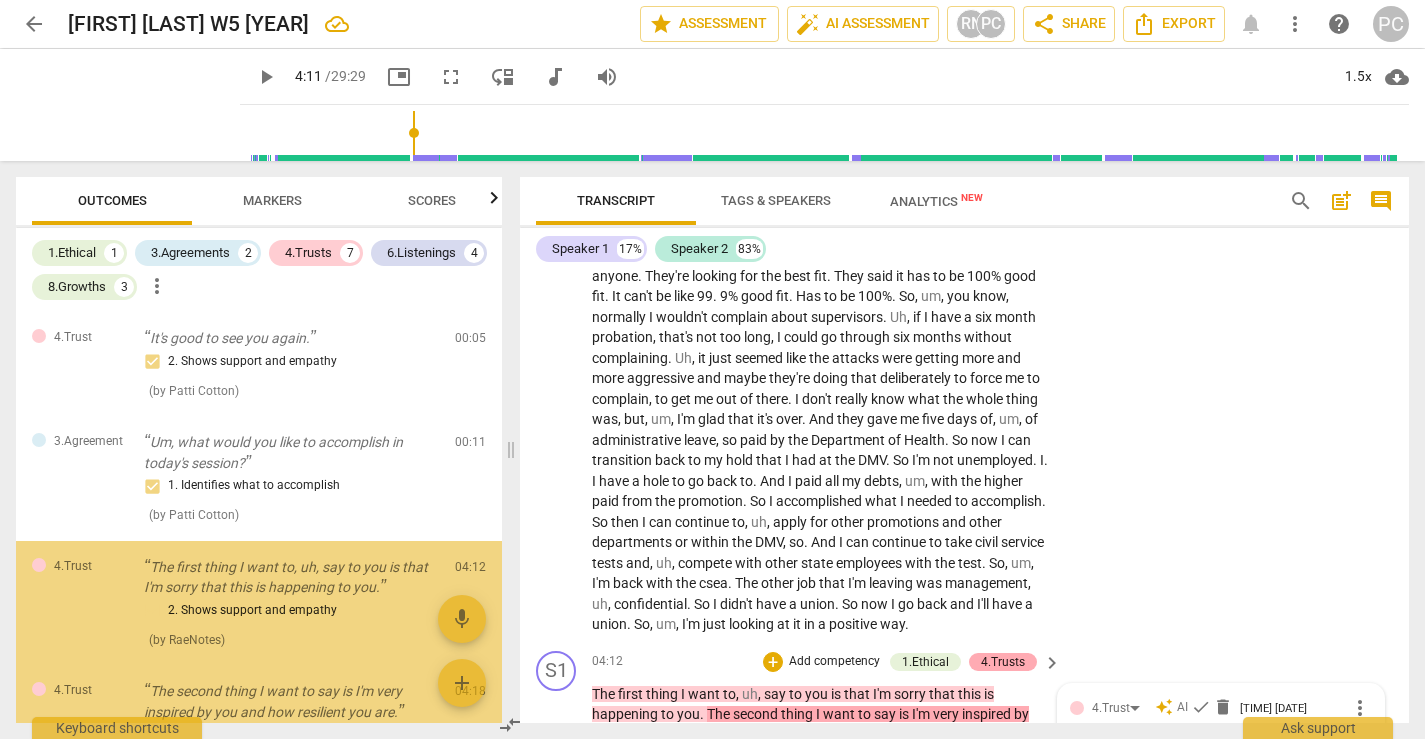 scroll, scrollTop: 1683, scrollLeft: 0, axis: vertical 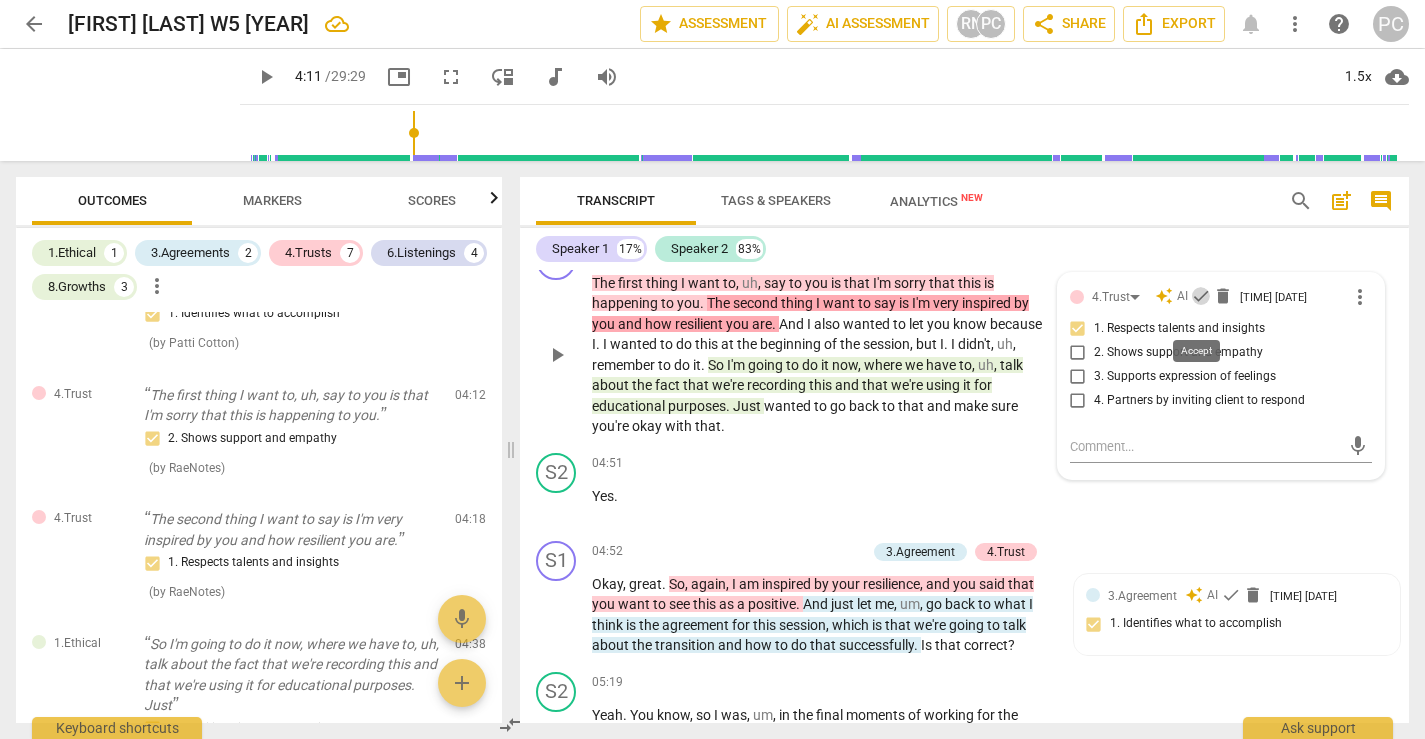 click on "check" at bounding box center [1201, 296] 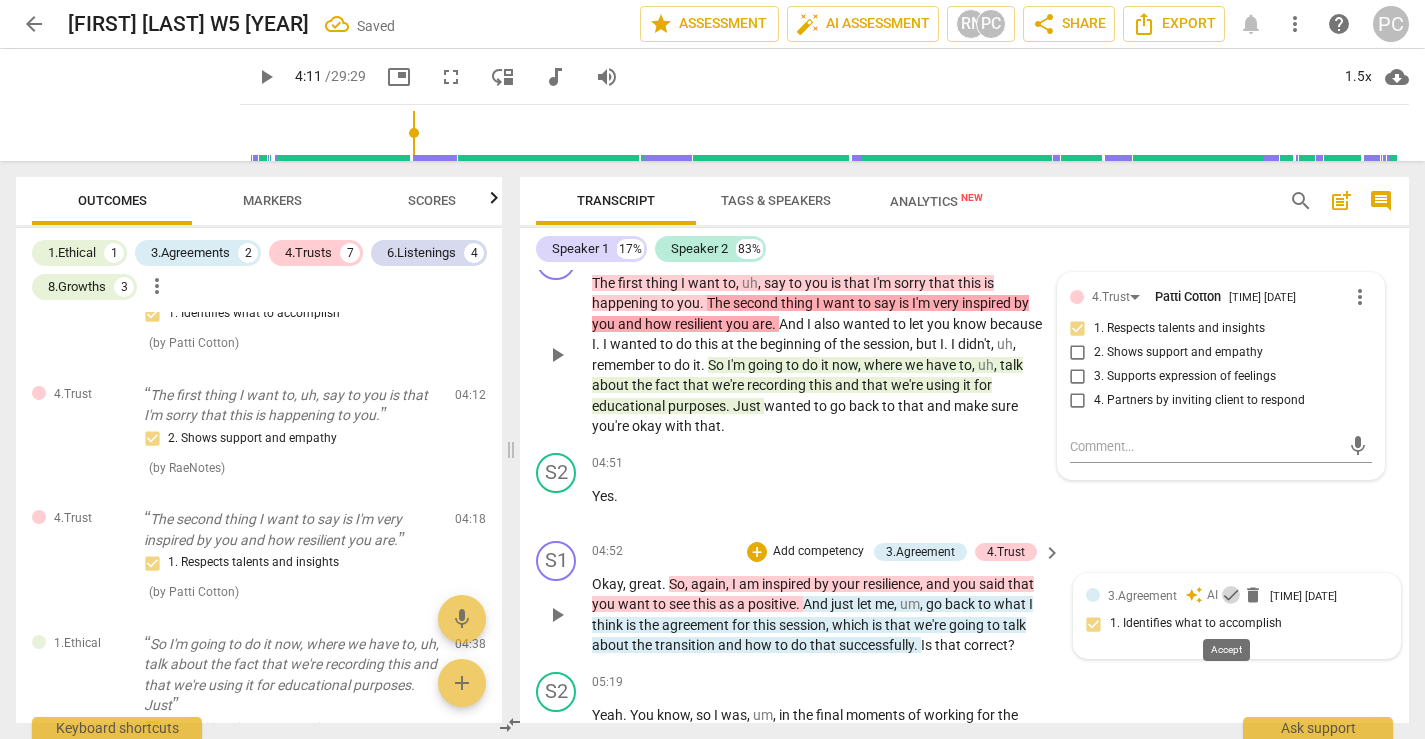 click on "check" at bounding box center (1231, 595) 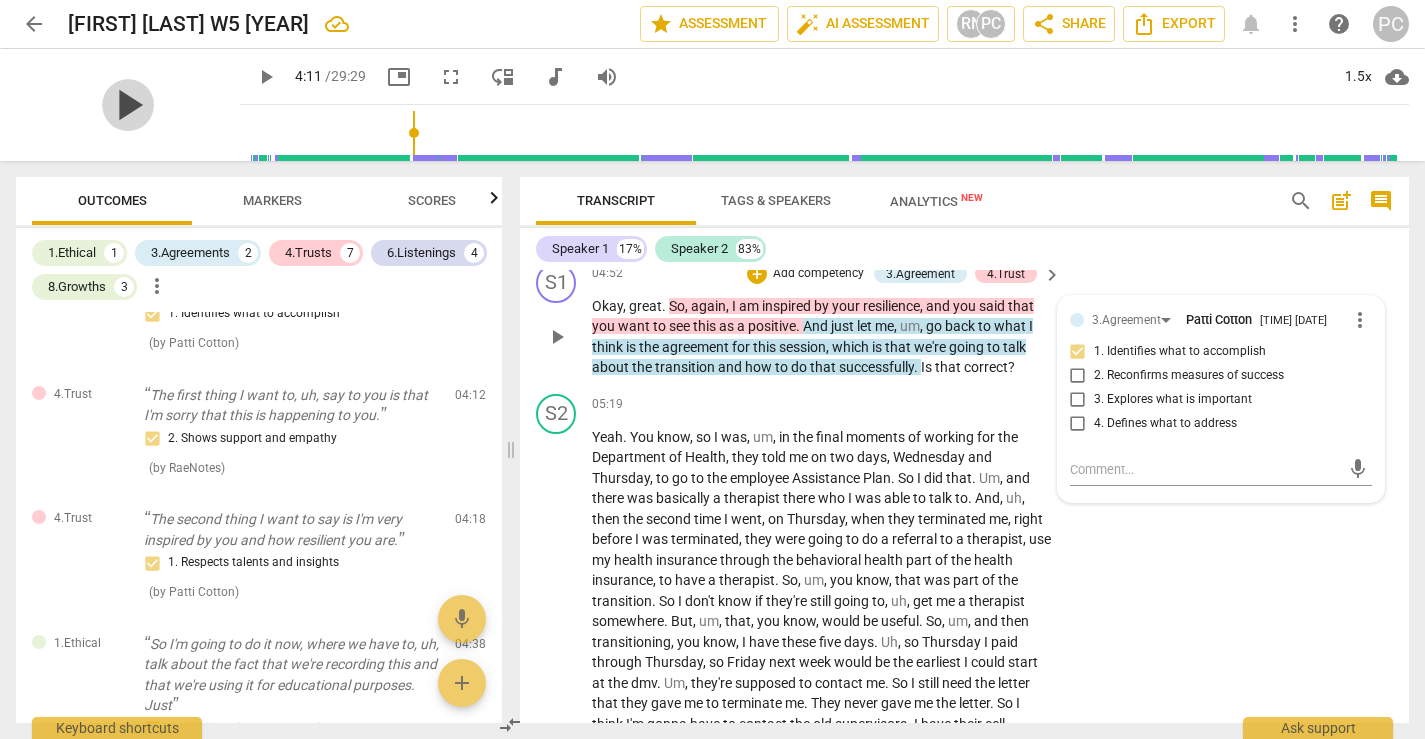 click on "play_arrow" at bounding box center (128, 105) 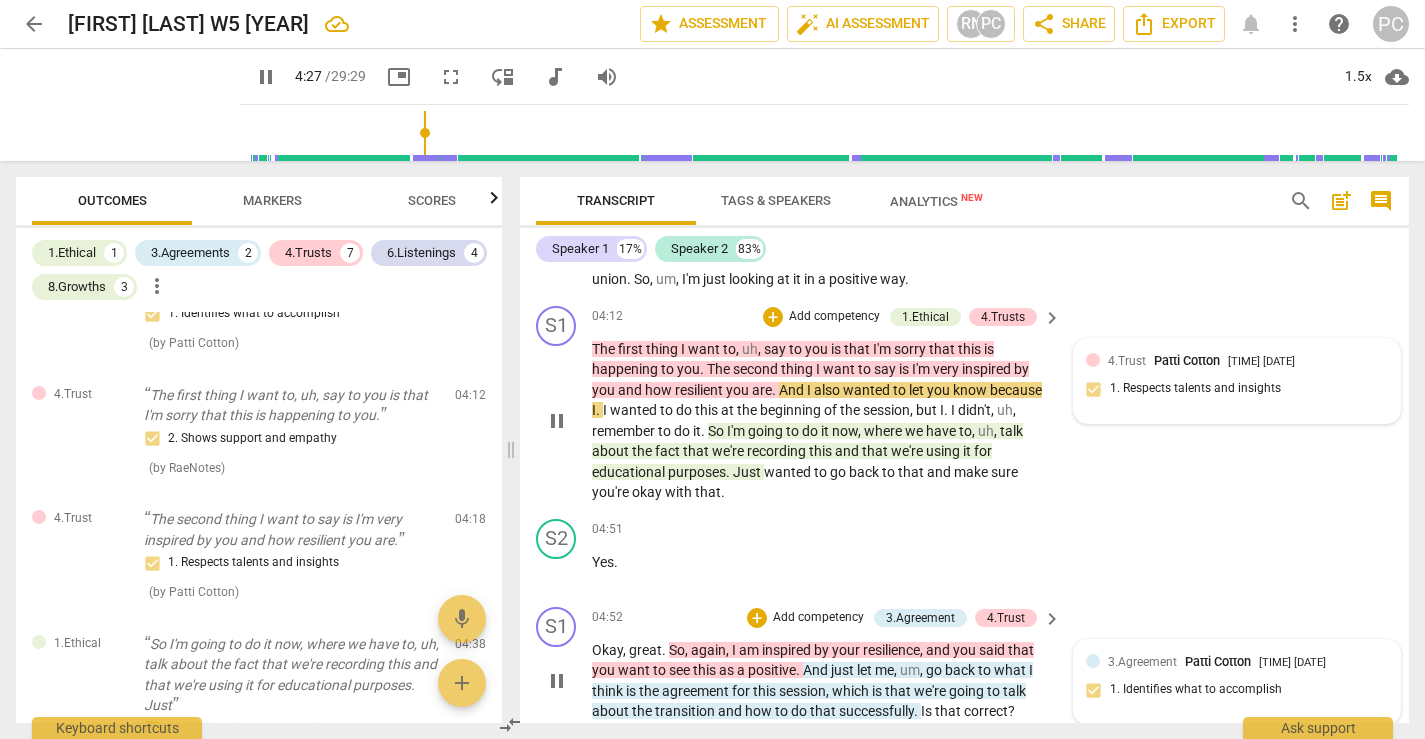 scroll, scrollTop: 1624, scrollLeft: 0, axis: vertical 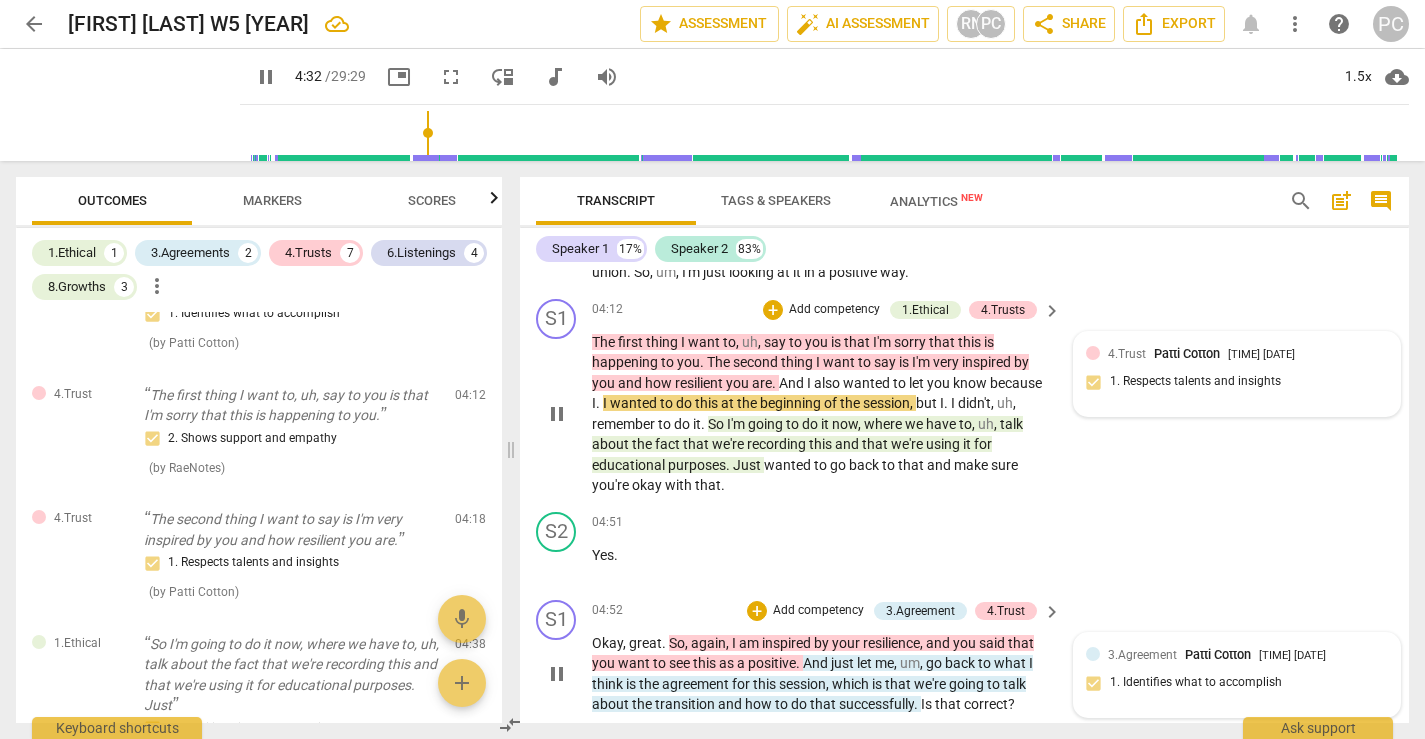 click on "I'm" at bounding box center [922, 362] 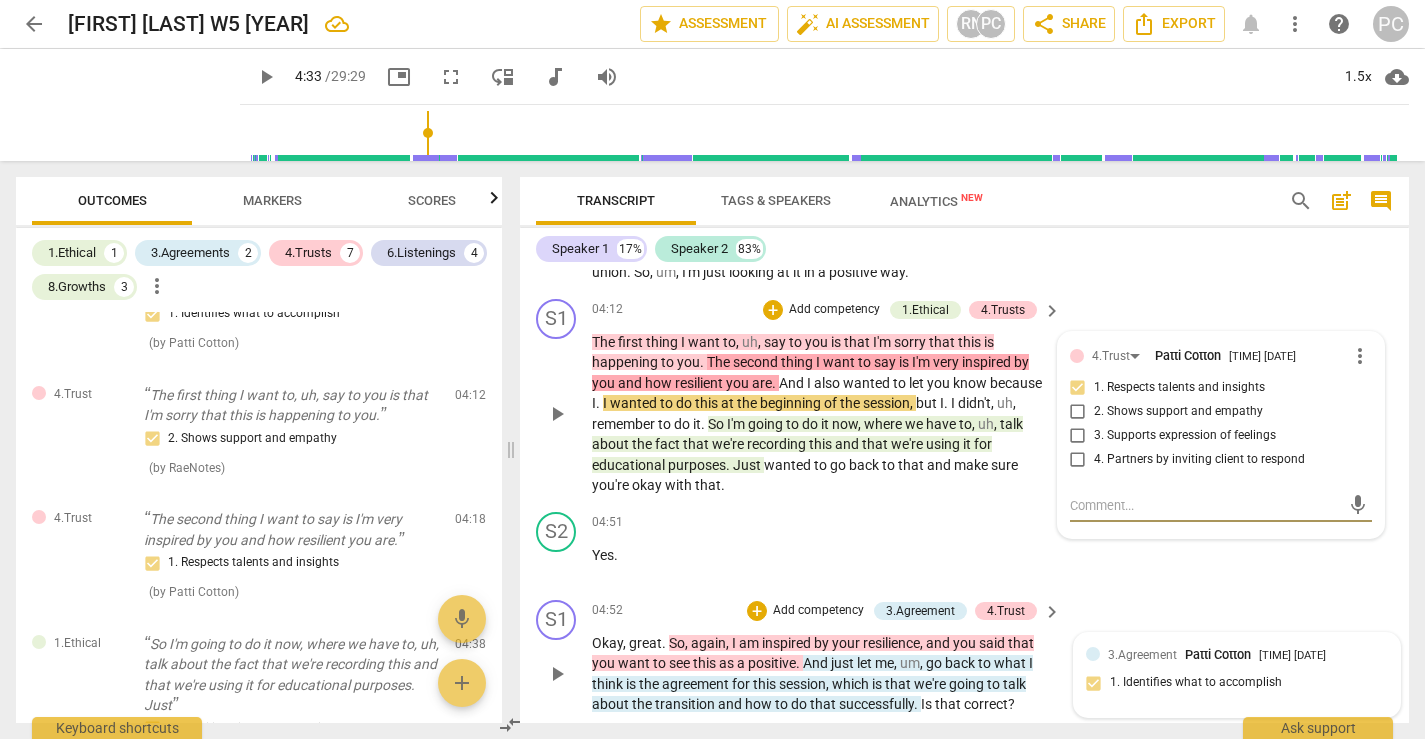click on "sorry" at bounding box center [911, 342] 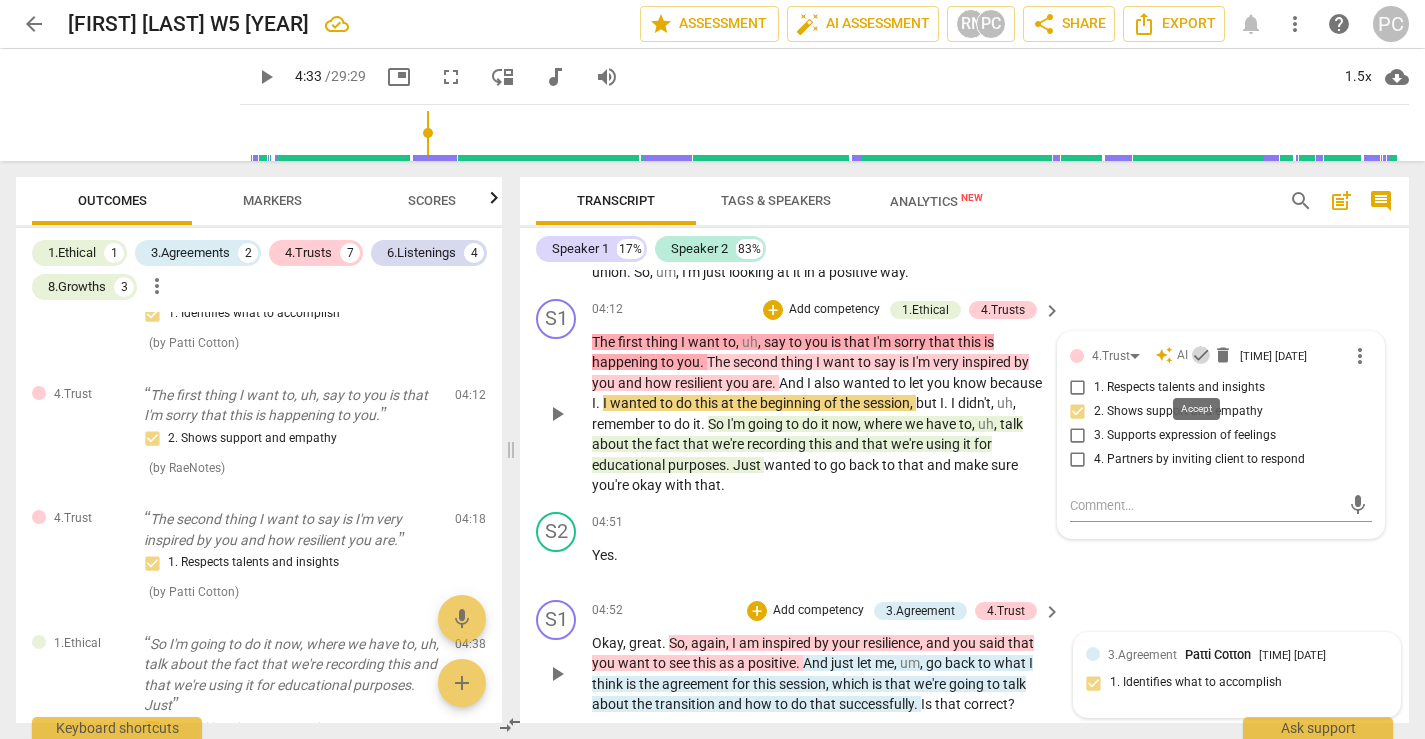click on "check" at bounding box center [1201, 355] 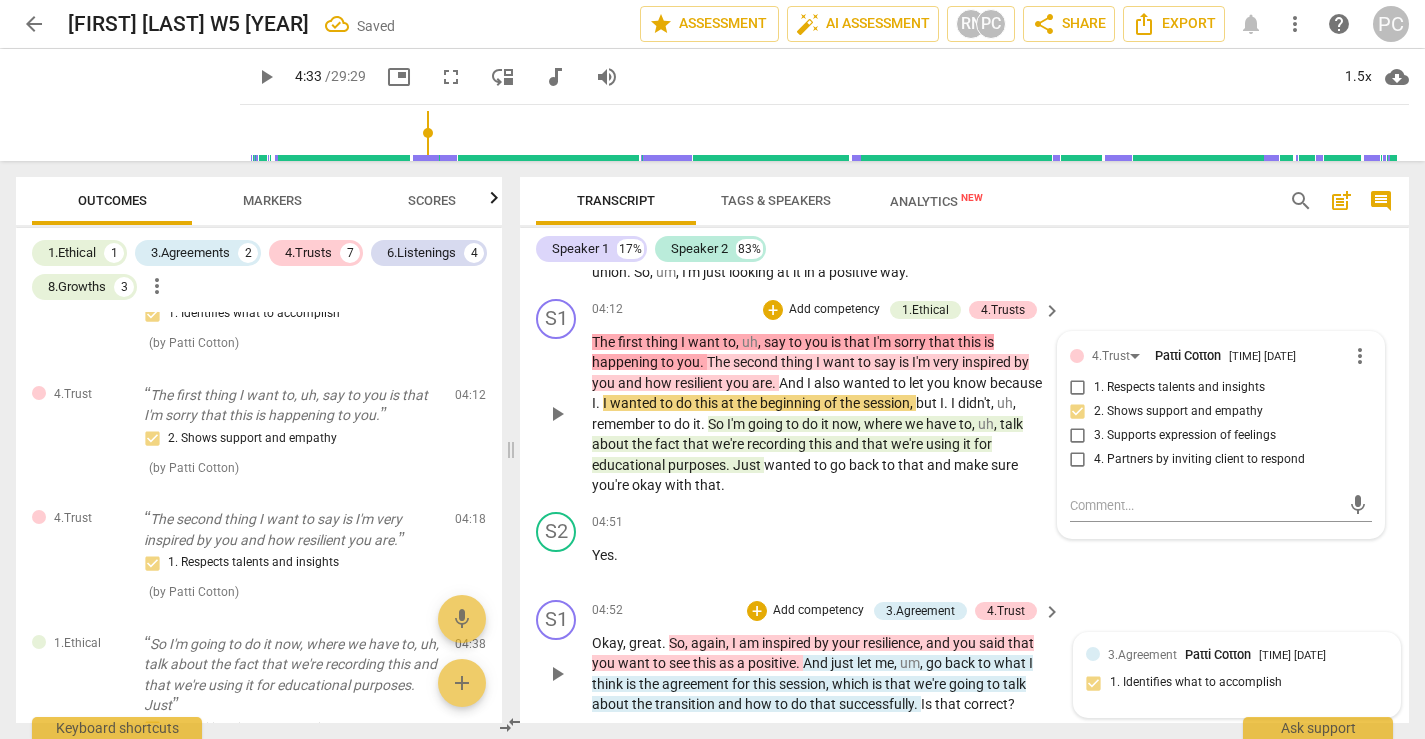 click on "The   first   thing   I   want   to ,   uh ,   say   to   you   is   that   I'm   sorry   that   this   is   happening   to   you .   The   second   thing   I   want   to   say   is   I'm   very   inspired   by   you   and   how   resilient   you   are .   And   I   also   wanted   to   let   you   know   because   I .   I   wanted   to   do   this   at   the   beginning   of   the   session ,   but   I .   I   didn't ,   uh ,   remember   to   do   it .   So   I'm   going   to   do   it   now ,   where   we   have   to ,   uh ,   talk   about   the   fact   that   we're   recording   this   and   that   we're   using   it   for   educational   purposes .   Just   wanted   to   go   back   to   that   and   make   sure   you're   okay   with   that ." at bounding box center (821, 414) 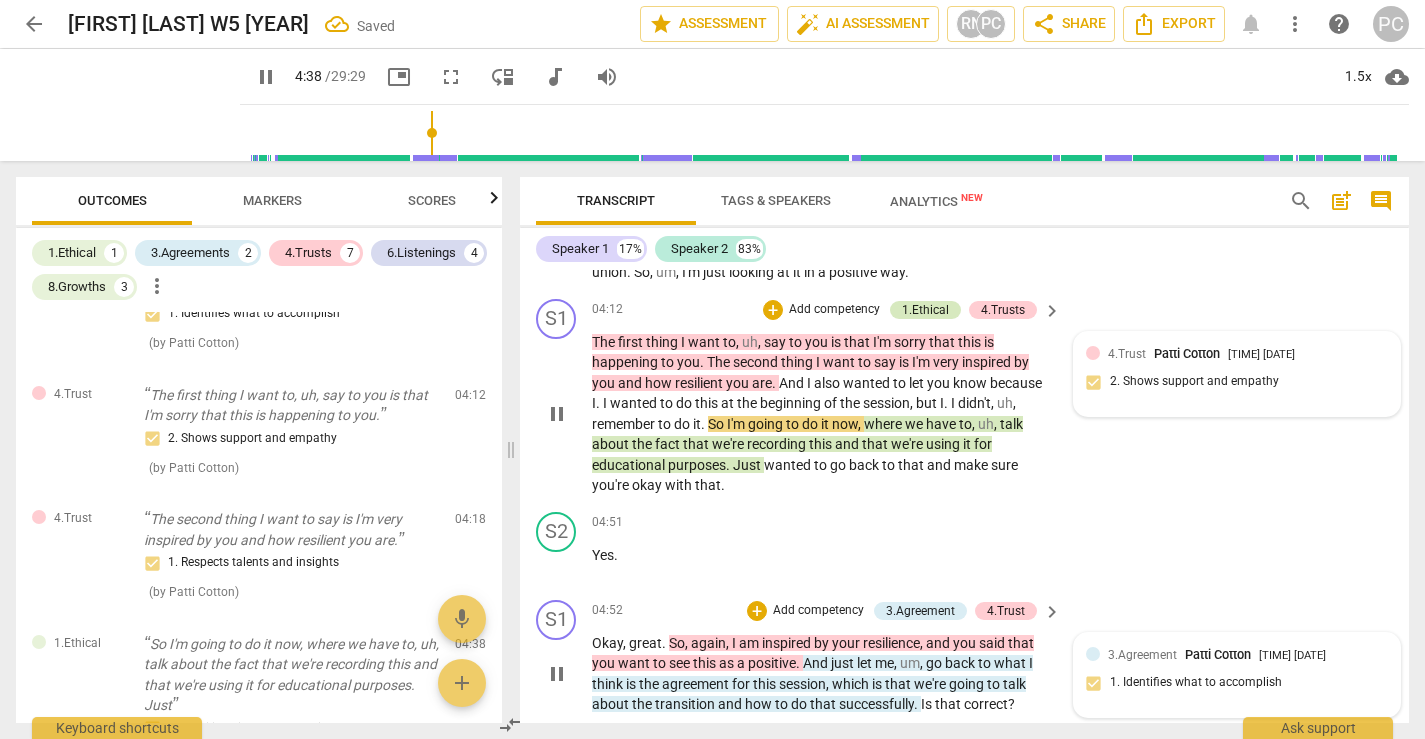 click on "1.Ethical" at bounding box center (925, 310) 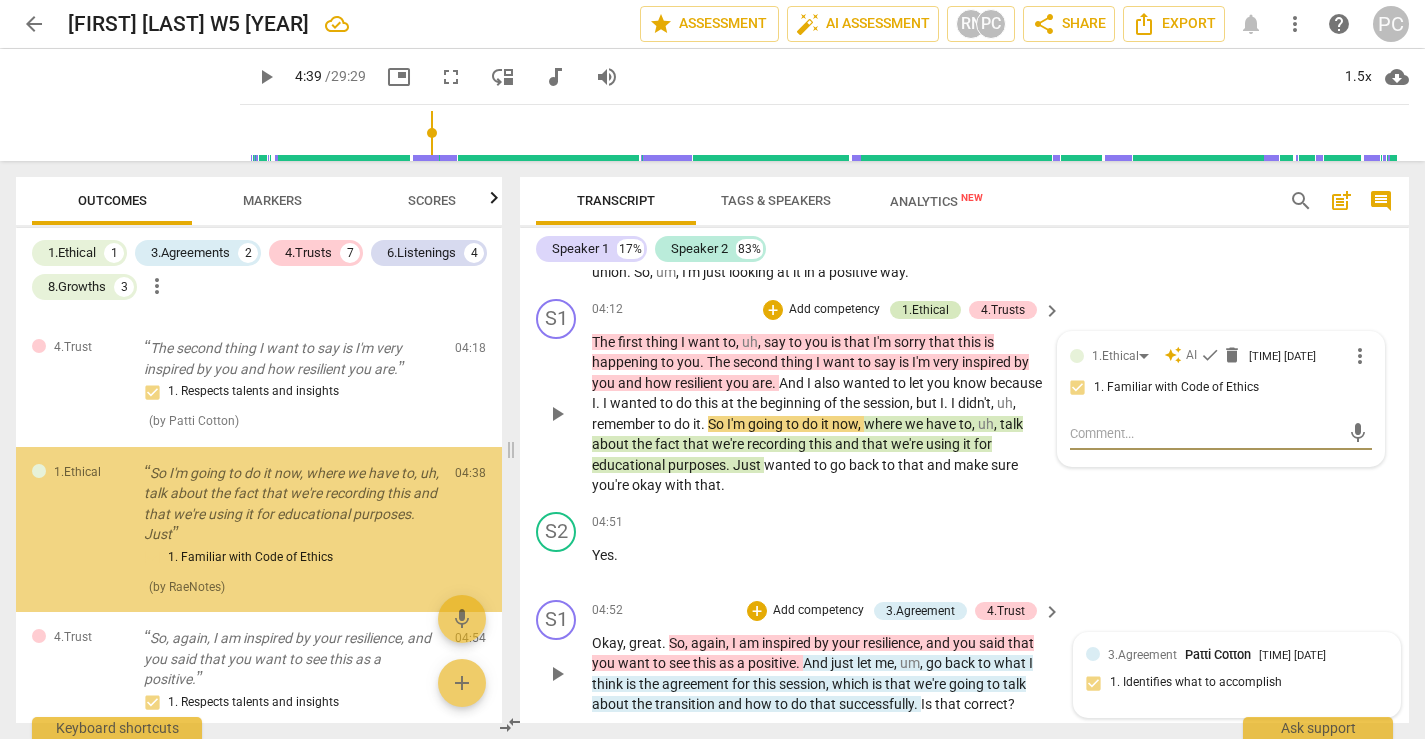 scroll, scrollTop: 355, scrollLeft: 0, axis: vertical 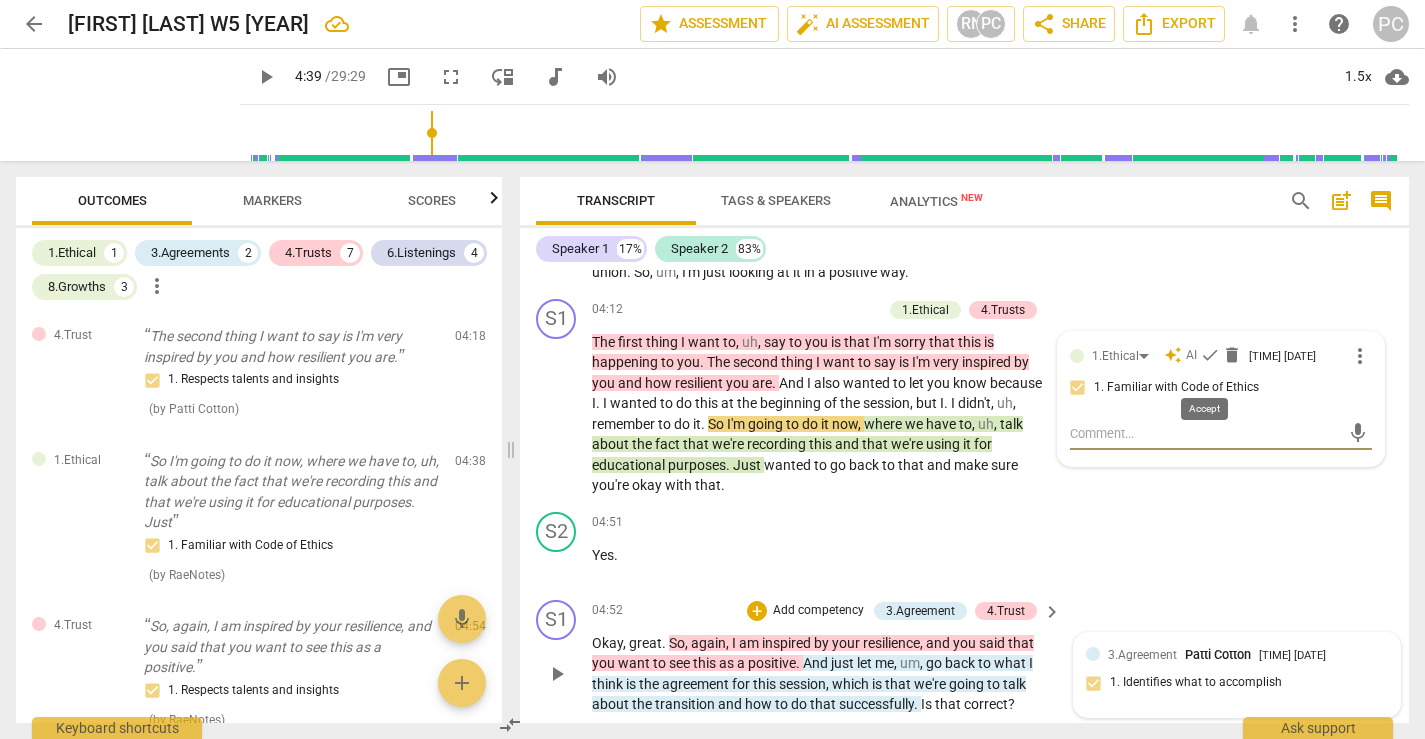 click on "check" at bounding box center (1210, 355) 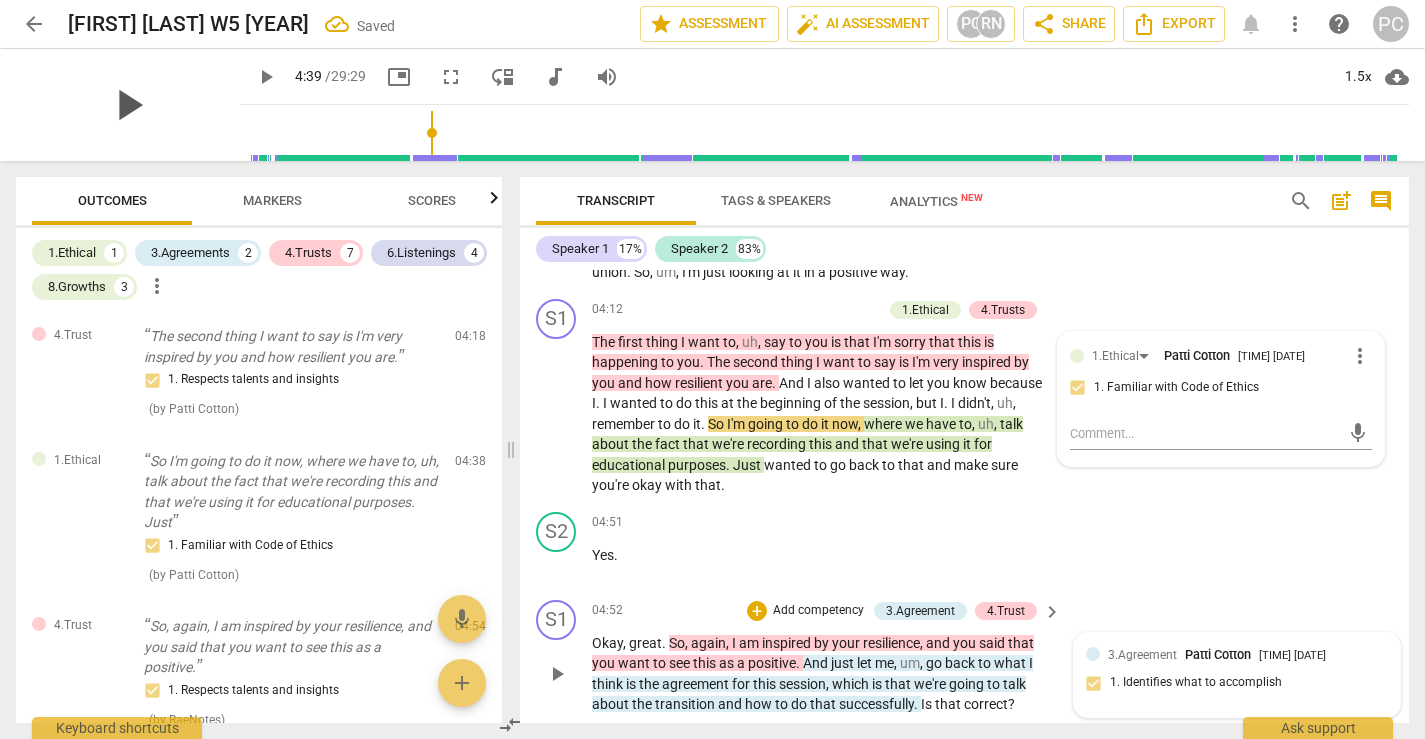 click on "play_arrow" at bounding box center (128, 105) 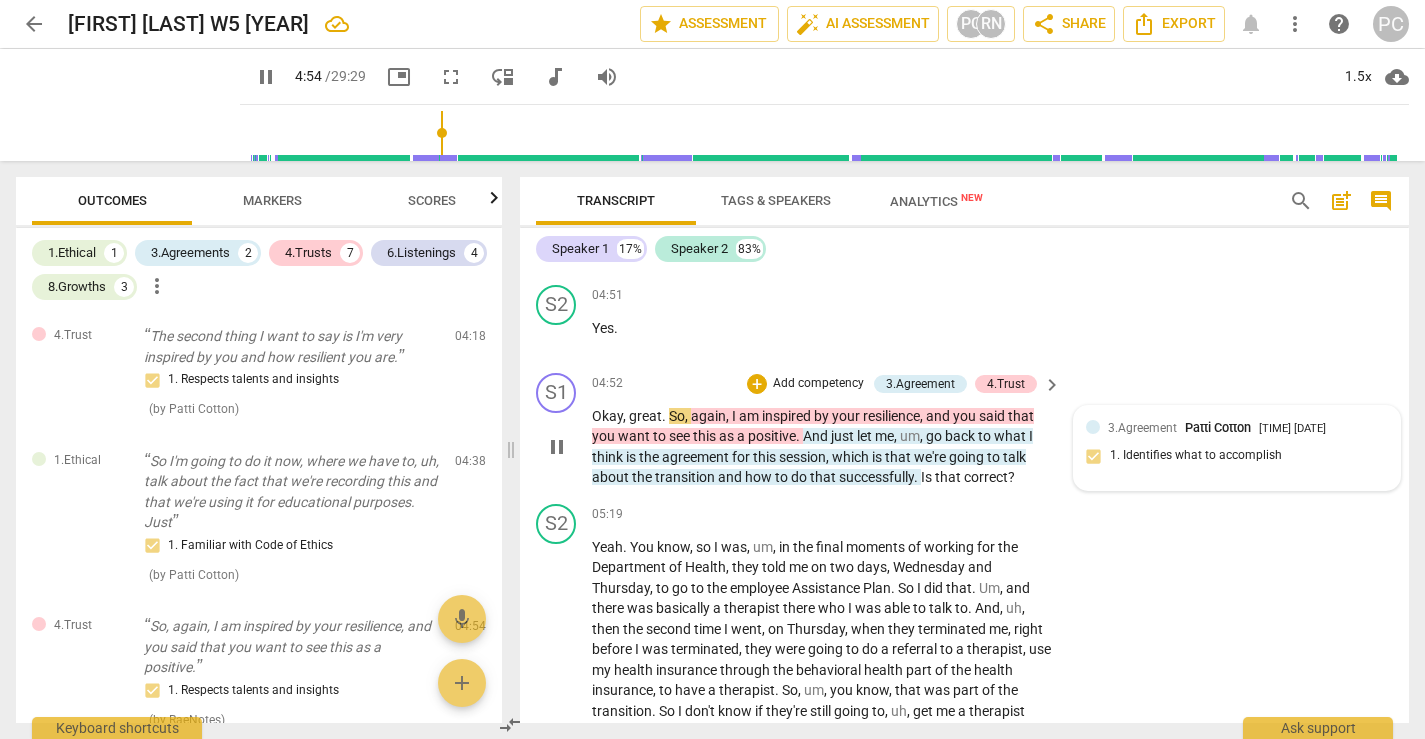 scroll, scrollTop: 1852, scrollLeft: 0, axis: vertical 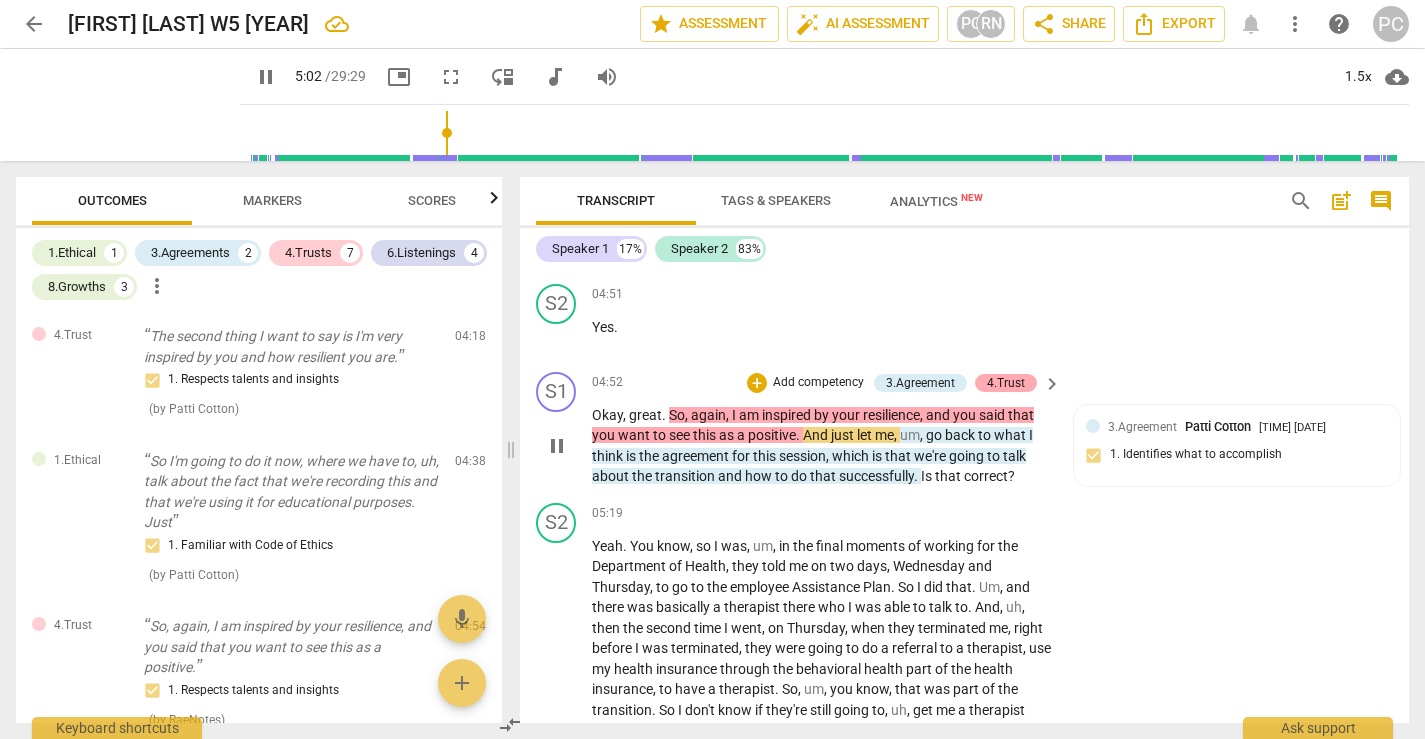 click on "4.Trust" at bounding box center [1006, 383] 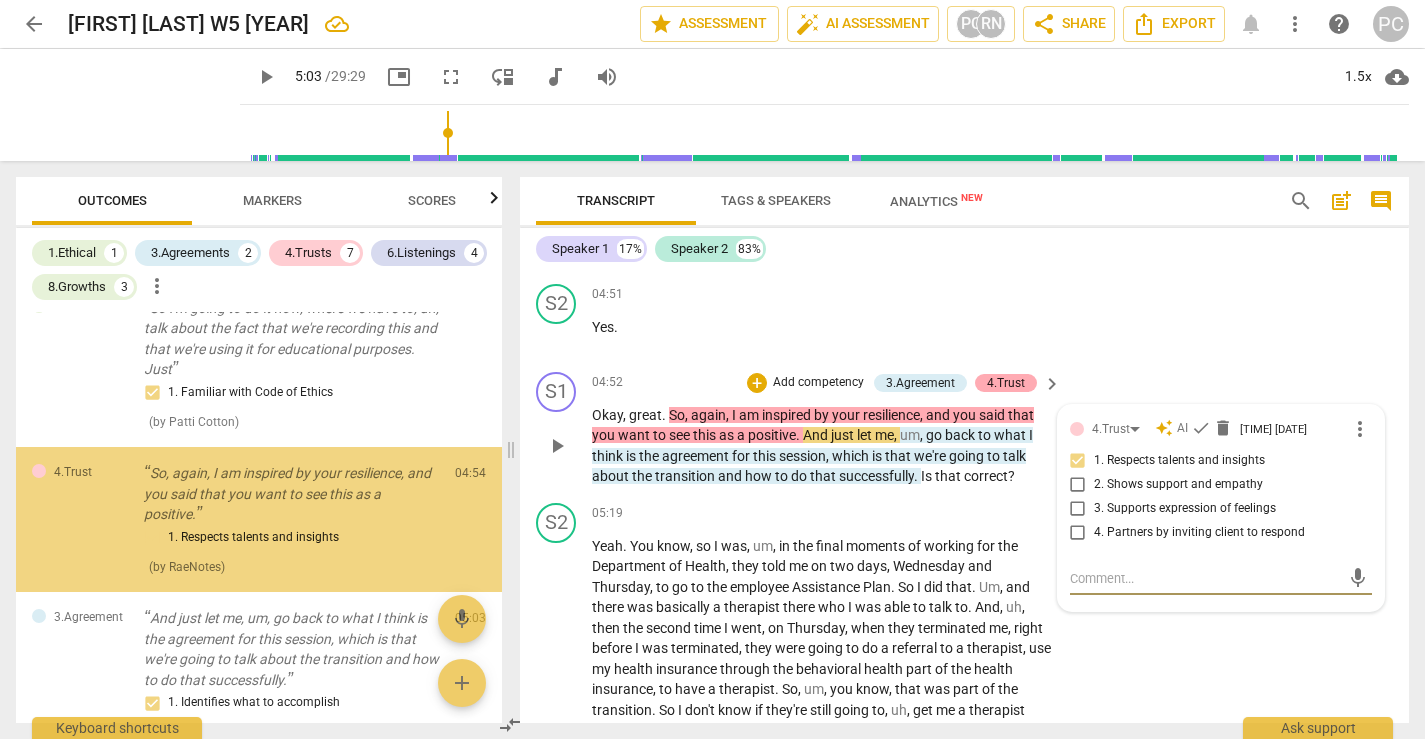 scroll, scrollTop: 510, scrollLeft: 0, axis: vertical 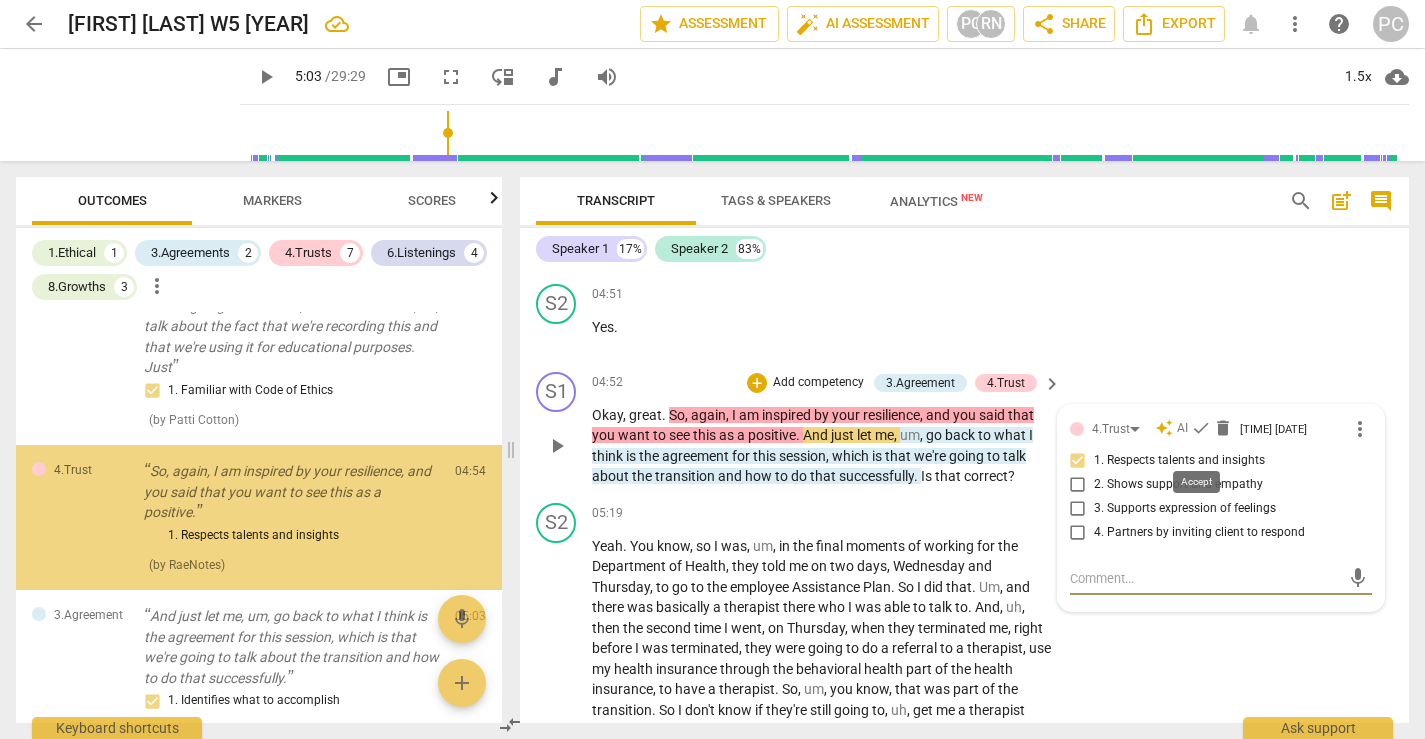 click on "check" at bounding box center [1201, 428] 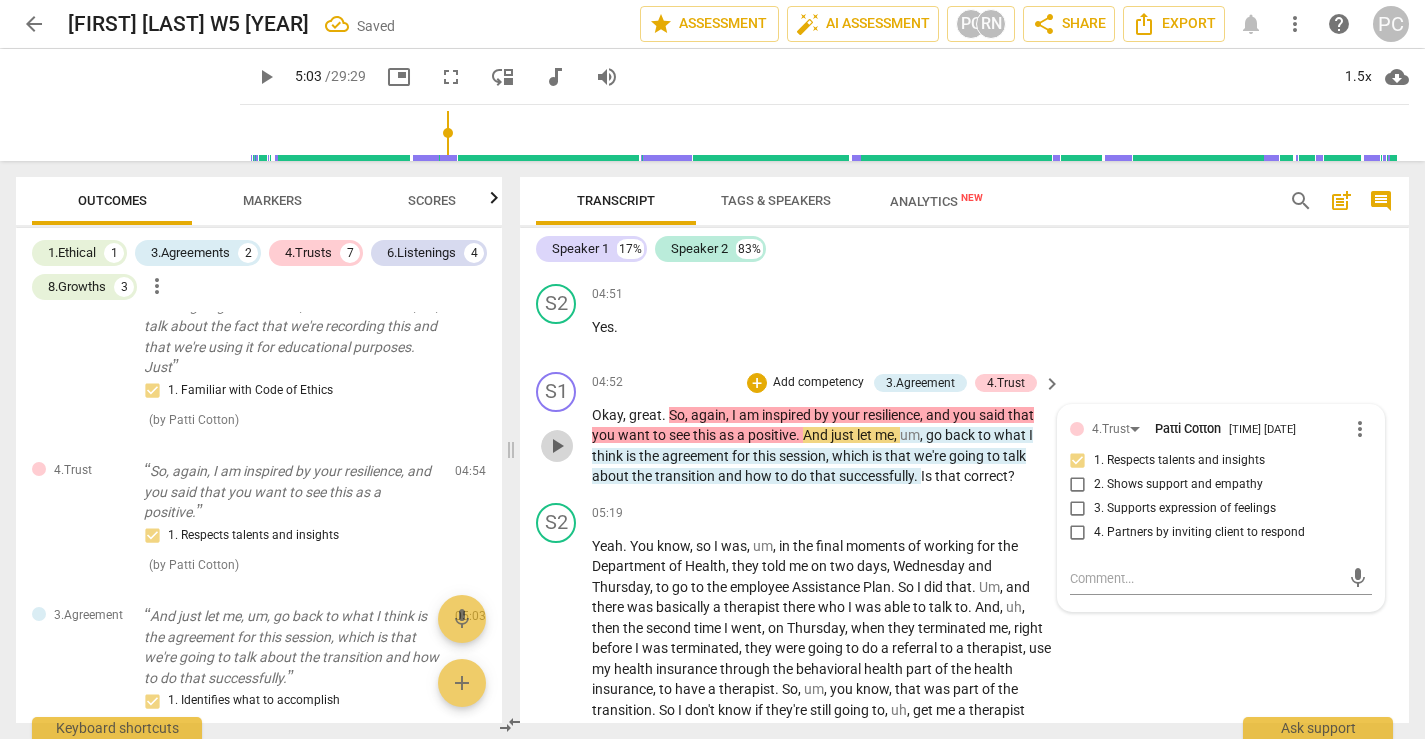 click on "play_arrow" at bounding box center (557, 446) 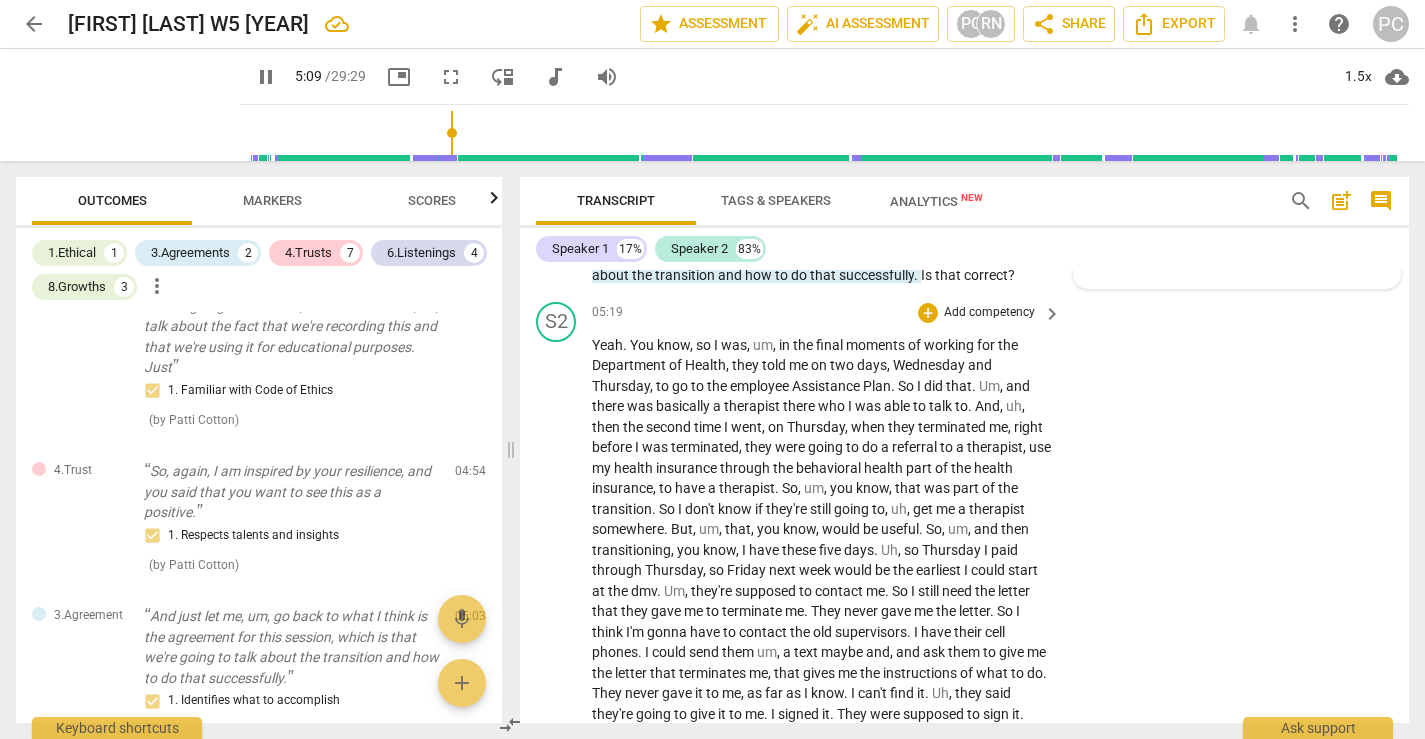 scroll, scrollTop: 2058, scrollLeft: 0, axis: vertical 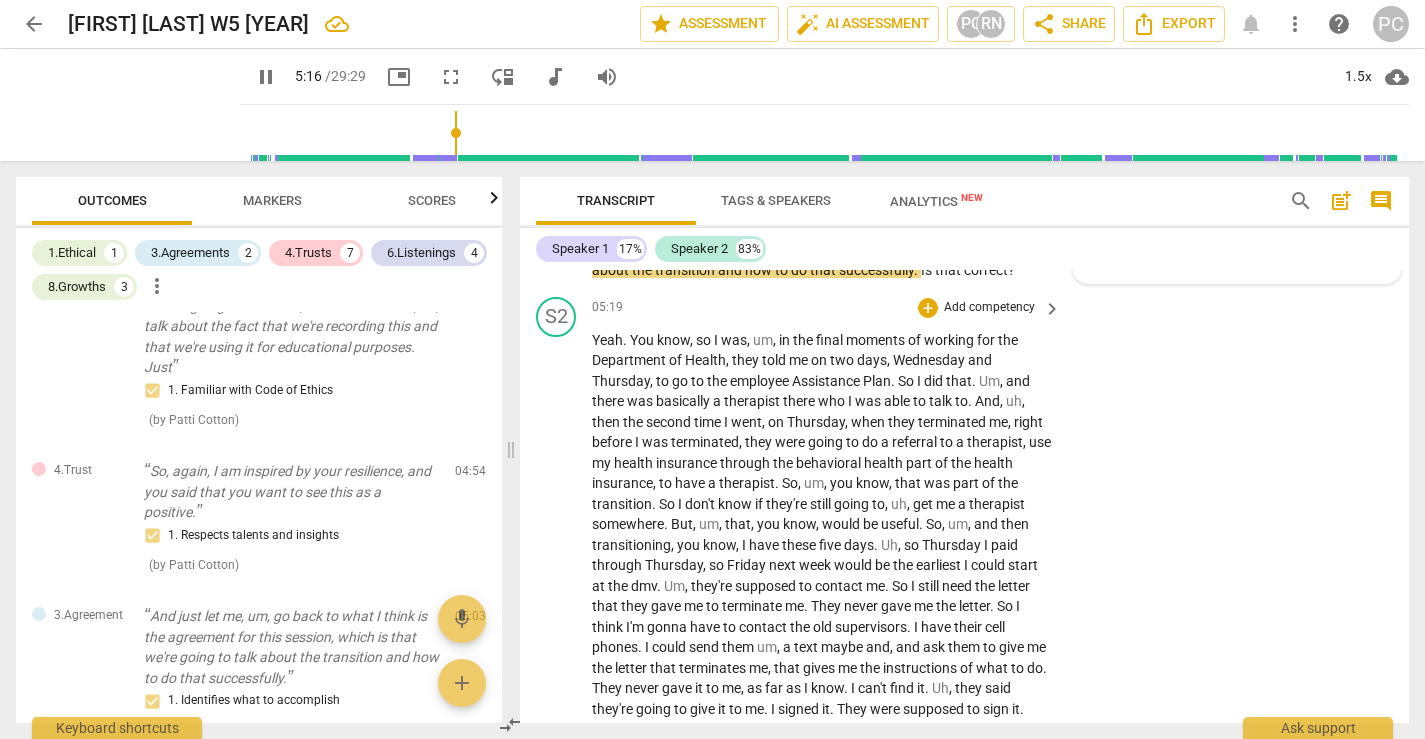 click on "employee" at bounding box center [761, 381] 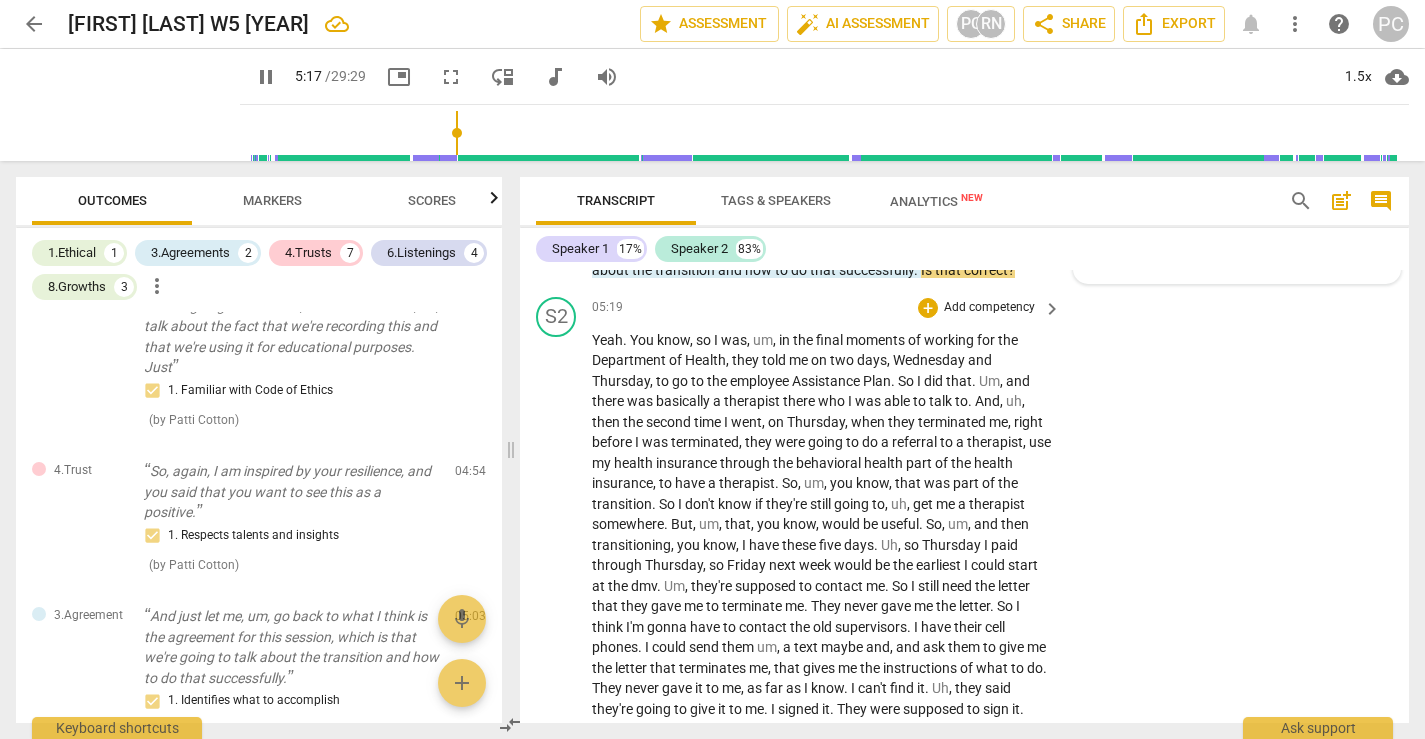type on "318" 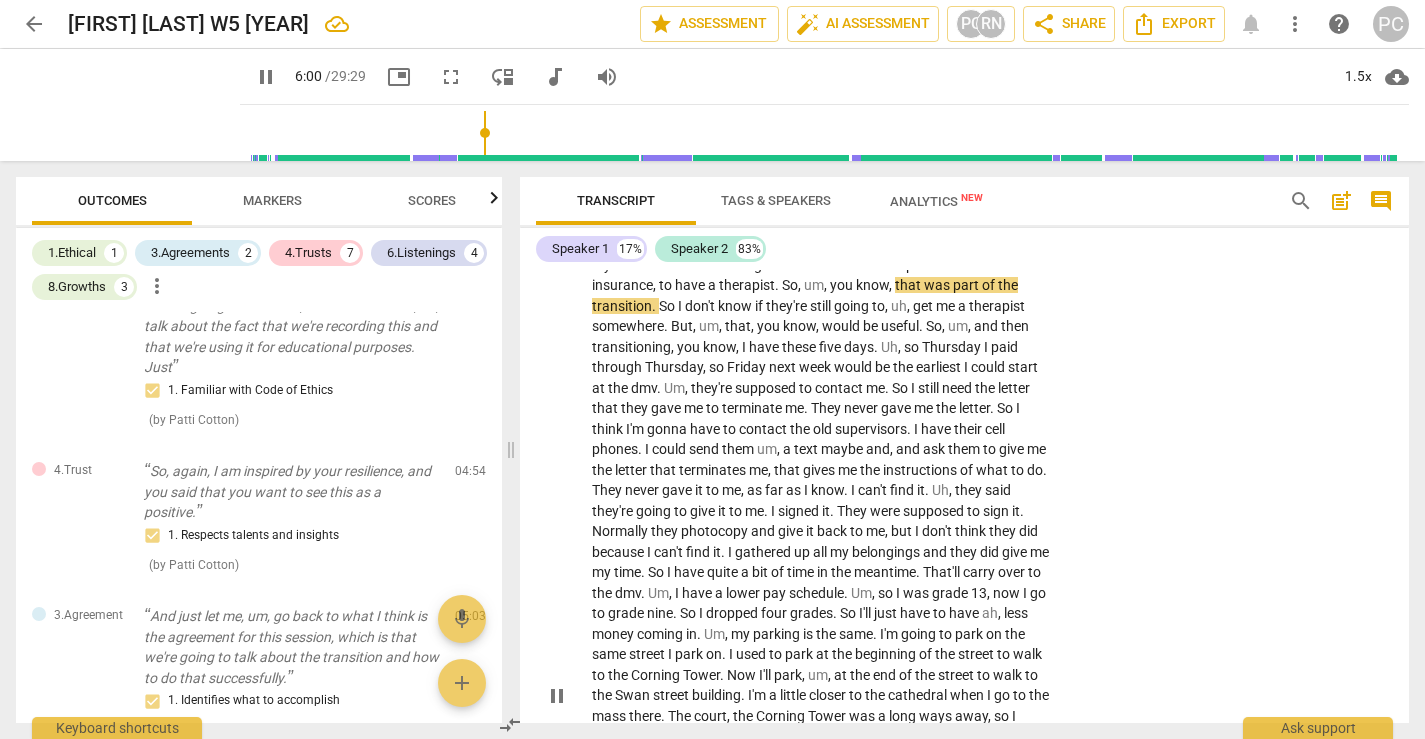 scroll, scrollTop: 2257, scrollLeft: 0, axis: vertical 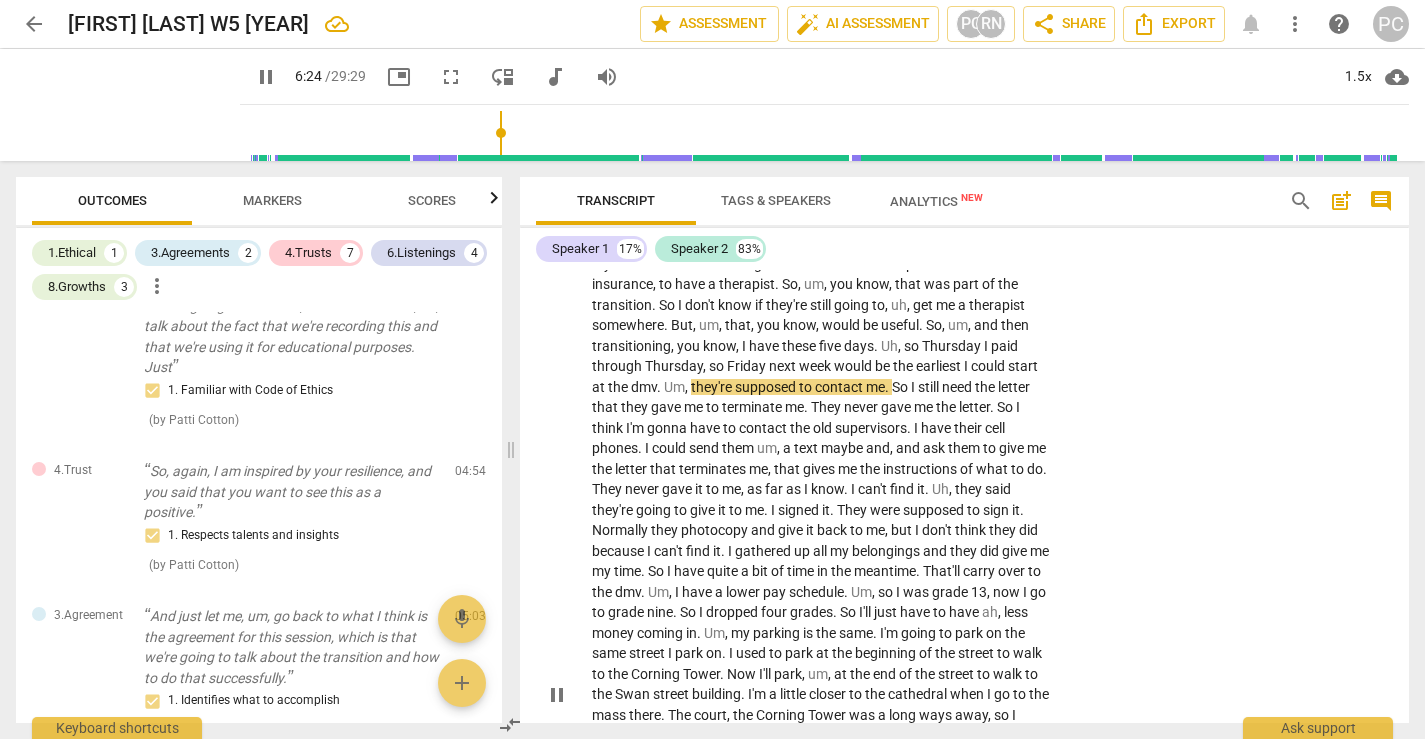 click on "dmv" at bounding box center (644, 387) 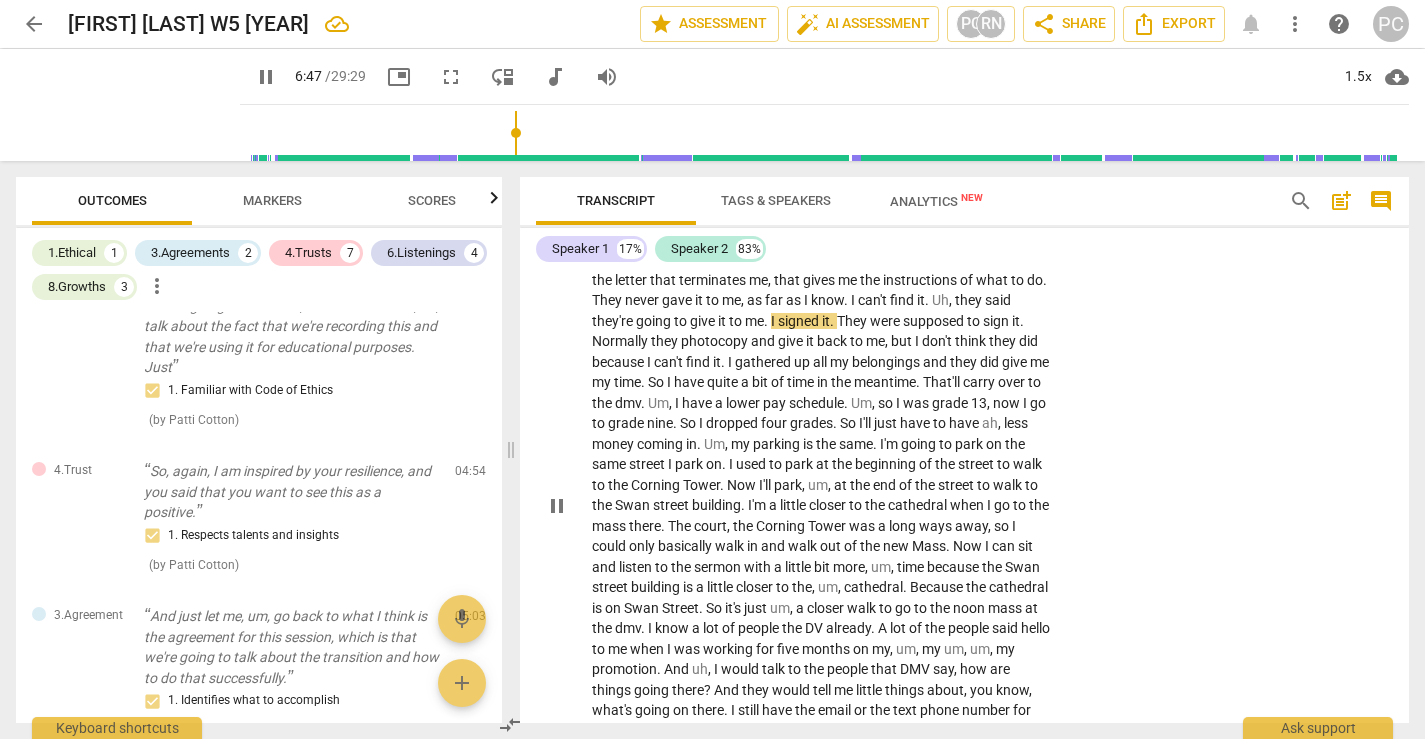 scroll, scrollTop: 2458, scrollLeft: 0, axis: vertical 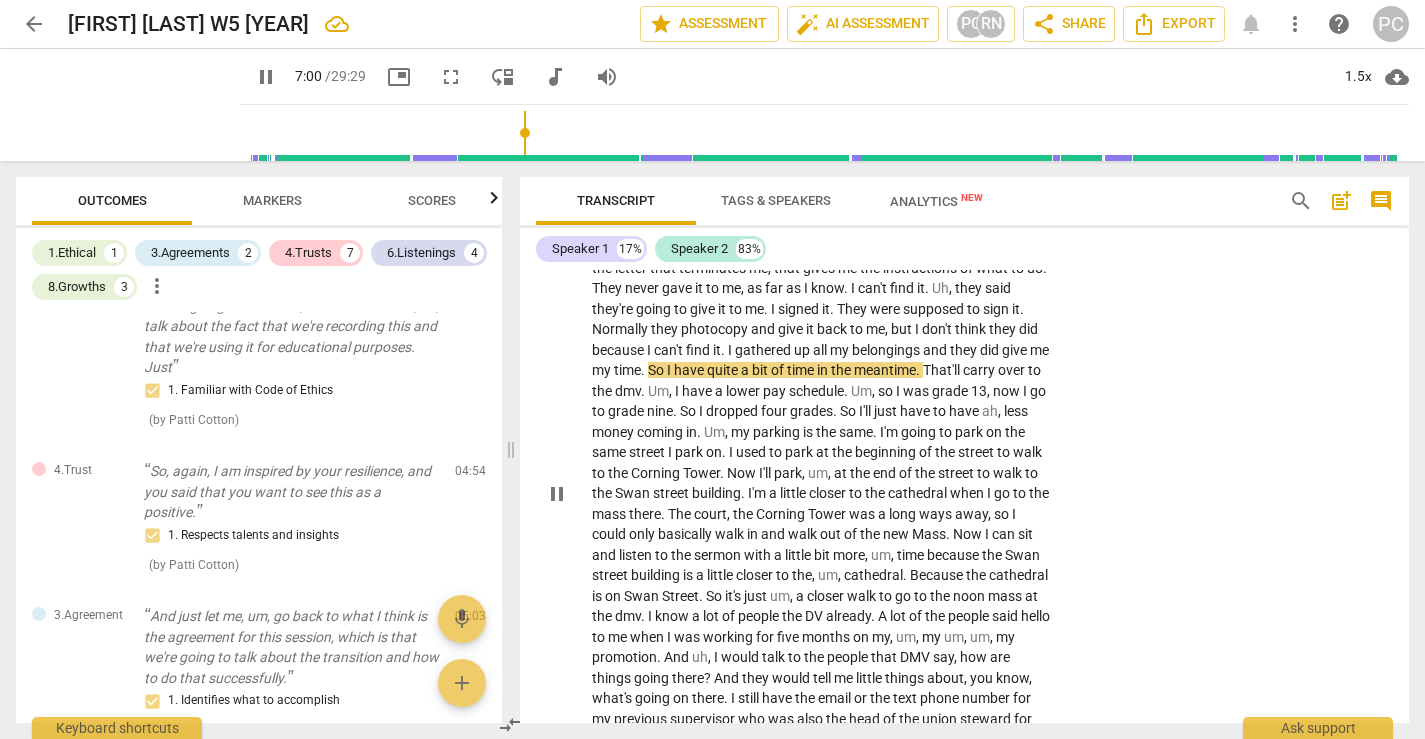 click on "." at bounding box center [644, 391] 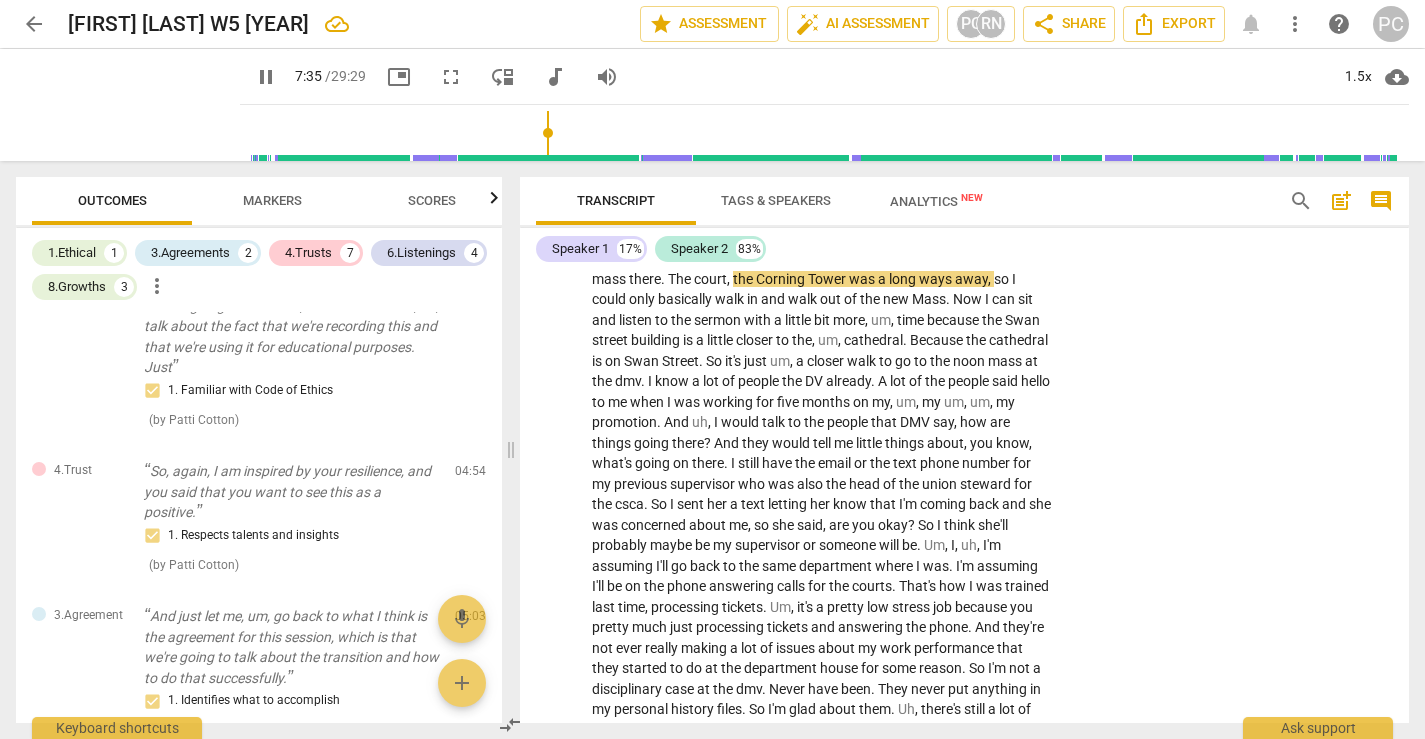 scroll, scrollTop: 2689, scrollLeft: 0, axis: vertical 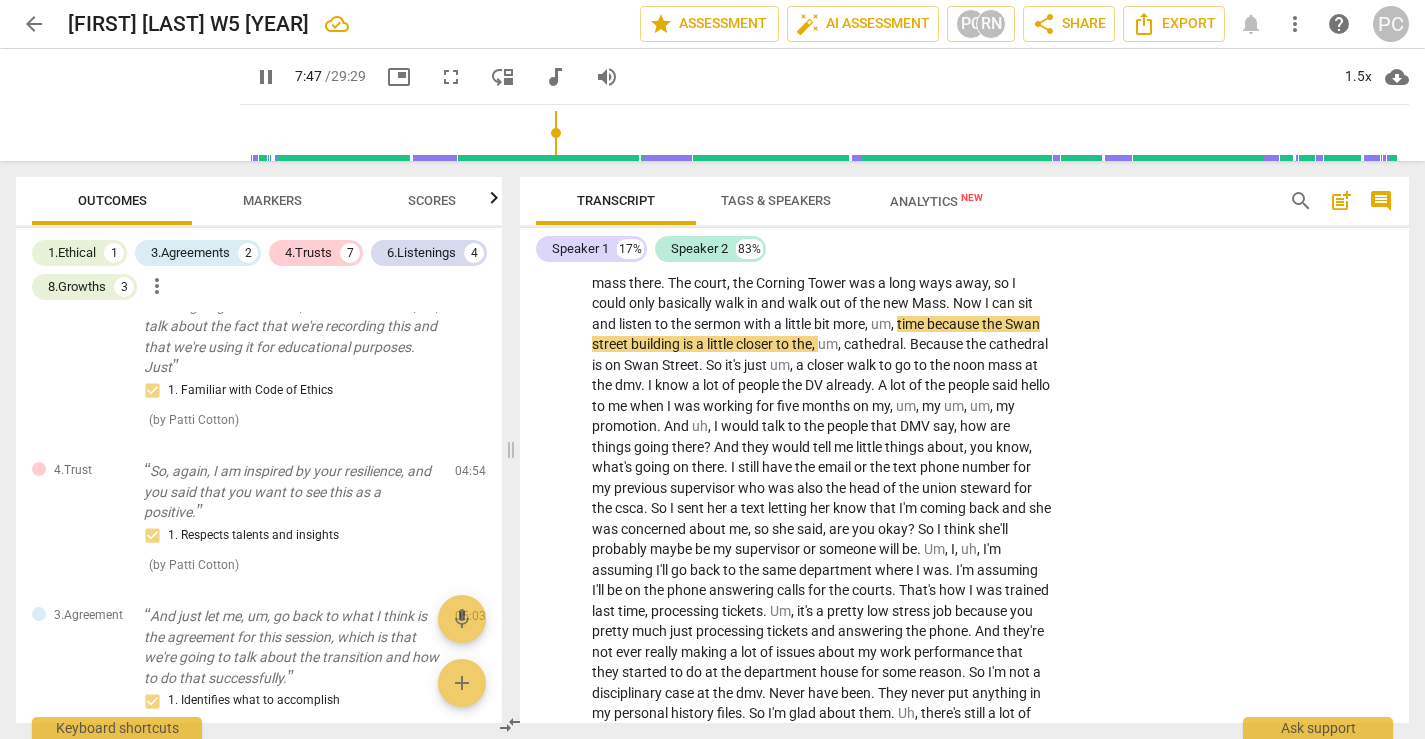 click on "." at bounding box center (644, 385) 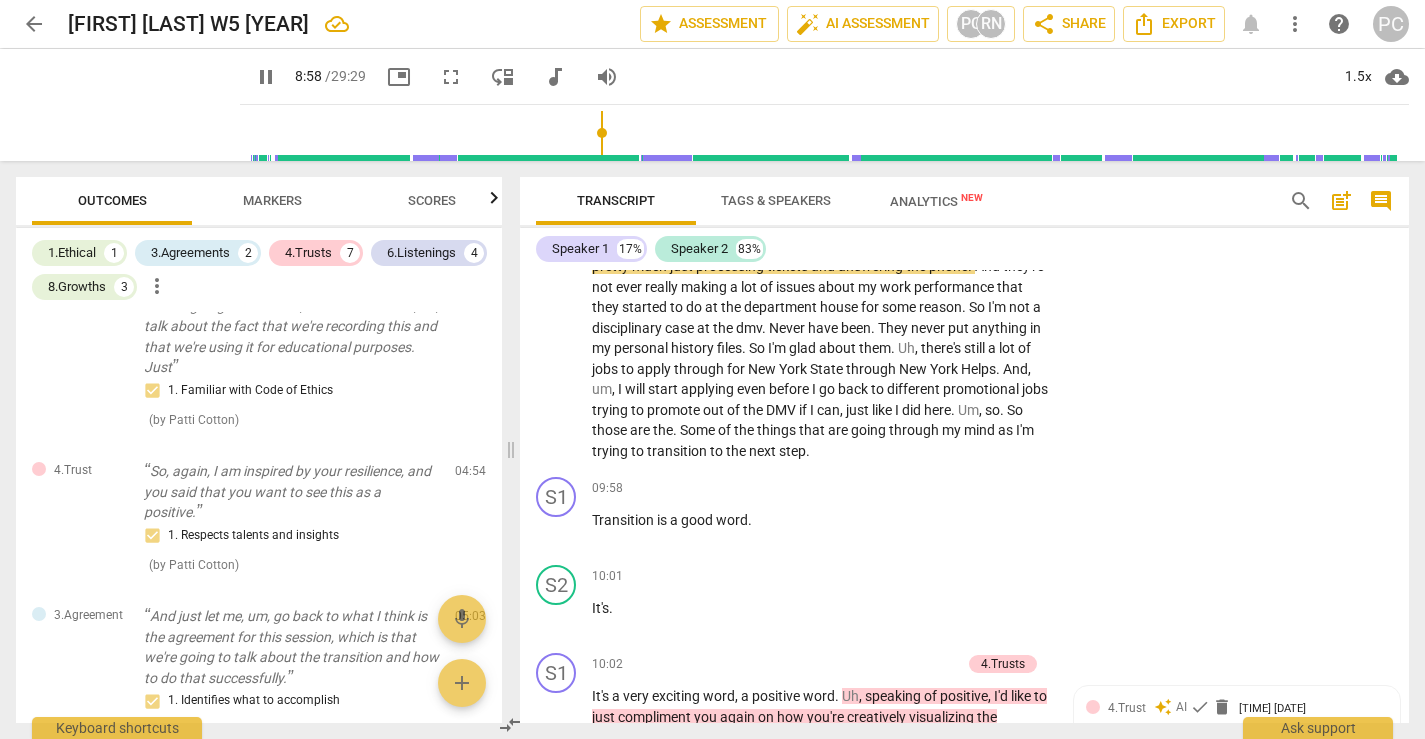scroll, scrollTop: 3059, scrollLeft: 0, axis: vertical 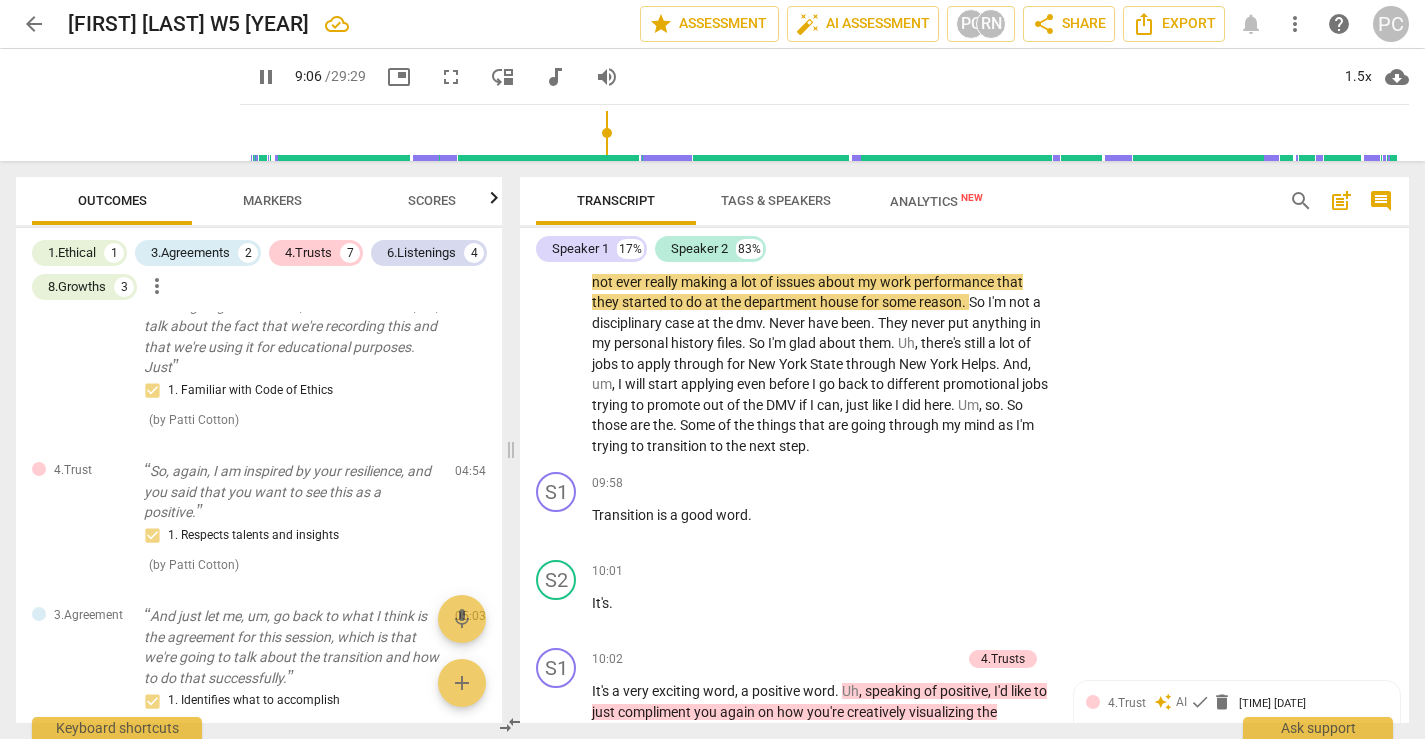 click on "." at bounding box center [765, 323] 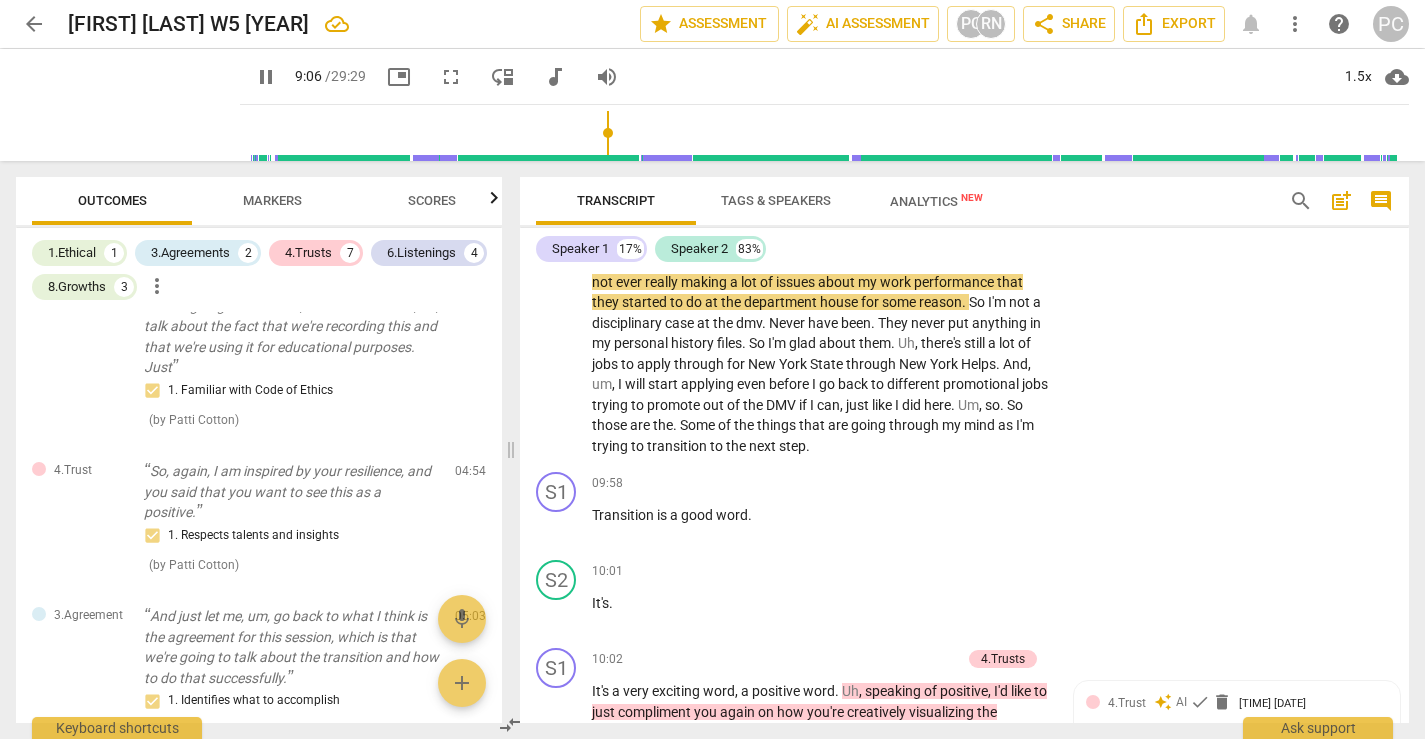 click on "." at bounding box center (765, 323) 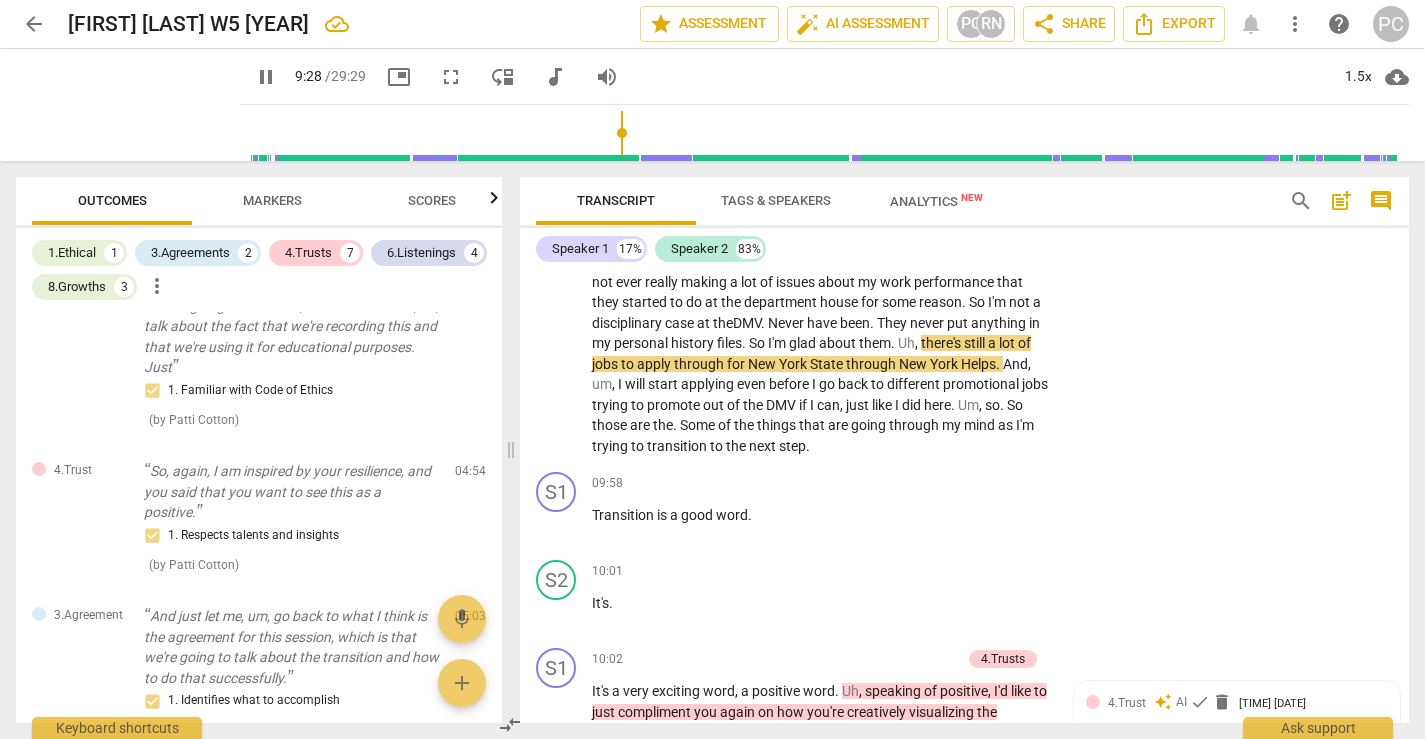 click on "them" at bounding box center [875, 343] 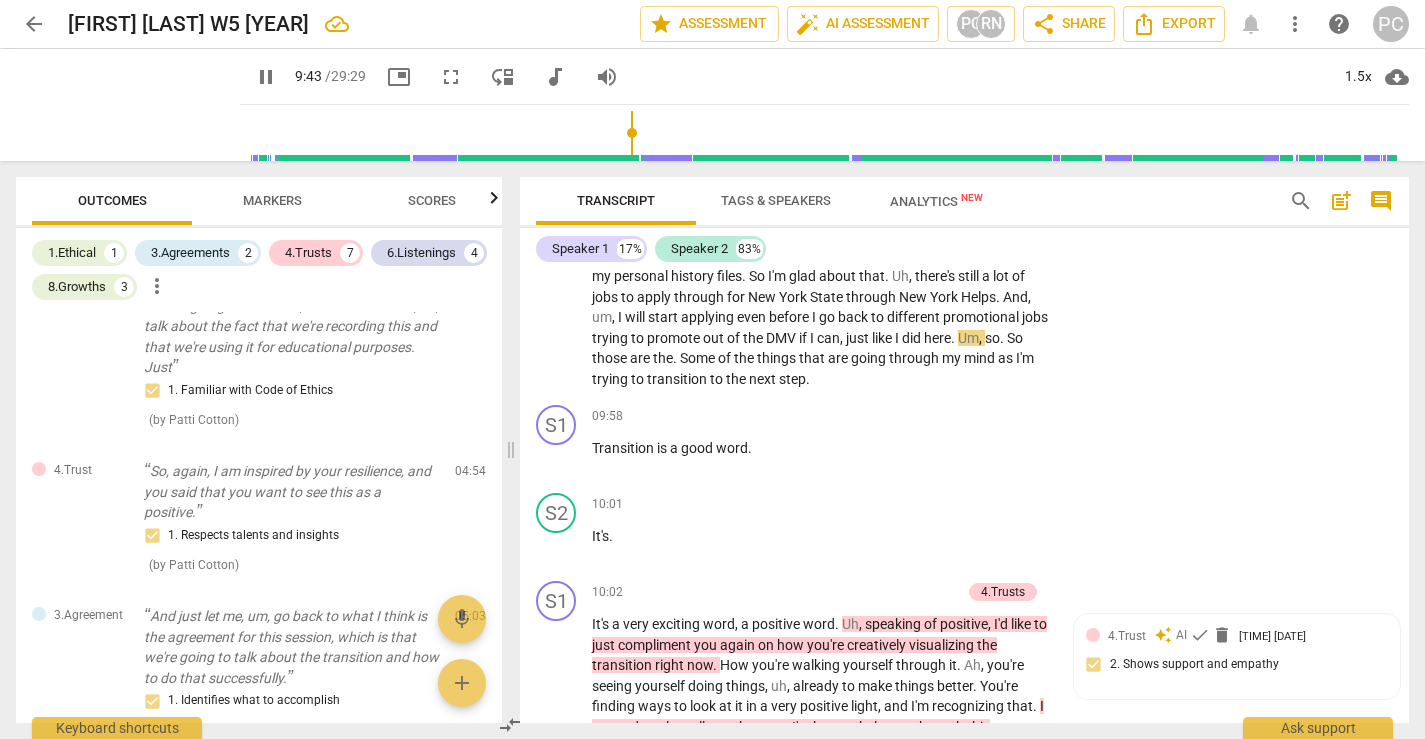 scroll, scrollTop: 3136, scrollLeft: 0, axis: vertical 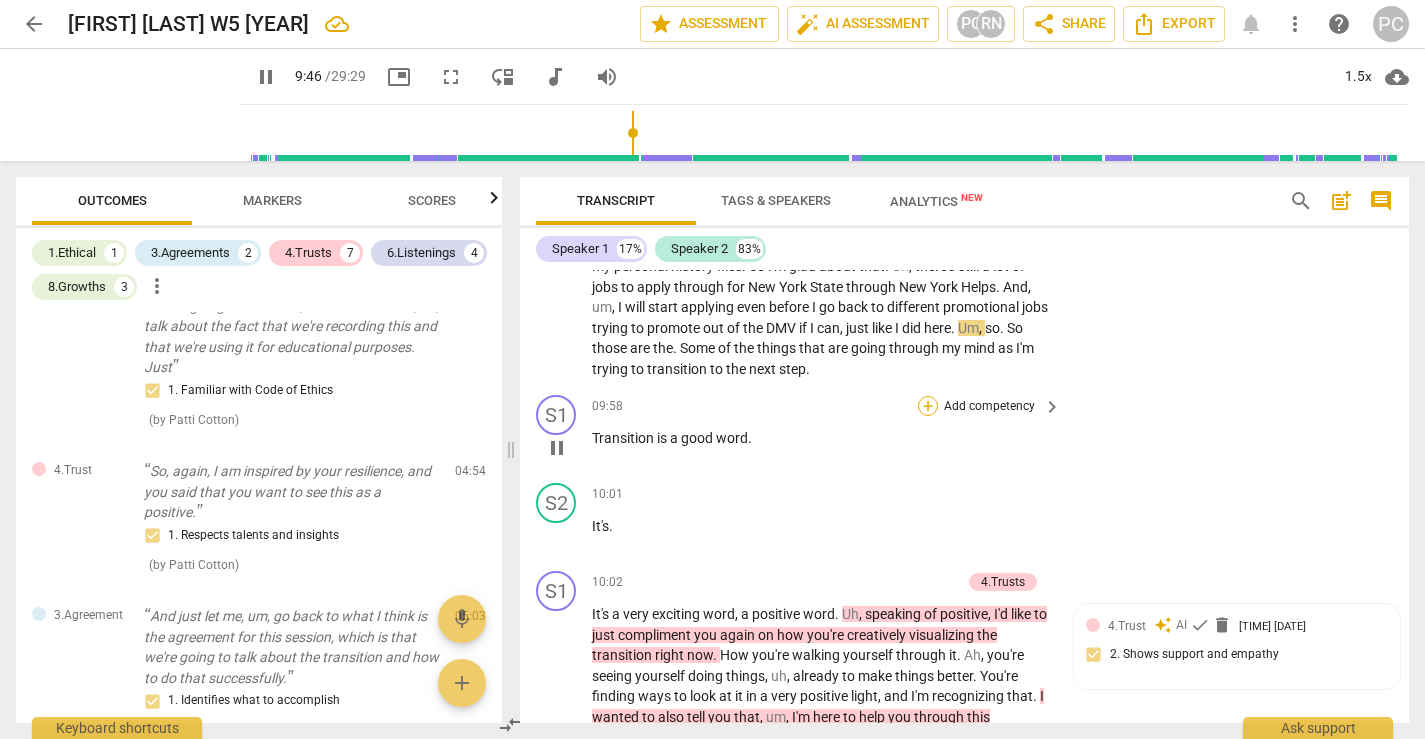 click on "+" at bounding box center [928, 406] 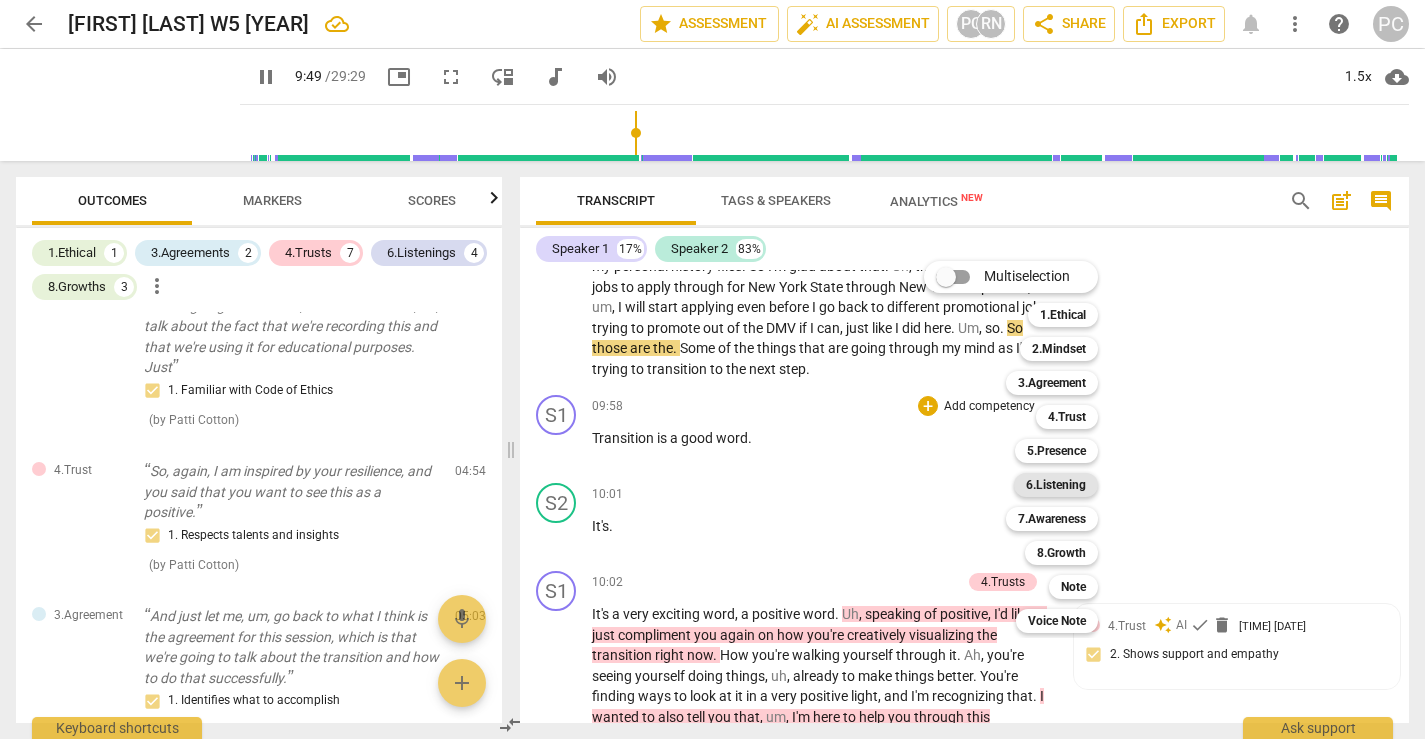 click on "6.Listening" at bounding box center [1056, 485] 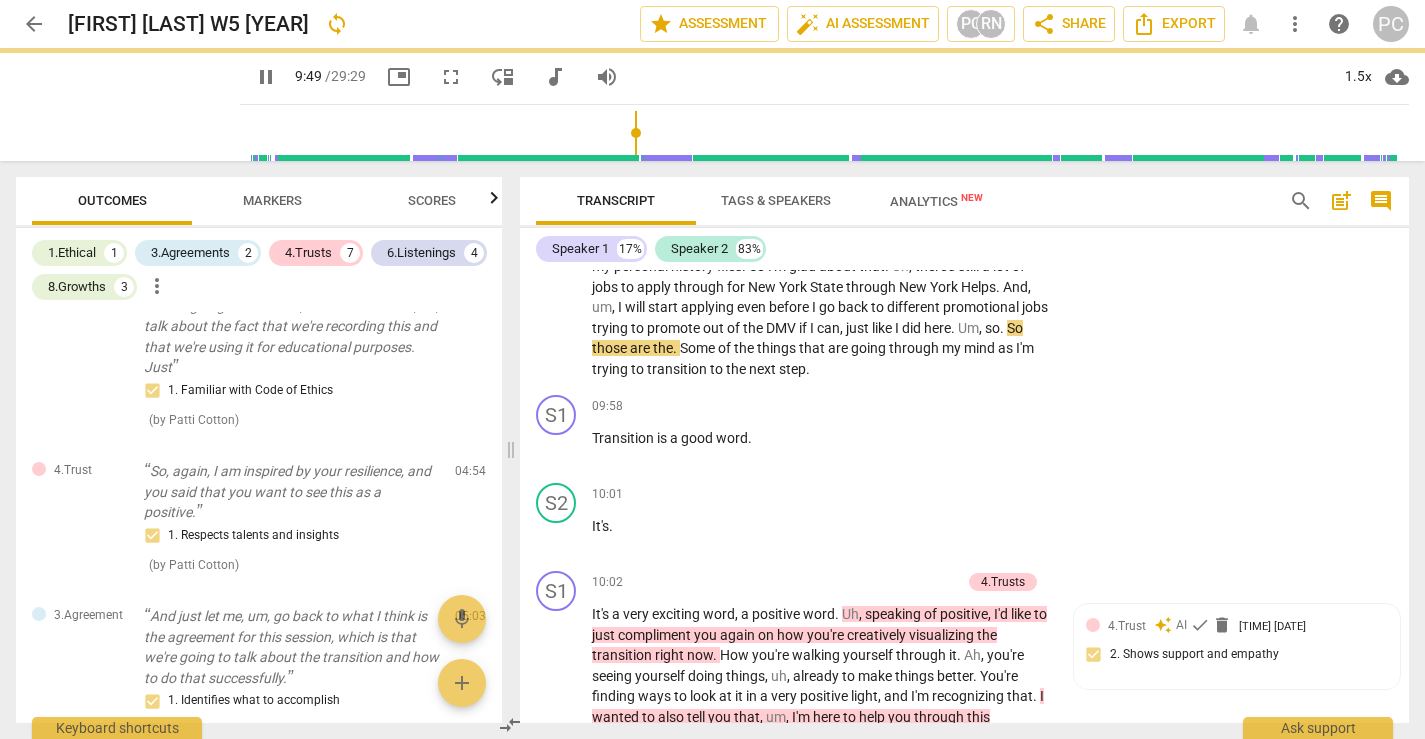 type on "590" 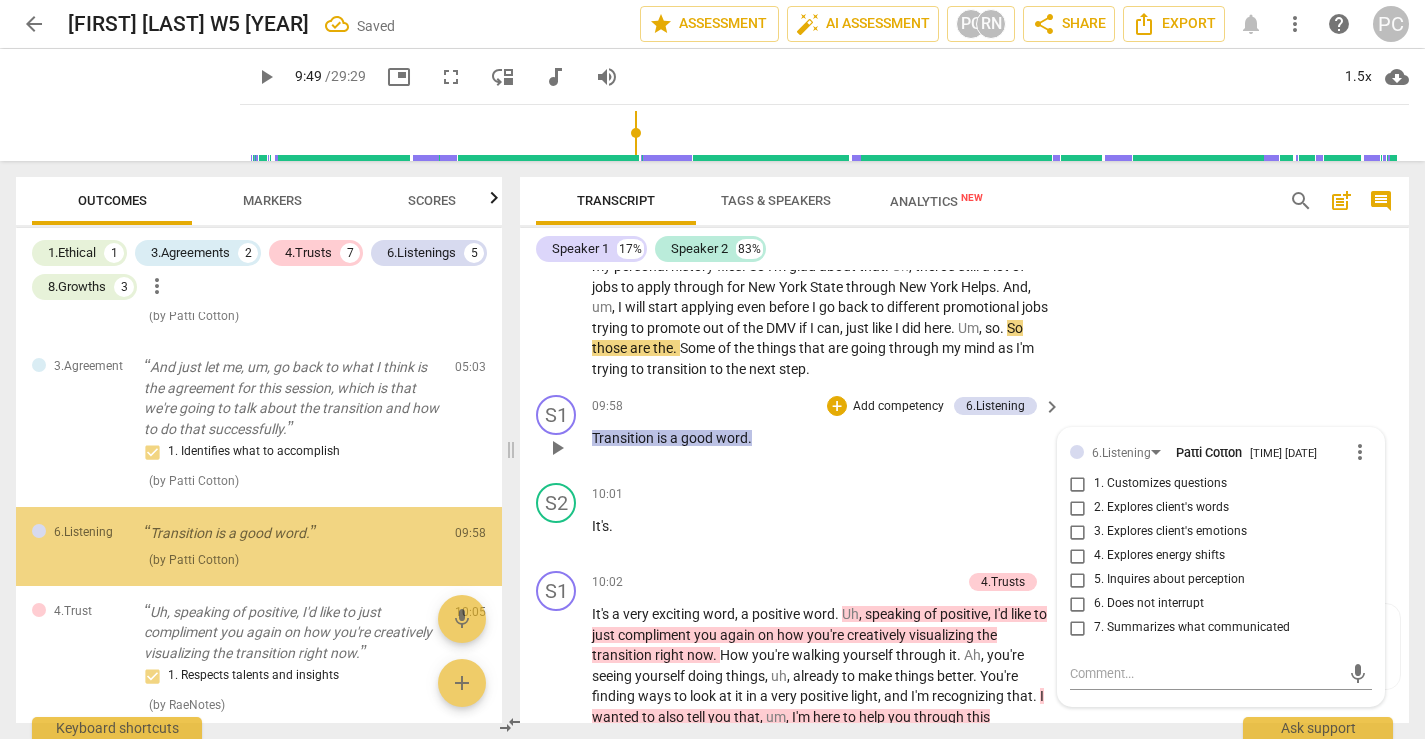 scroll, scrollTop: 787, scrollLeft: 0, axis: vertical 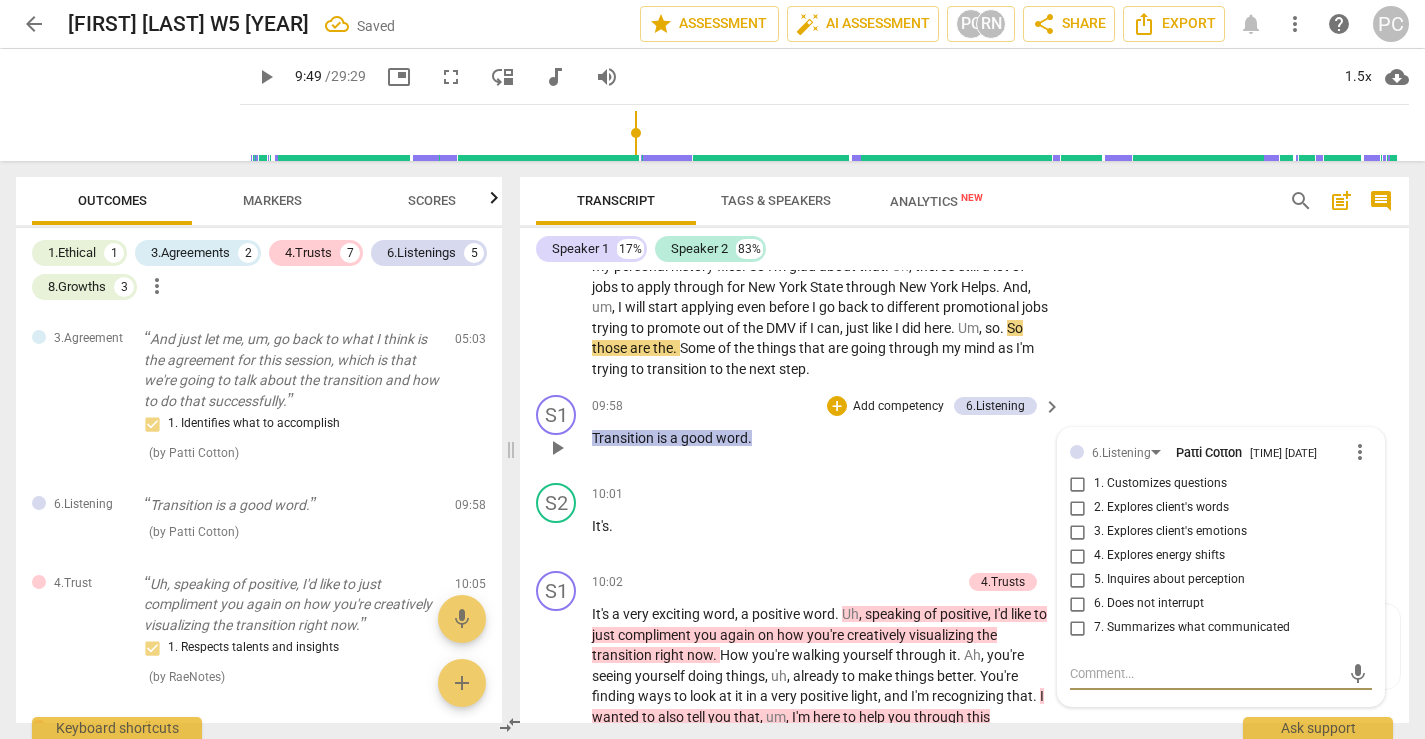 click on "2. Explores client's words" at bounding box center (1078, 508) 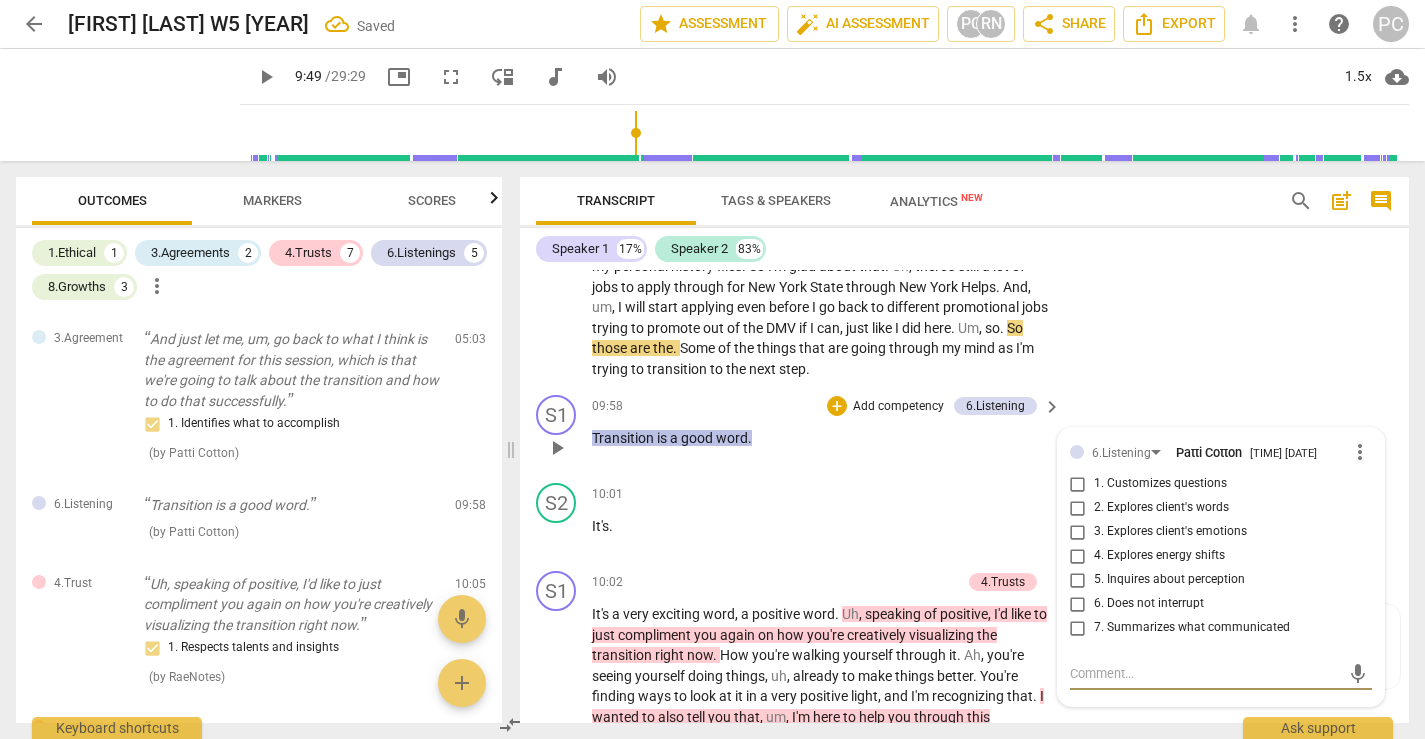 checkbox on "true" 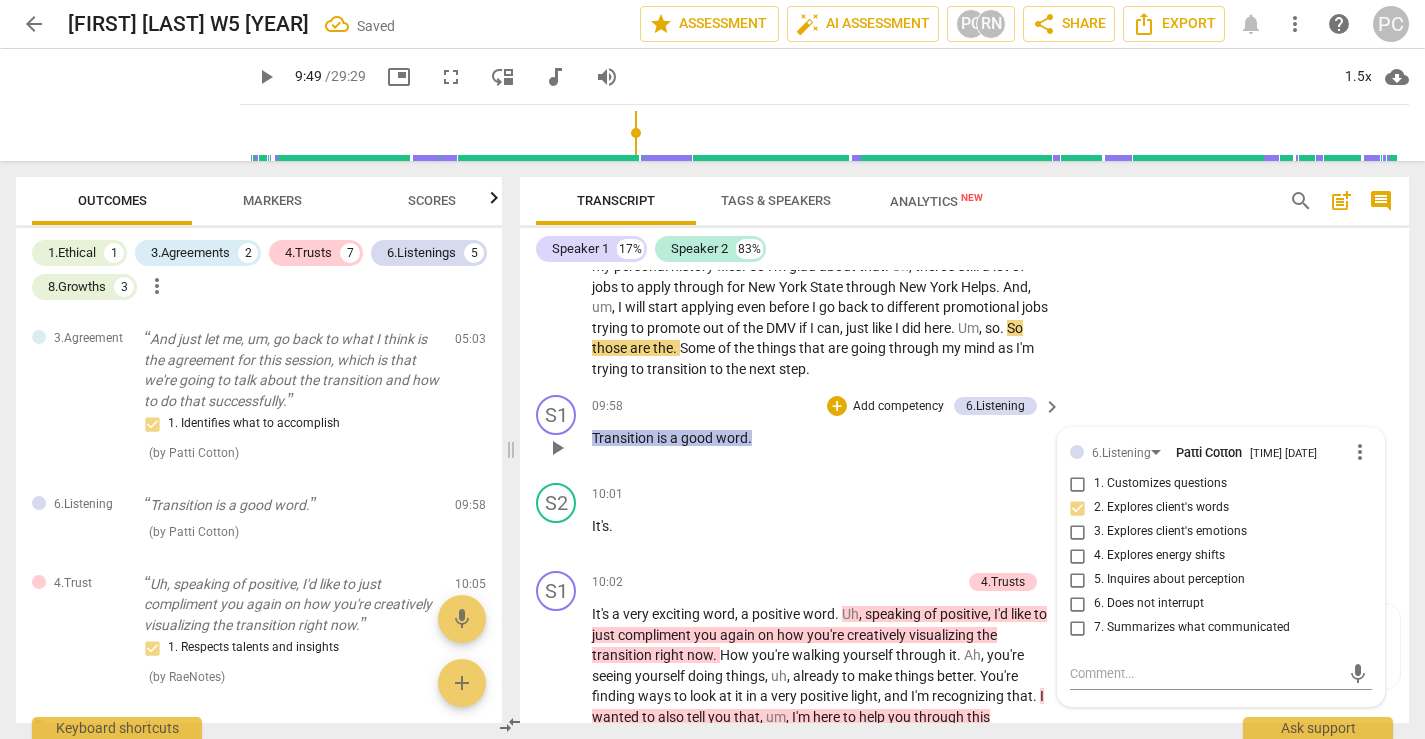click on "play_arrow" at bounding box center (557, 448) 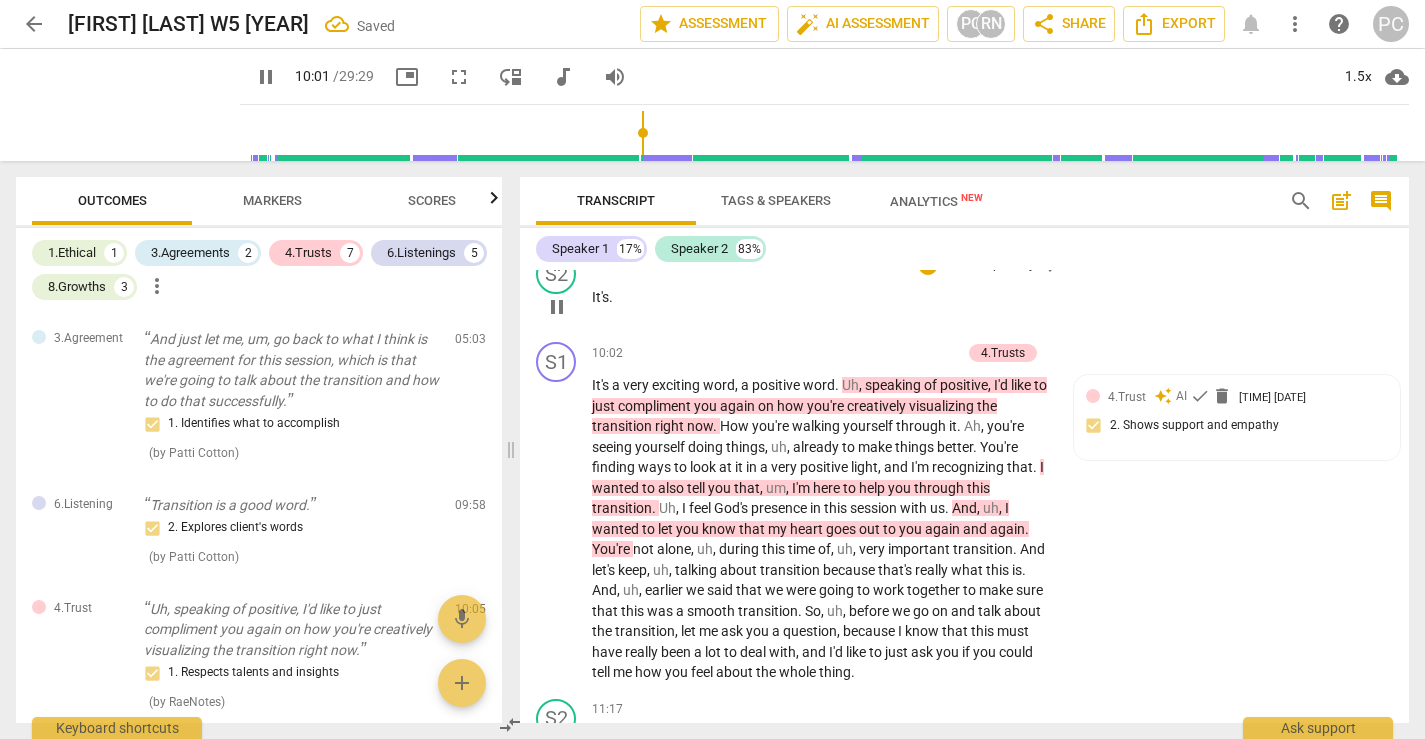 scroll, scrollTop: 3366, scrollLeft: 0, axis: vertical 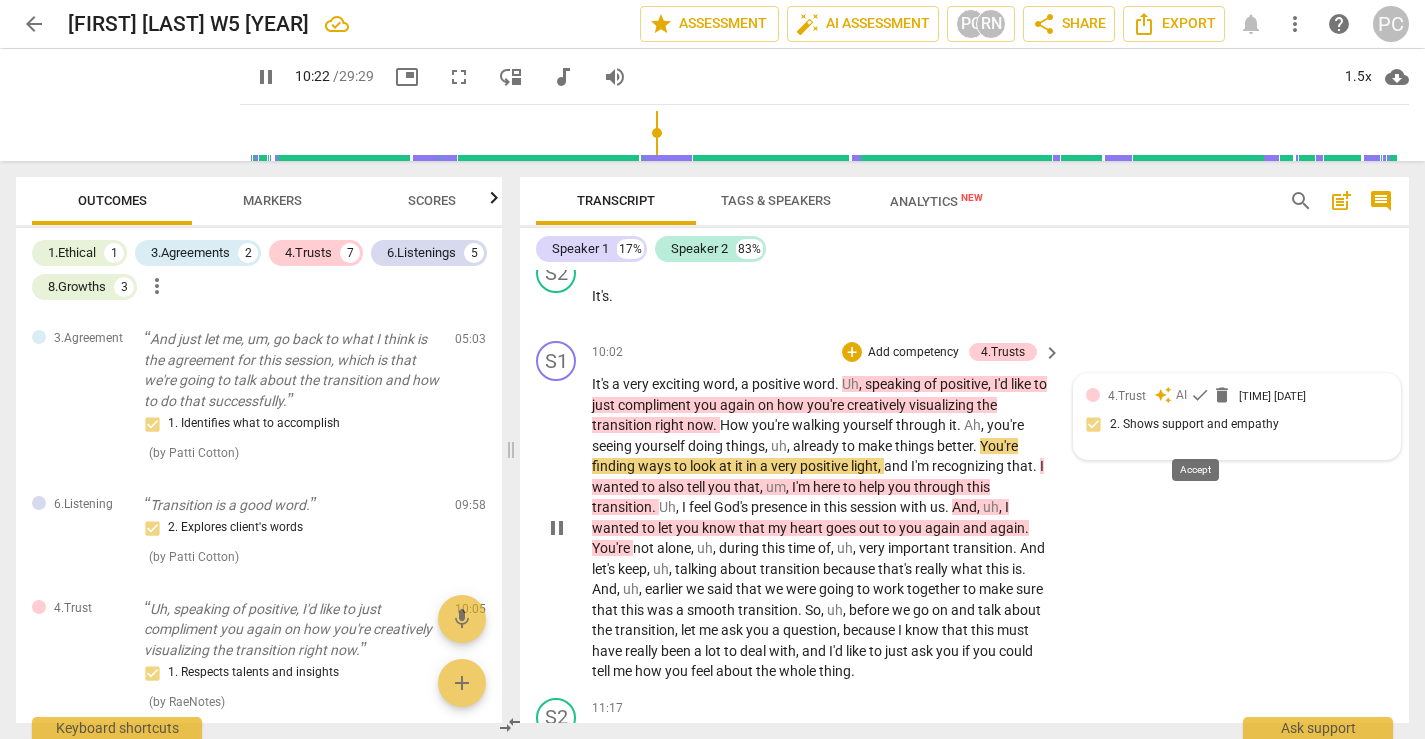 click on "check" at bounding box center [1200, 395] 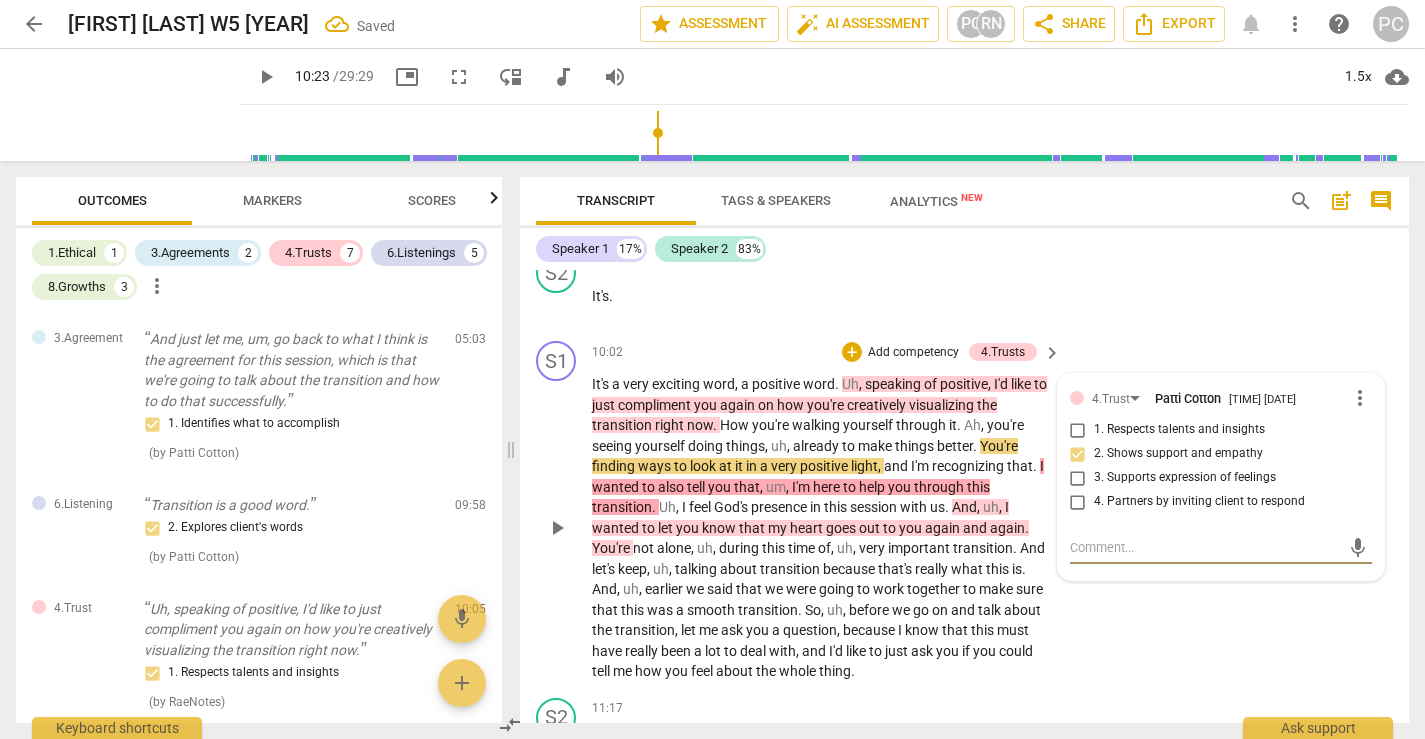 click on "speaking" at bounding box center (894, 384) 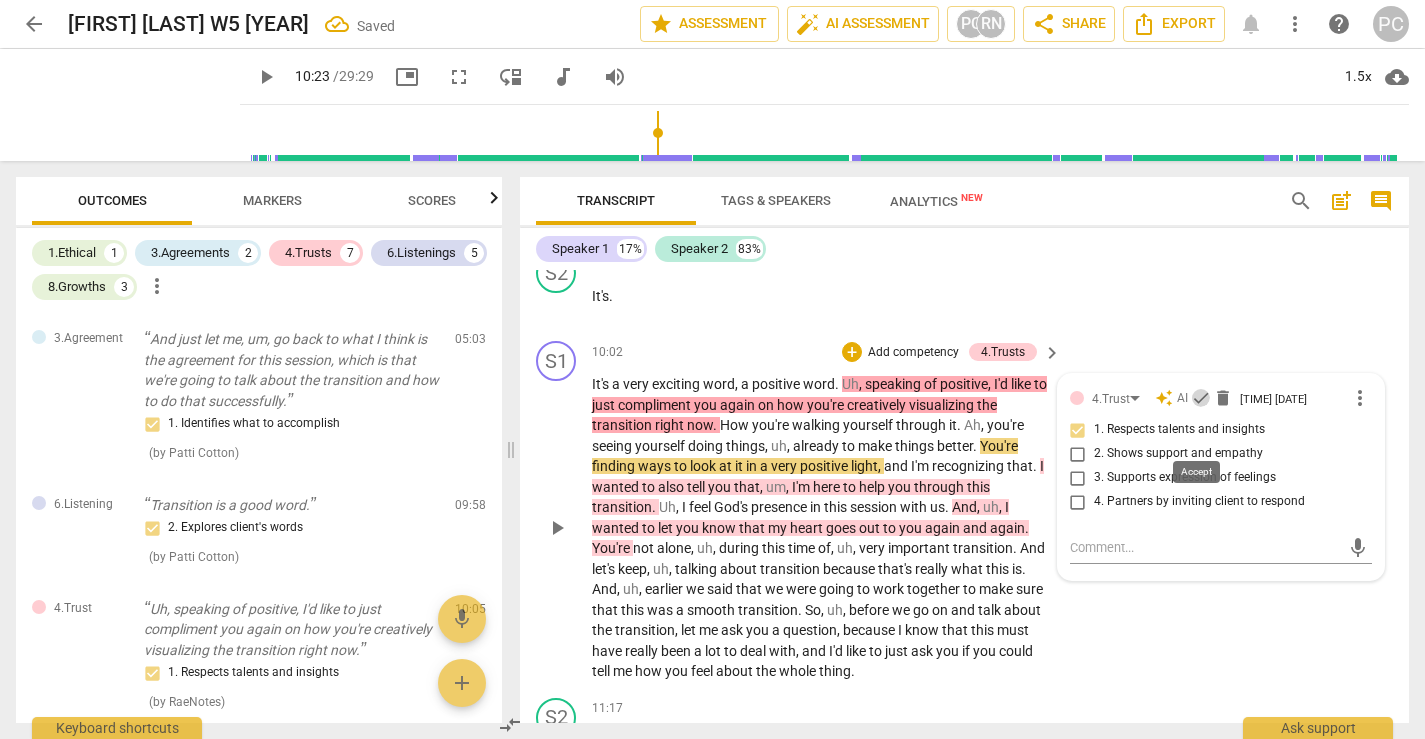 click on "check" at bounding box center (1201, 398) 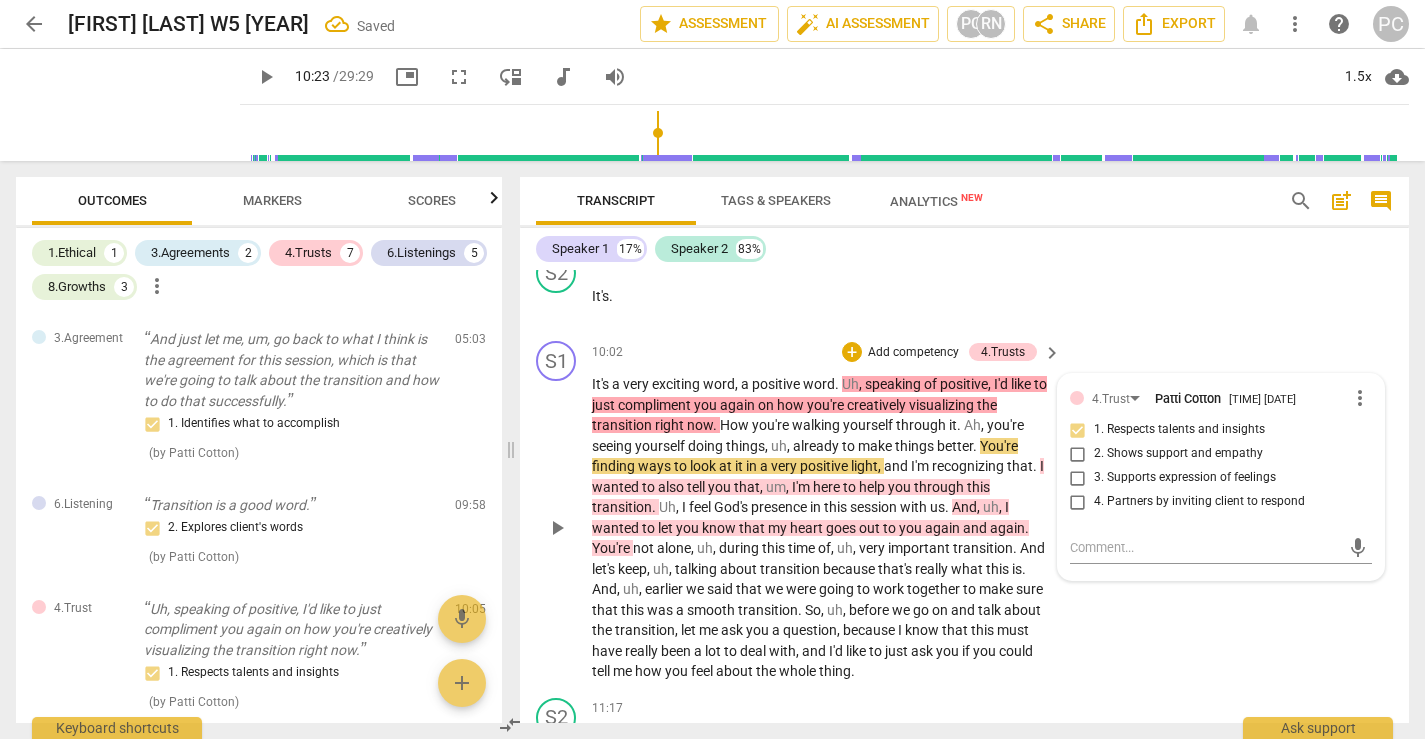 click on "through" at bounding box center [940, 487] 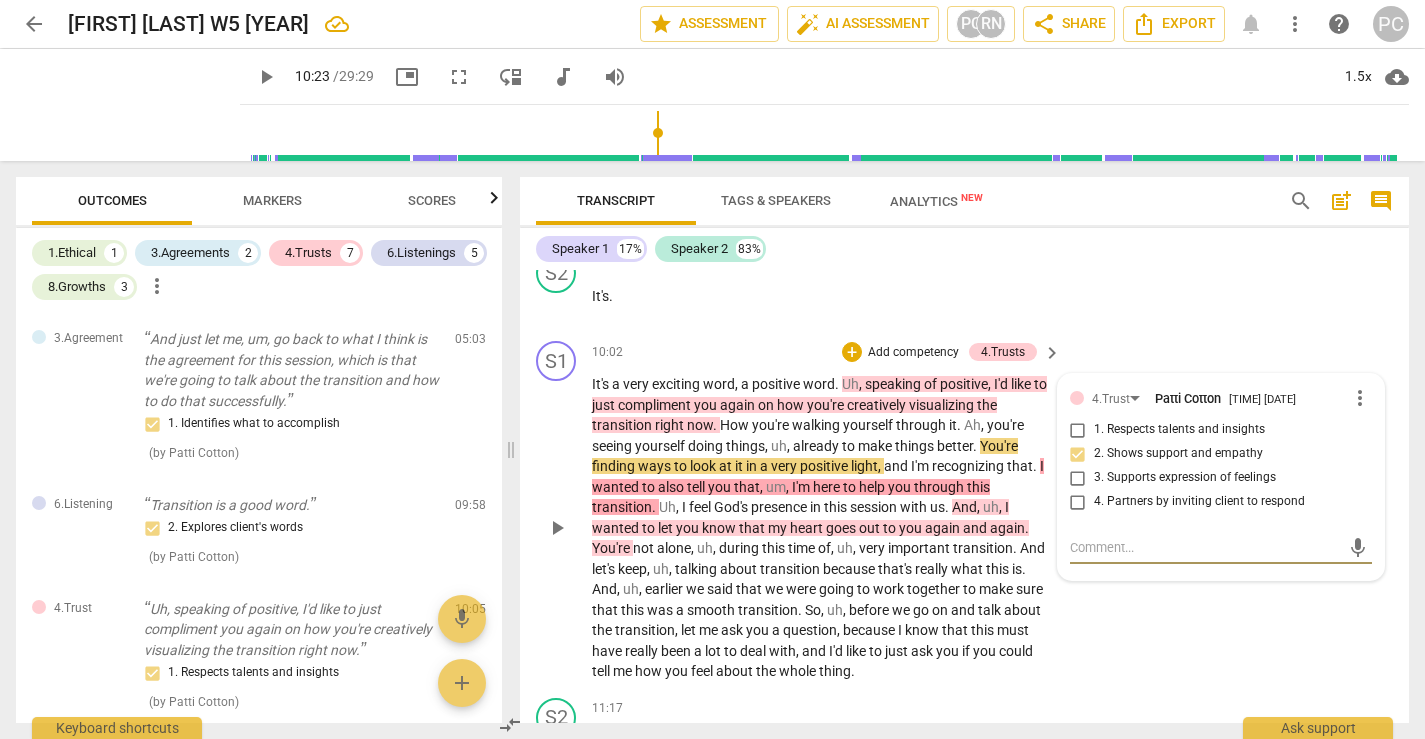 click on "goes" at bounding box center [842, 528] 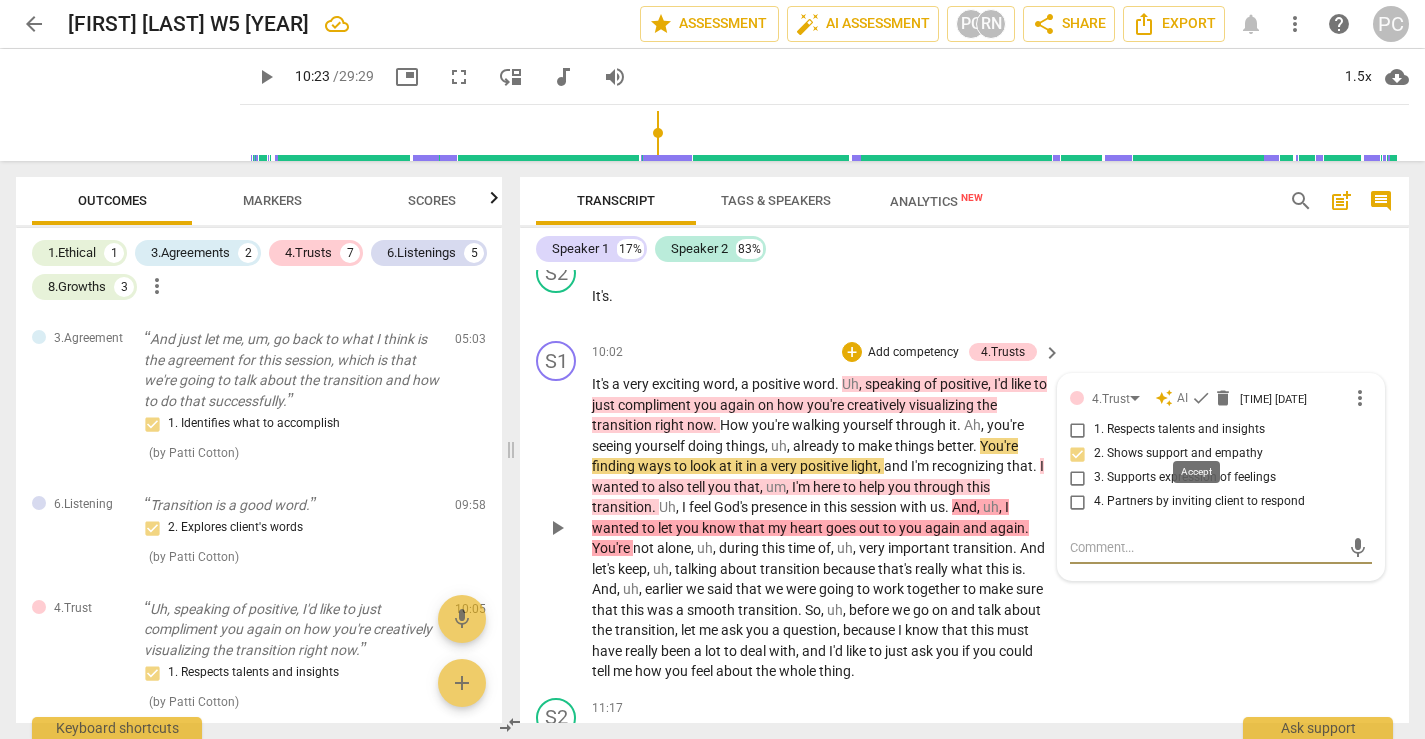click on "check" at bounding box center [1201, 398] 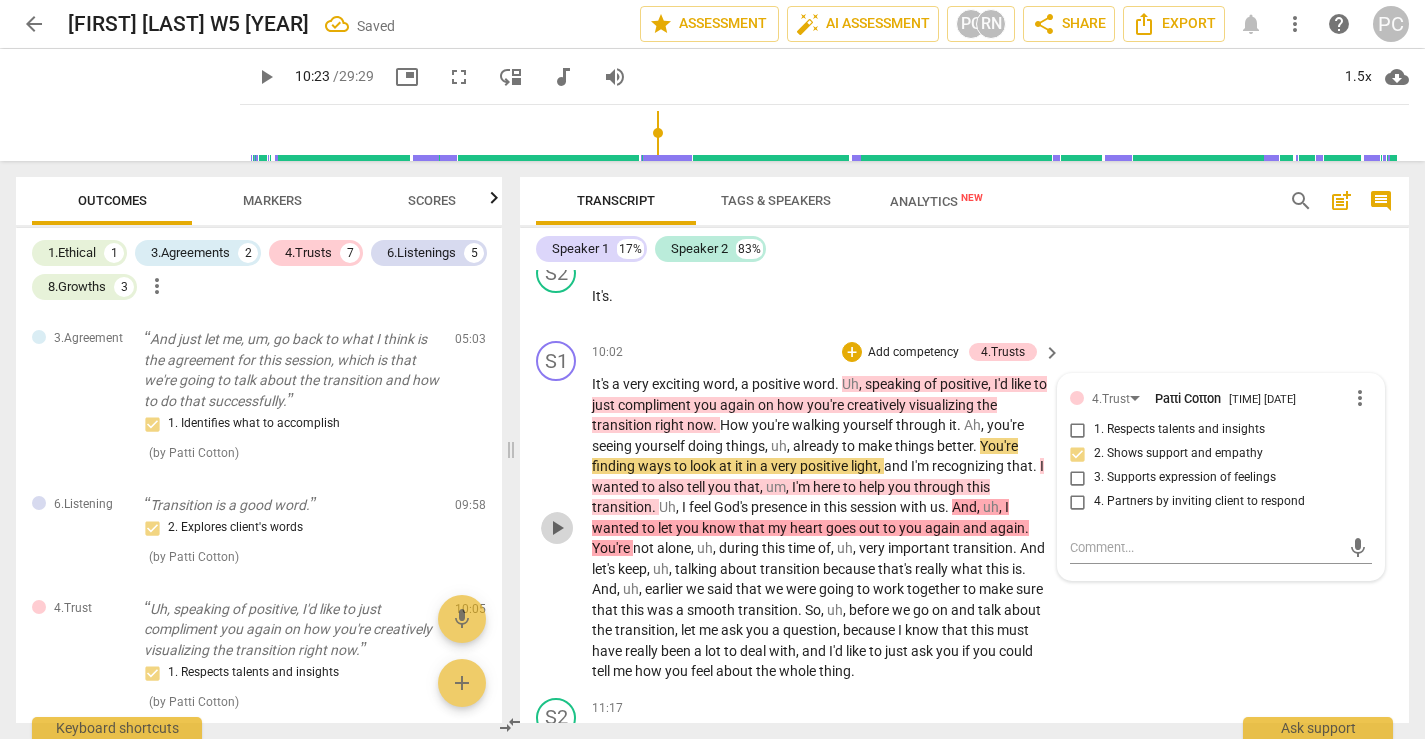 click on "play_arrow" at bounding box center (557, 528) 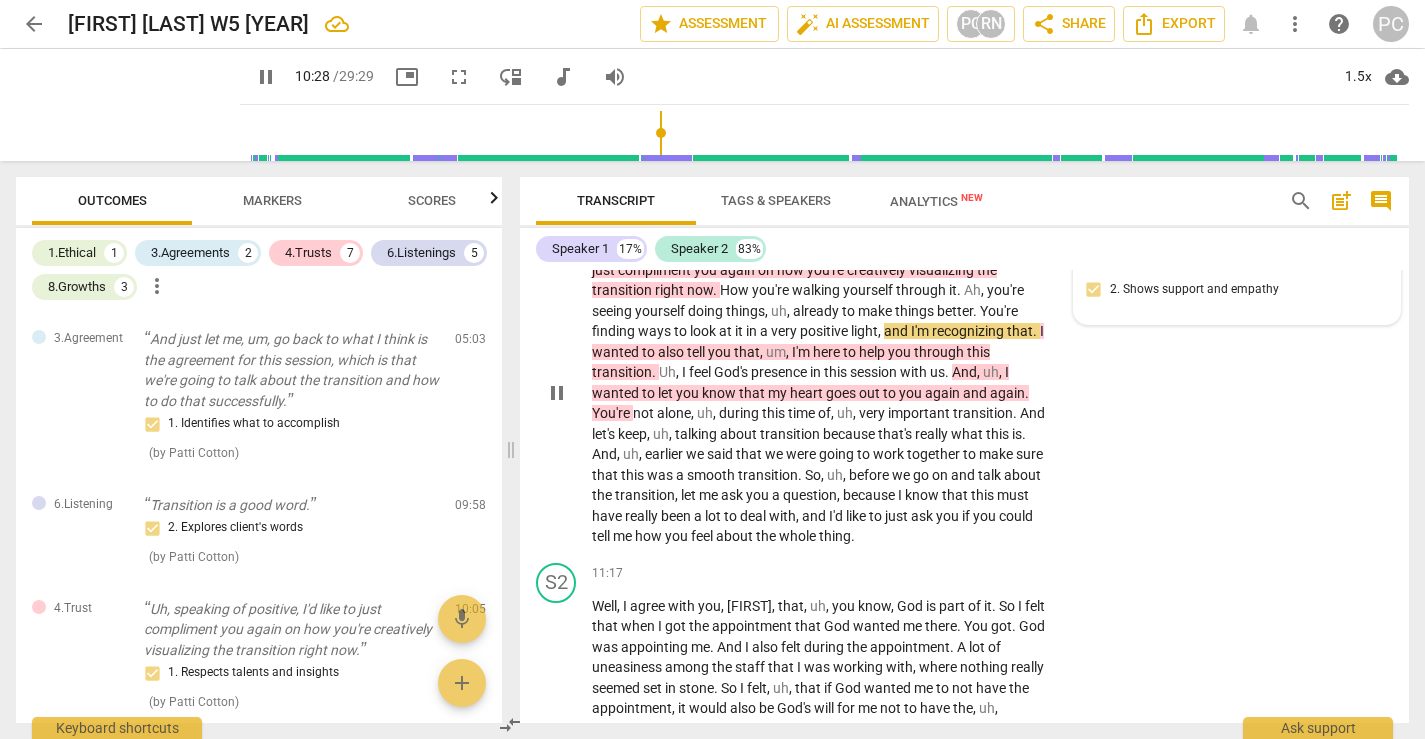scroll, scrollTop: 3500, scrollLeft: 0, axis: vertical 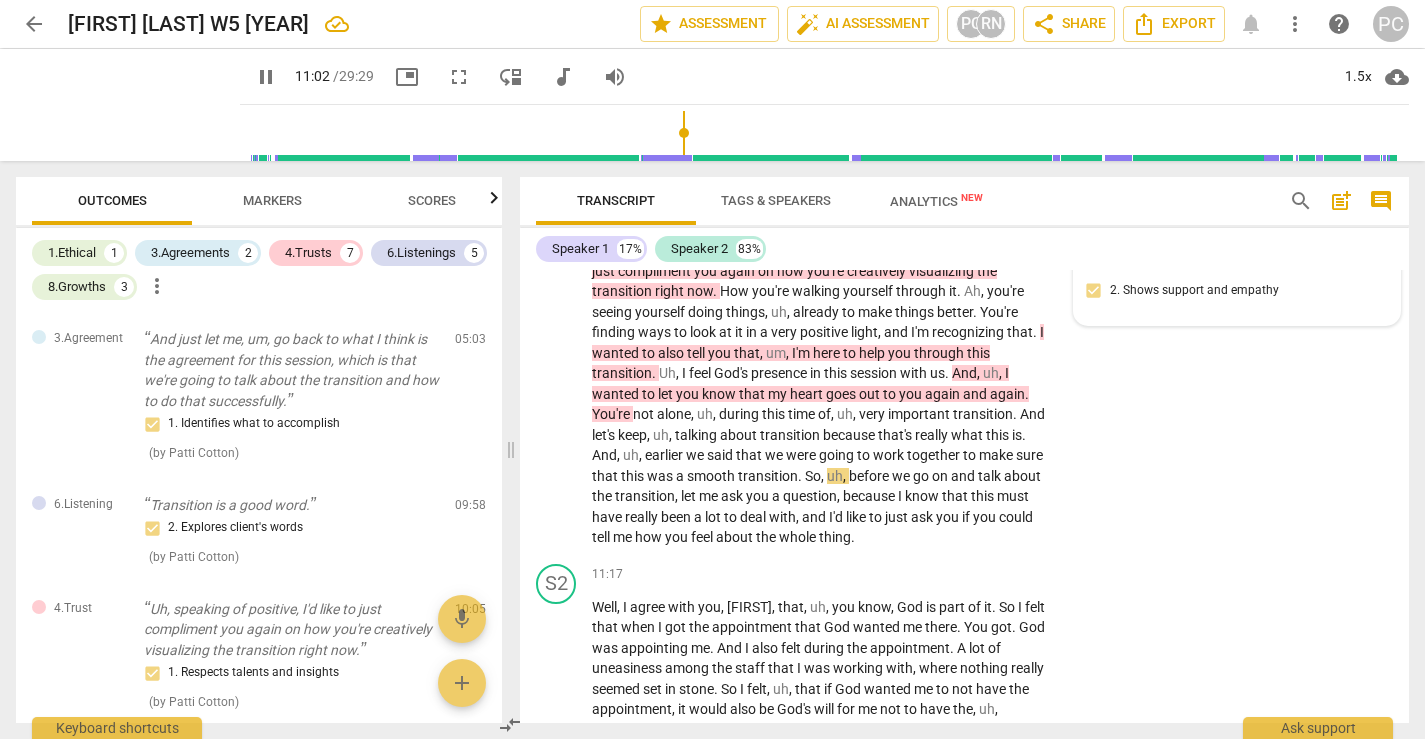 drag, startPoint x: 591, startPoint y: 474, endPoint x: 848, endPoint y: 483, distance: 257.15753 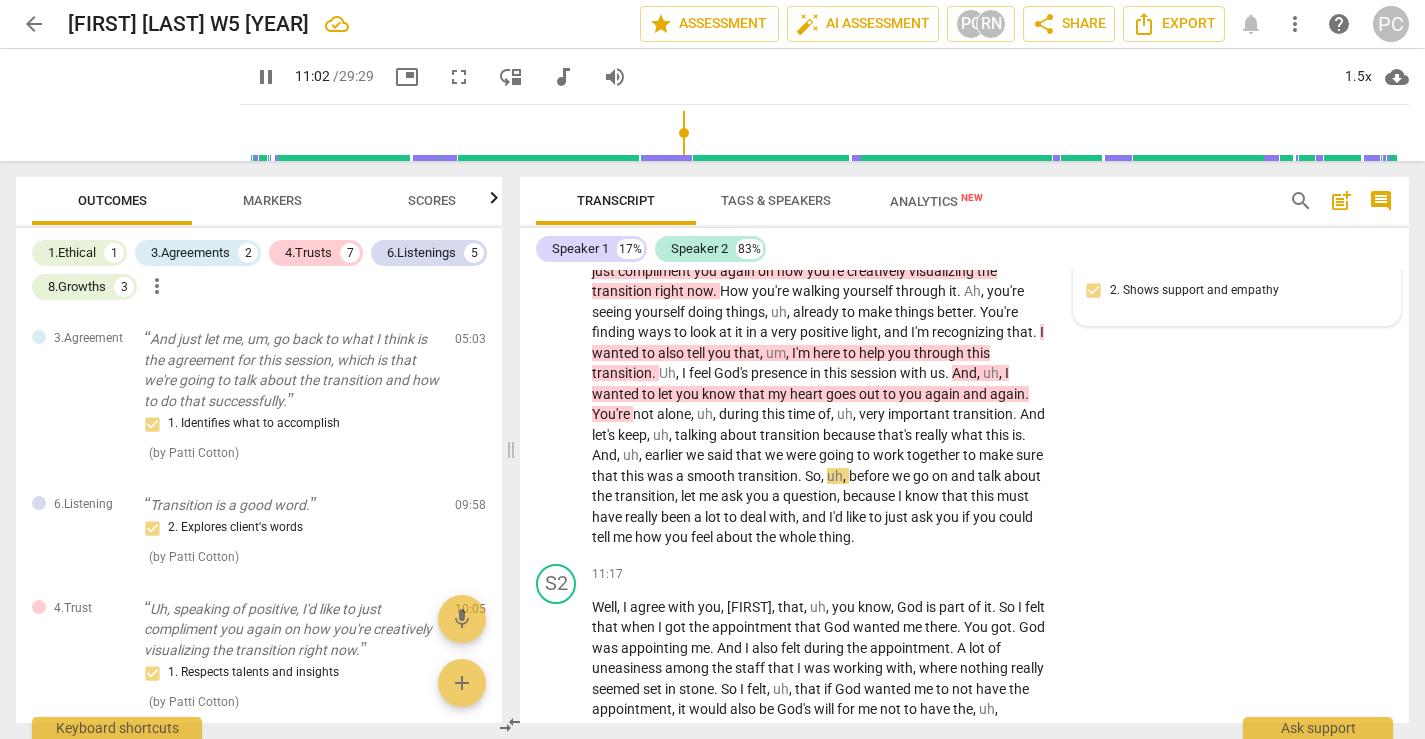 click on "S1 play_arrow pause 10:02 + Add competency 4.Trusts keyboard_arrow_right It's   a   very   exciting   word ,   a   positive   word .   Uh ,   speaking   of   positive ,   I'd   like   to   just   compliment   you   again   on   how   you're   creatively   visualizing   the   transition   right   now .   How   you're   walking   yourself   through   it .   Ah ,   you're   seeing   yourself   doing   things ,   uh ,   already   to   make   things   better .   You're   finding   ways   to   look   at   it   in   a   very   positive   light ,   and   I'm   recognizing   that .   I   wanted   to   also   tell   you   that ,   um ,   I'm   here   to   help   you   through   this   transition .   Uh ,   I   feel   God's   presence   in   this   session   with   us .   And ,   uh ,   I   wanted   to   let   you   know   that   my   heart   goes   out   to   you   again   and   again .   You're   not   alone ,   uh ,   during   this   time   of ,   uh ,   very   important   transition .   And   let's   keep ,   uh ," at bounding box center [964, 377] 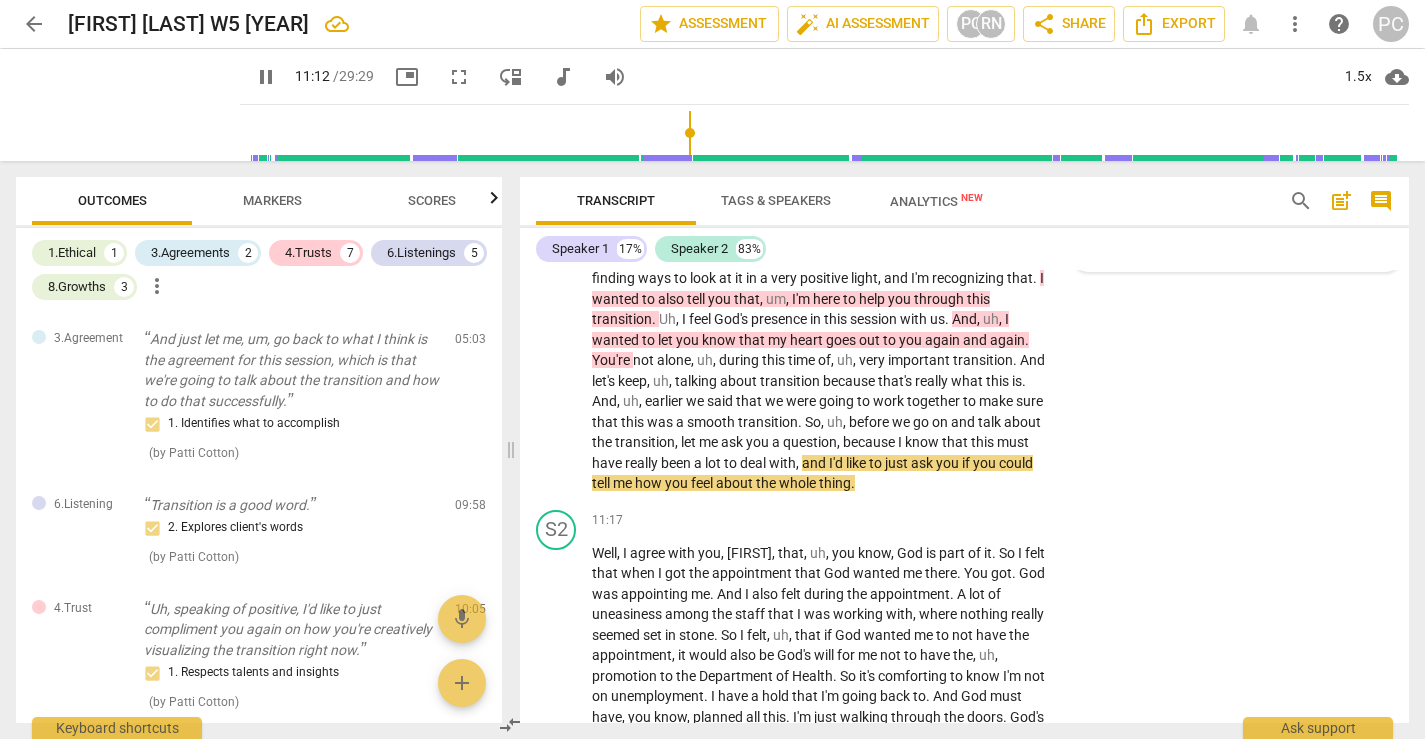 scroll, scrollTop: 3534, scrollLeft: 0, axis: vertical 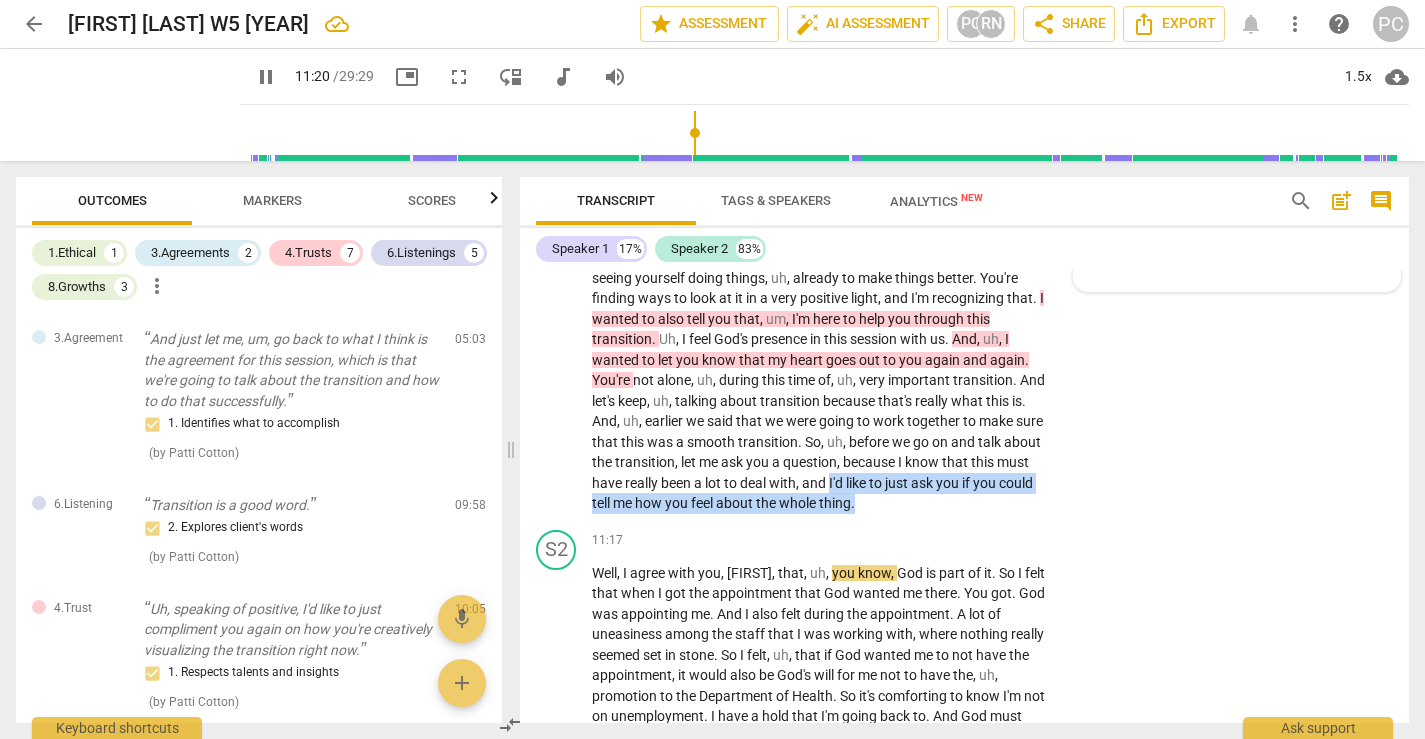 drag, startPoint x: 831, startPoint y: 524, endPoint x: 872, endPoint y: 542, distance: 44.777225 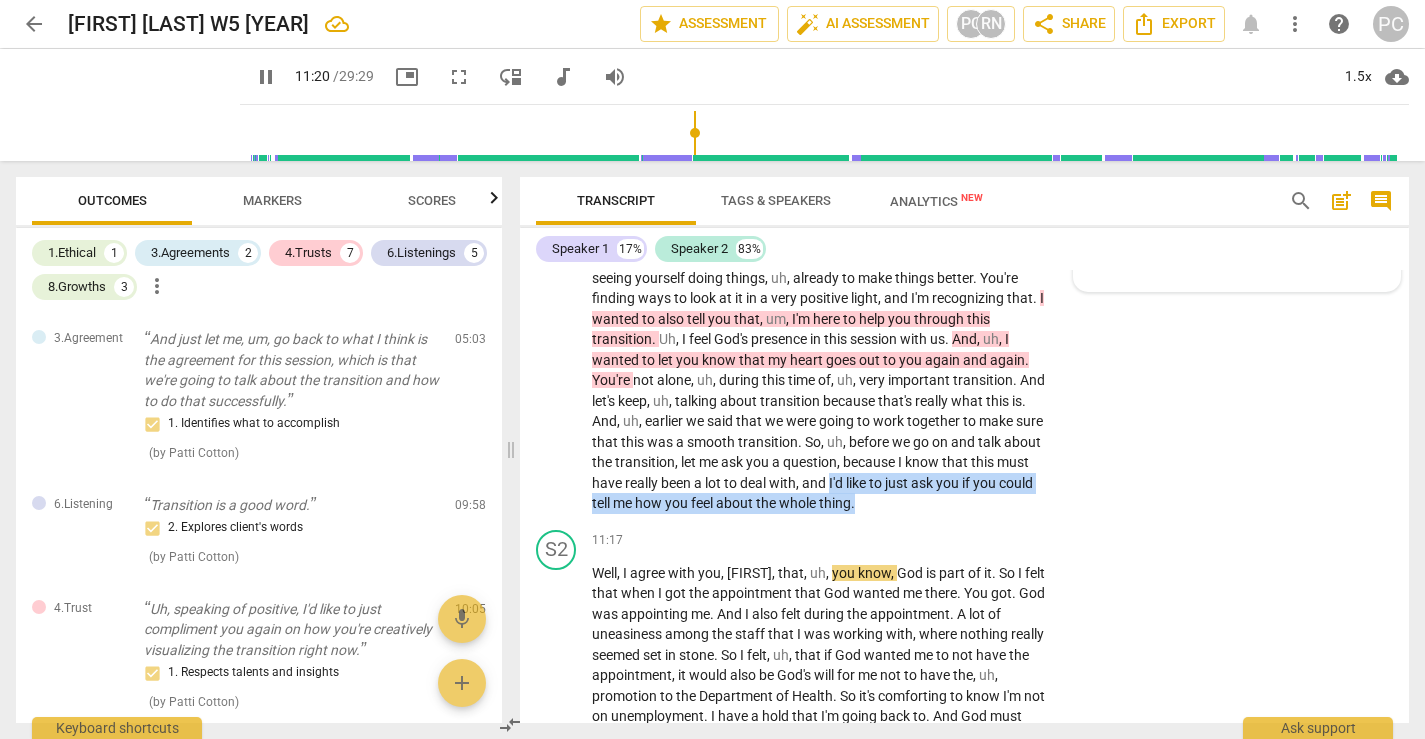 click on "It's   a   very   exciting   word ,   a   positive   word .   Uh ,   speaking   of   positive ,   I'd   like   to   just   compliment   you   again   on   how   you're   creatively   visualizing   the   transition   right   now .   How   you're   walking   yourself   through   it .   Ah ,   you're   seeing   yourself   doing   things ,   uh ,   already   to   make   things   better .   You're   finding   ways   to   look   at   it   in   a   very   positive   light ,   and   I'm   recognizing   that .   I   wanted   to   also   tell   you   that ,   um ,   I'm   here   to   help   you   through   this   transition .   Uh ,   I   feel   God's   presence   in   this   session   with   us .   And ,   uh ,   I   wanted   to   let   you   know   that   my   heart   goes   out   to   you   again   and   again .   You're   not   alone ,   uh ,   during   this   time   of ,   uh ,   very   important   transition .   And   let's   keep ,   uh ,   talking   about   transition   because   that's   really   what   this" at bounding box center [821, 360] 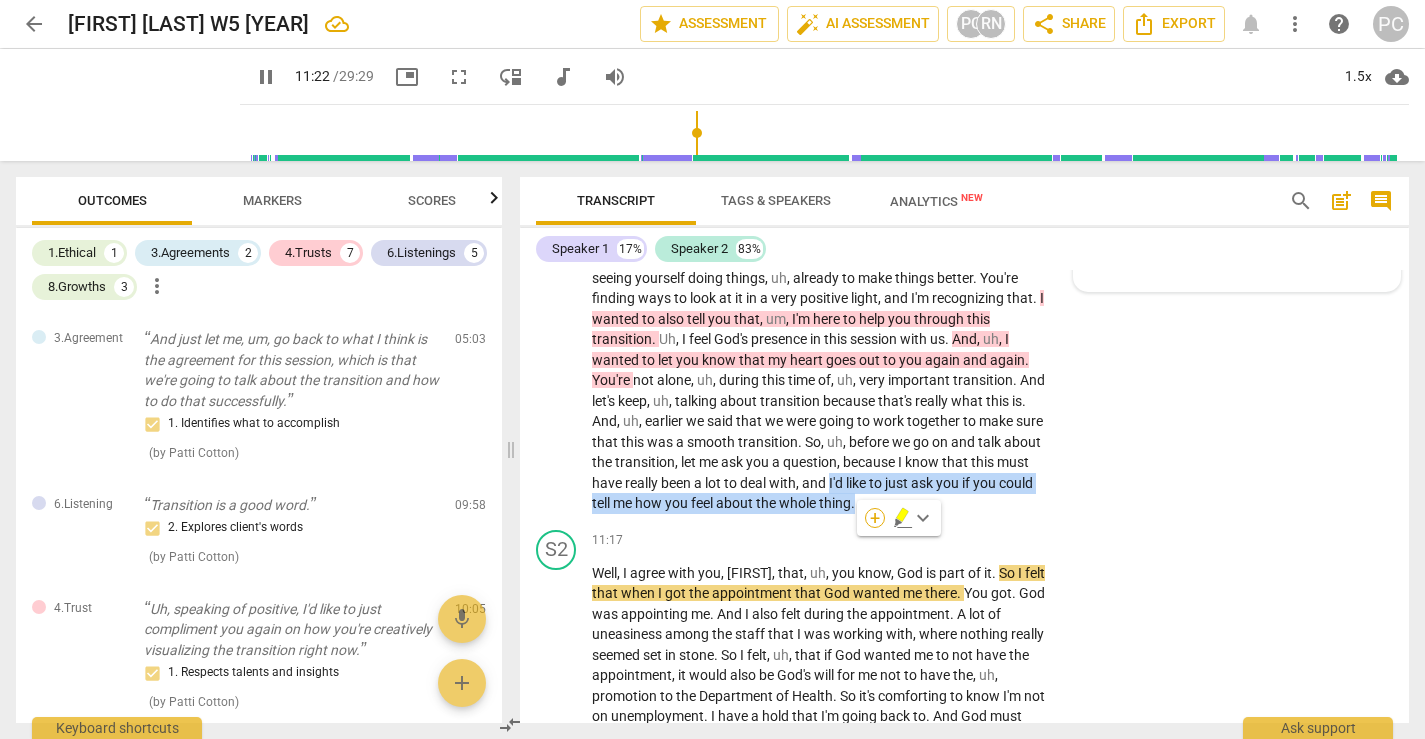 click on "+" at bounding box center (875, 518) 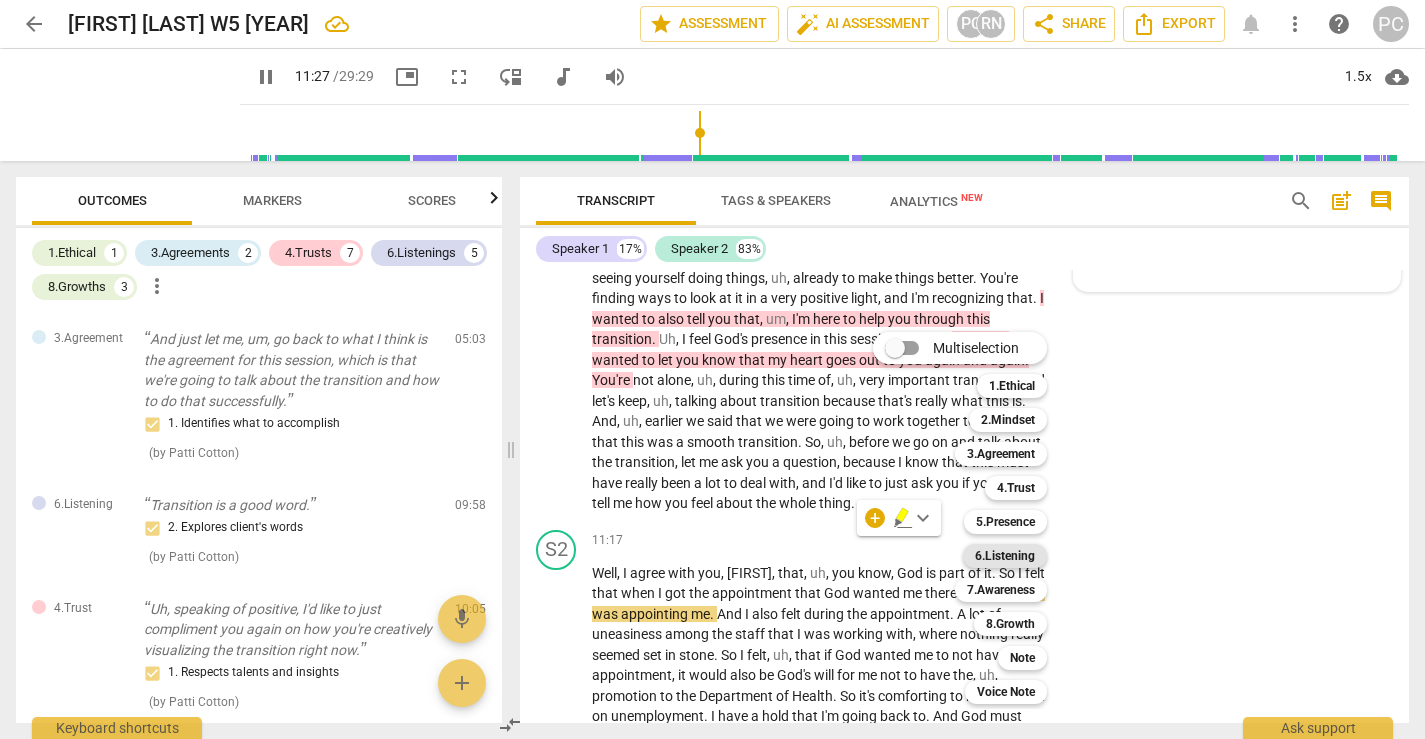 click on "6.Listening" at bounding box center [1005, 556] 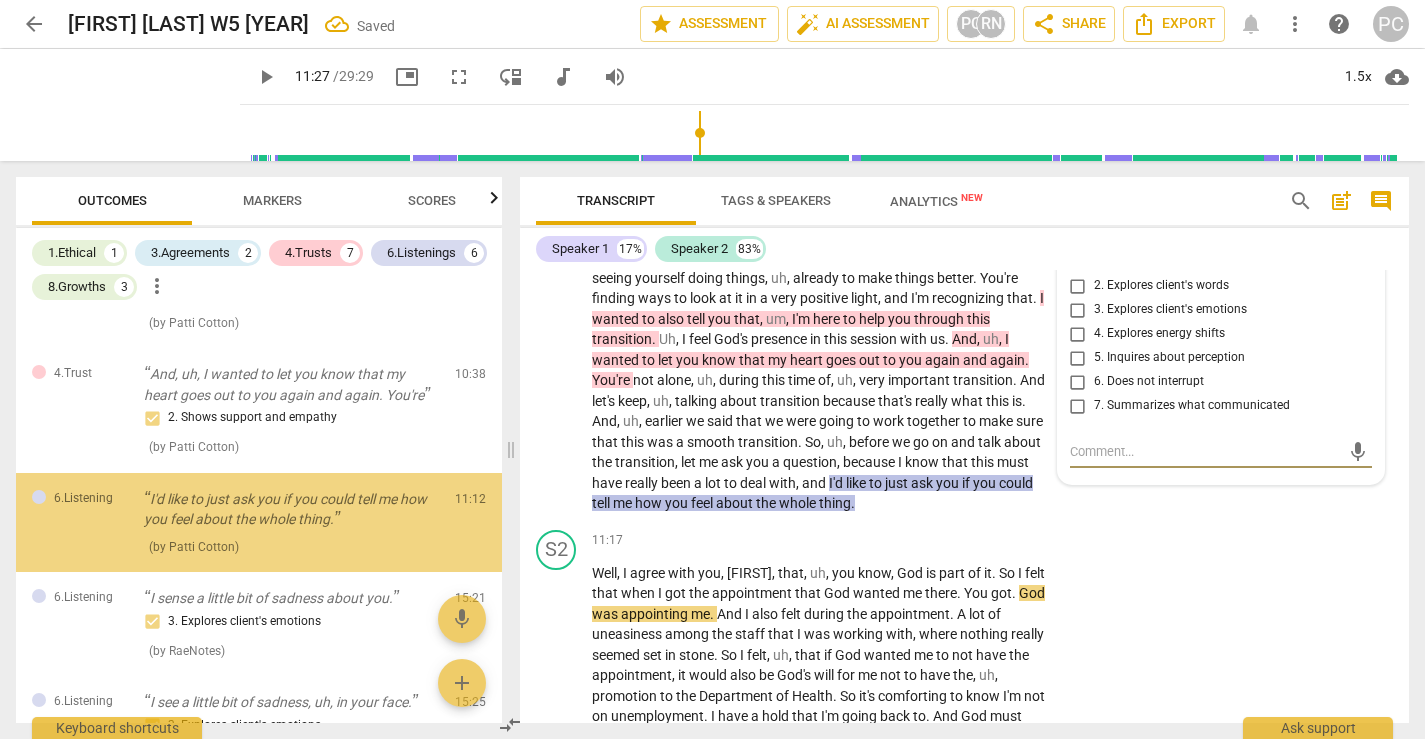 scroll, scrollTop: 1296, scrollLeft: 0, axis: vertical 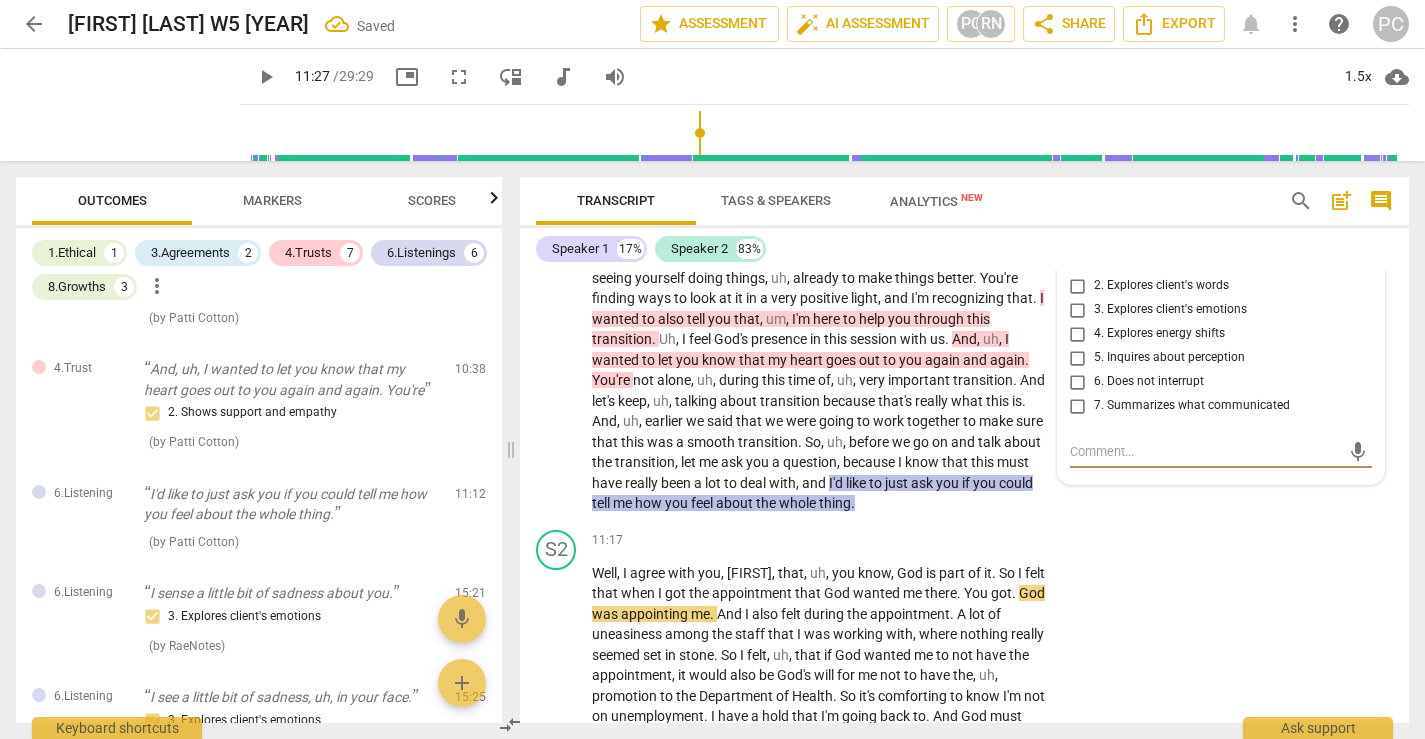 click on "3. Explores client's emotions" at bounding box center [1078, 310] 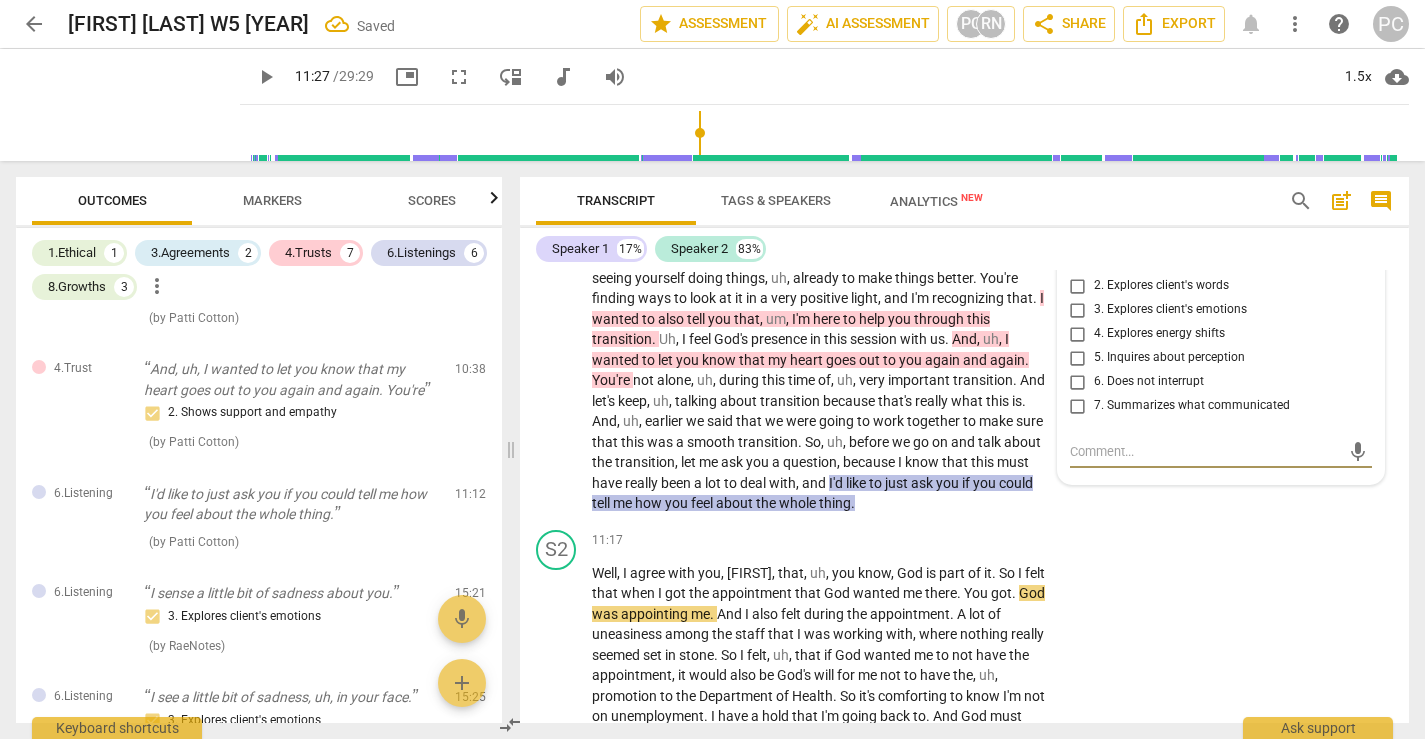 checkbox on "true" 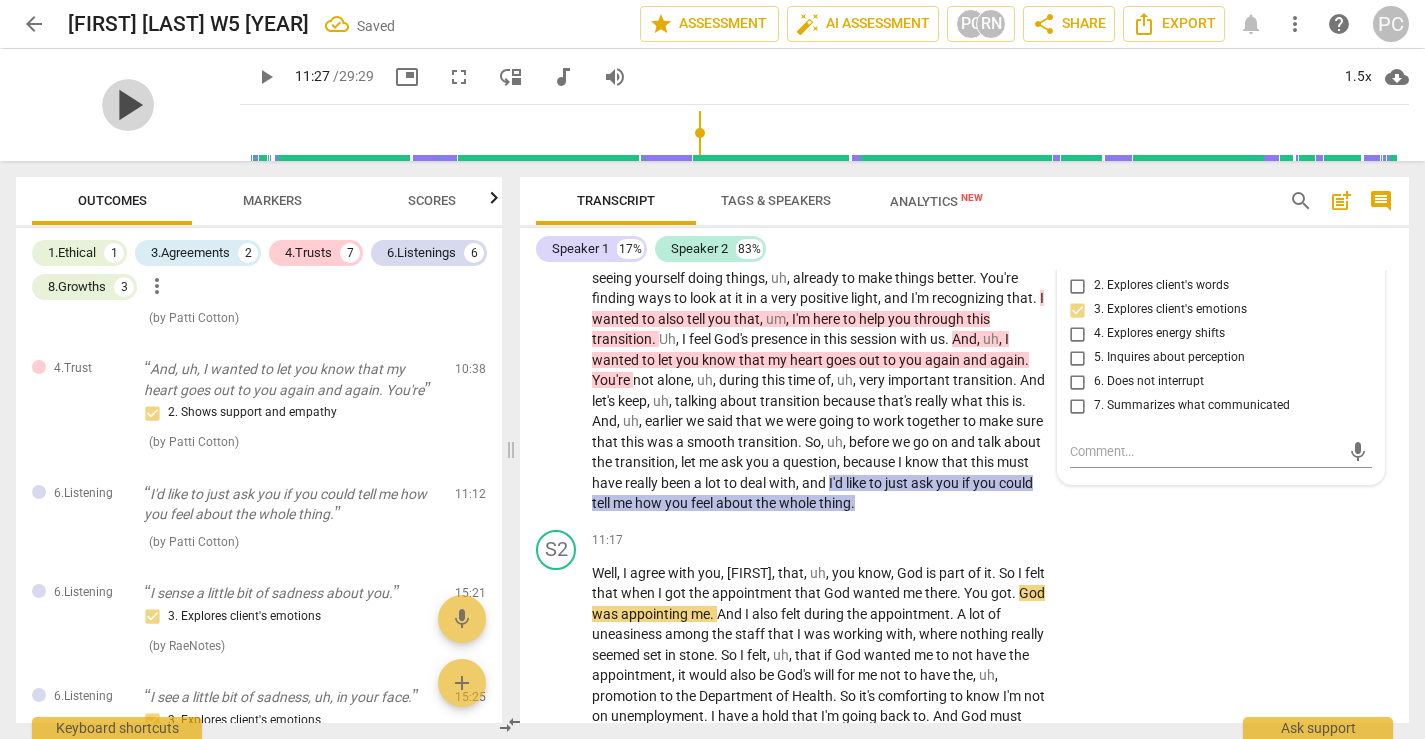 click on "play_arrow" at bounding box center (128, 105) 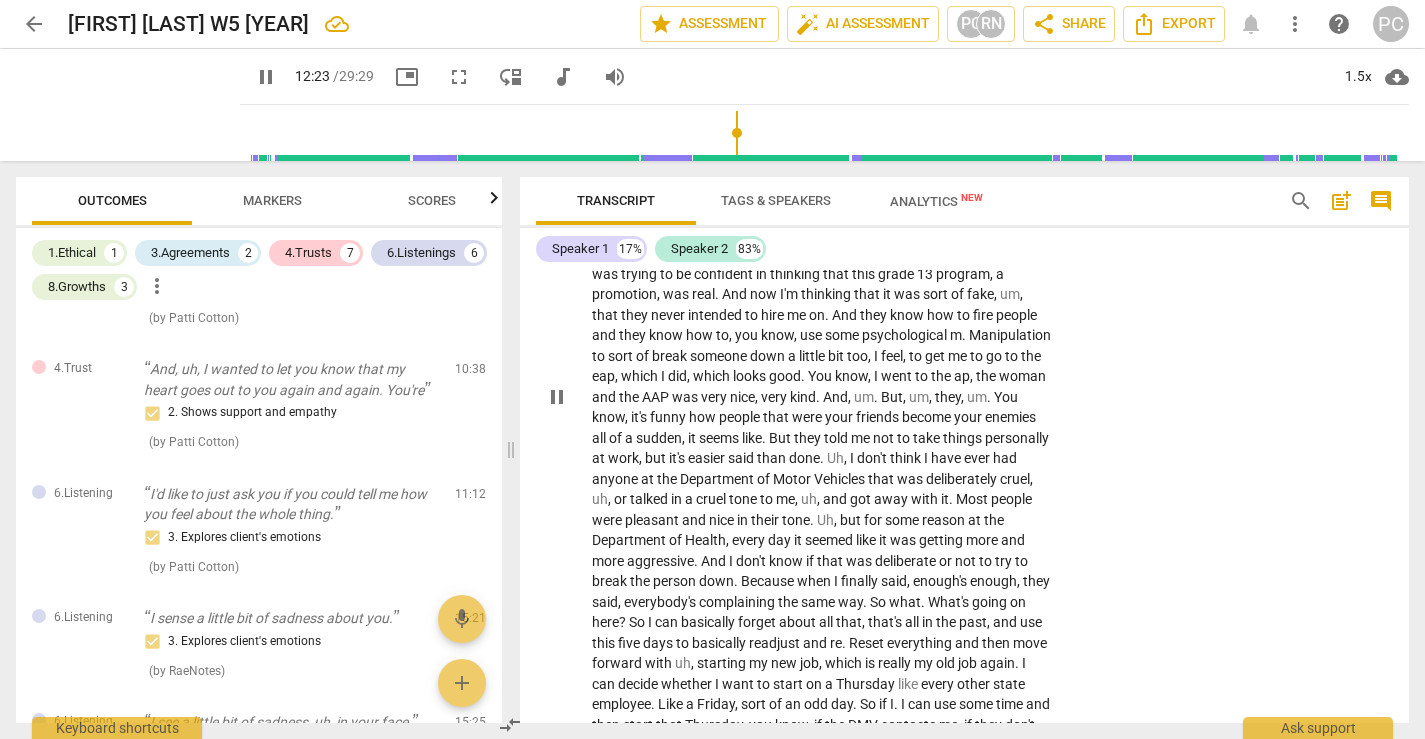 scroll, scrollTop: 4163, scrollLeft: 0, axis: vertical 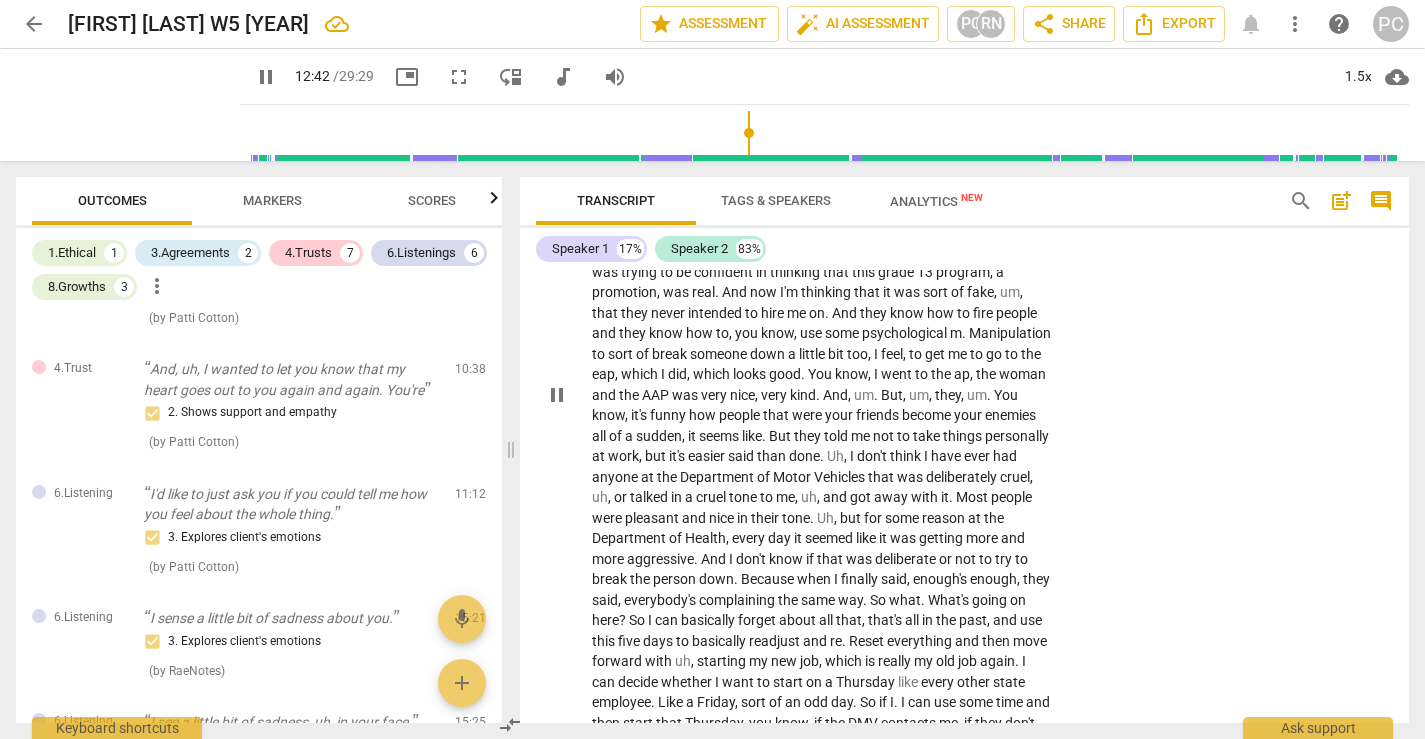 click on "eap" at bounding box center [603, 374] 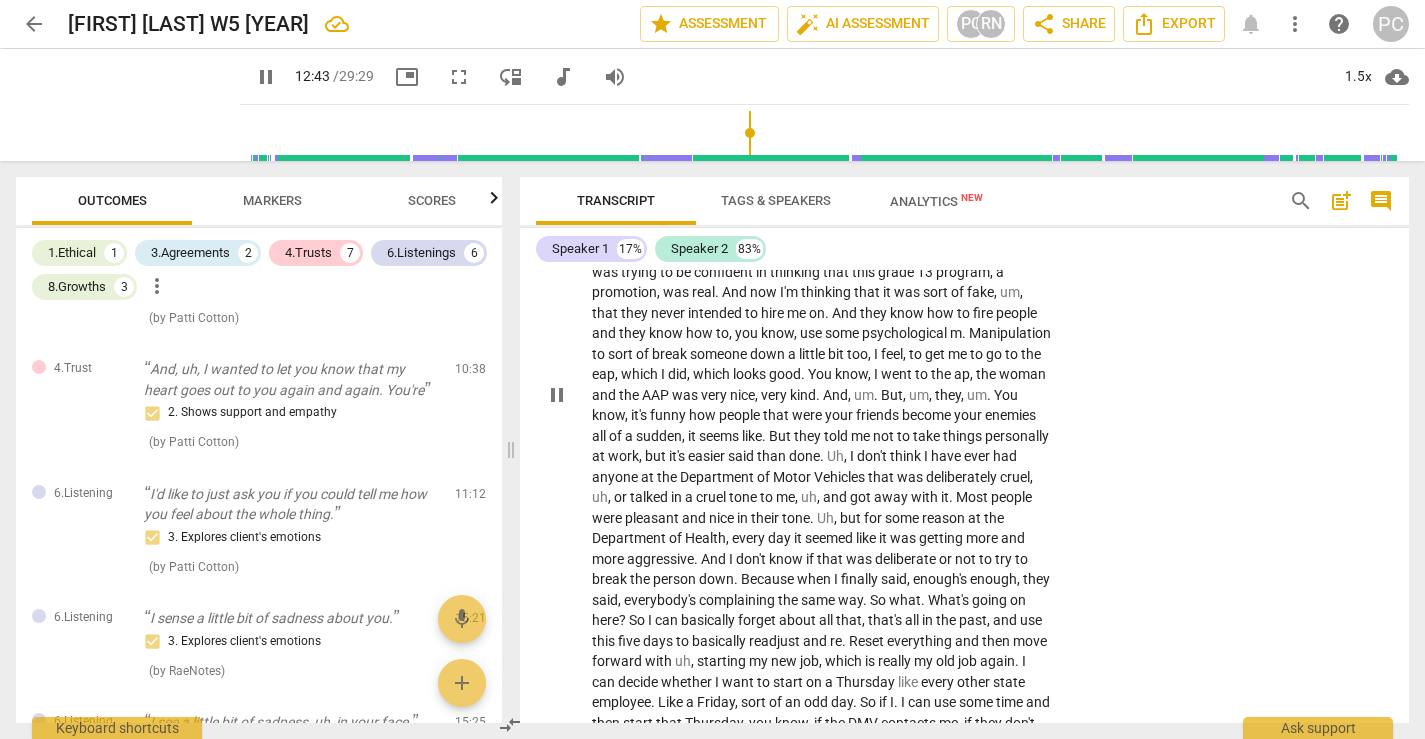 type on "764" 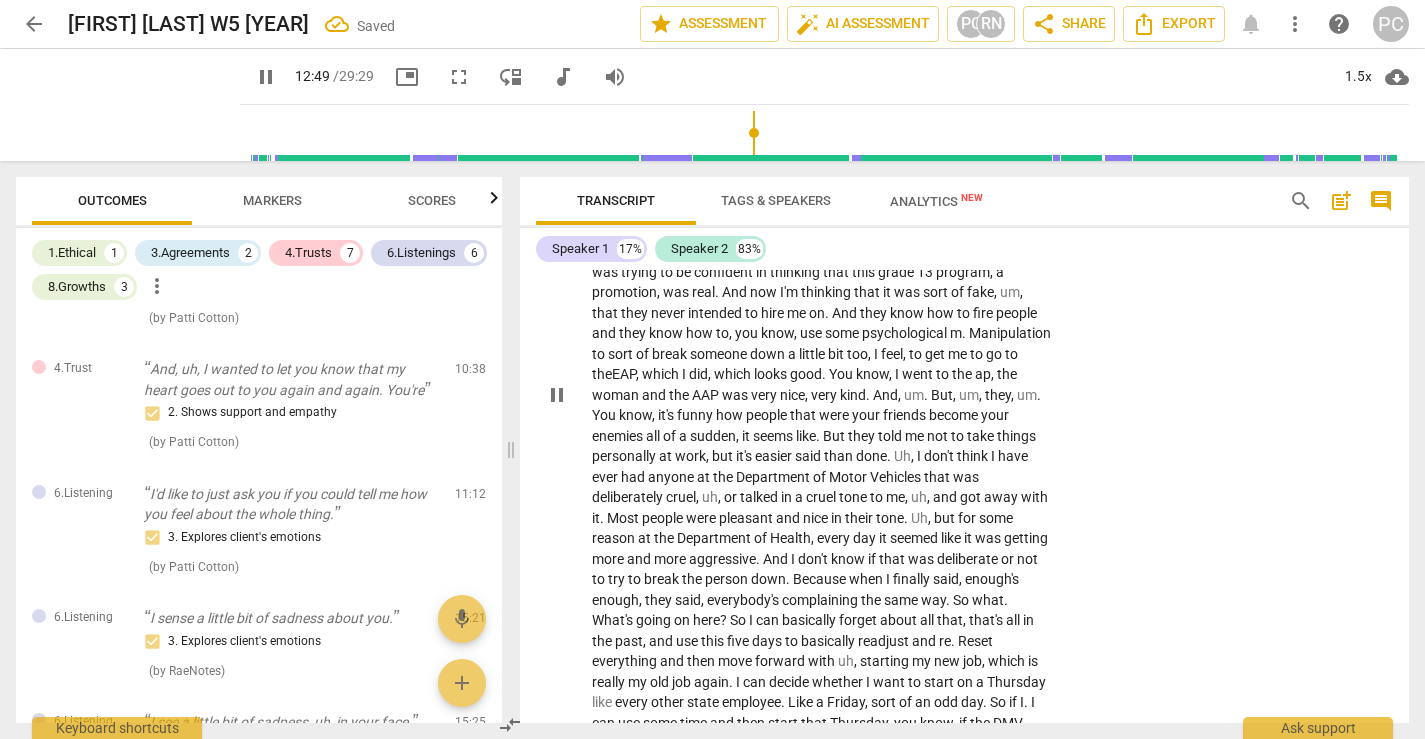 click on "AAP" at bounding box center (707, 395) 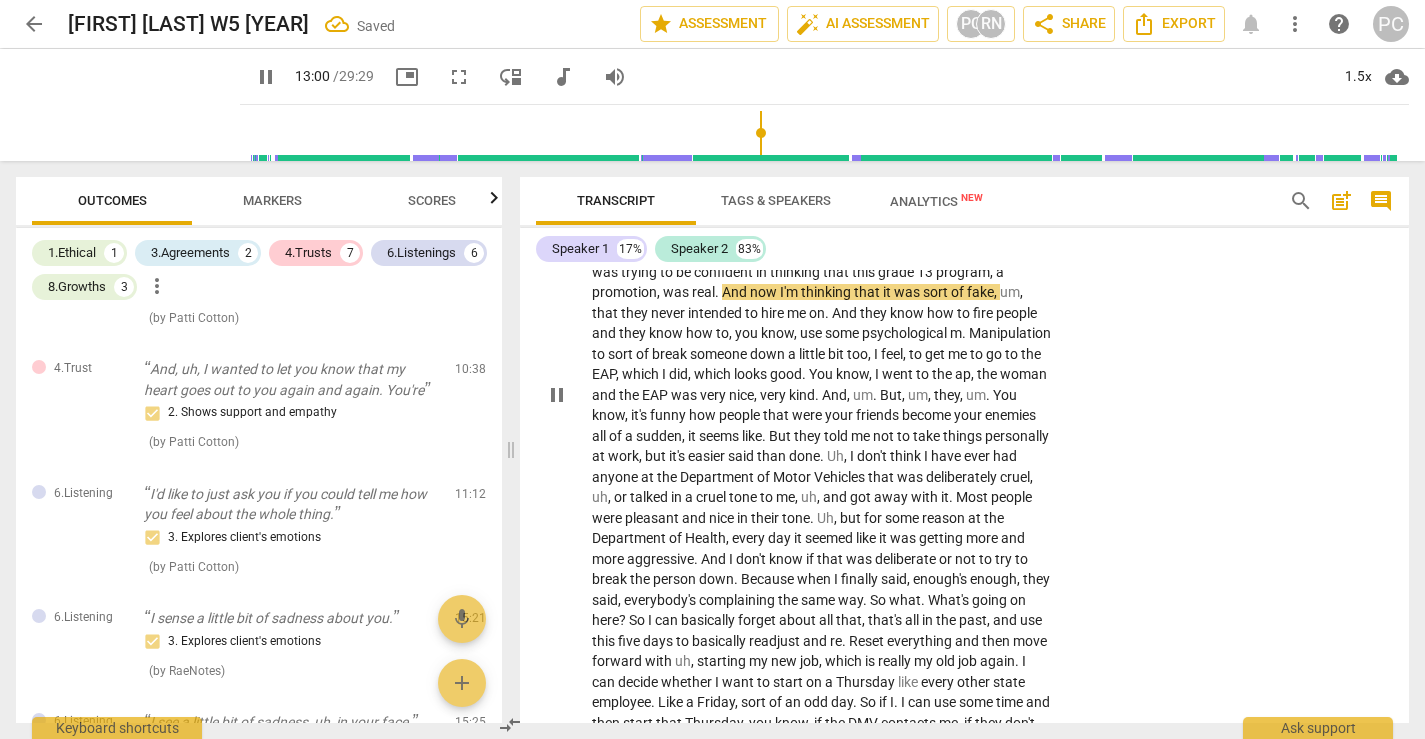 click on "S2 play_arrow pause 11:17 + Add competency keyboard_arrow_right Well ,   I   agree   with   you ,   James ,   that ,   uh ,   you   know ,   God   is   part   of   it .   So   I   felt   that   when   I   got   the   appointment   that   God   wanted   me   there .   You   got .   God   was   appointing   me .   And   I   also   felt   during   the   appointment .   A   lot   of   uneasiness   among   the   staff   that   I   was   working   with ,   where   nothing   really   seemed   set   in   stone .   So   I   felt ,   uh ,   that   if   God   wanted   me   to   not   have   the   appointment ,   it   would   also   be   God's   will   for   me   not   to   have   the ,   uh ,   promotion   to   the   Department   of   Health .   So   it's   comforting   to   know   I'm   not   on   unemployment .   I   have   a   hold   that   I'm   going   back   to .   And   God   must   have ,   you   know ,   planned   all   this .   I'm   just   walking   through   the   doors .   God's   closing   doors ,   God's" at bounding box center [964, 379] 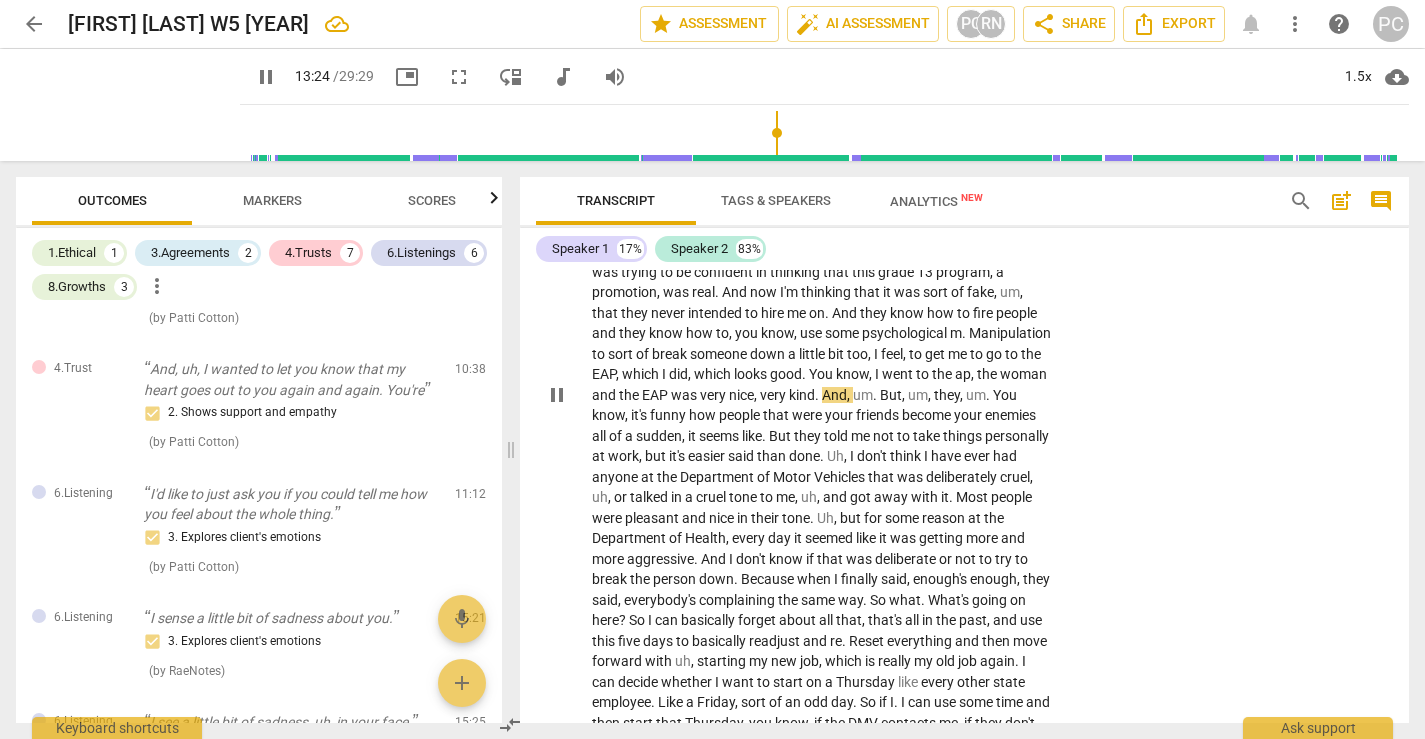 click on "ap" at bounding box center (963, 374) 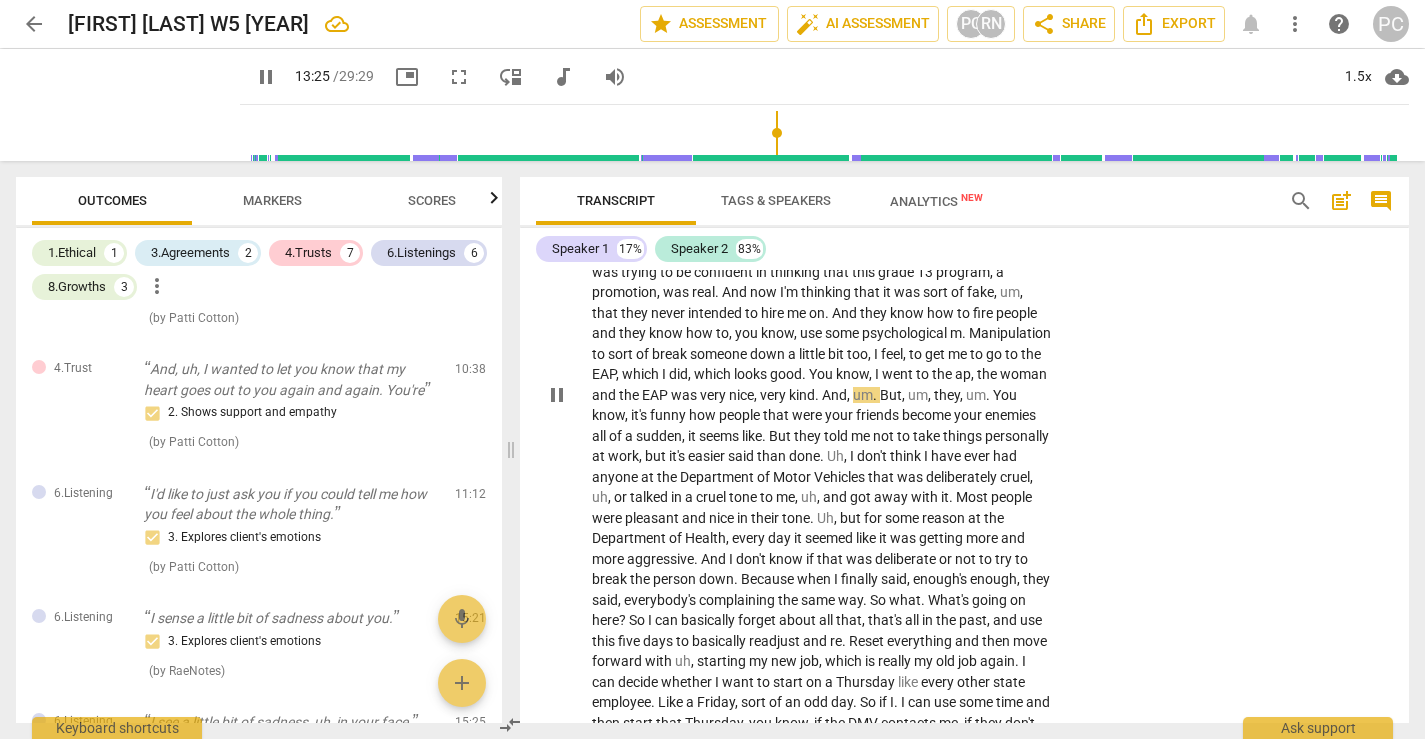 type on "806" 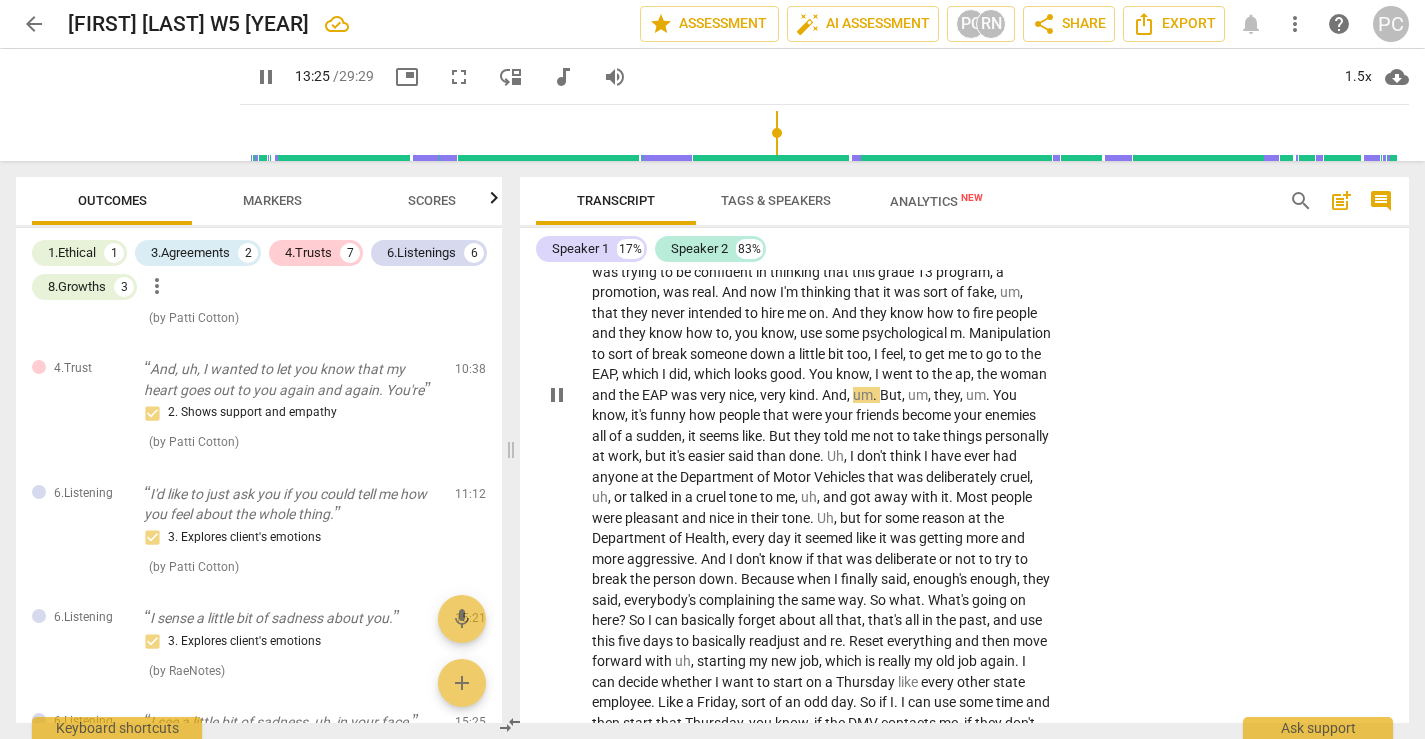 type 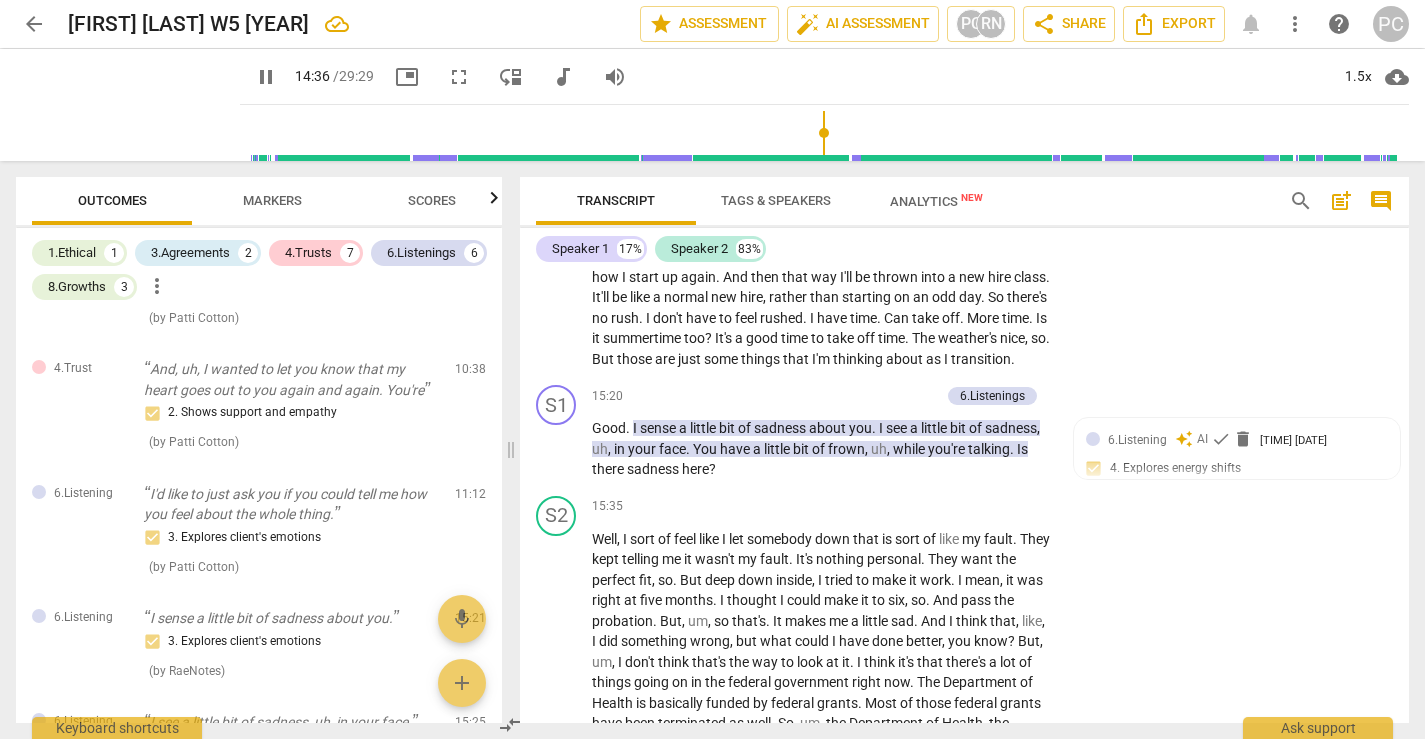 scroll, scrollTop: 4649, scrollLeft: 0, axis: vertical 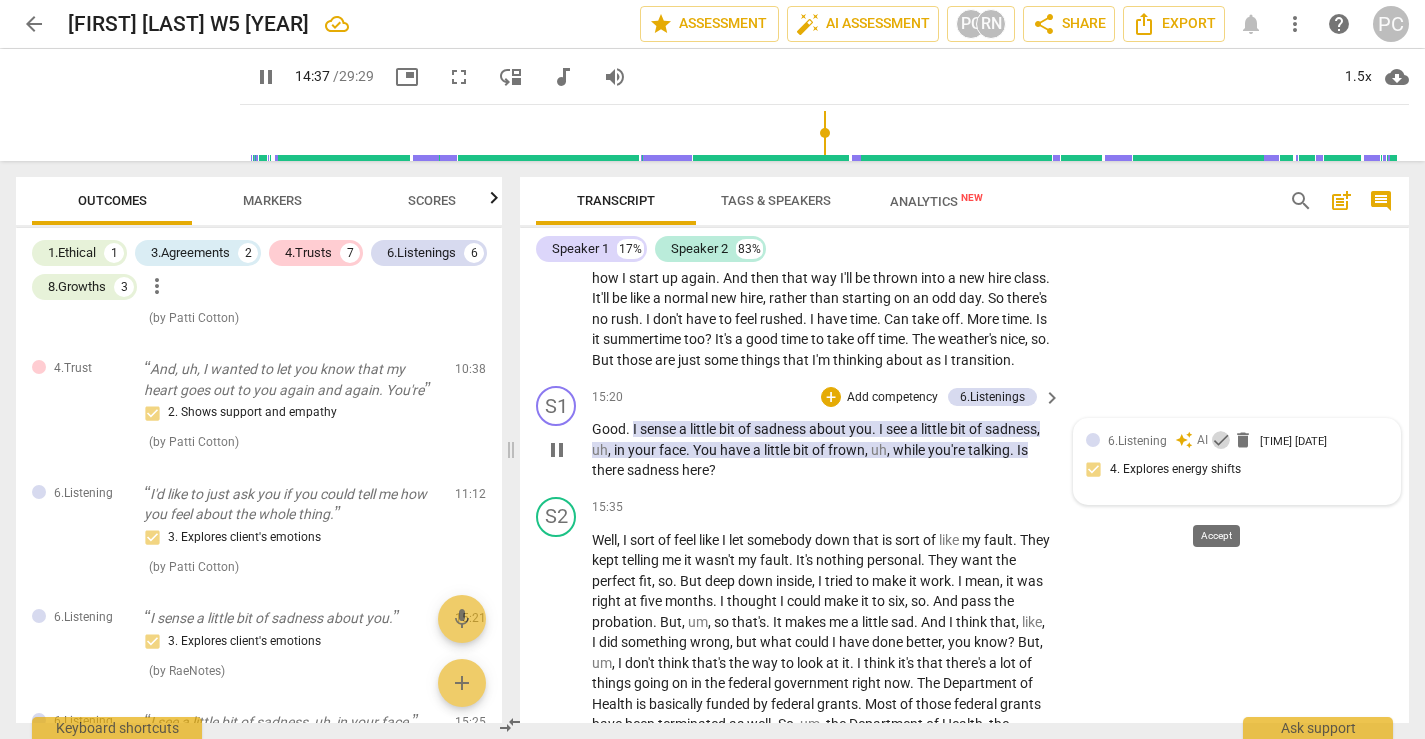 click on "check" at bounding box center [1221, 440] 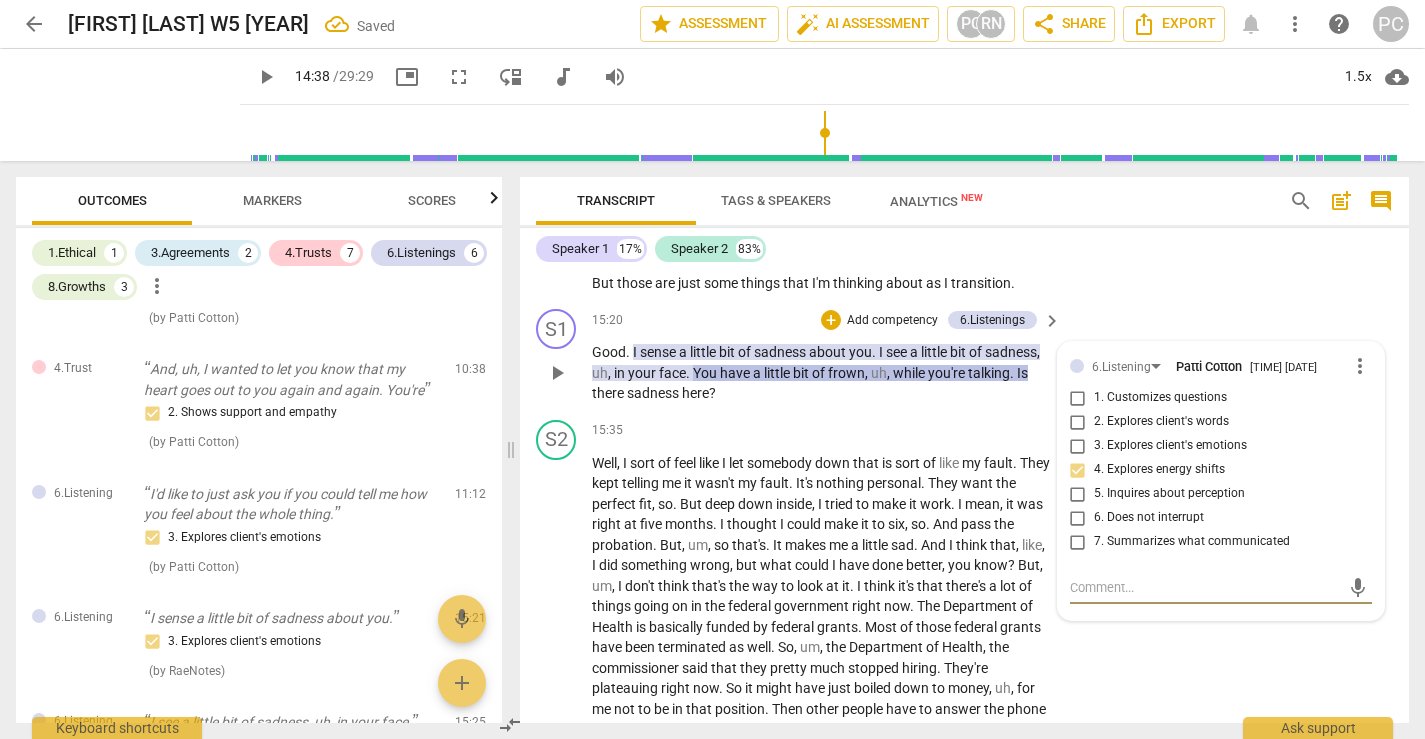 scroll, scrollTop: 4725, scrollLeft: 0, axis: vertical 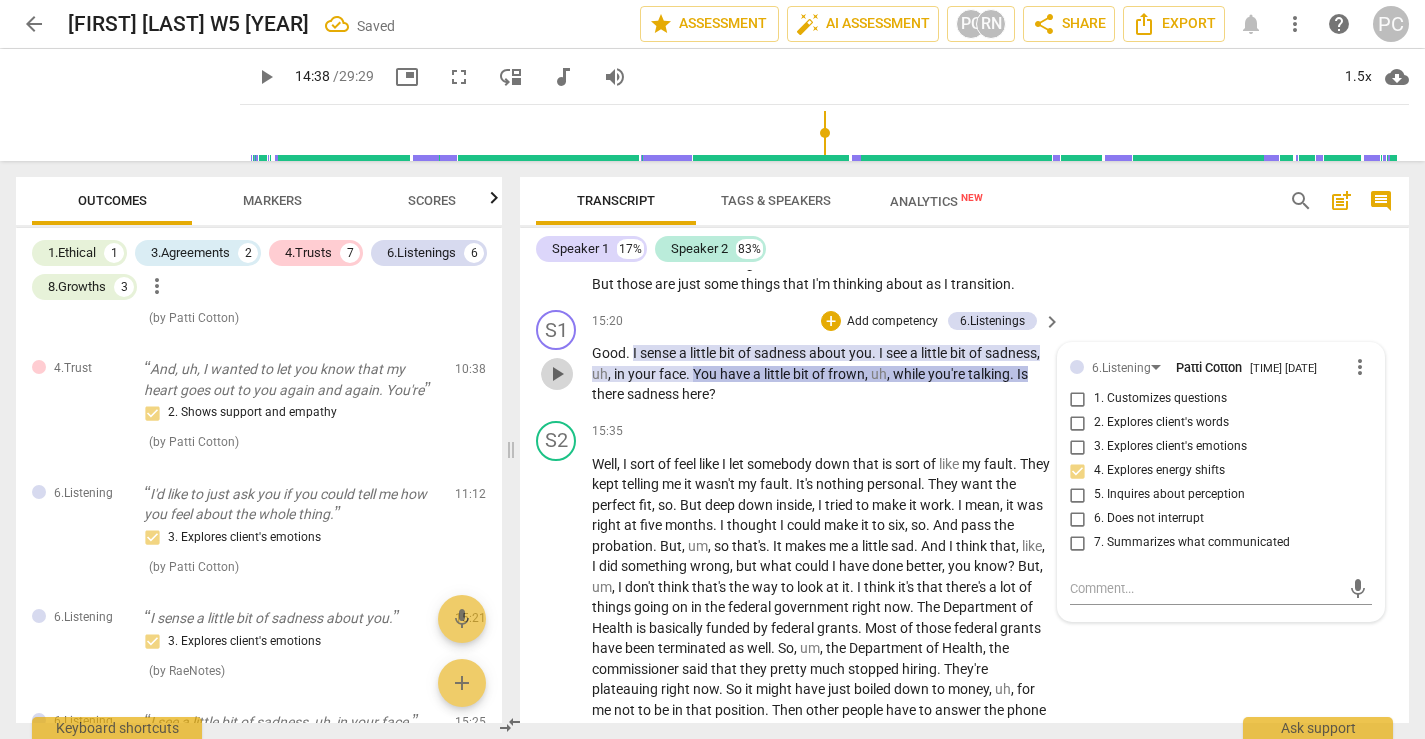 click on "play_arrow" at bounding box center (557, 374) 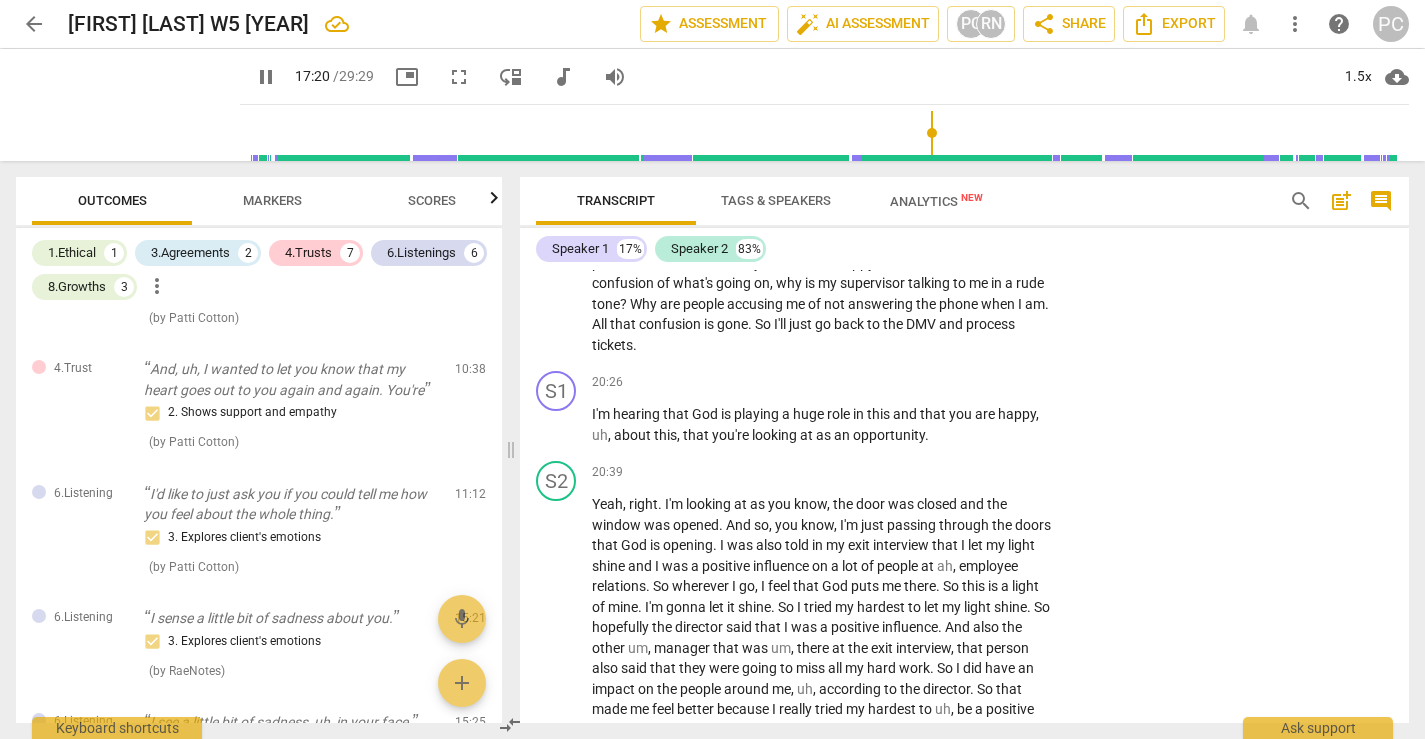 scroll, scrollTop: 6035, scrollLeft: 0, axis: vertical 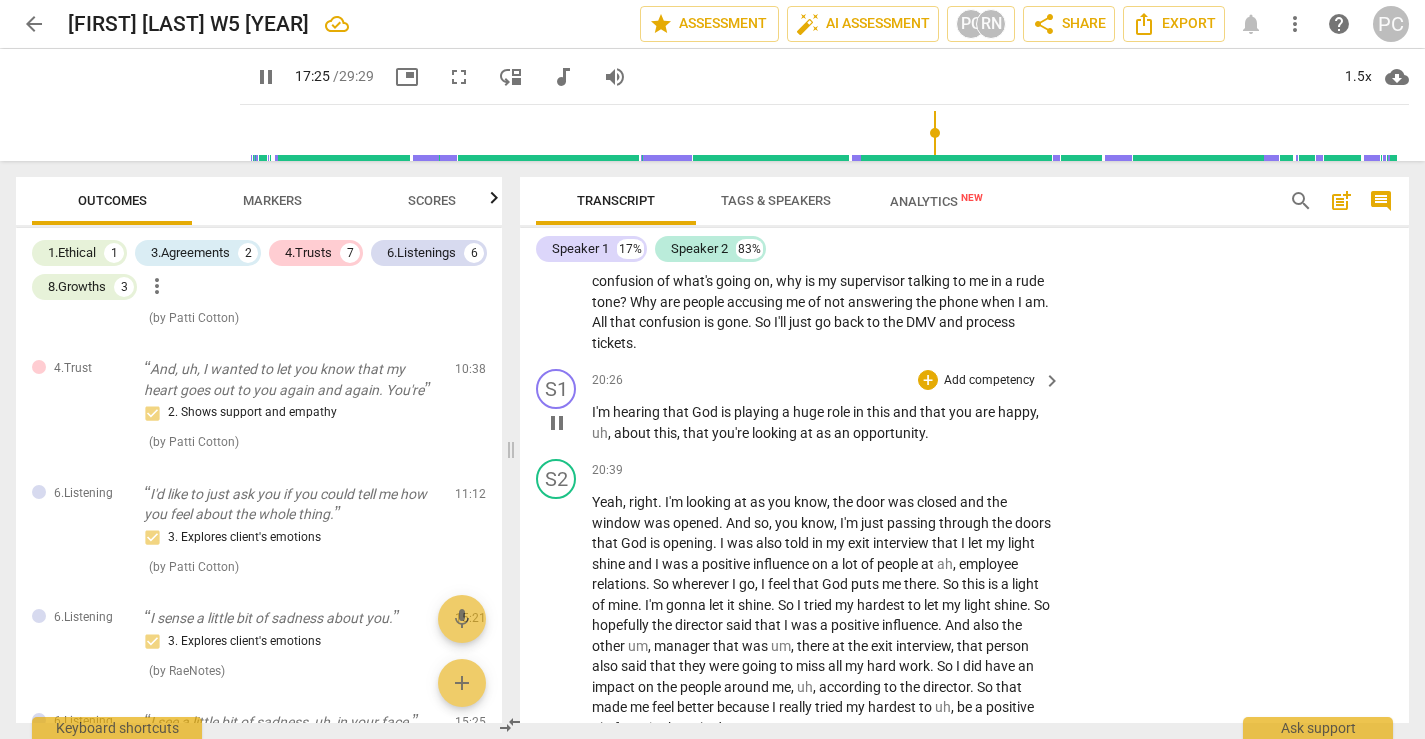 click on "pause" at bounding box center (557, 423) 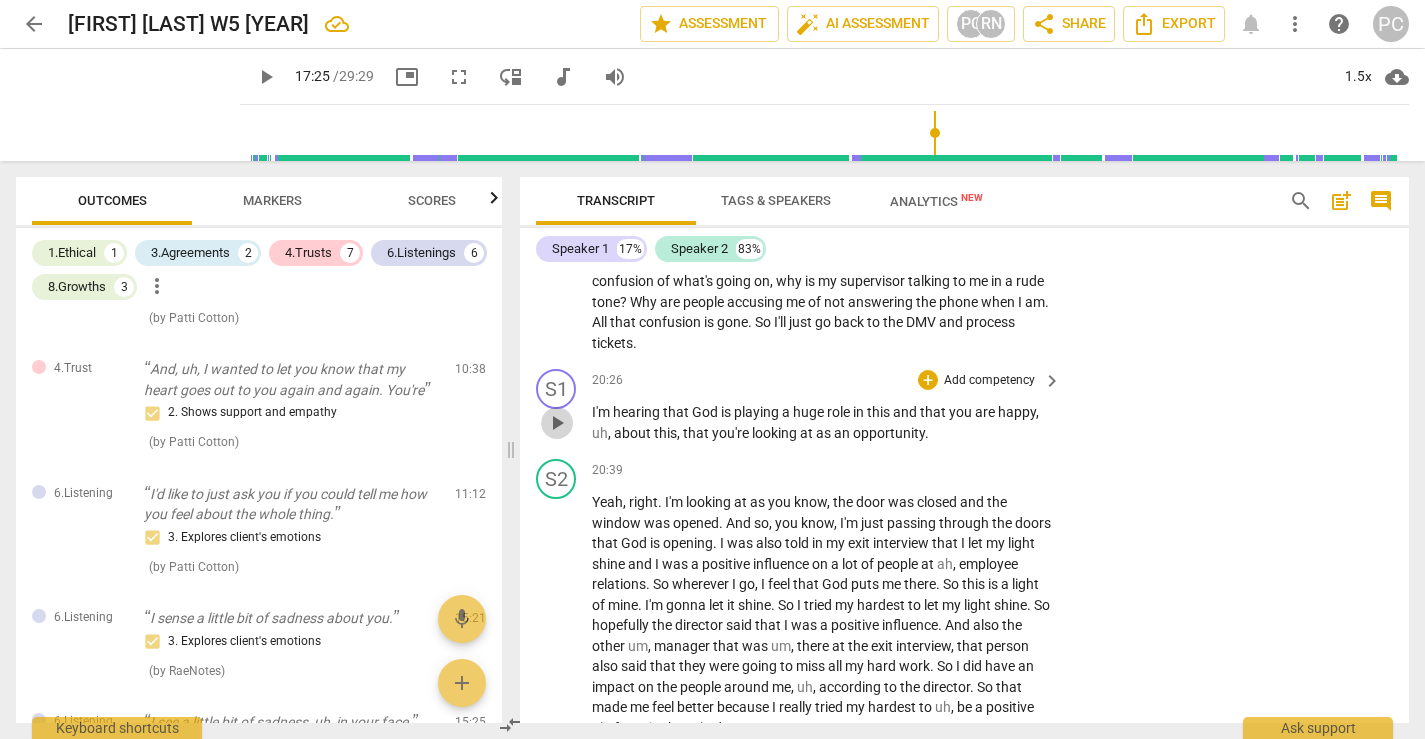 click on "play_arrow" at bounding box center (557, 423) 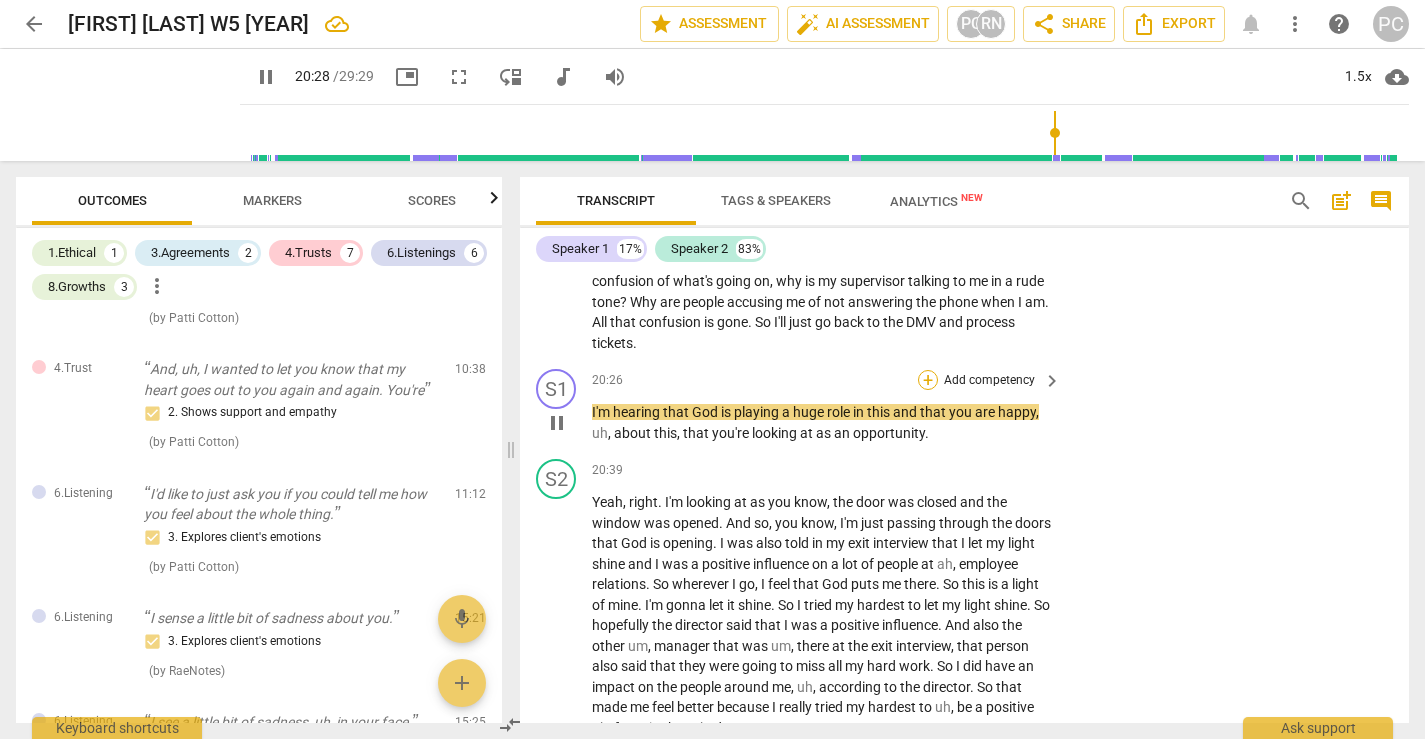 click on "+" at bounding box center [928, 380] 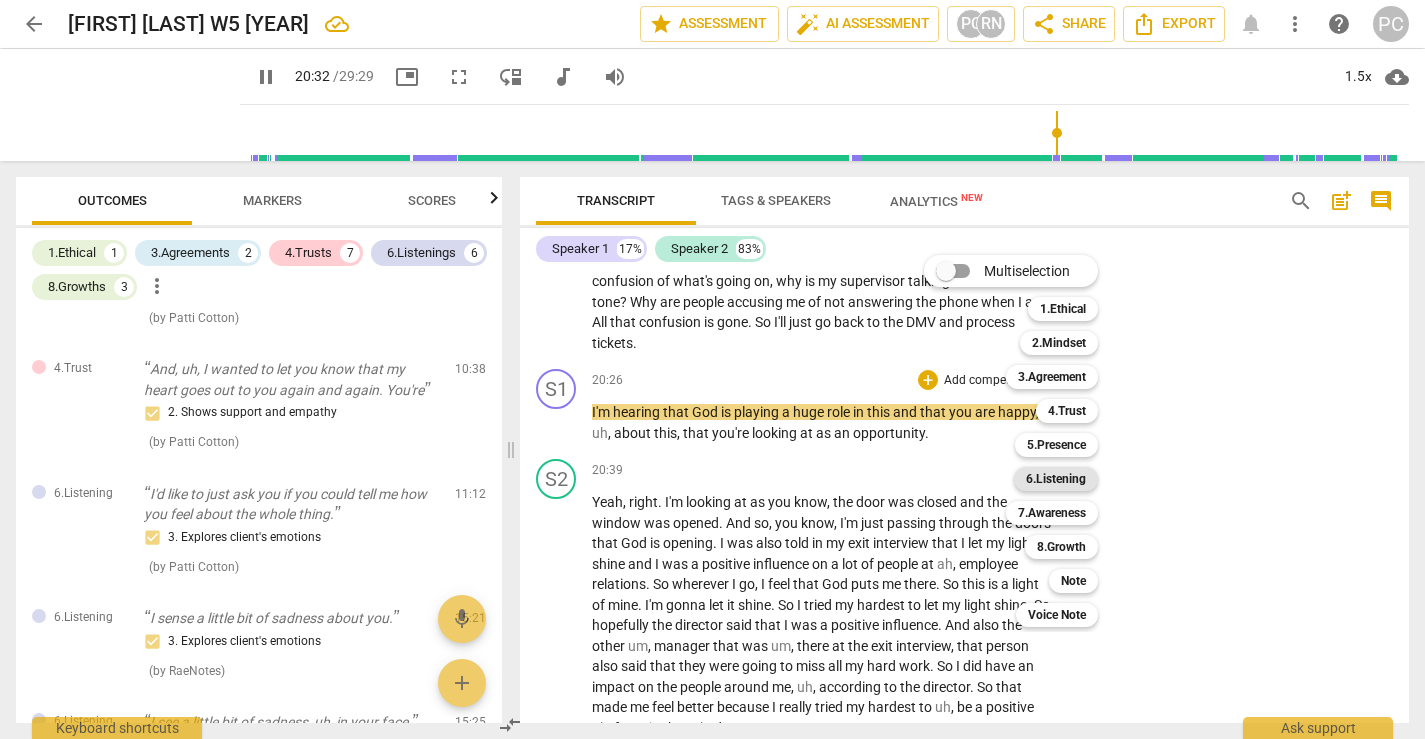 click on "6.Listening" at bounding box center (1056, 479) 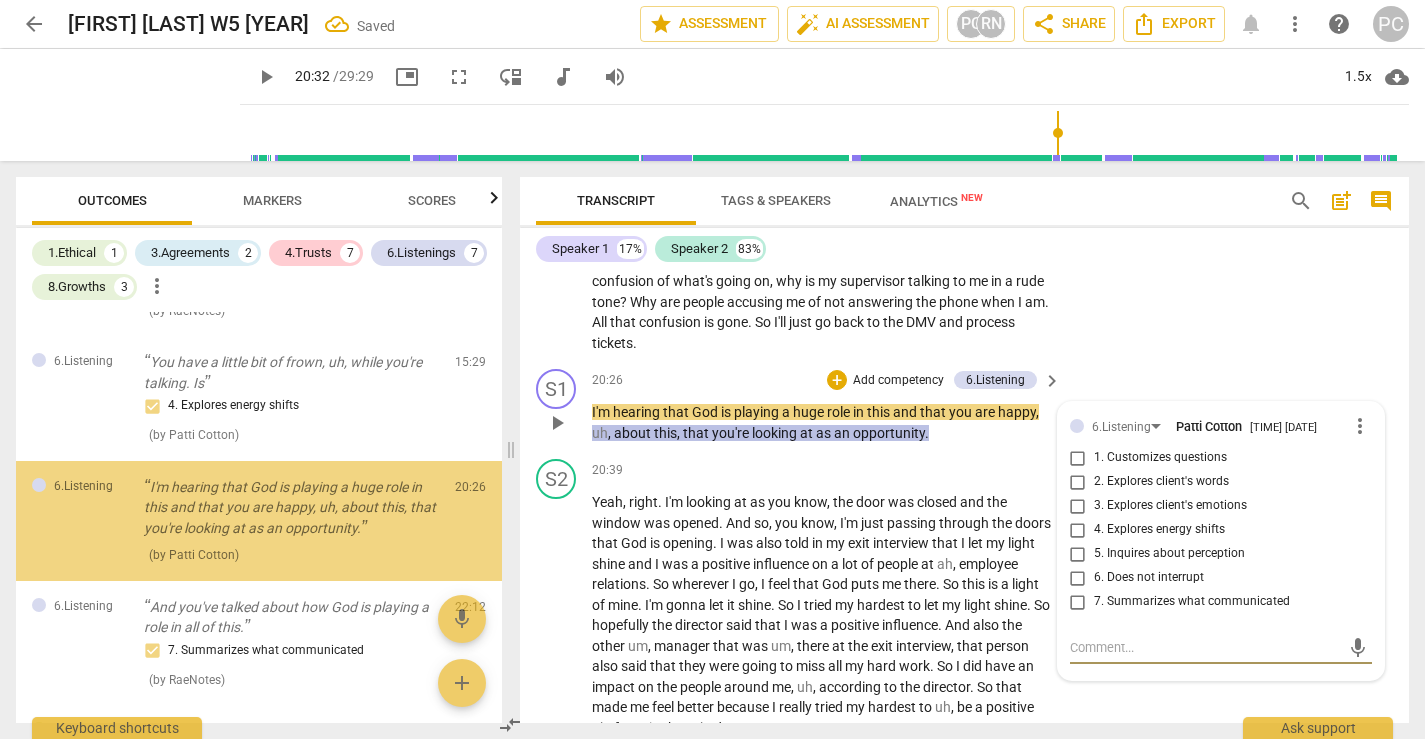 scroll, scrollTop: 1763, scrollLeft: 0, axis: vertical 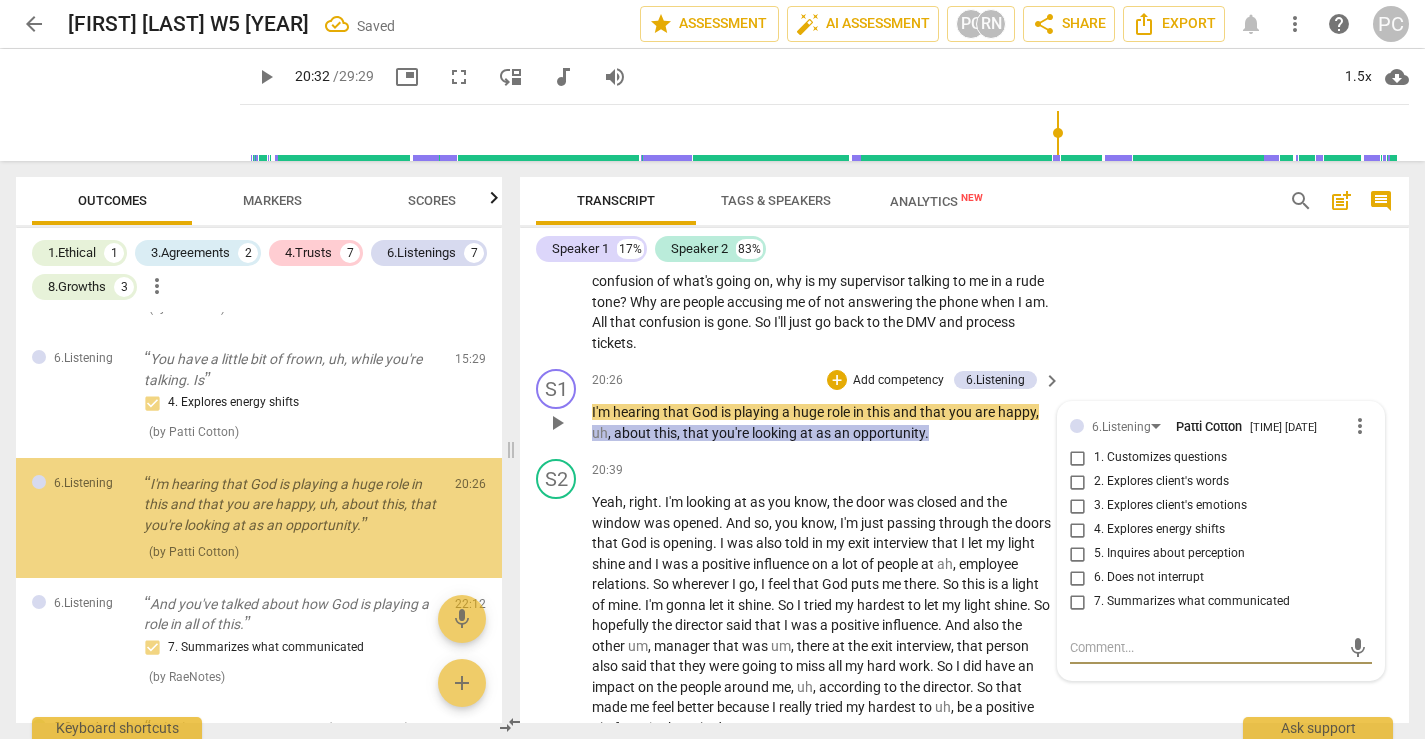 click on "7. Summarizes what communicated" at bounding box center (1078, 602) 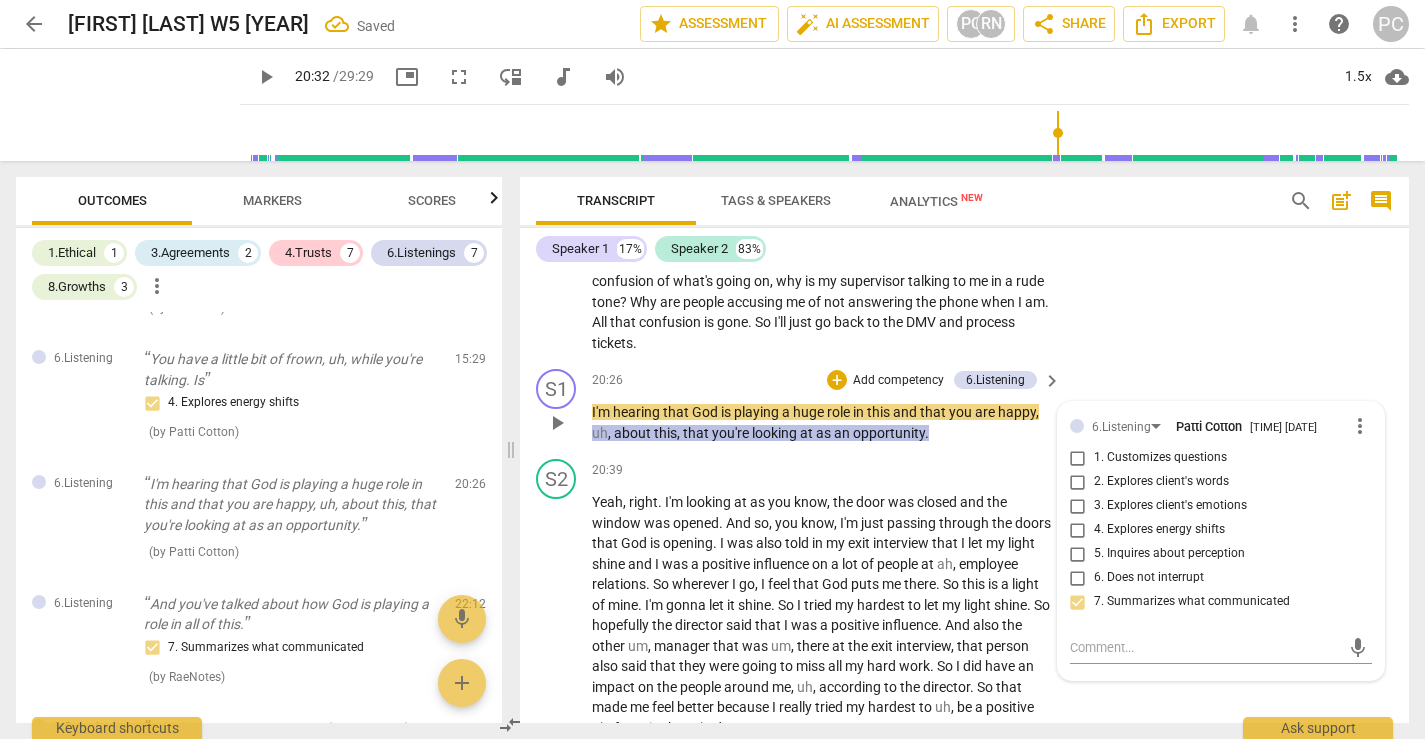 click on "play_arrow" at bounding box center (557, 423) 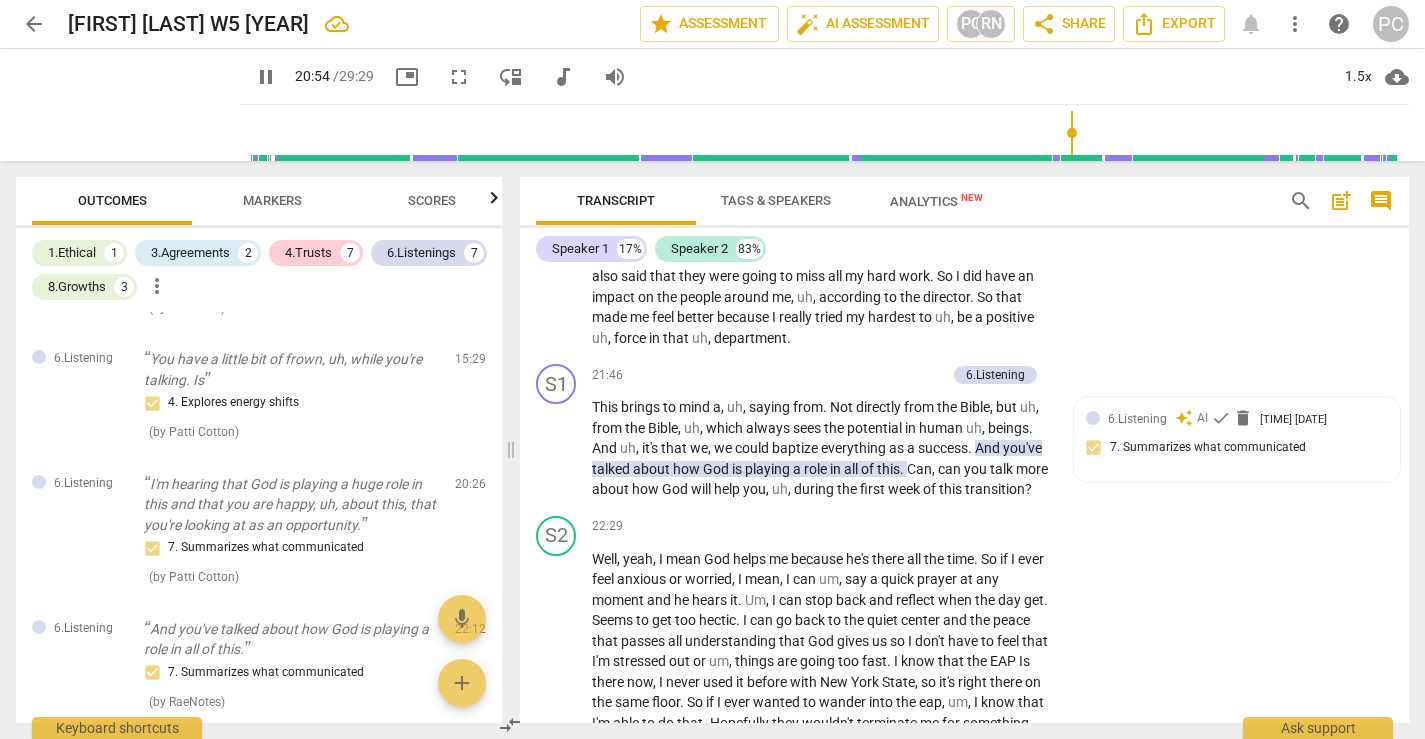 scroll, scrollTop: 6422, scrollLeft: 0, axis: vertical 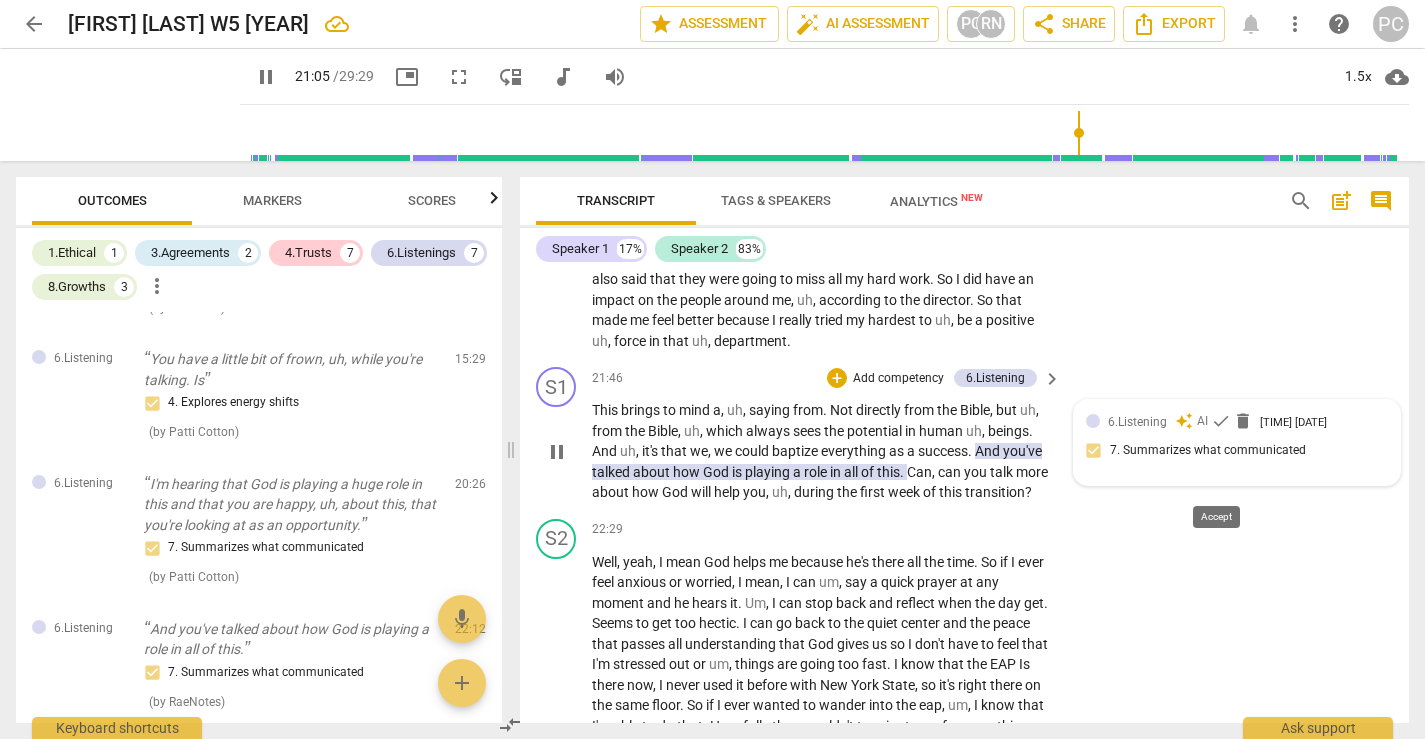 click on "check" at bounding box center (1221, 421) 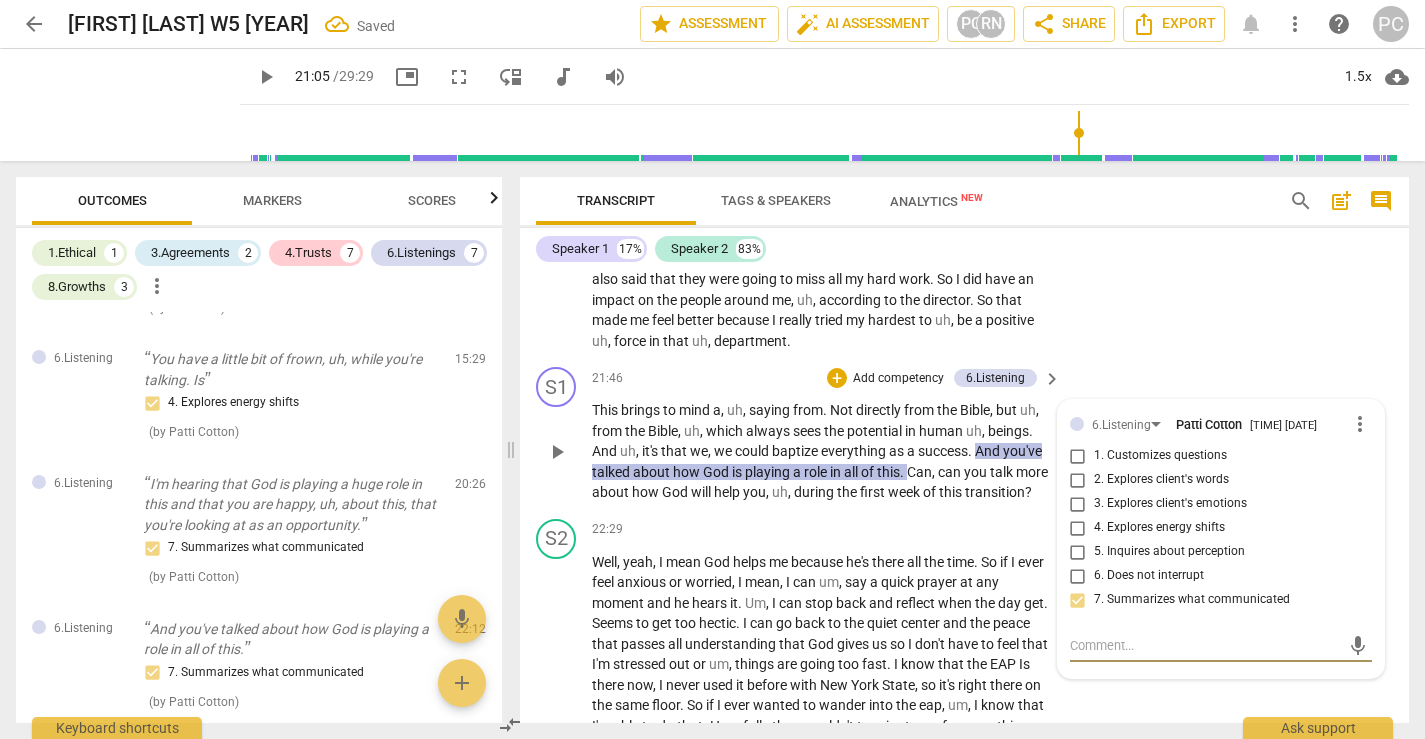click on "S2 play_arrow pause [TIME] + Add competency keyboard_arrow_right Yeah ,   right .   I'm   looking   at   as   you   know ,   the   door   was   closed   and   the   window   was   opened .   And   so ,   you   know ,   I'm   just   passing   through   the   doors   that   God   is   opening .   I   was   also   told   in   my   exit   interview   that   I   let   my   light   shine   and   I   was   a   positive   influence   on   a   lot   of   people   at   ah ,   employee   relations .   So   wherever   I   go ,   I   feel   that   God   puts   me   there .   So   this   is   a   light   of   mine .   I'm   gonna   let   it   shine .   So   I   tried   my   hardest   to   let   my   light   shine .   So   hopefully   the   director   said   that   I   was   a   positive   influence .   And   also   the   other   um ,   manager   that   was   um ,   there   at   the   exit   interview ,   that   person   also   said   that   they   were   going   to   miss   all   my   hard   work .   So   I   did   have" at bounding box center [964, 211] 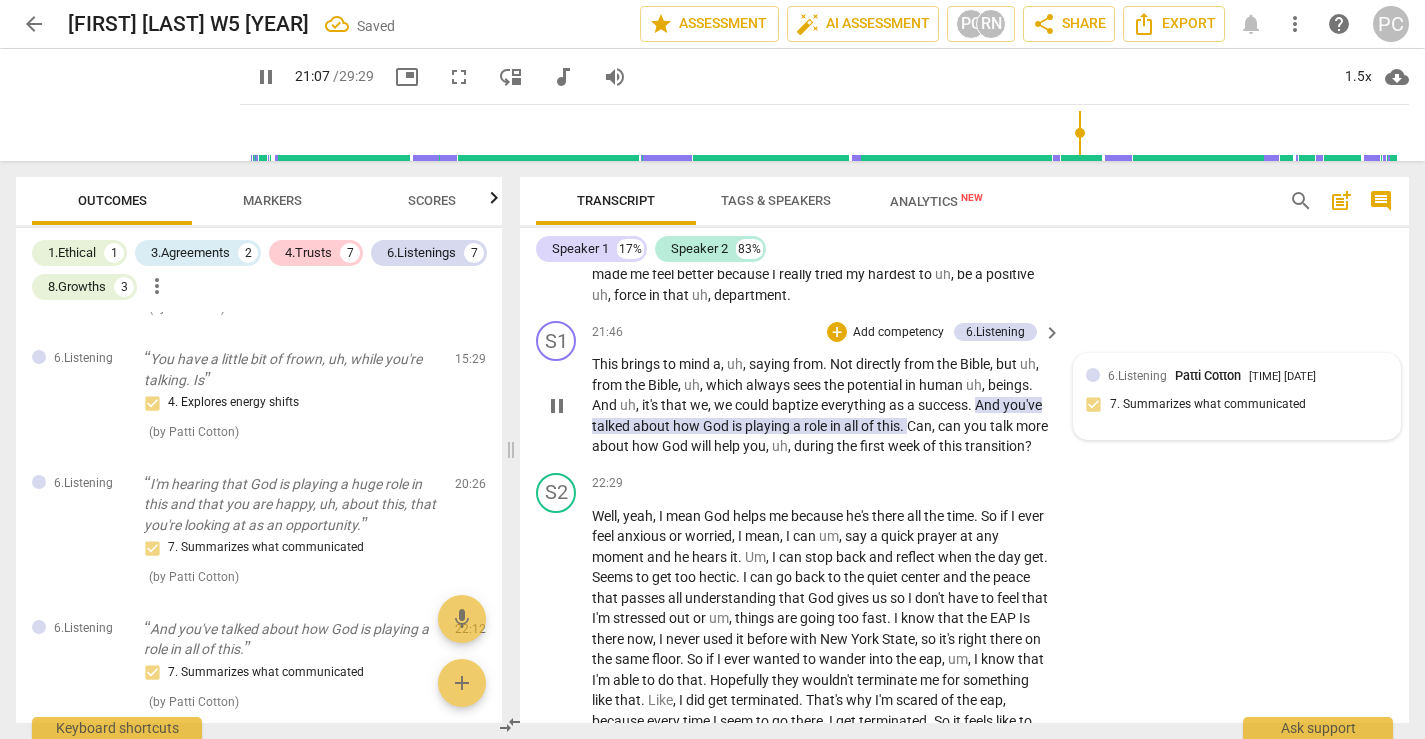 scroll, scrollTop: 6487, scrollLeft: 0, axis: vertical 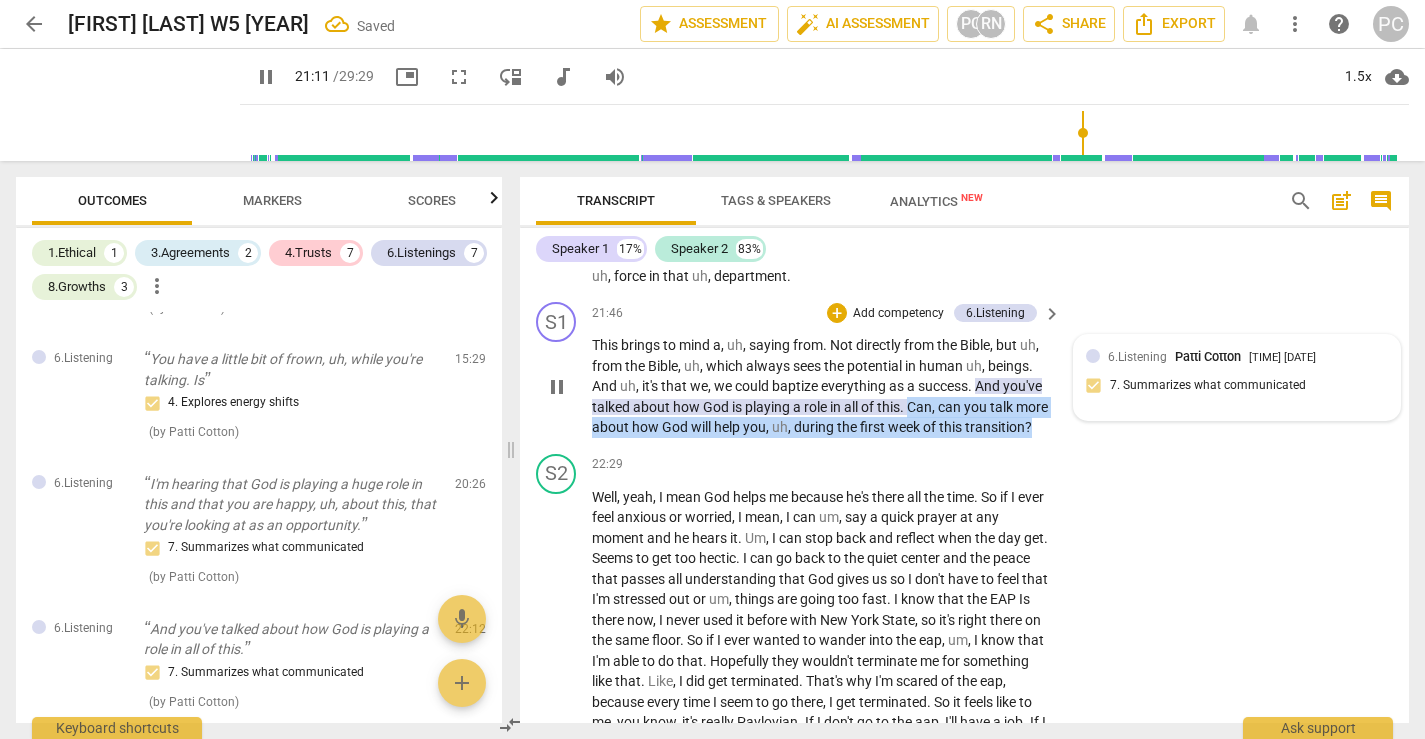 drag, startPoint x: 912, startPoint y: 467, endPoint x: 1013, endPoint y: 510, distance: 109.77249 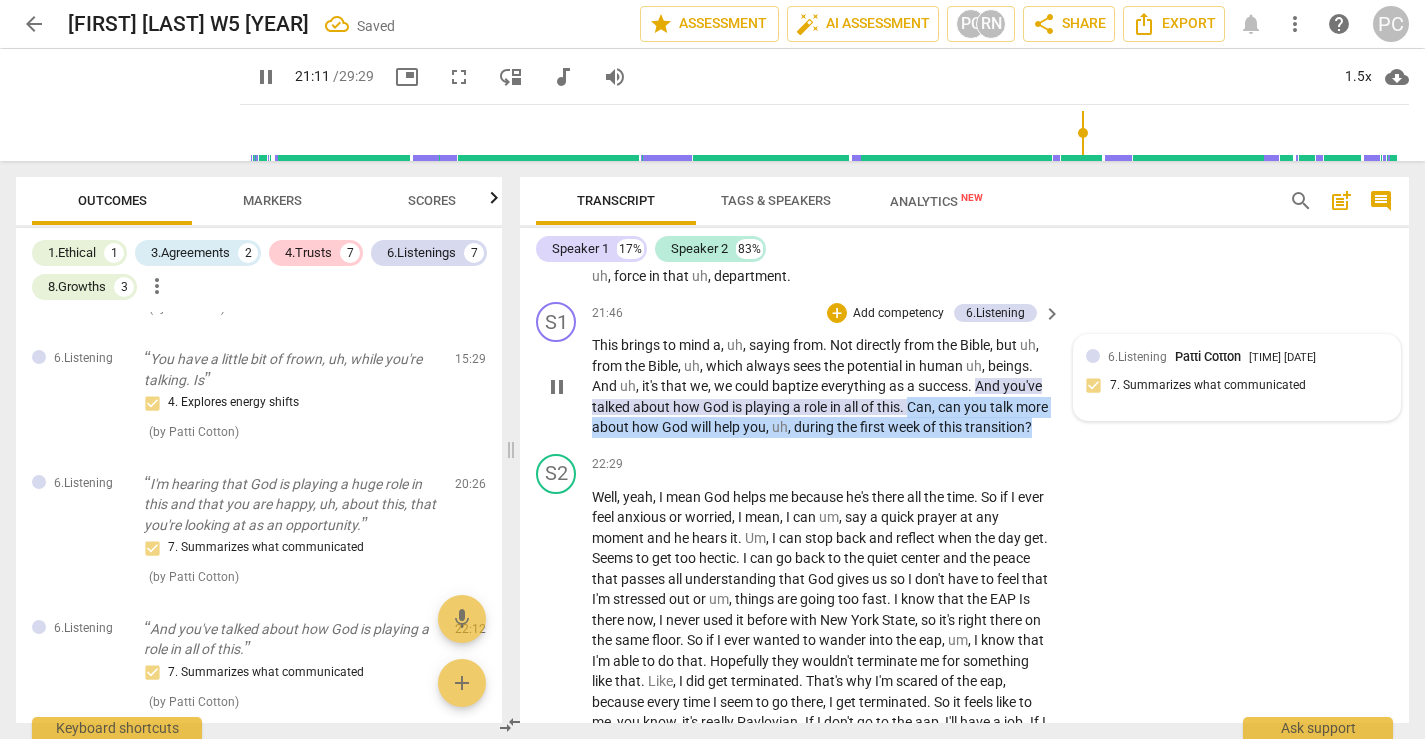 click on "This   brings   to   mind   a ,   uh ,   saying   from .   Not   directly   from   the   Bible ,   but   uh ,   from   the   Bible ,   uh ,   which   always   sees   the   potential   in   human   uh ,   beings .   And   uh ,   it's   that   we ,   we   could   baptize   everything   as   a   success .   And   you've   talked   about   how   God   is   playing   a   role   in   all   of   this .   Can ,   can   you   talk   more   about   how   God   will   help   you ,   uh ,   during   the   first   week   of   this   transition ?" at bounding box center (821, 386) 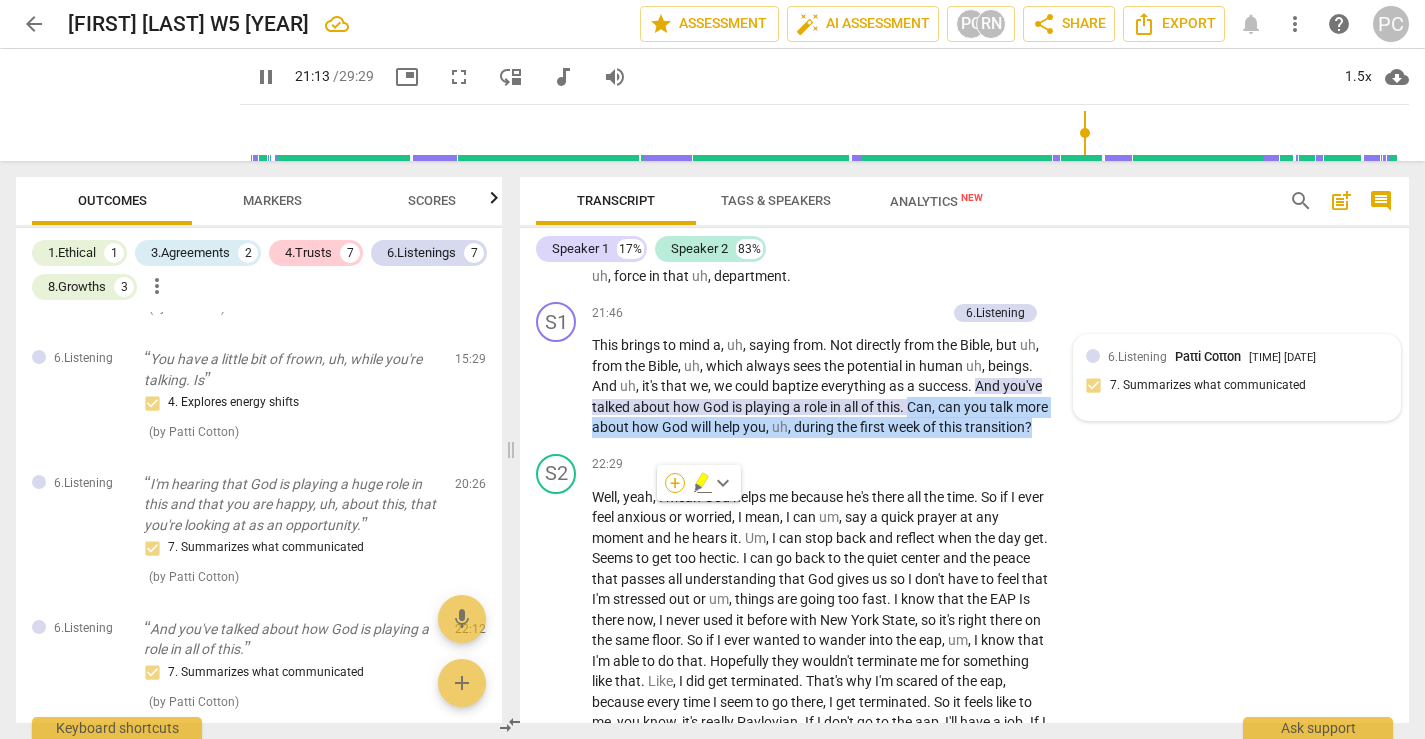click on "+" at bounding box center (675, 483) 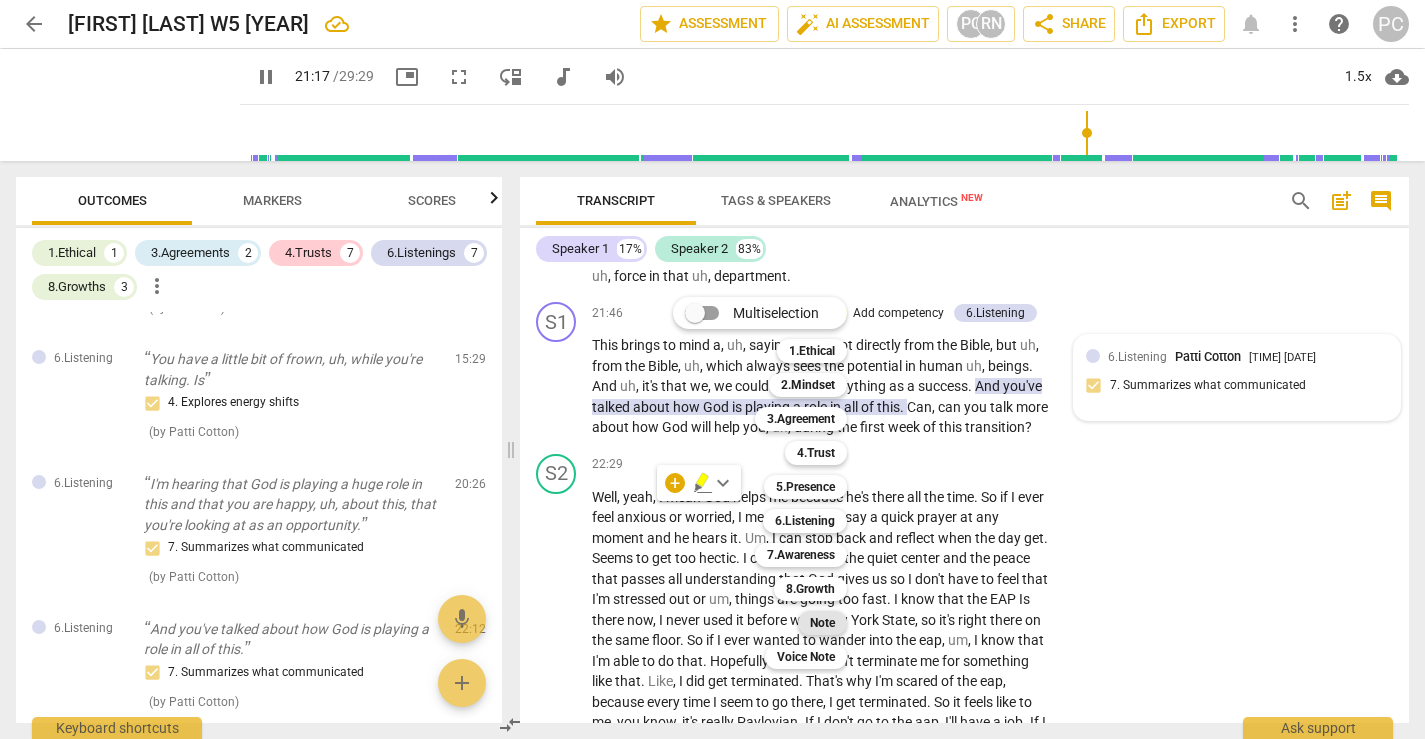 click on "Note" at bounding box center (822, 623) 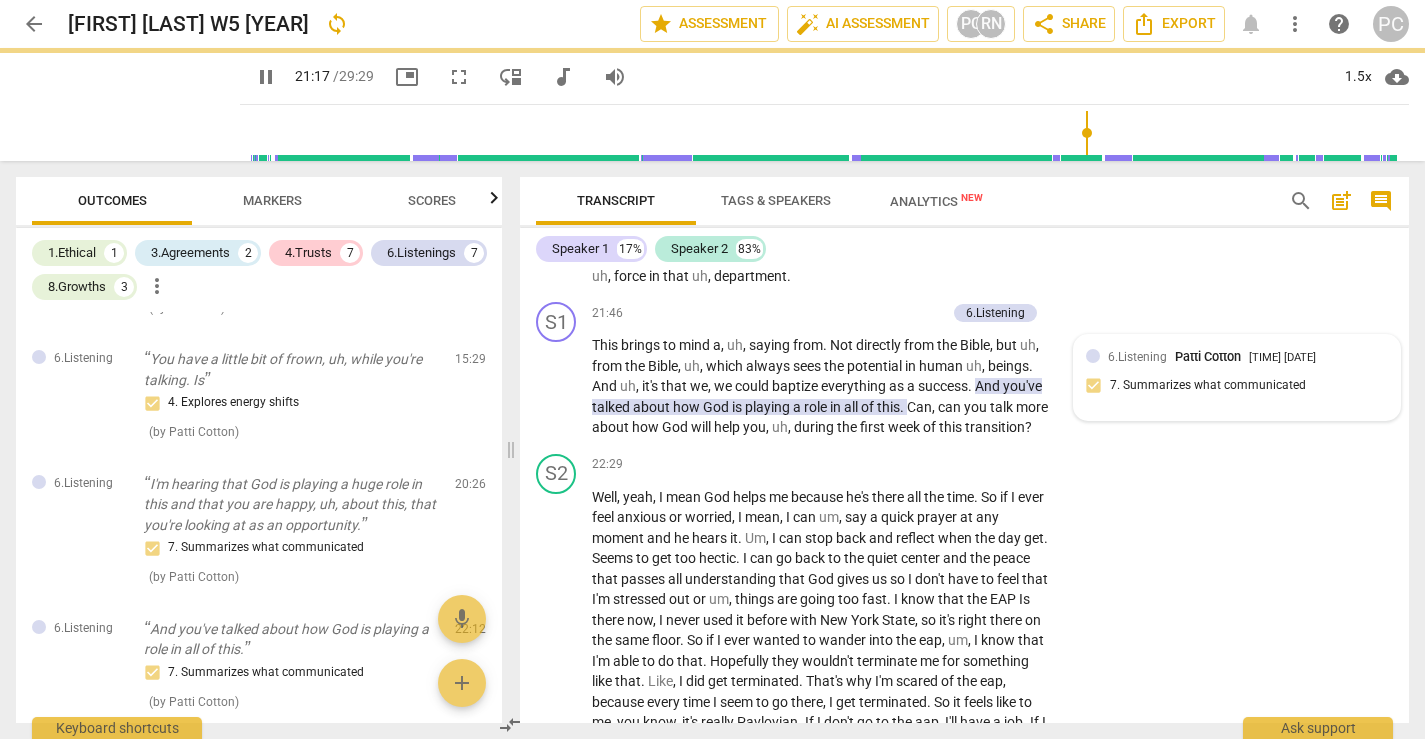 type on "1278" 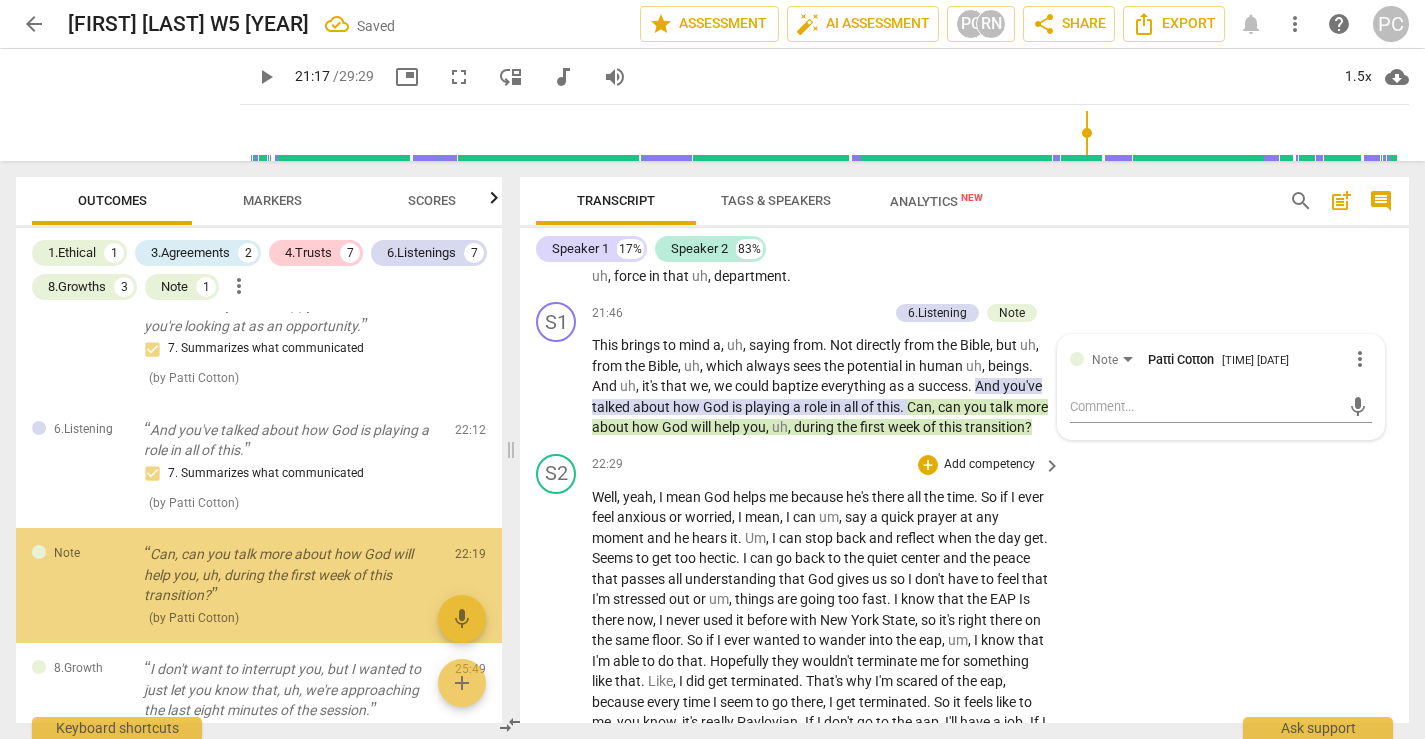 scroll, scrollTop: 2030, scrollLeft: 0, axis: vertical 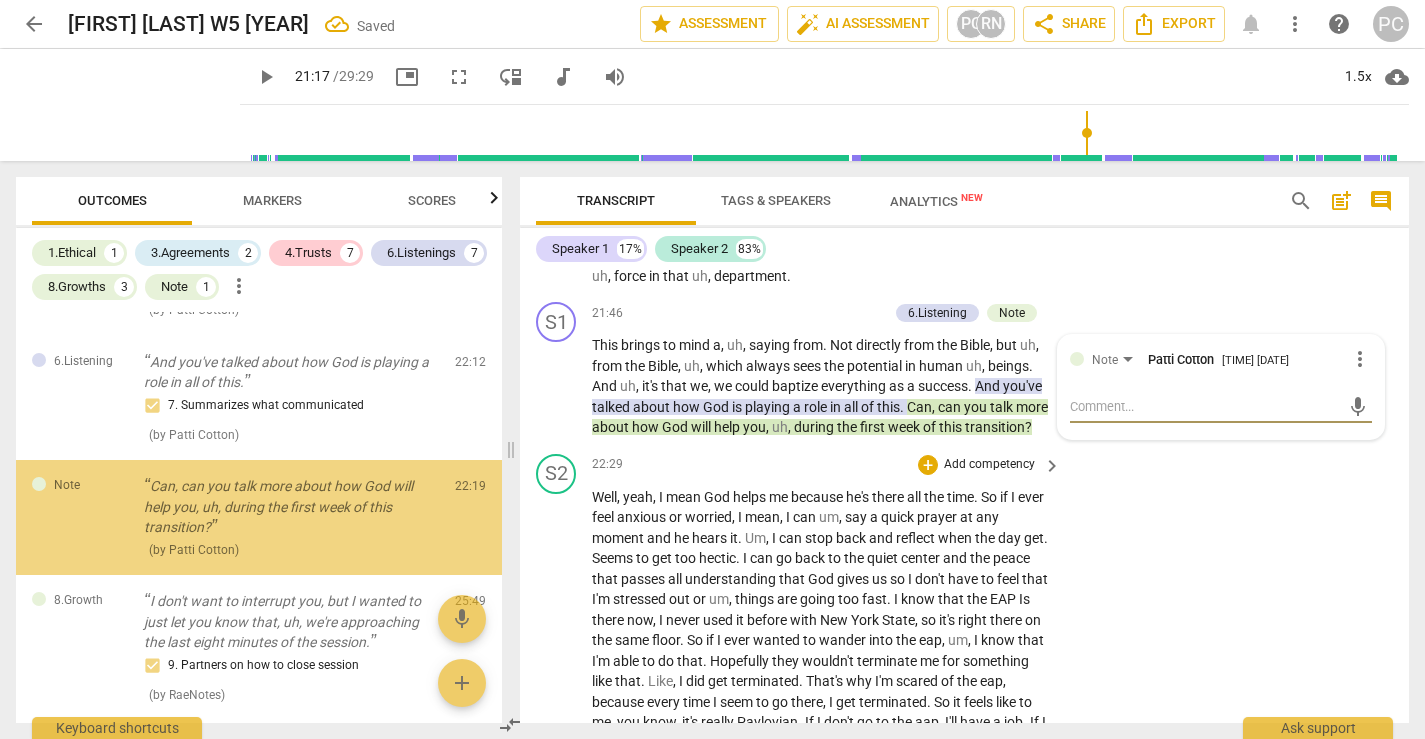 type on "A" 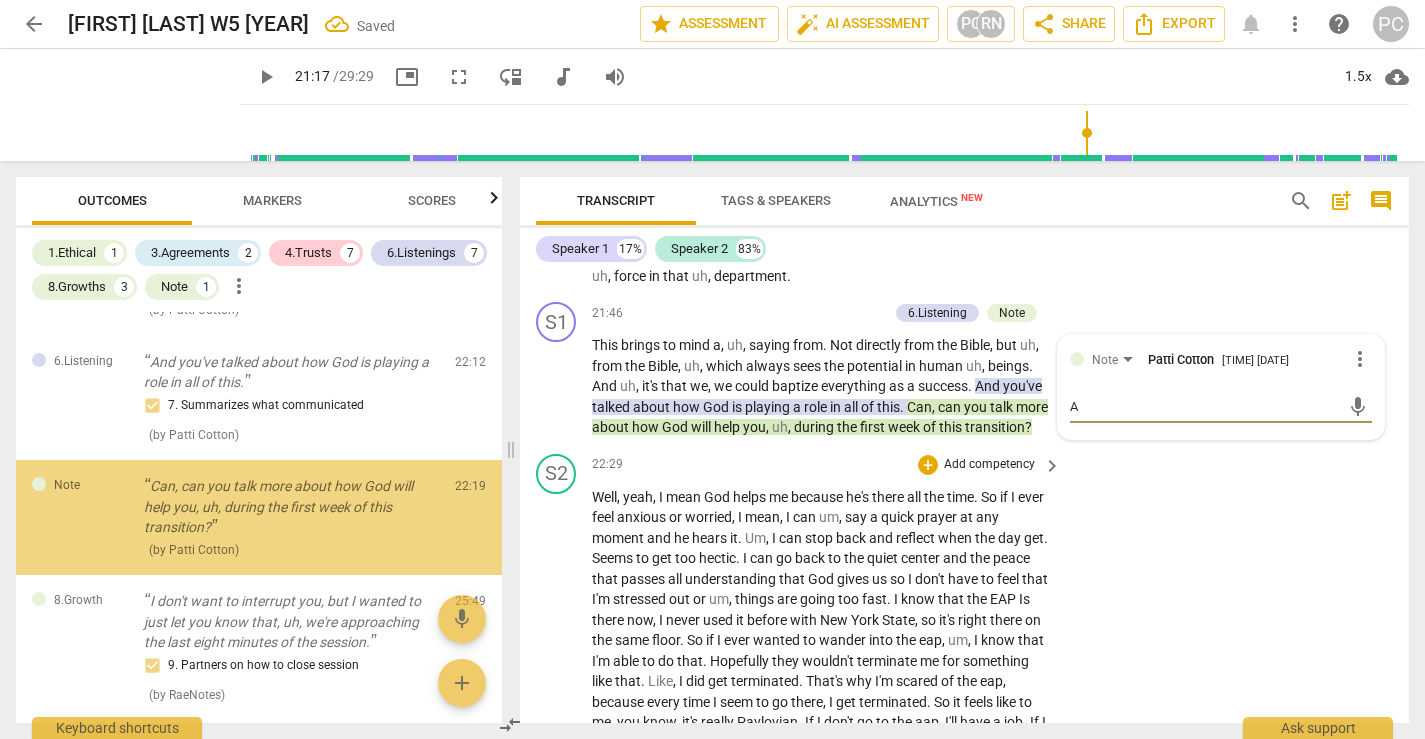 type on "Al" 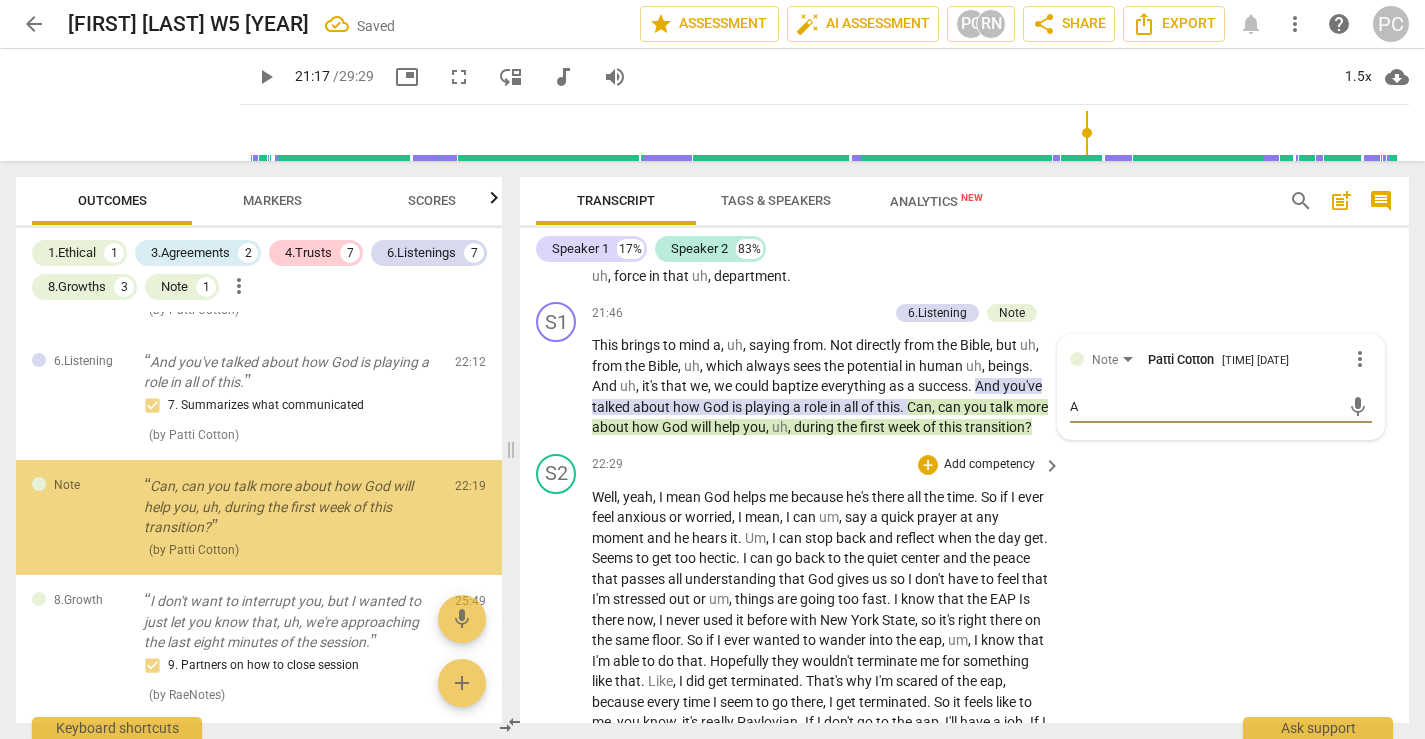 type on "Al" 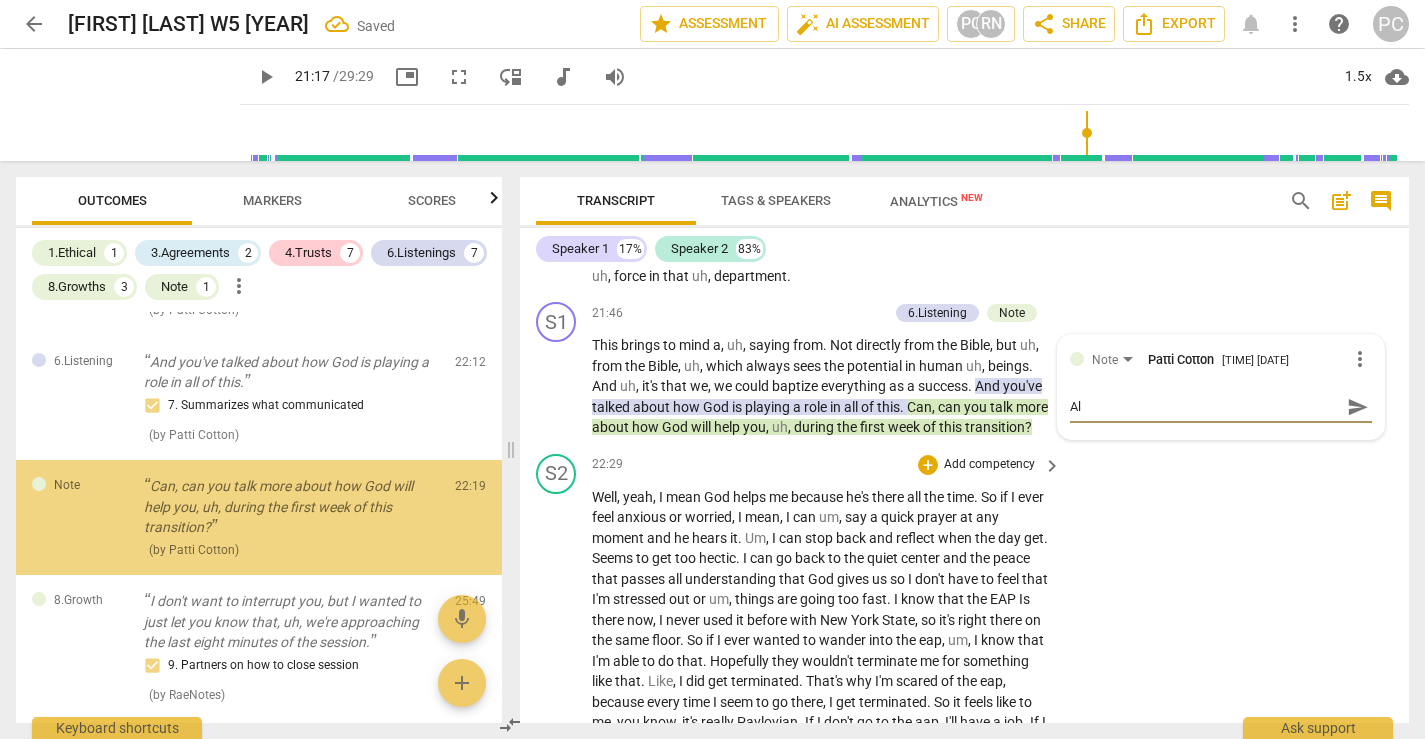 type on "Alt" 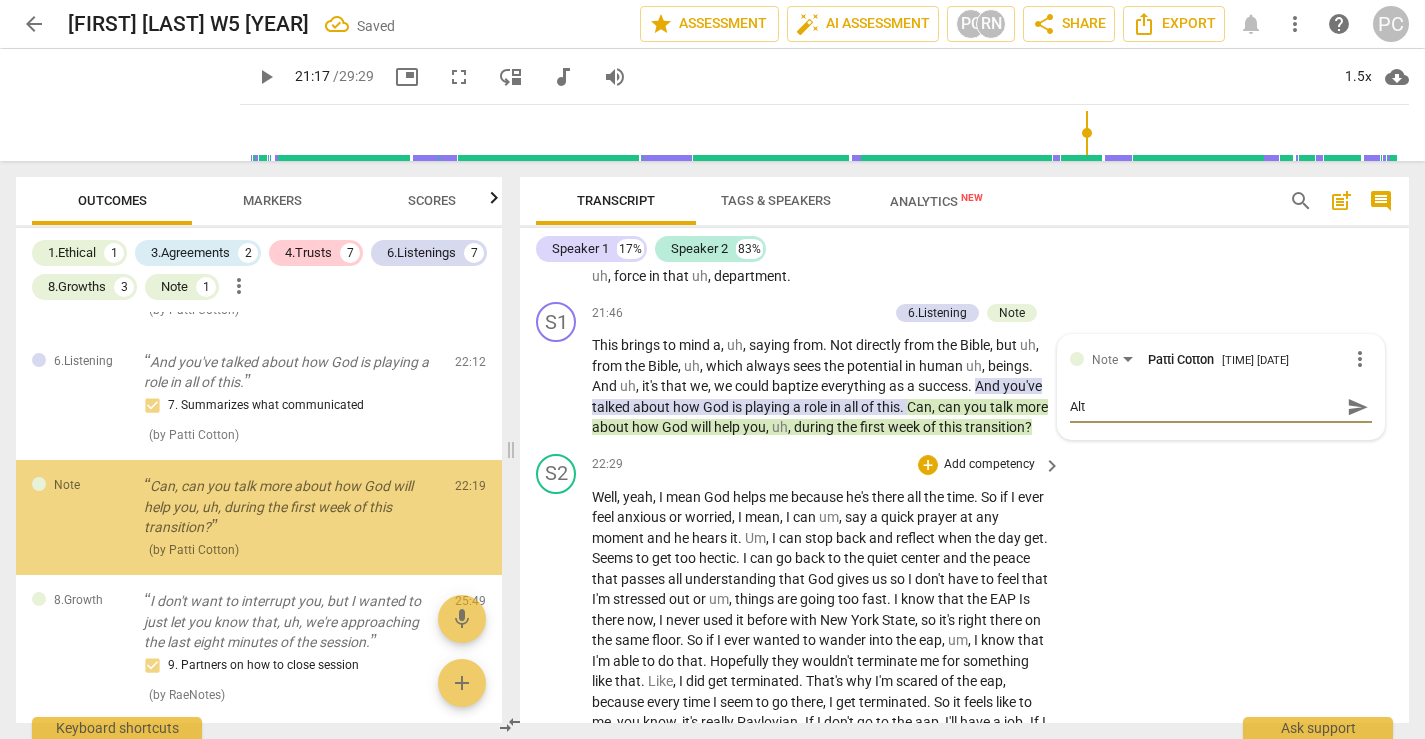 type on "Alth" 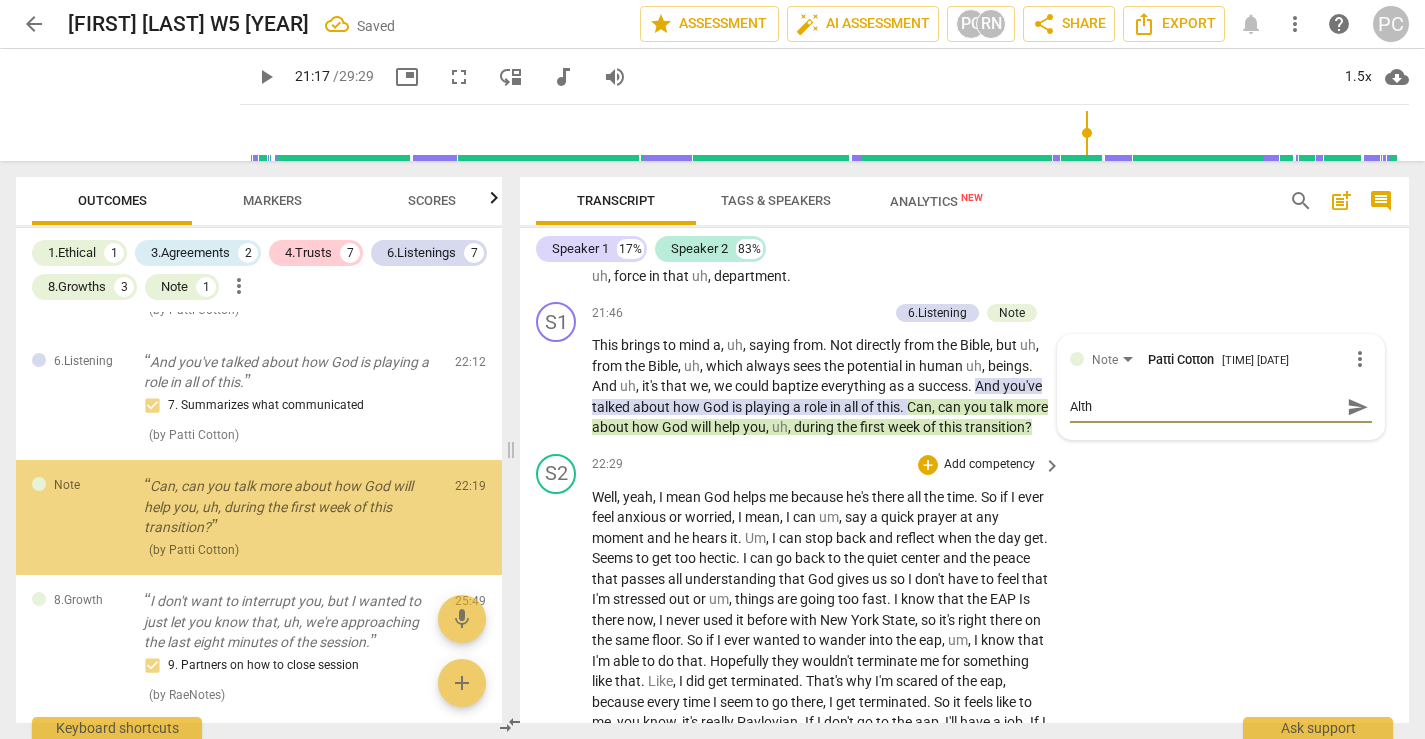 type on "Altho" 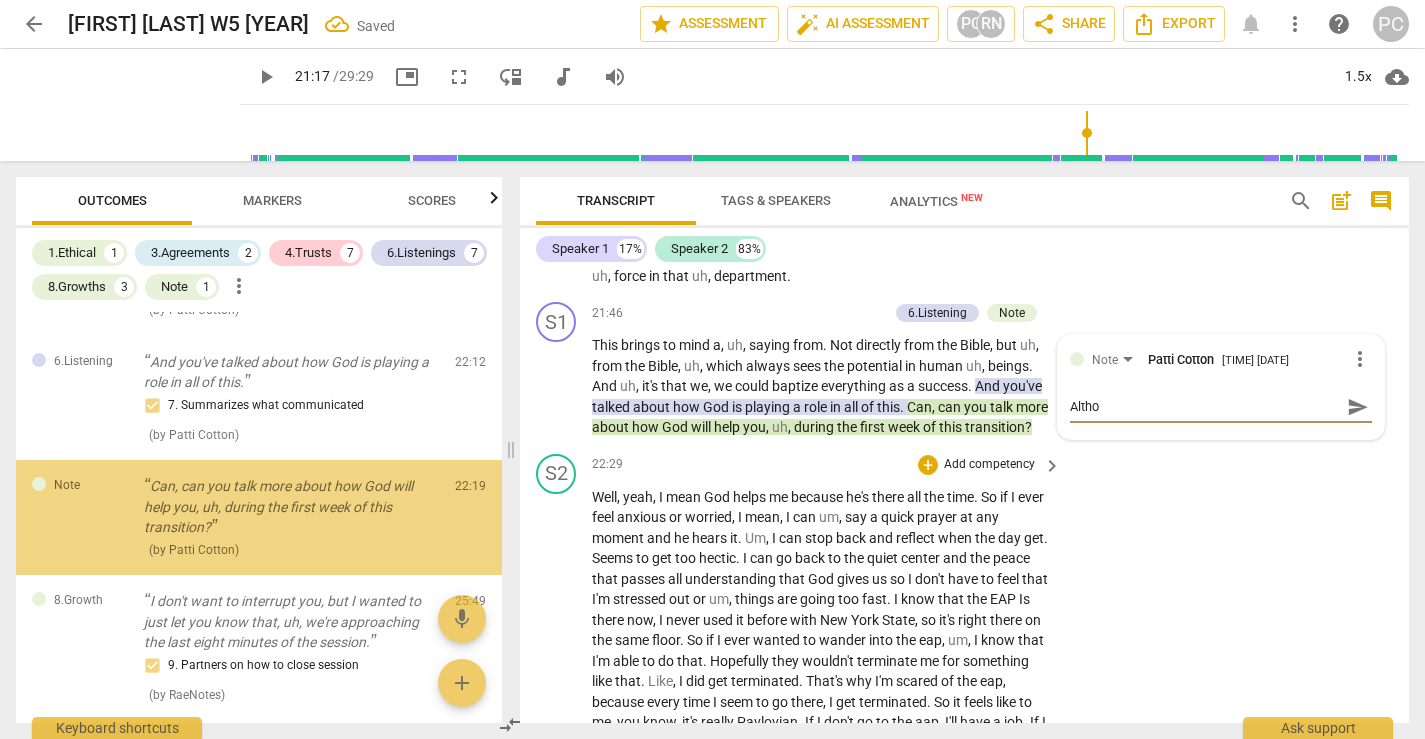 type on "Althou" 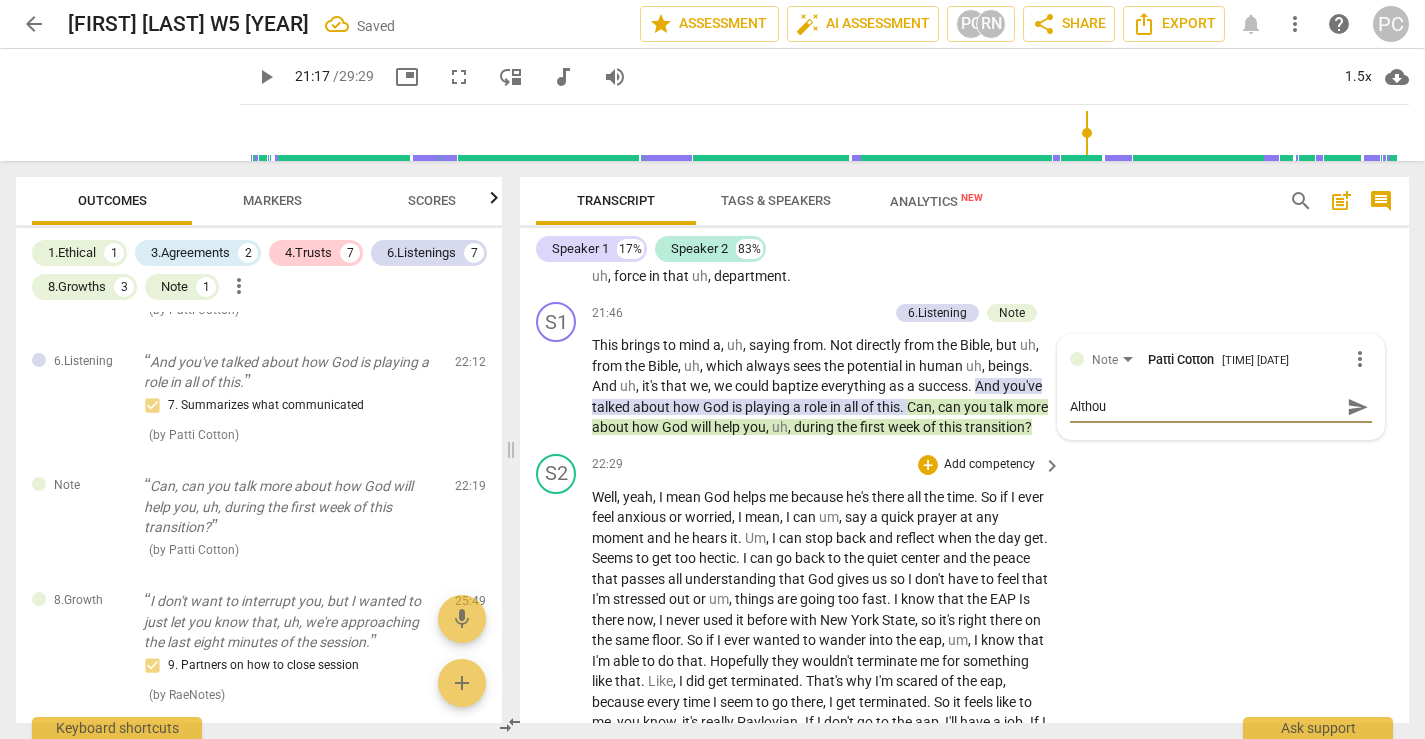 type on "Althoug" 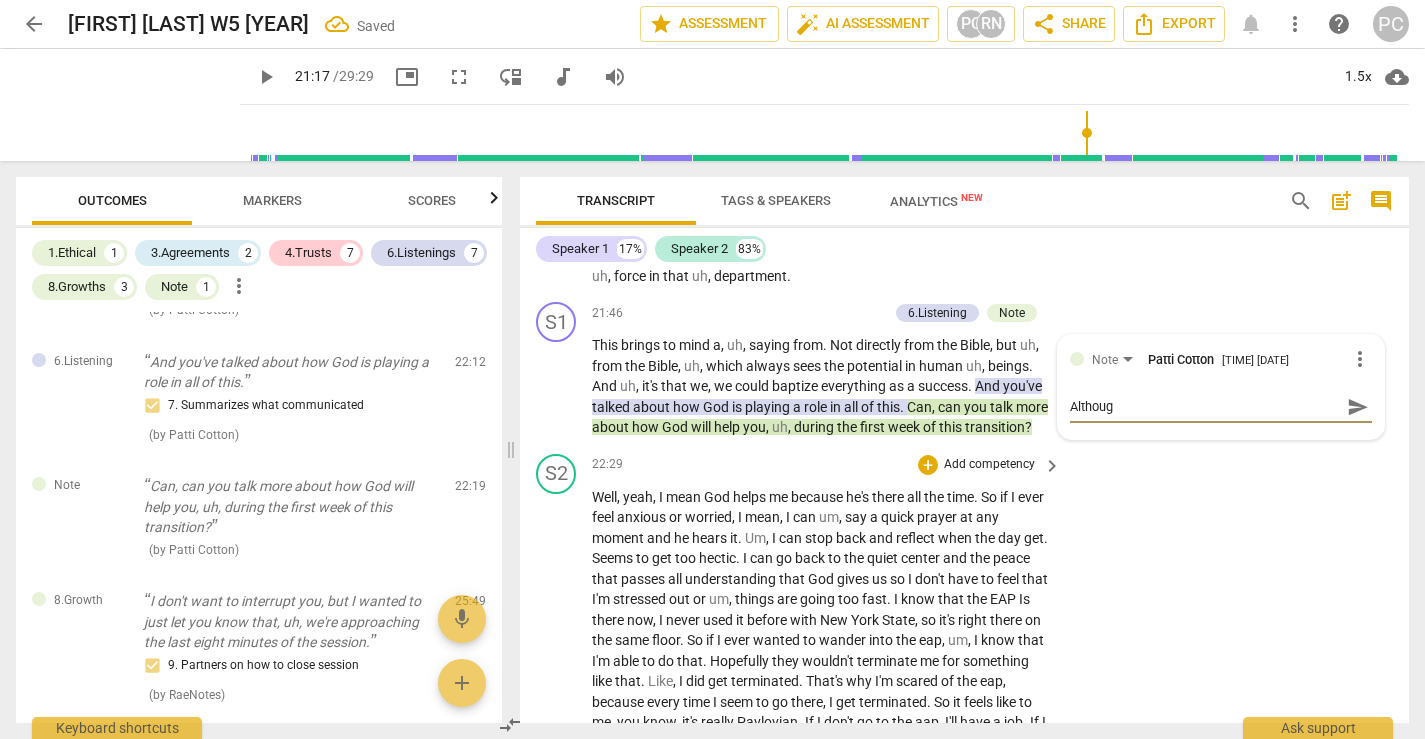 type on "Although" 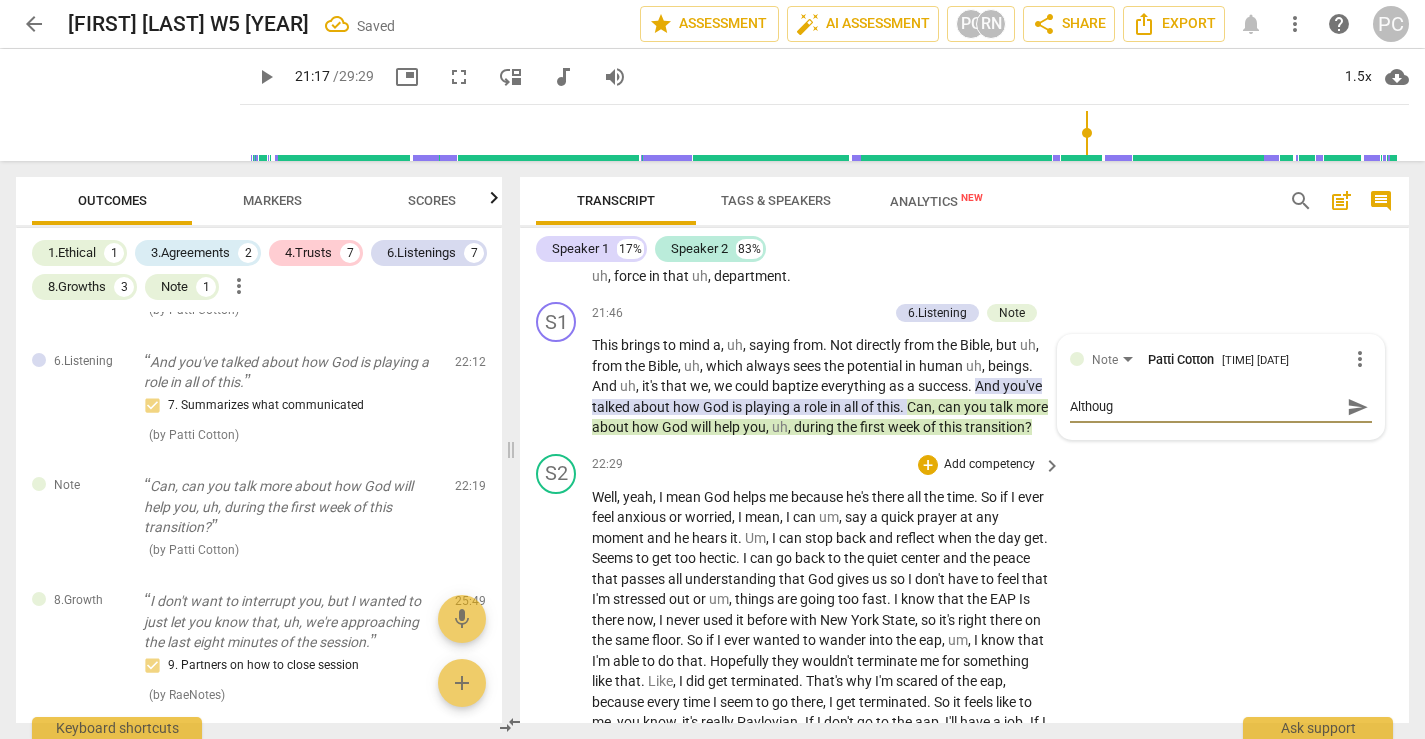 type on "Although" 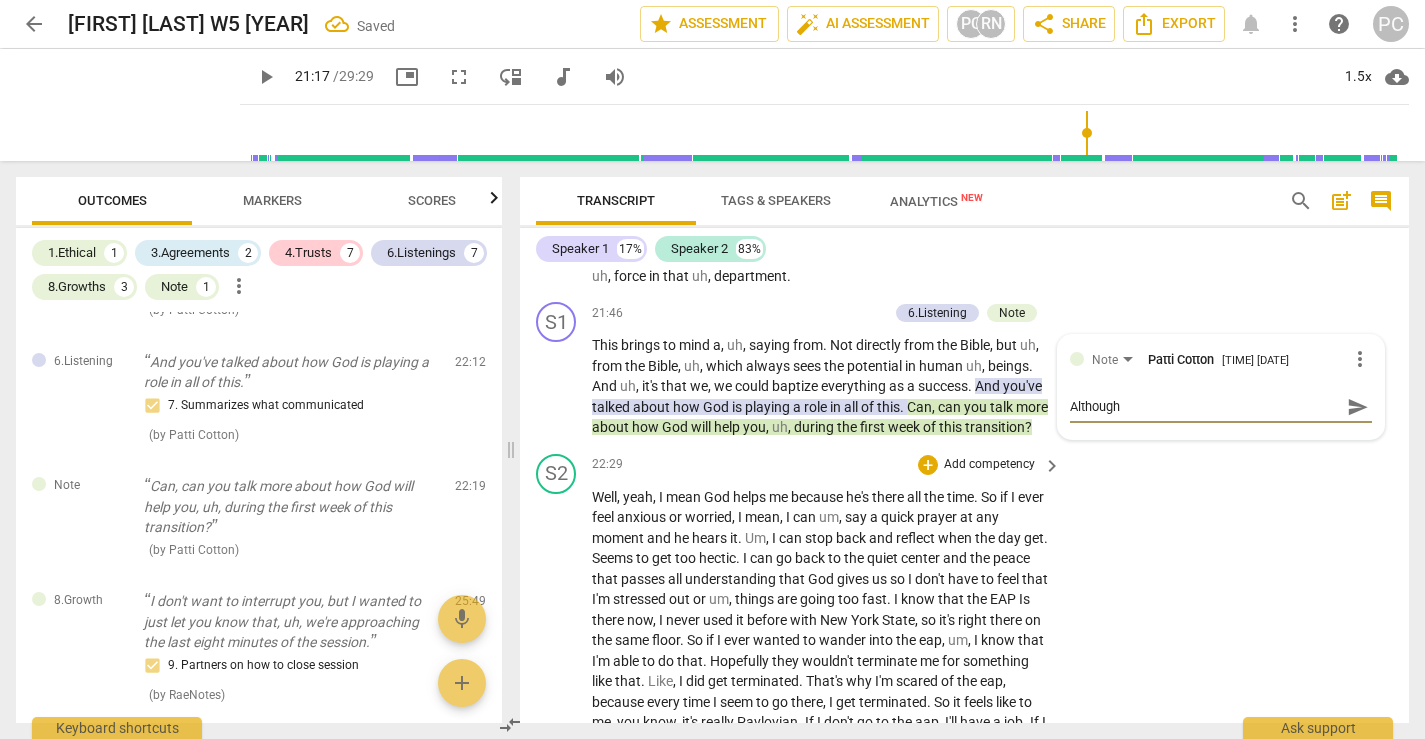 type on "Although" 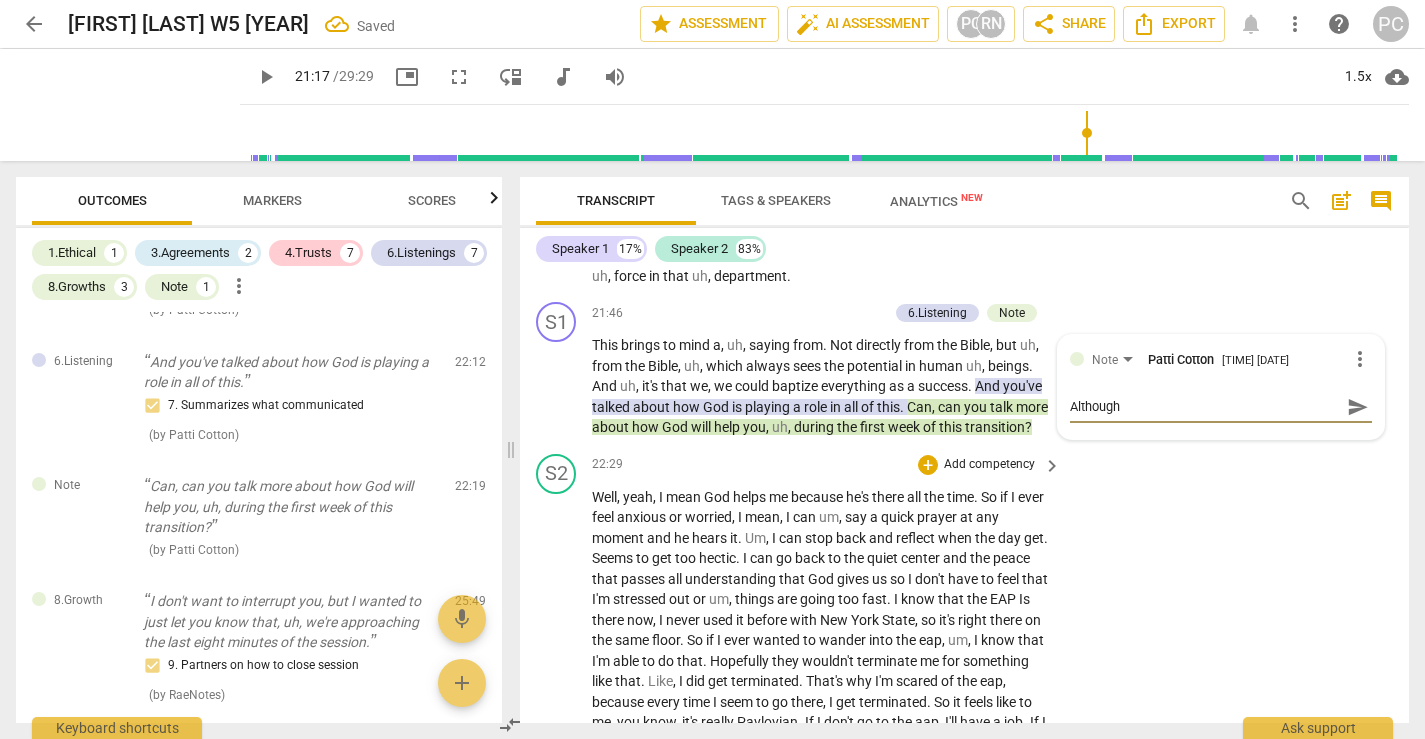 type on "Although" 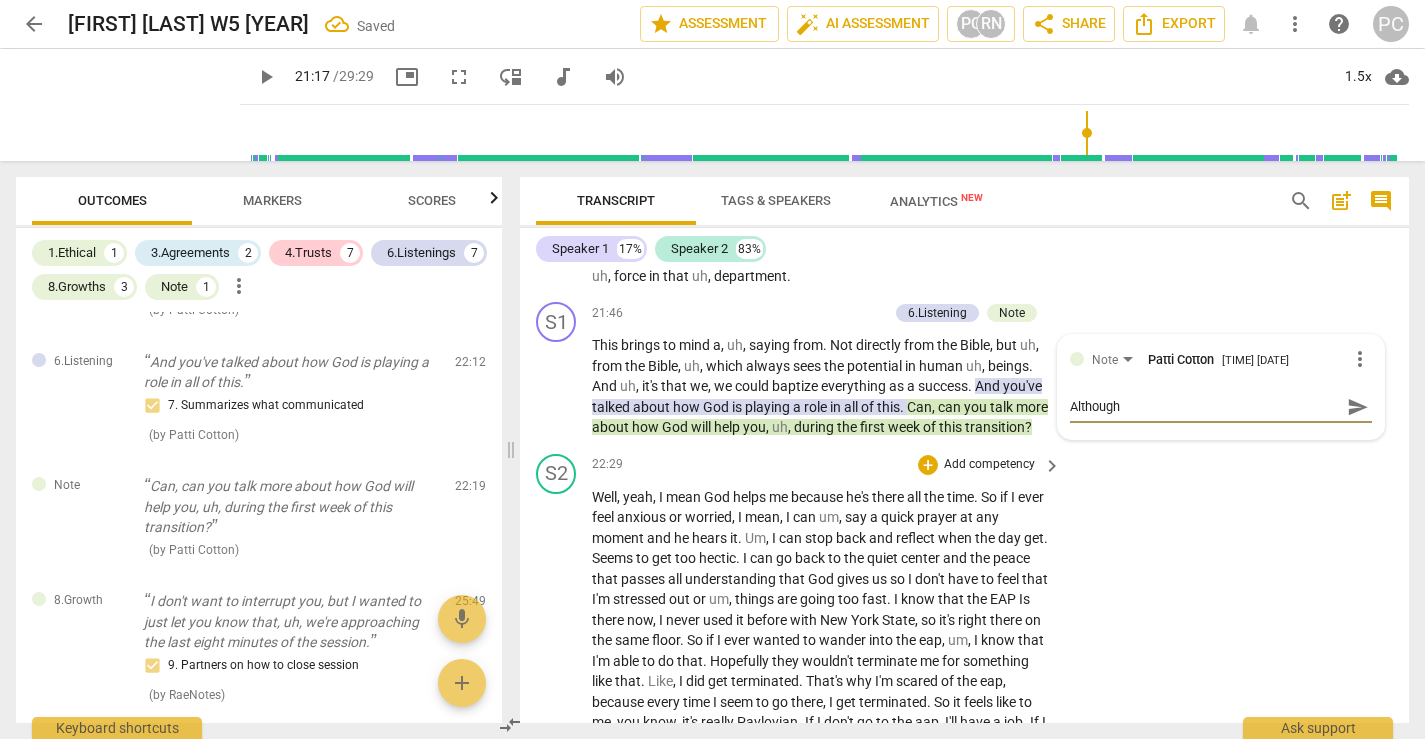 type on "Although a" 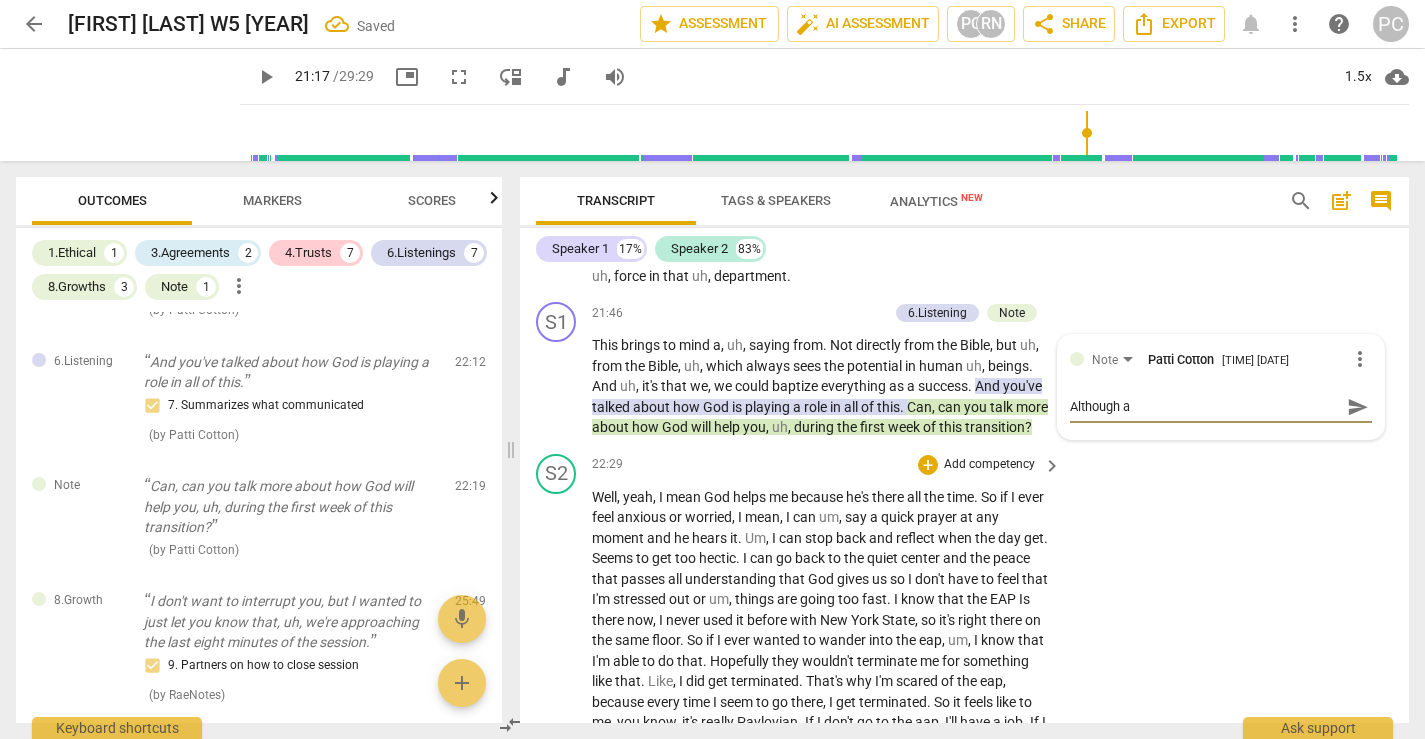 type on "Although as" 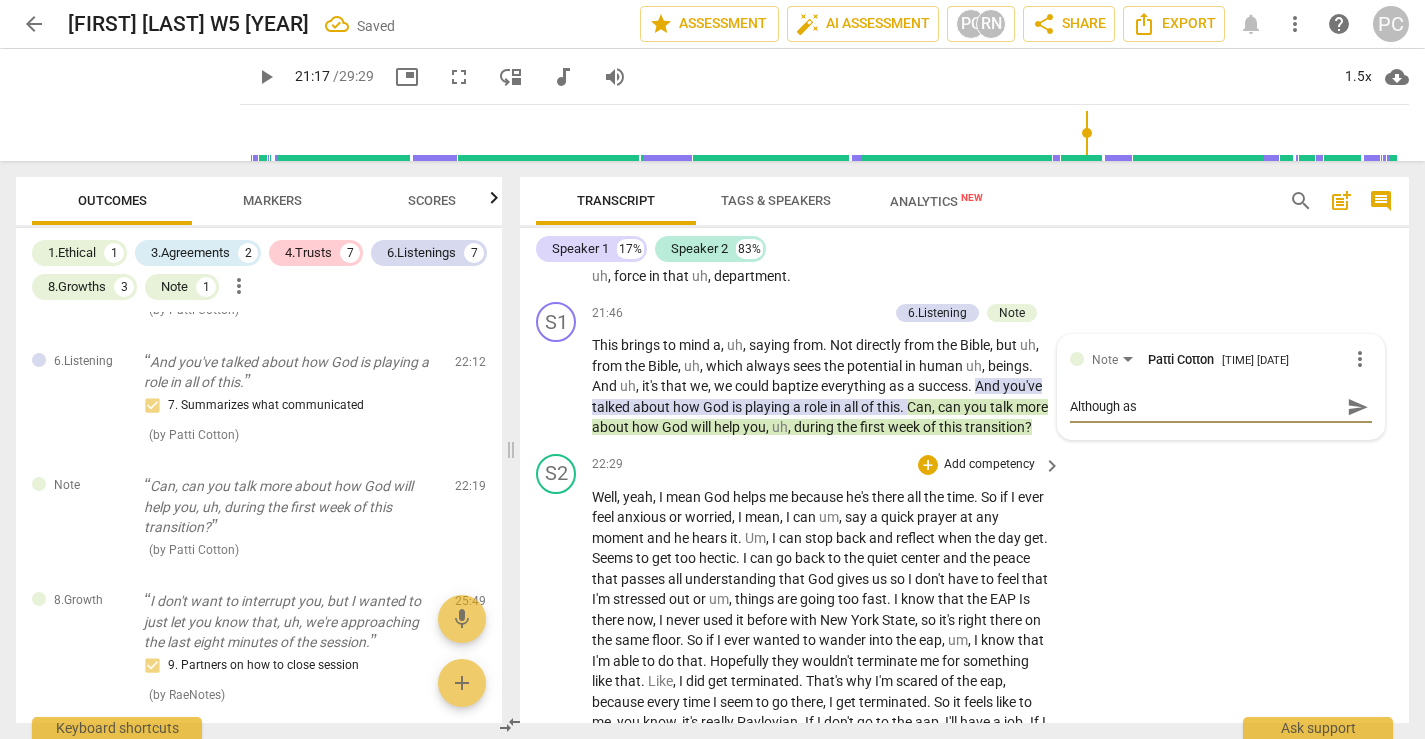 type on "Although as" 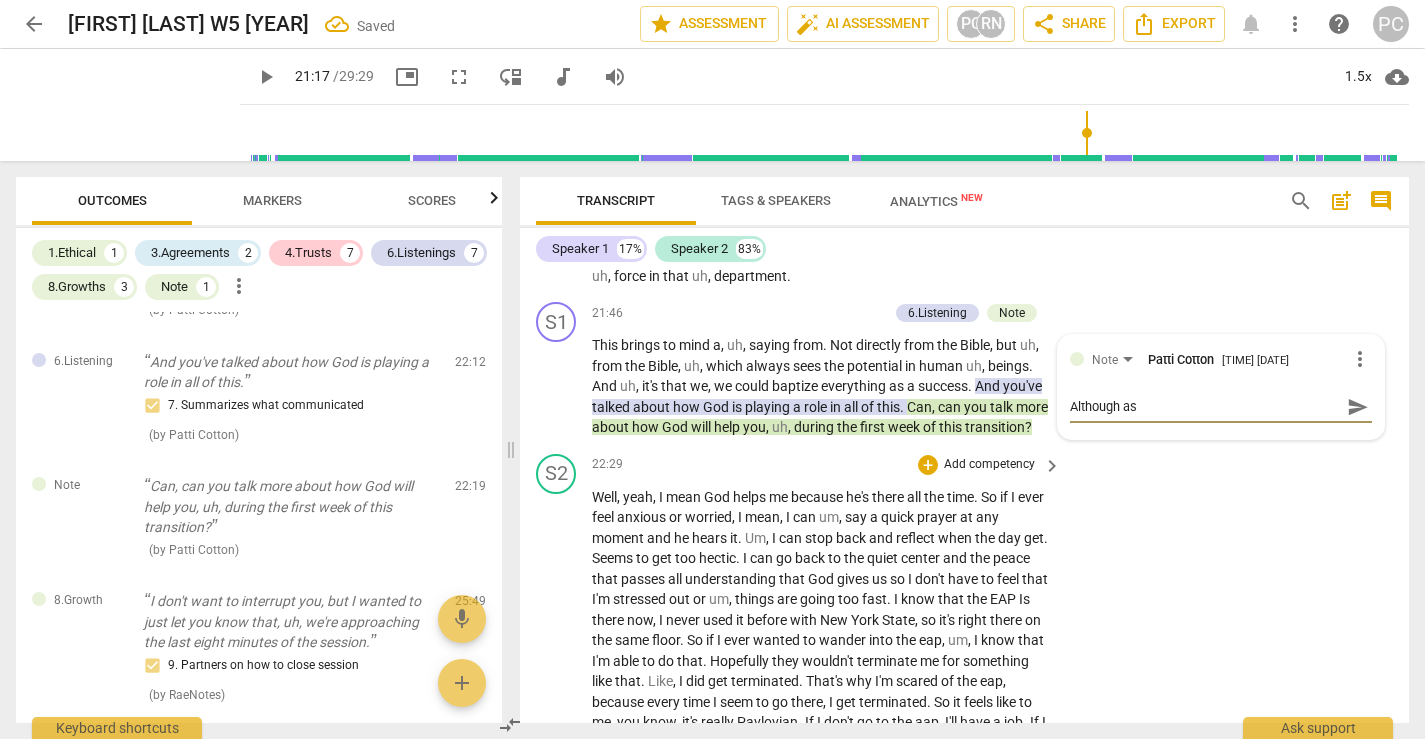 type on "Although as" 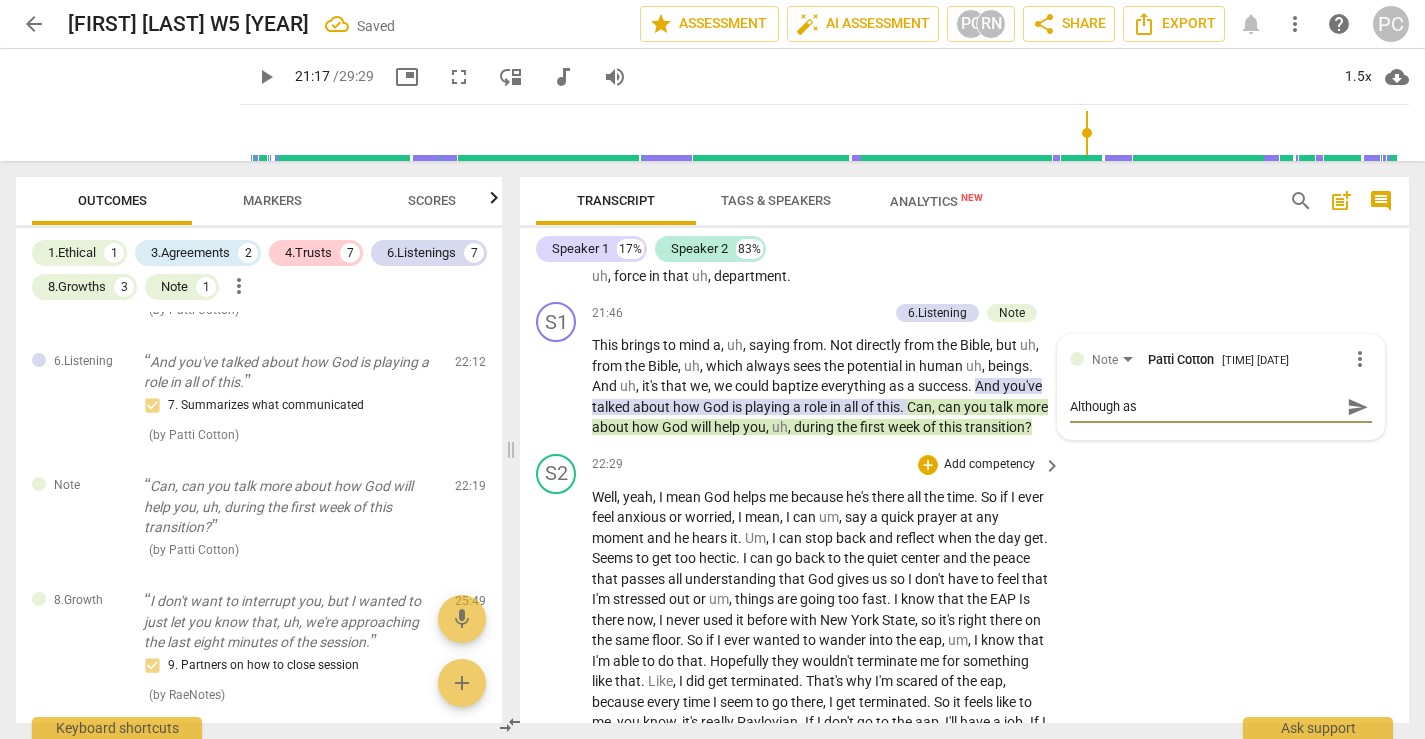 type on "Although as b" 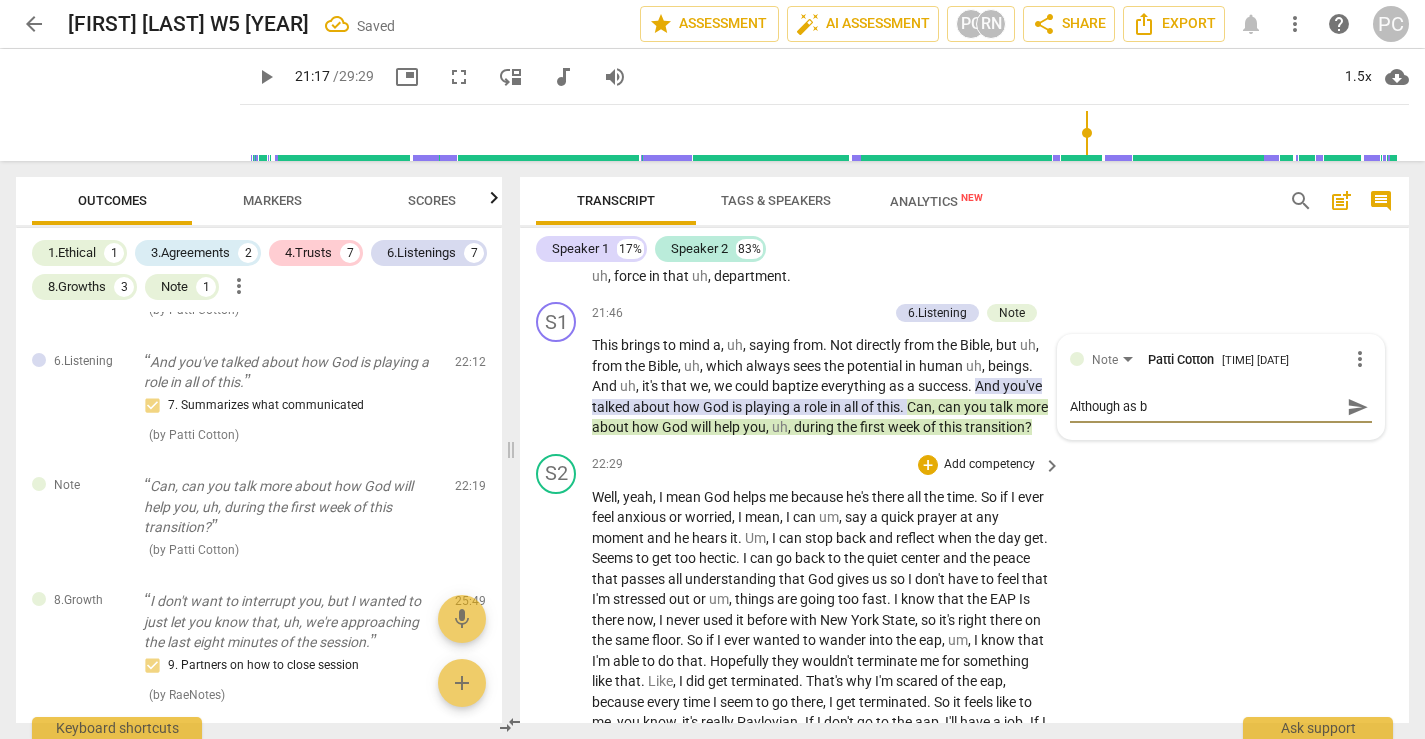 type on "Although as be" 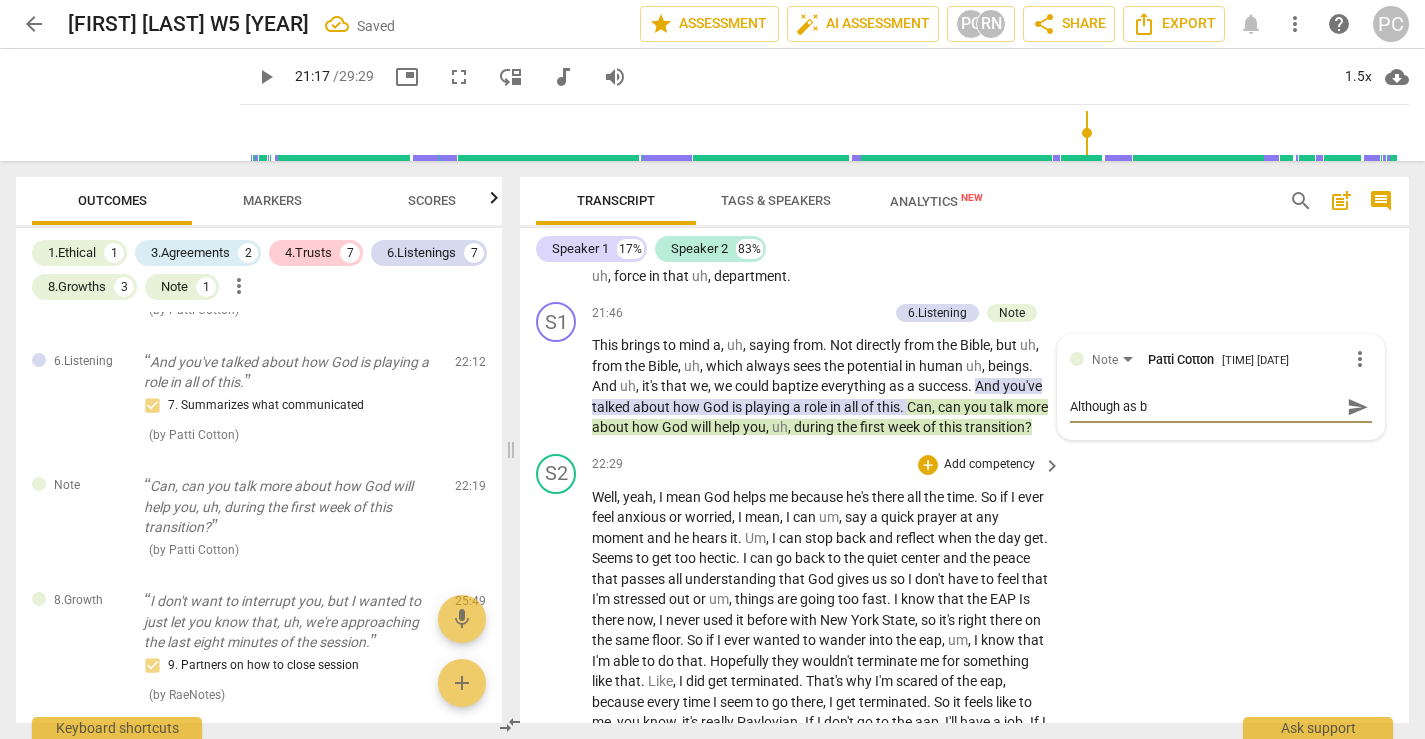 type on "Although as be" 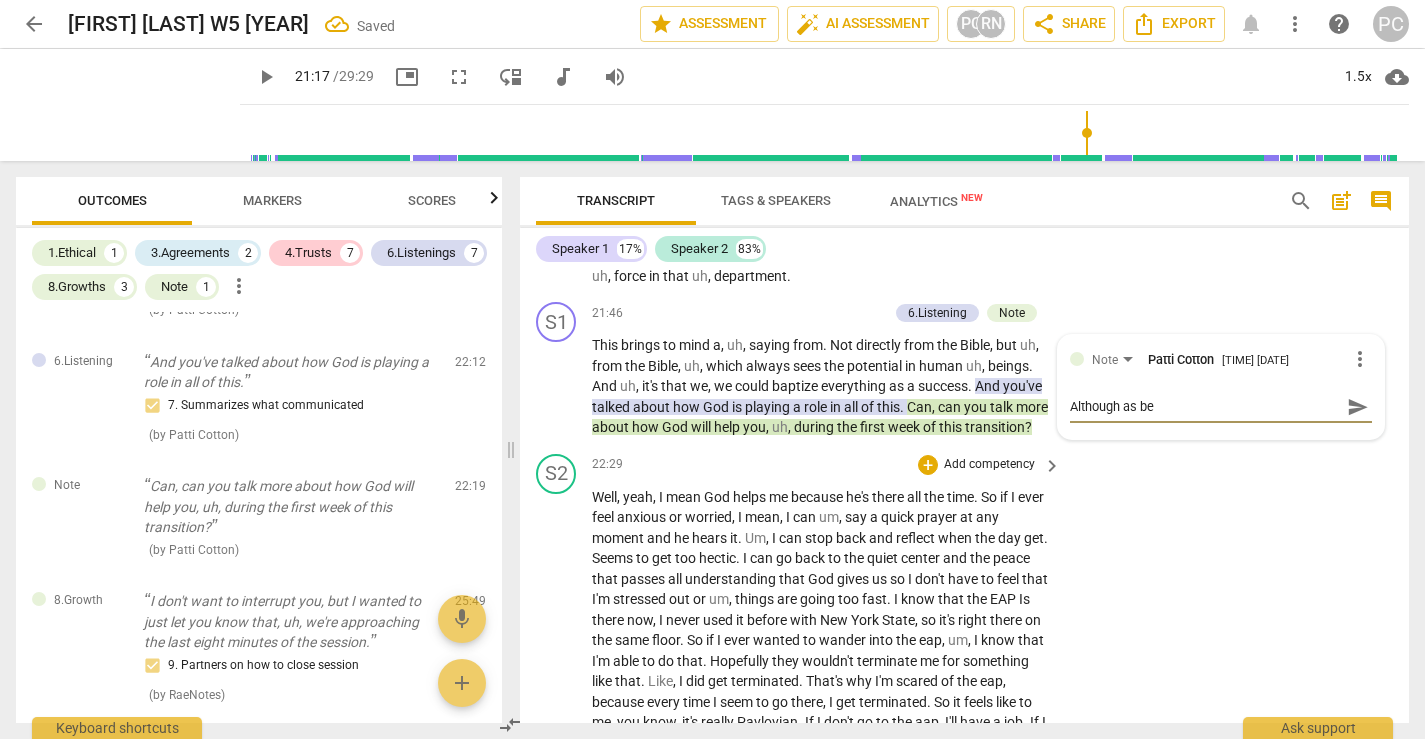 type on "Although as bel" 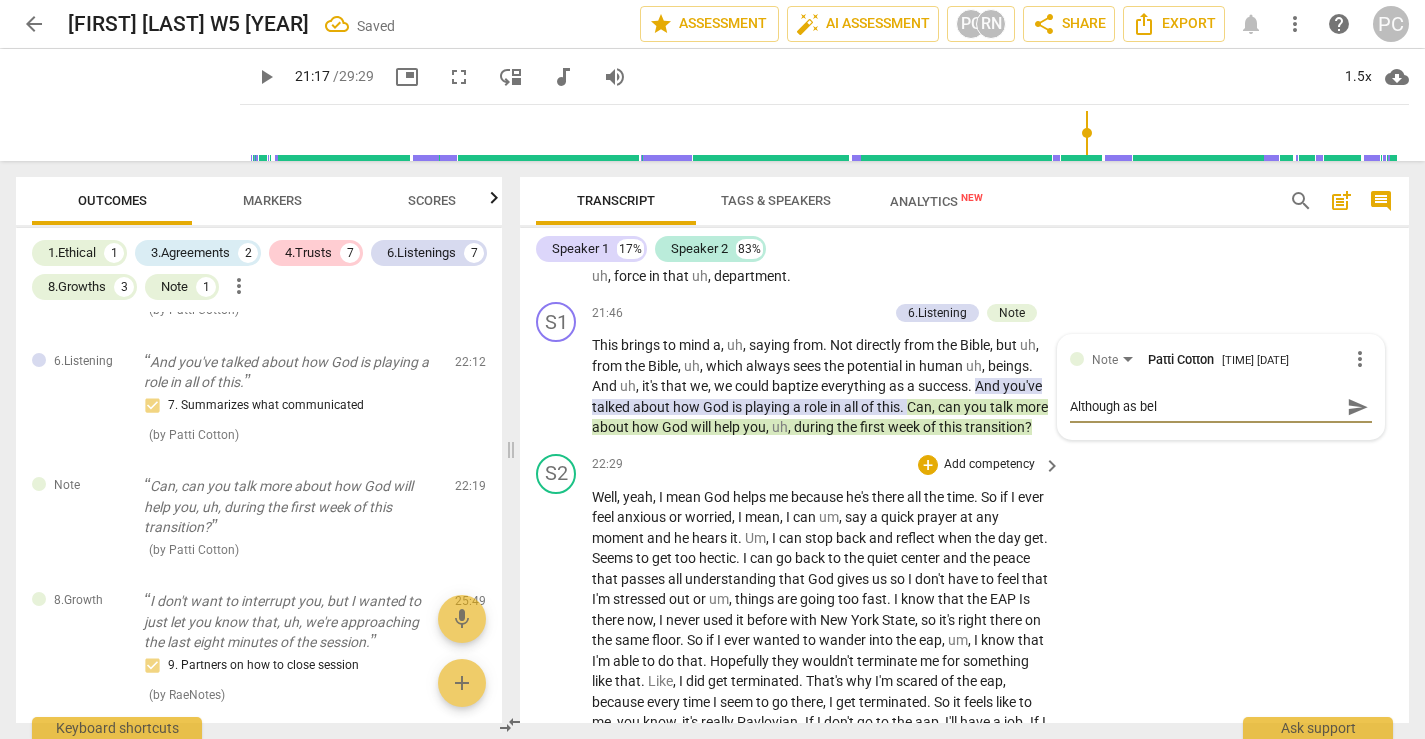 type on "Although as beli" 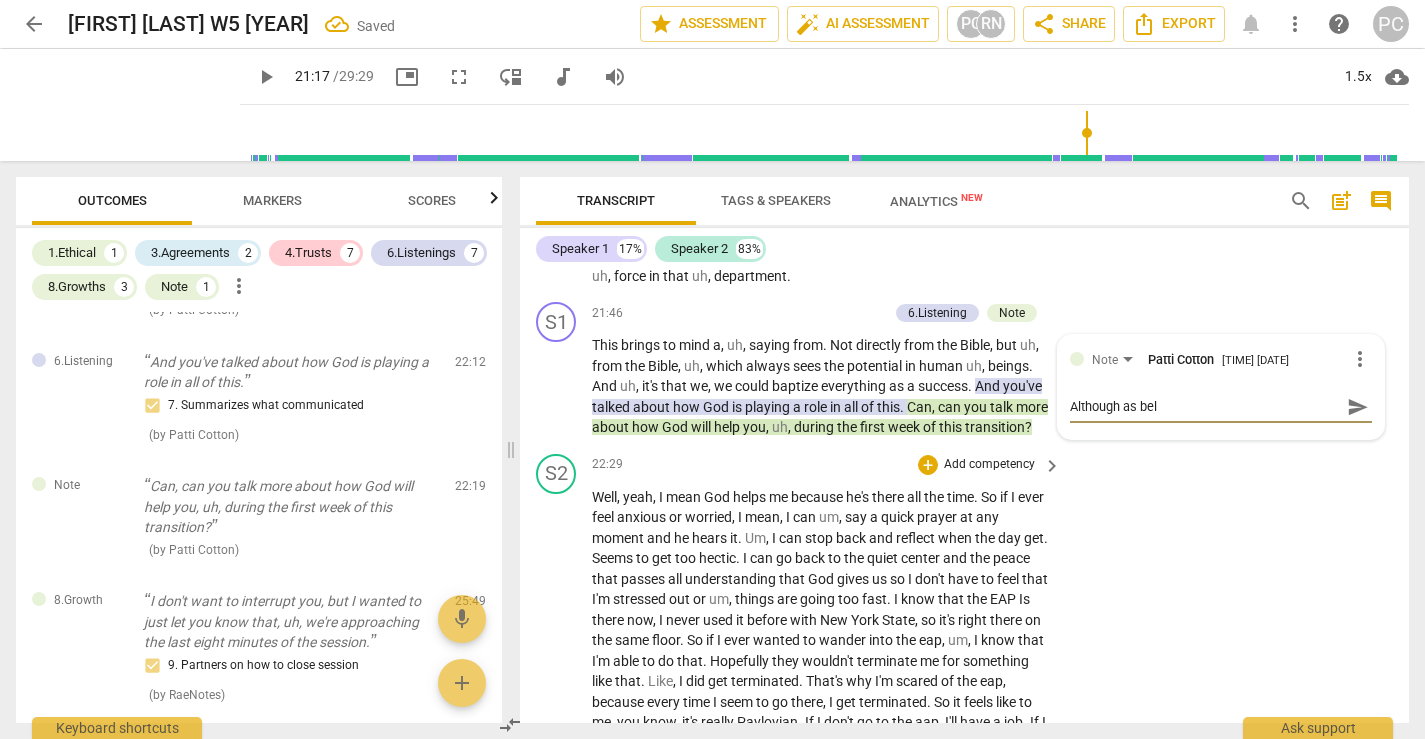 type on "Although as beli" 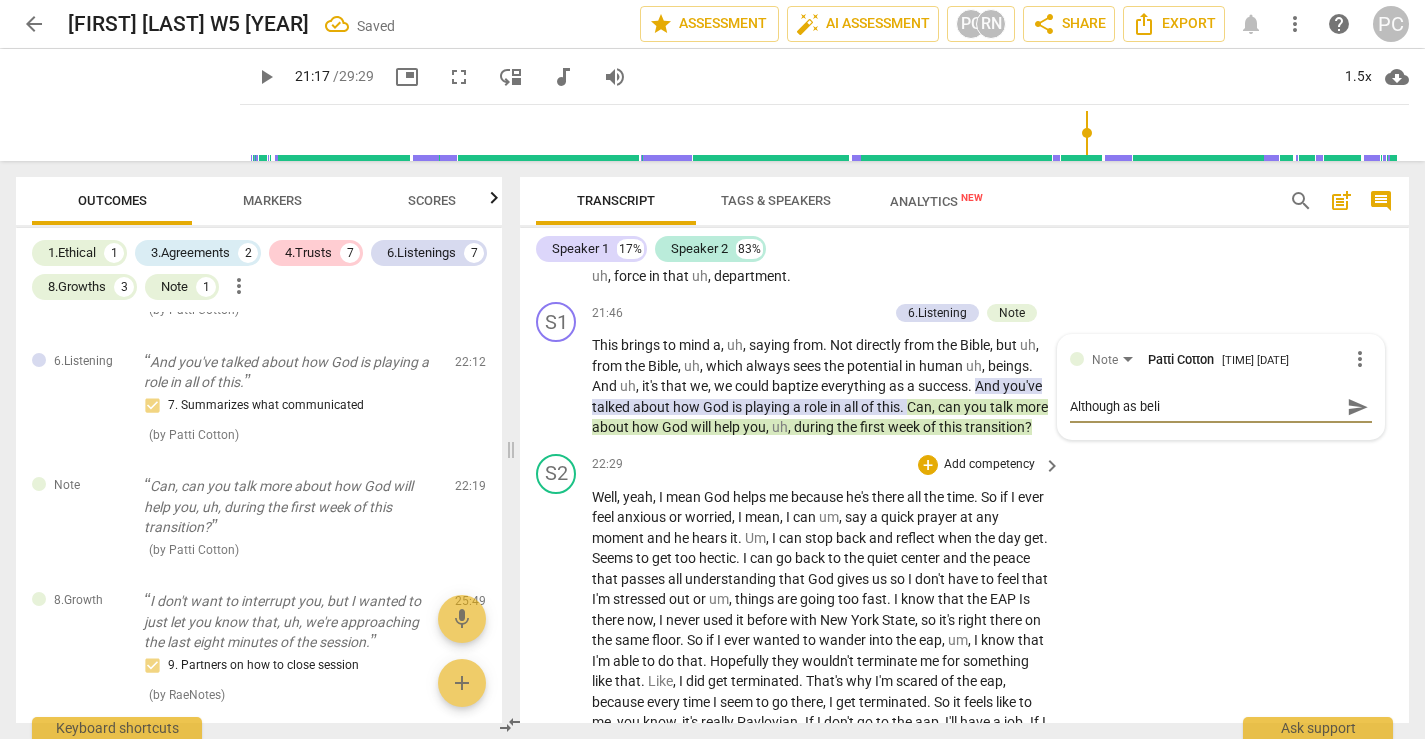 type on "Although as belie" 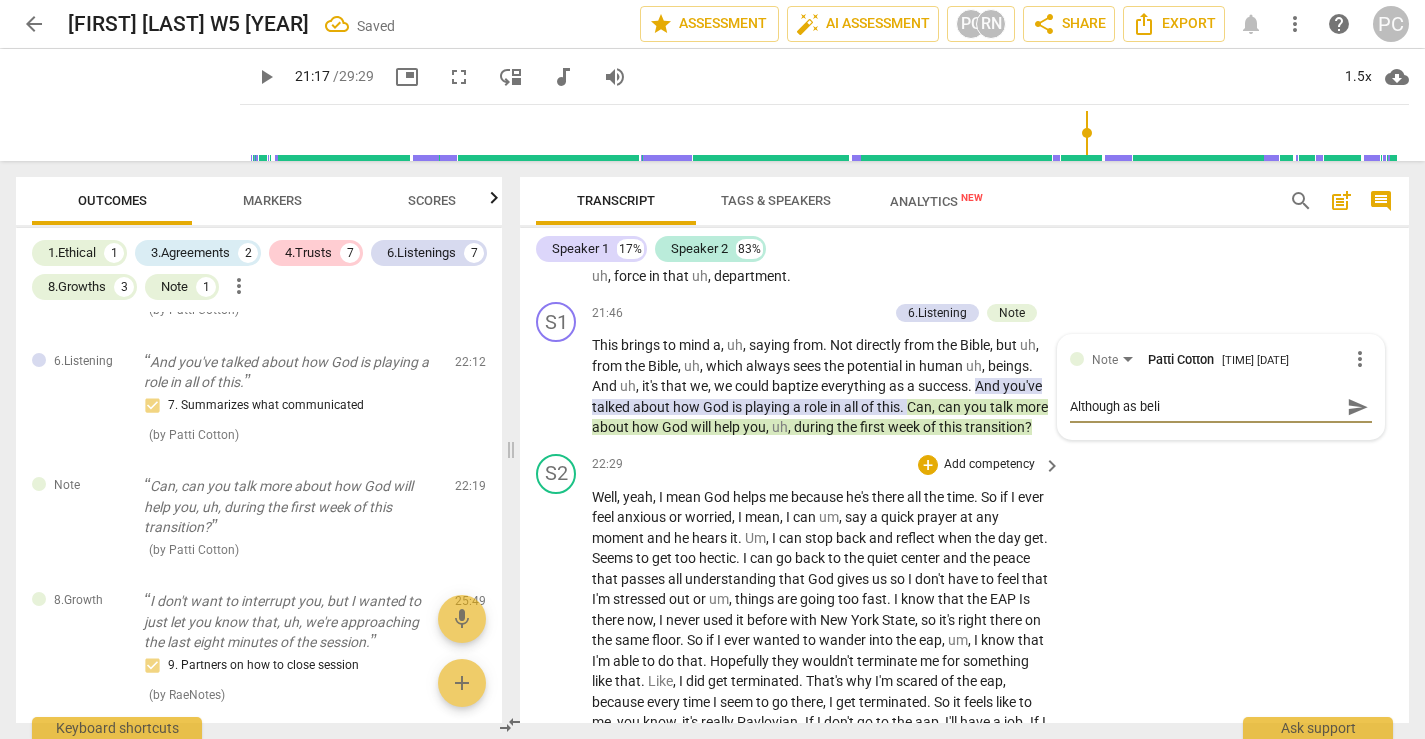 type on "Although as belie" 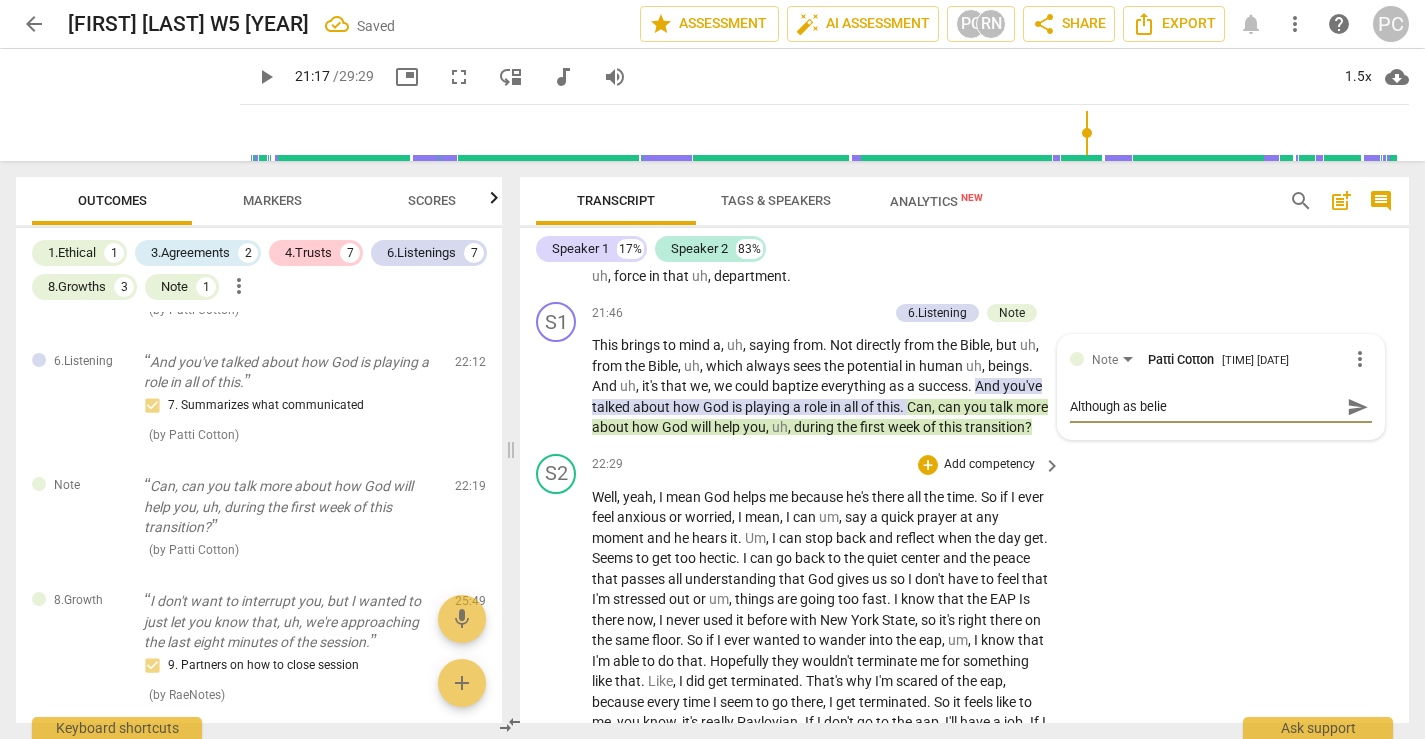 type on "Although as believ" 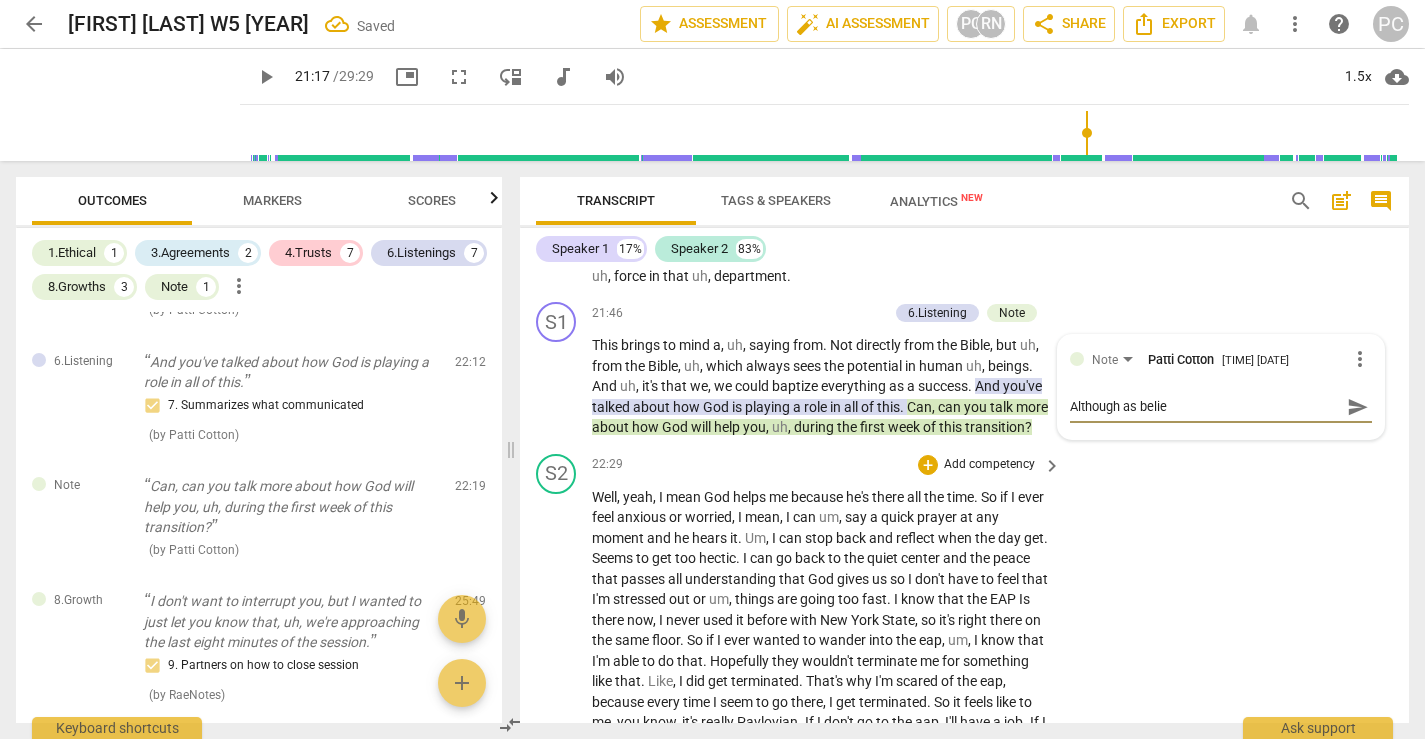 type on "Although as believ" 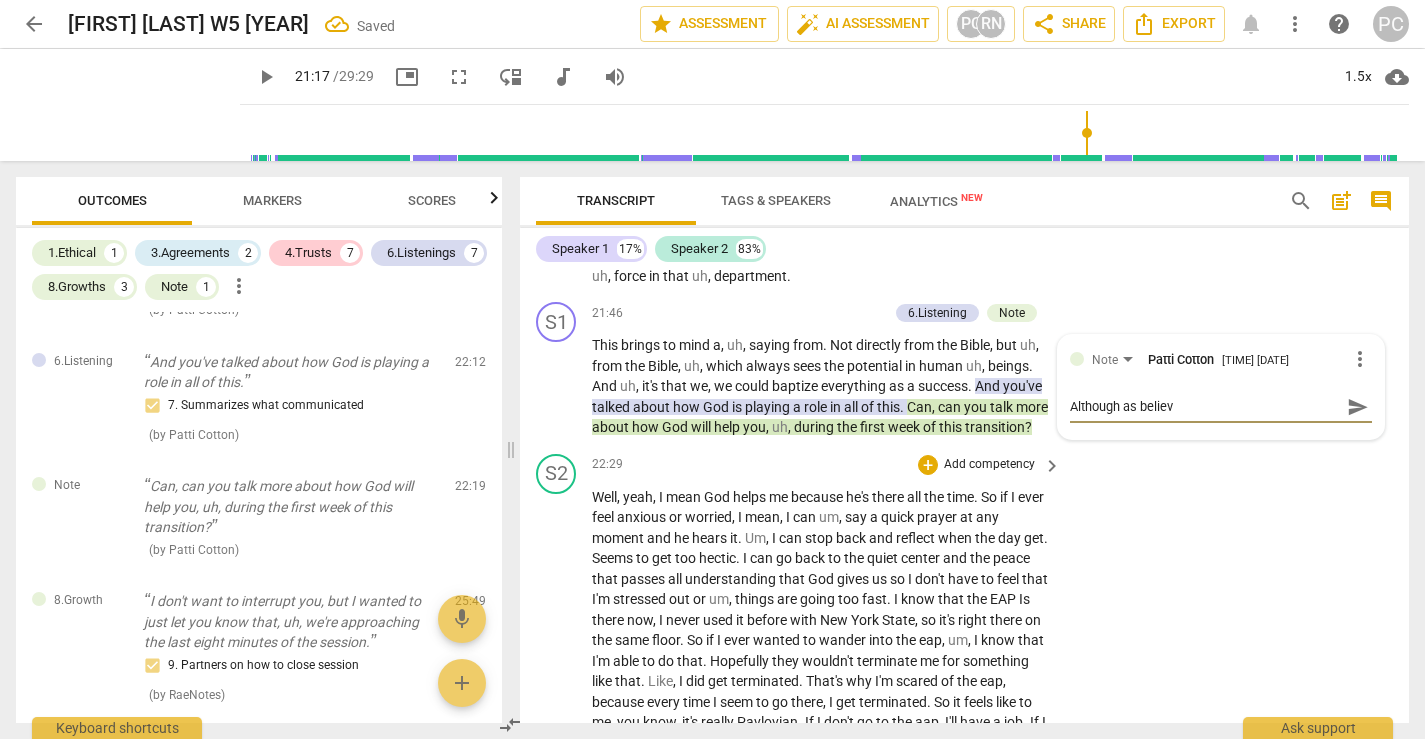 type on "Although as believe" 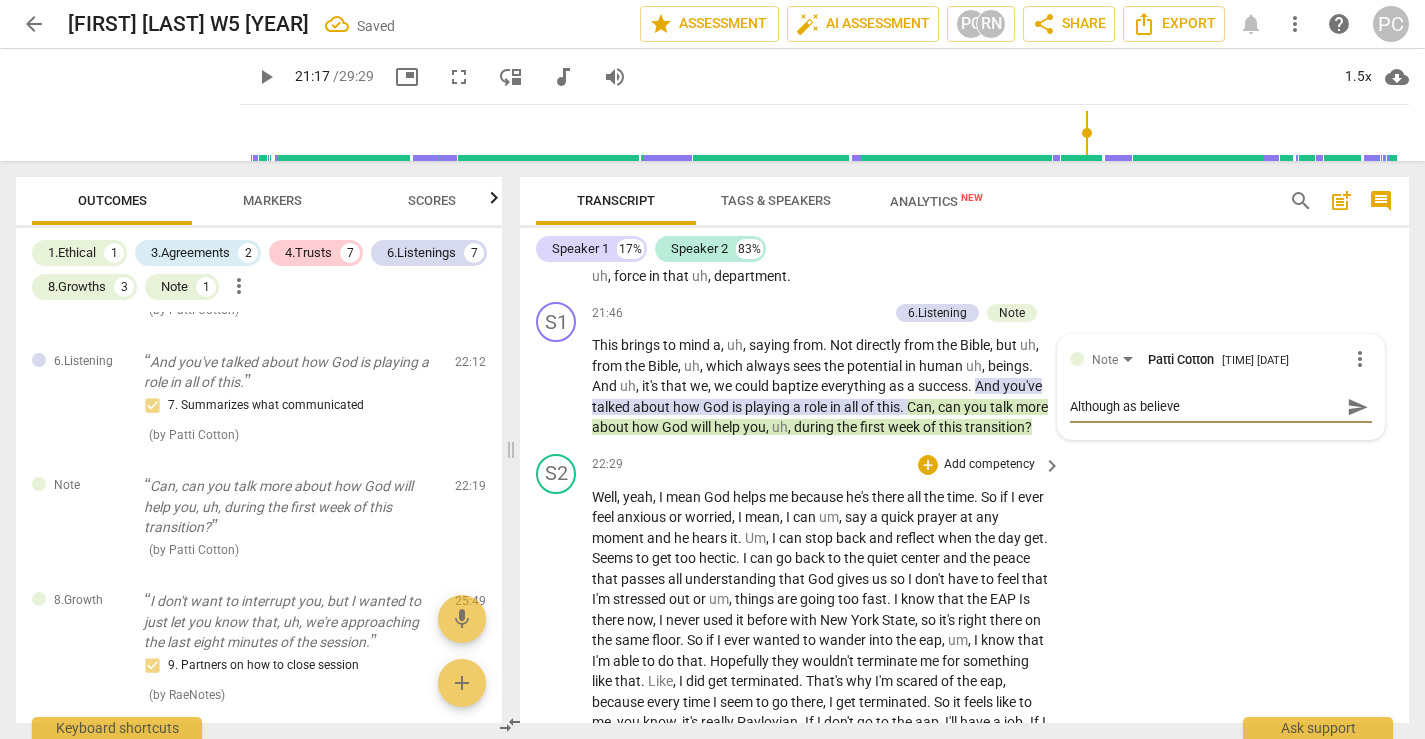 type on "Although as believer" 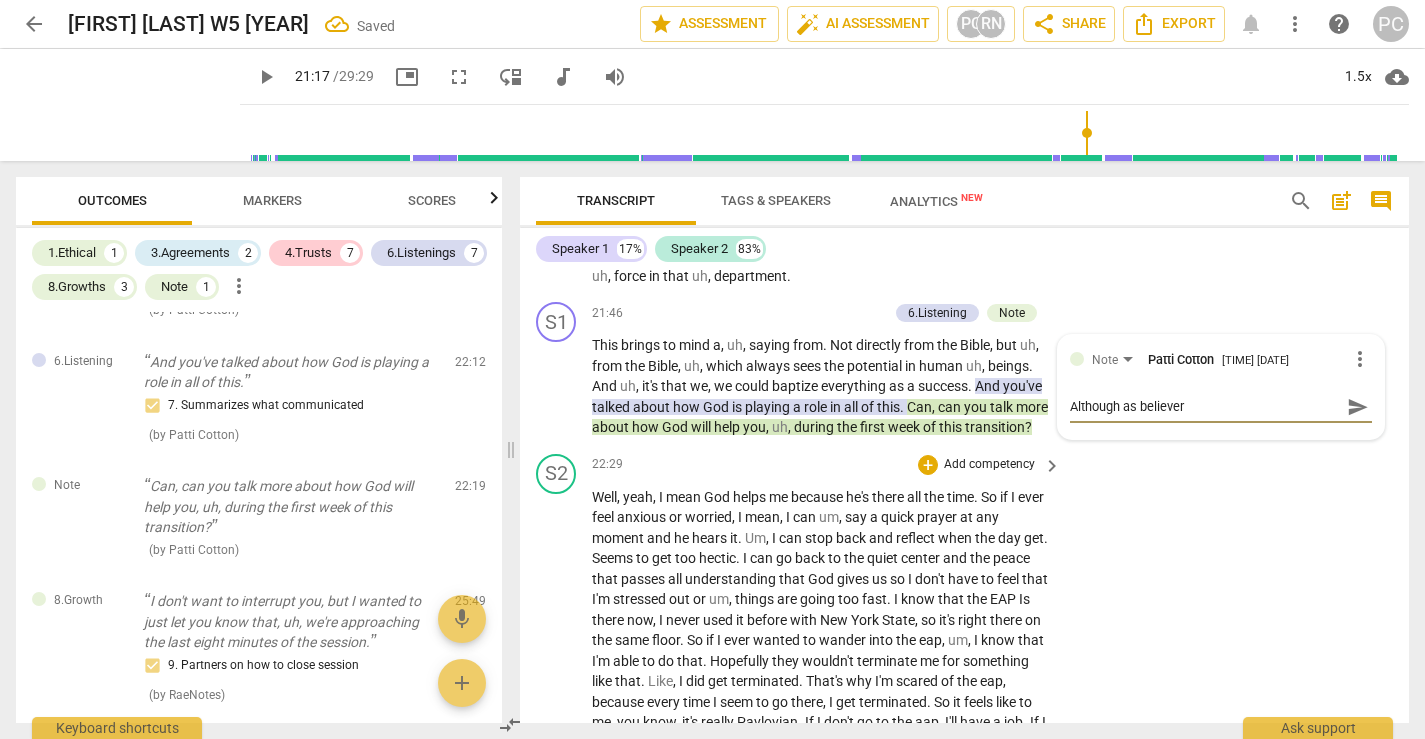 type on "Although as believers" 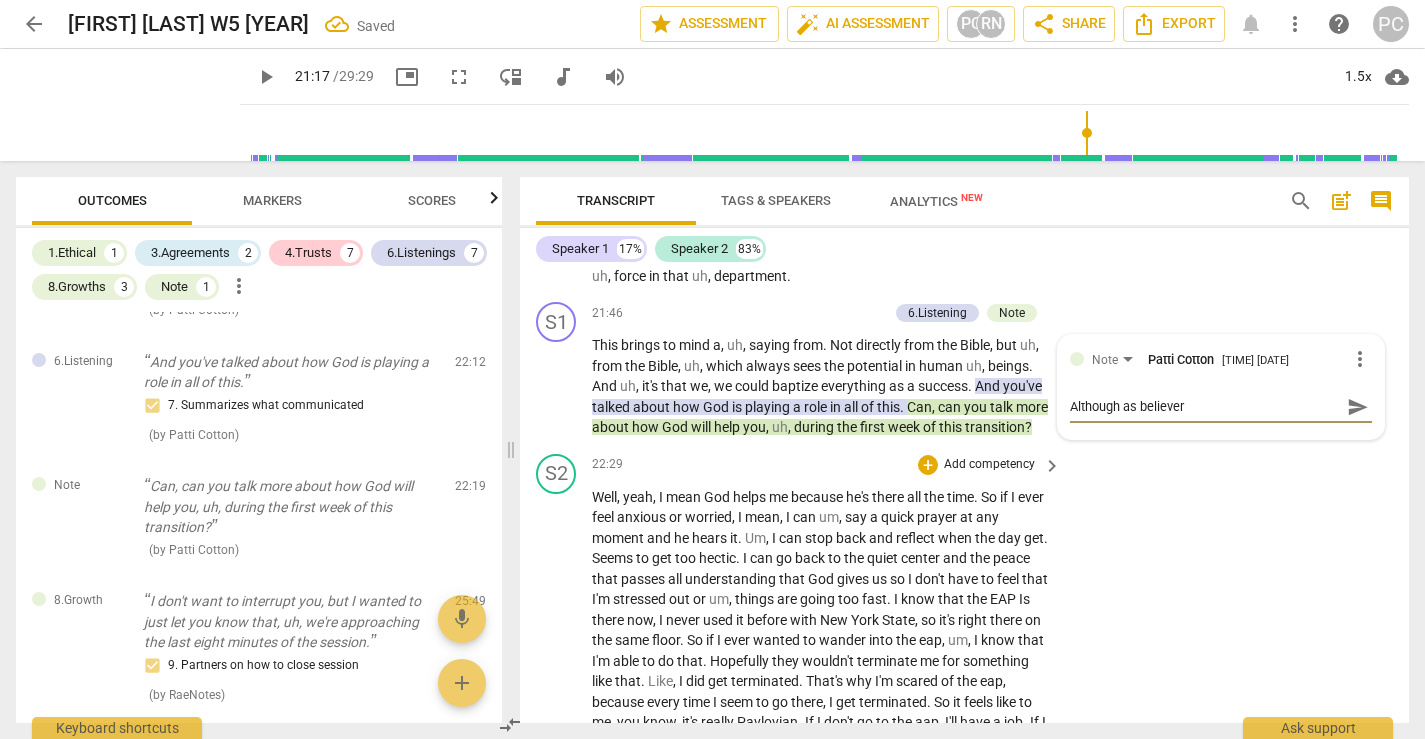 type on "Although as believers" 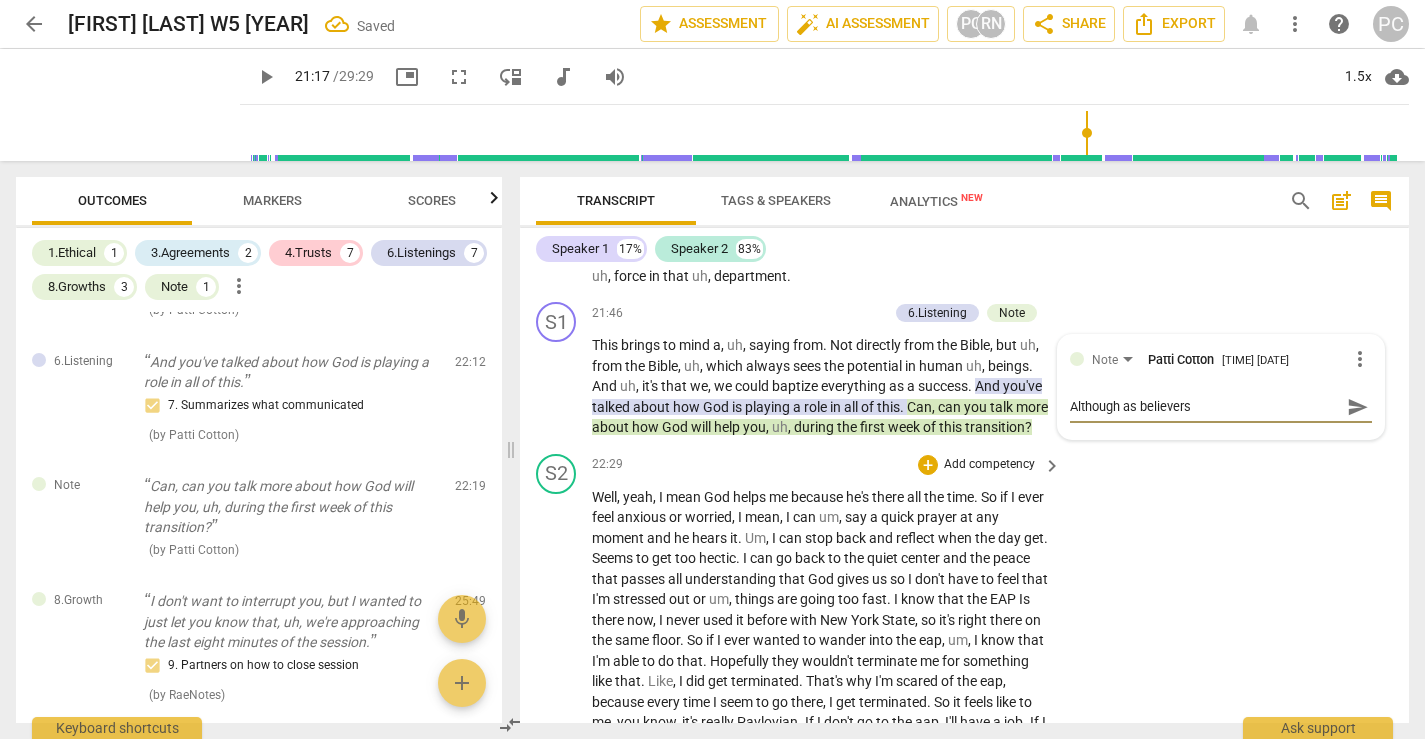 type on "Although as believers," 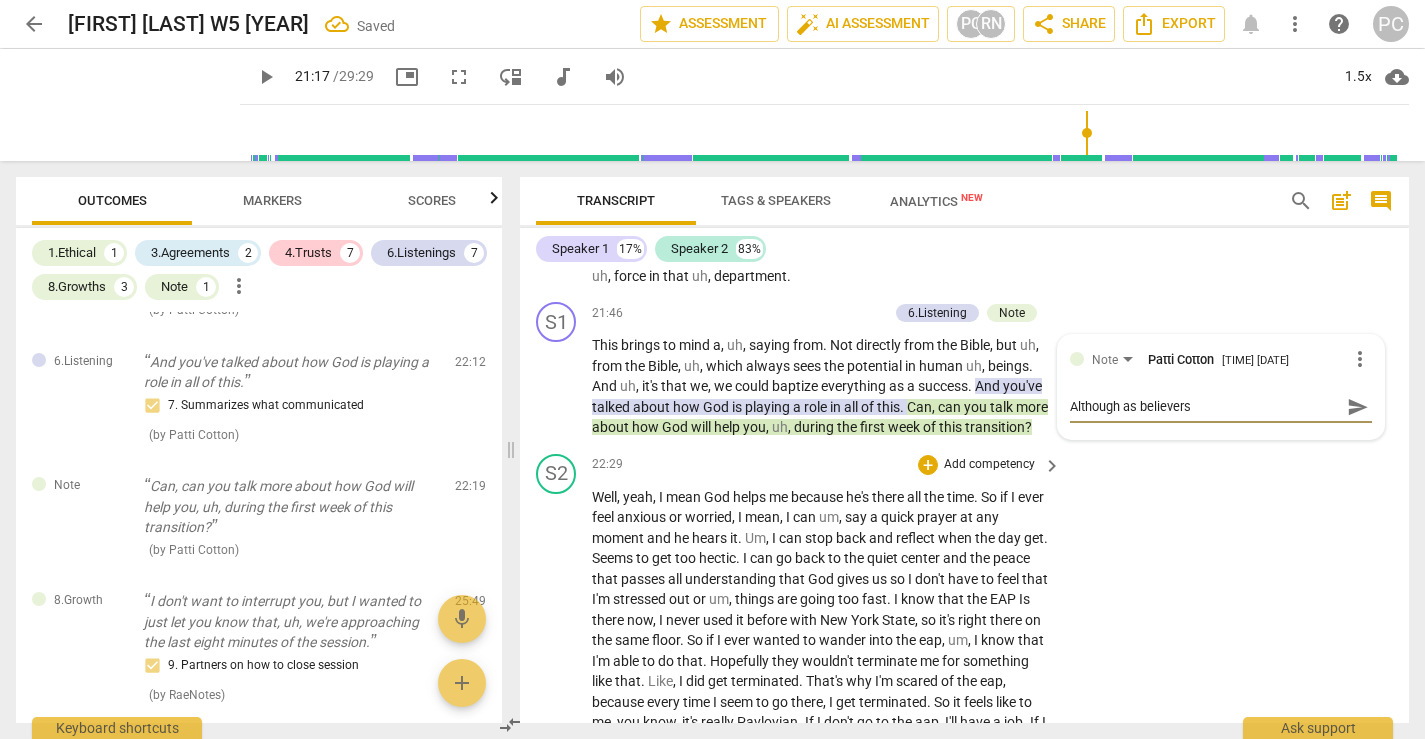 type on "Although as believers," 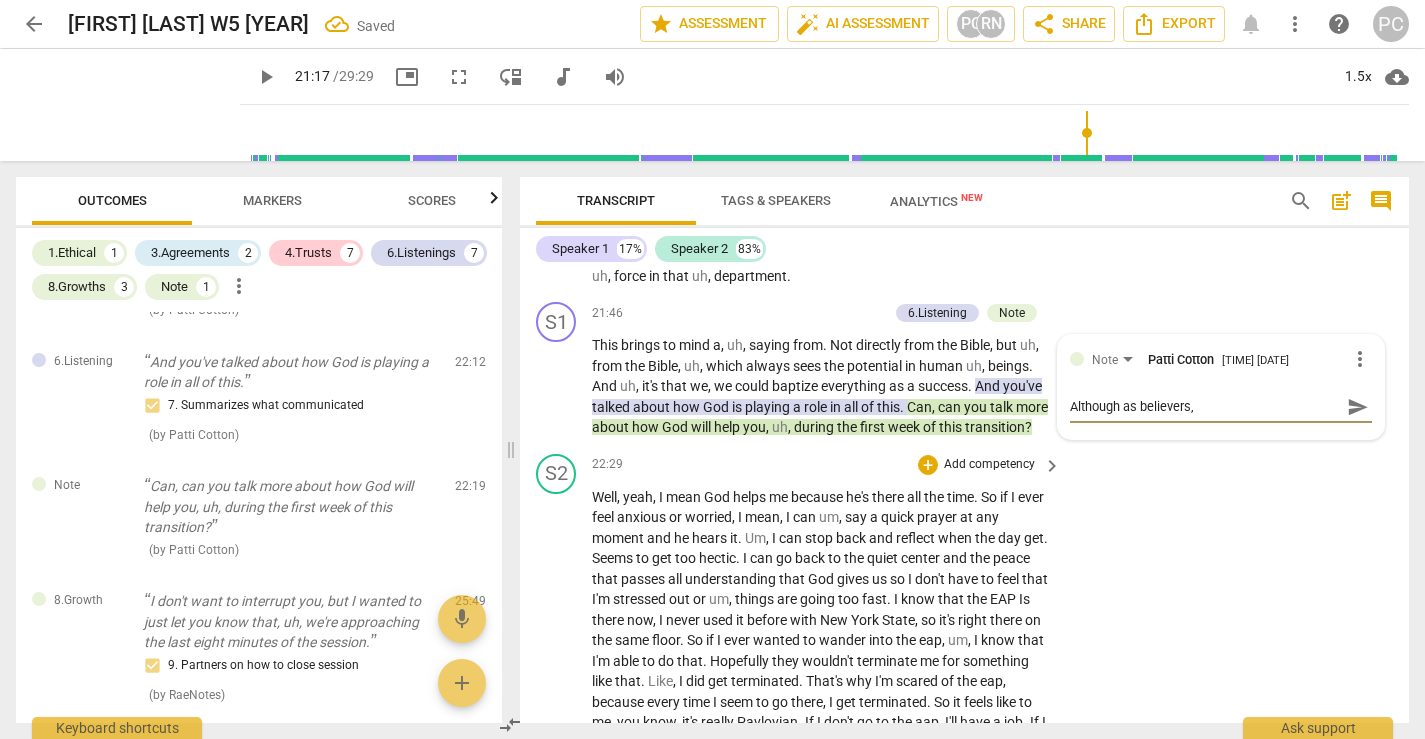 type on "Although as believers," 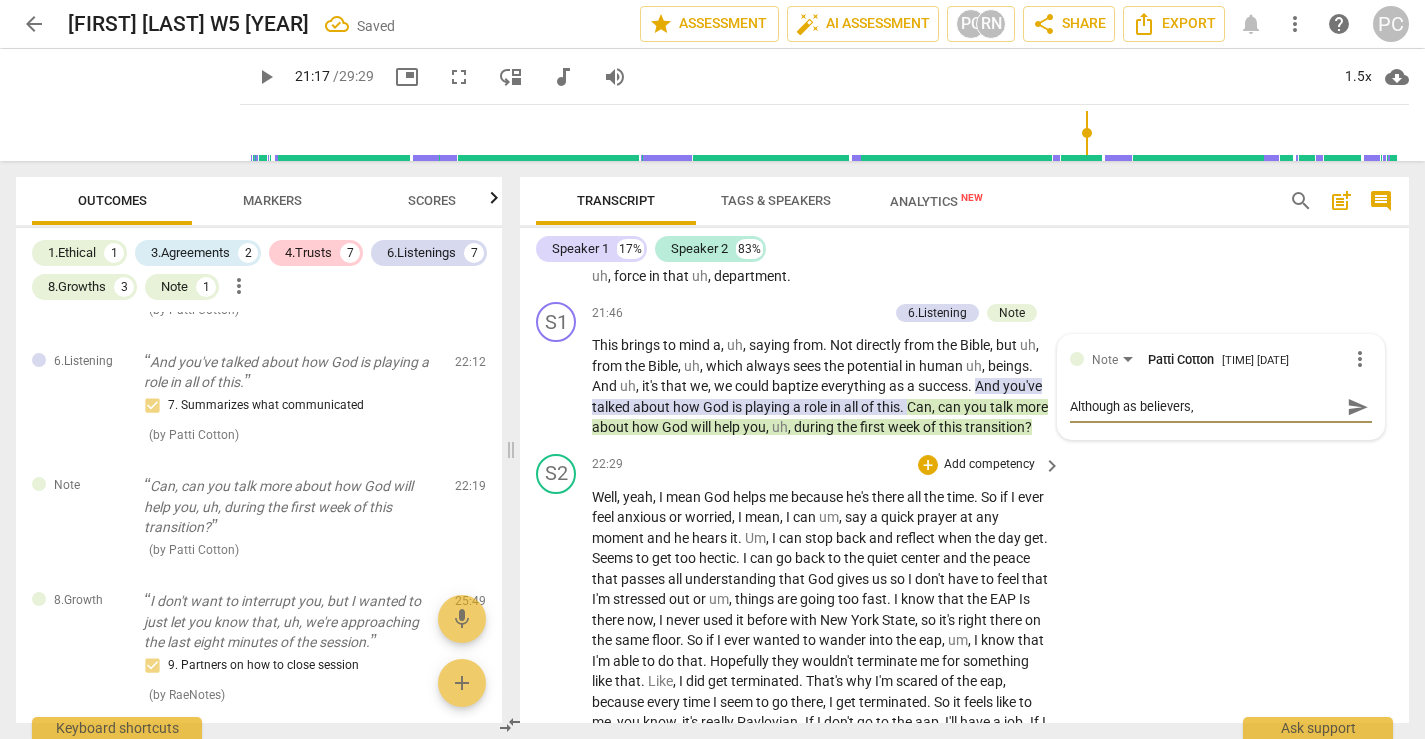 type on "Although as believers, w" 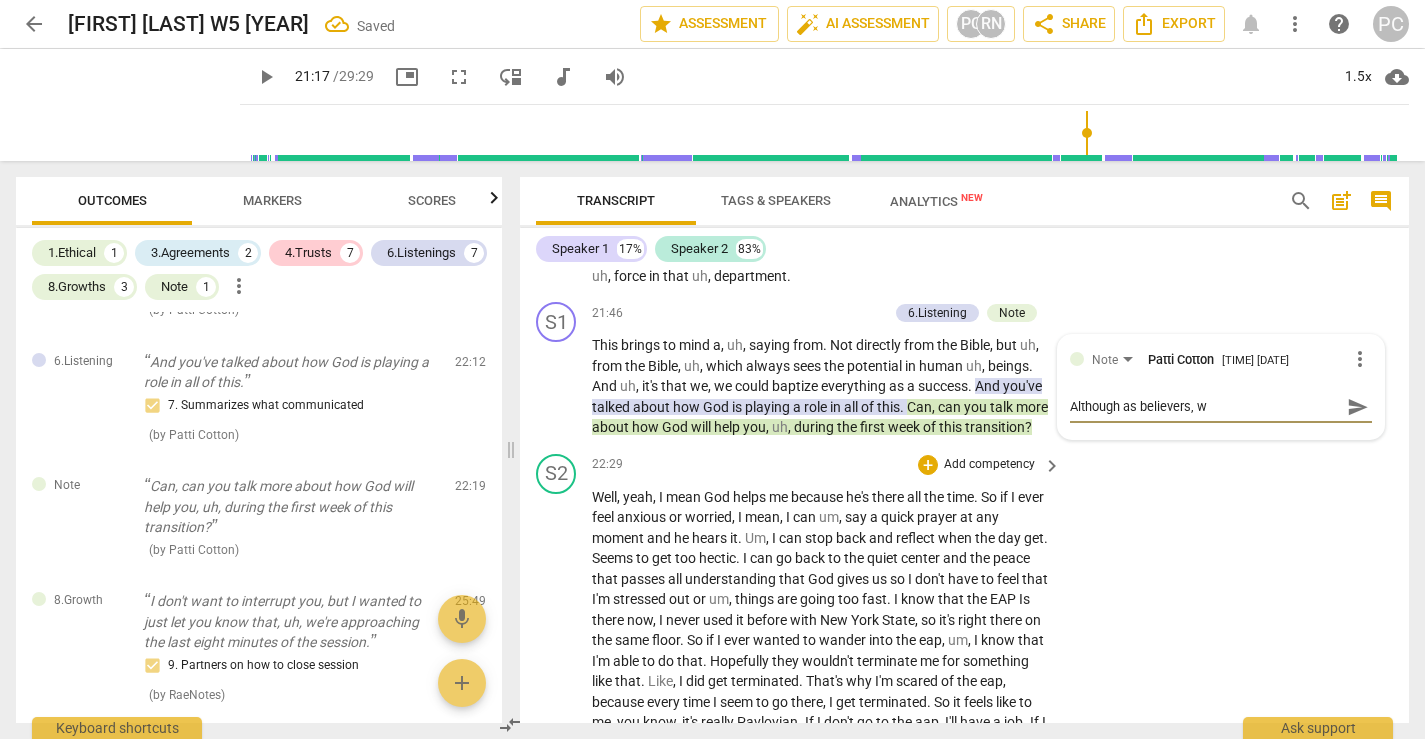 type on "Although as believers, we" 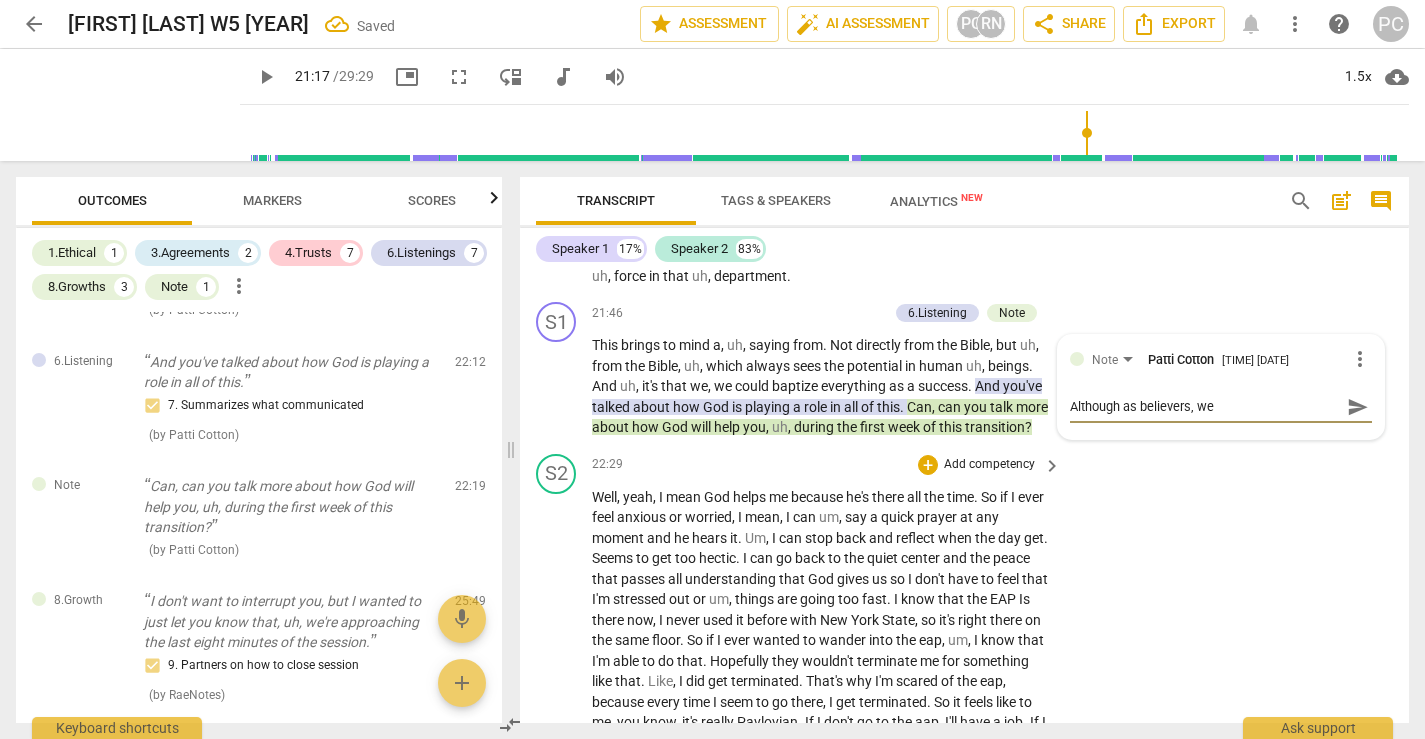 type on "Although as believers, we" 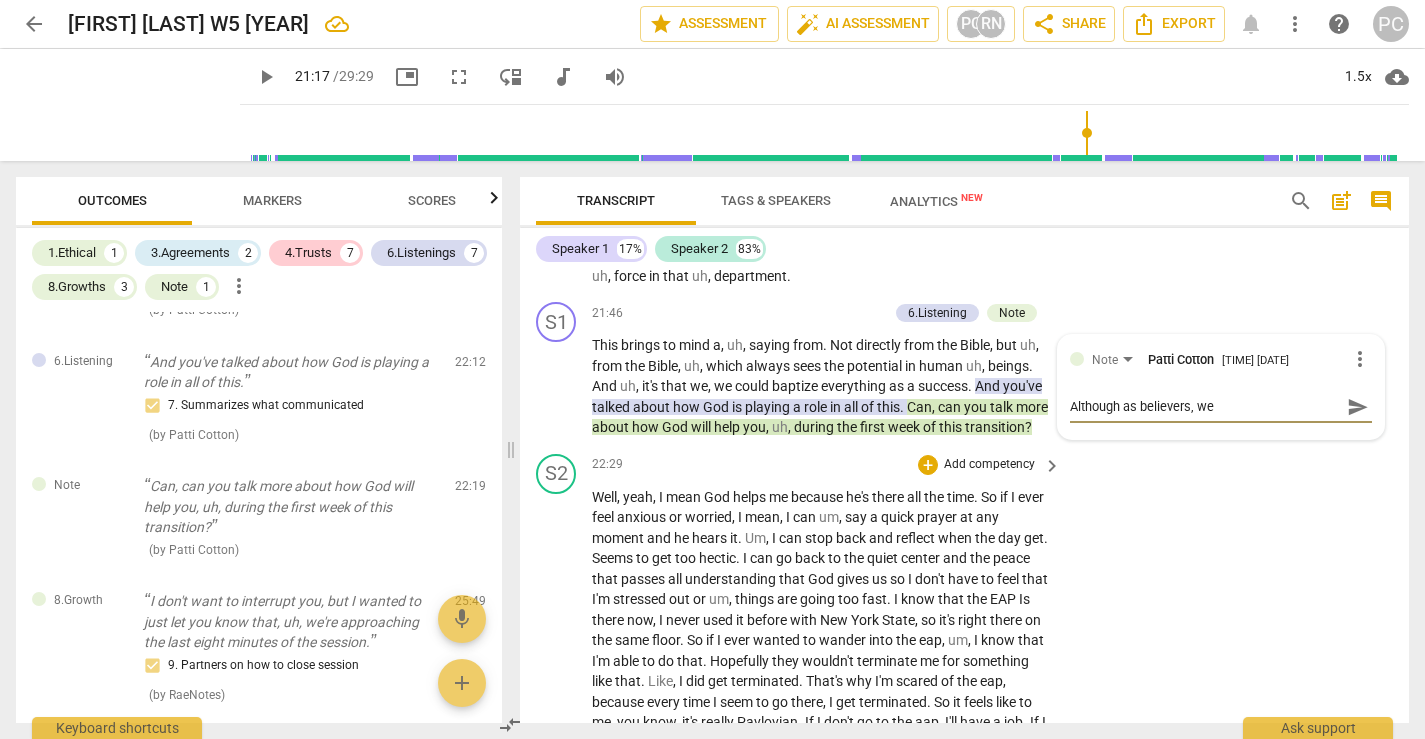 type on "Although as believers, we w" 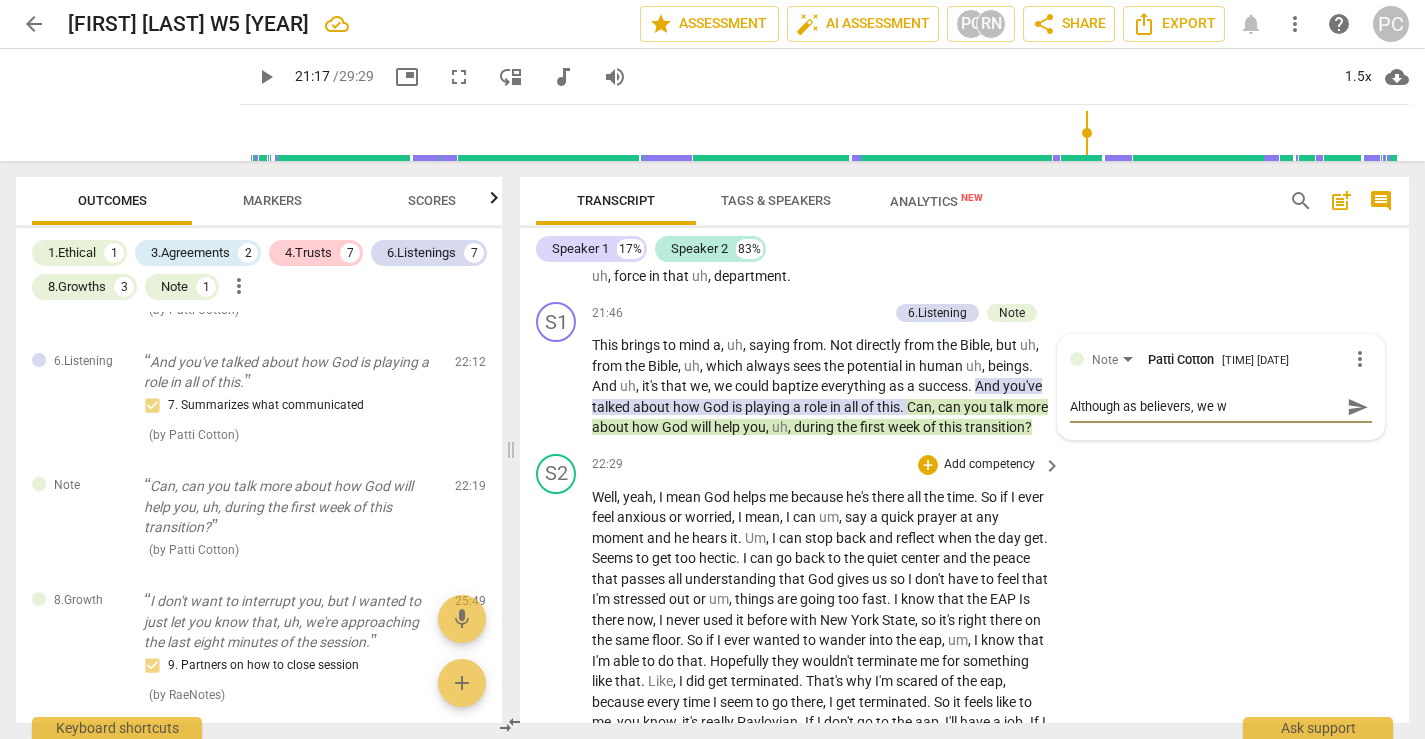 type on "Although as believers, we wa" 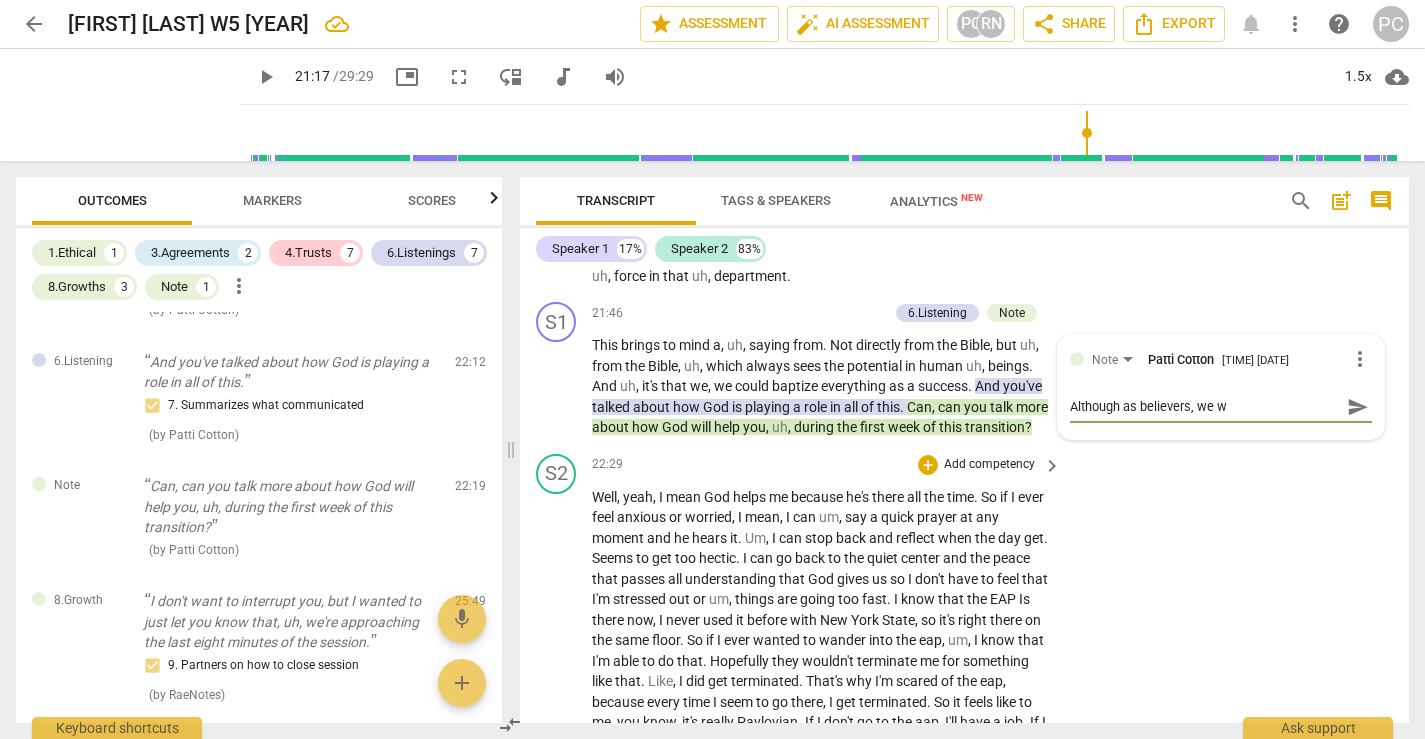 type on "Although as believers, we wa" 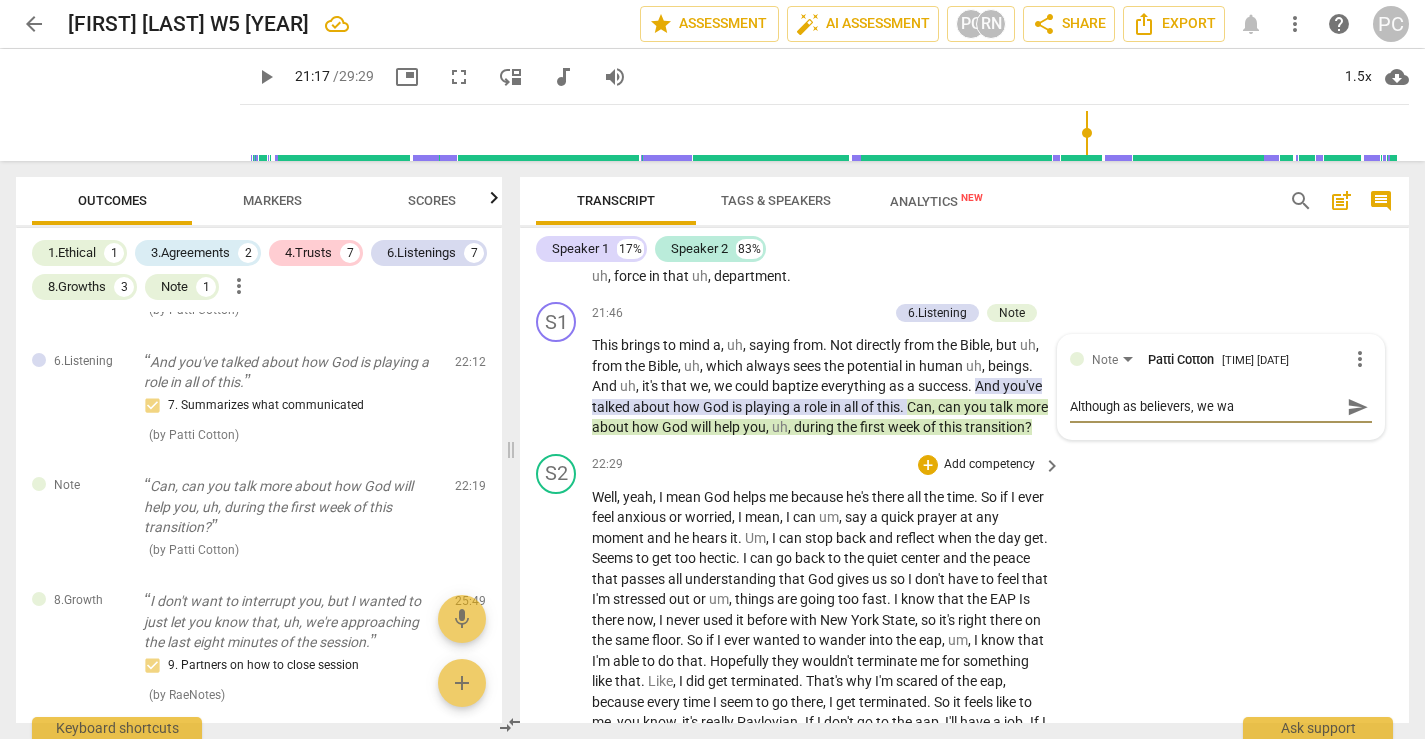 type on "Although as believers, we wan" 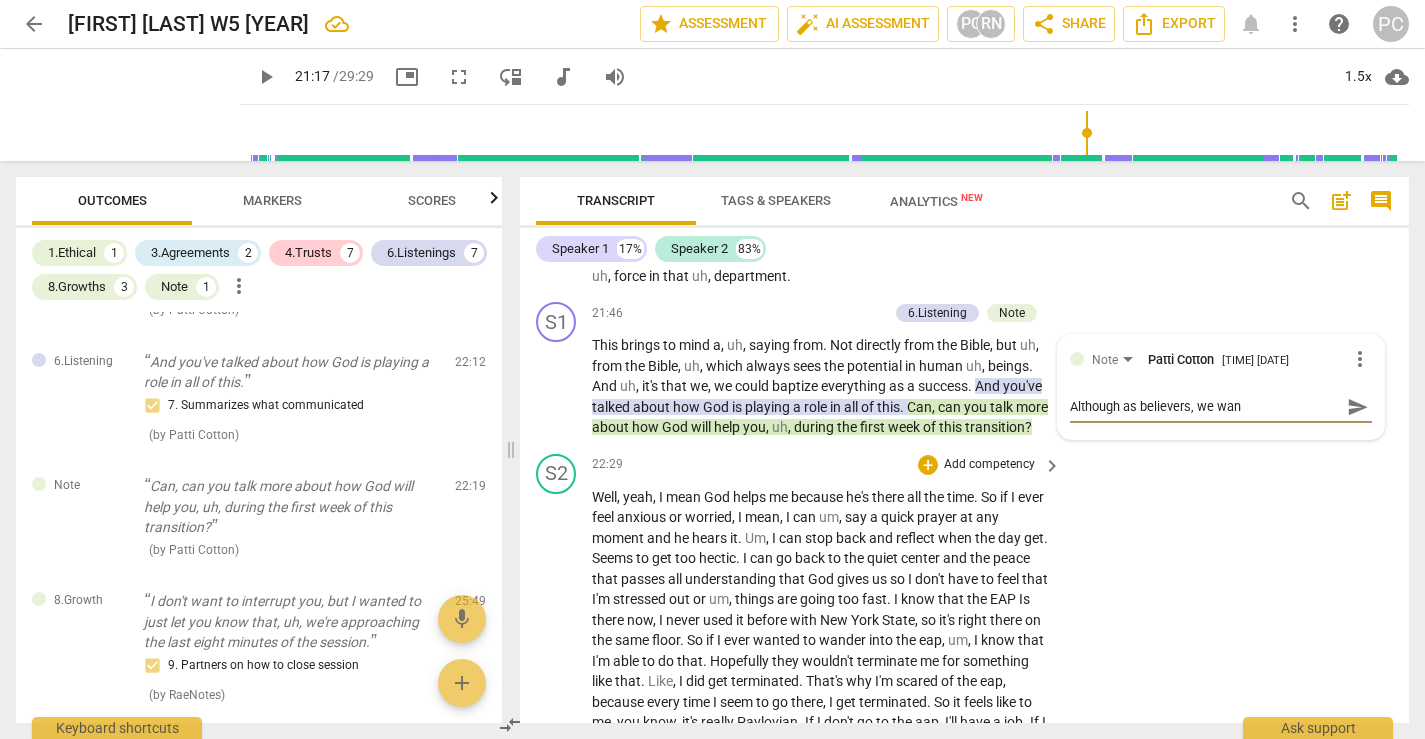 type on "Although as believers, we want" 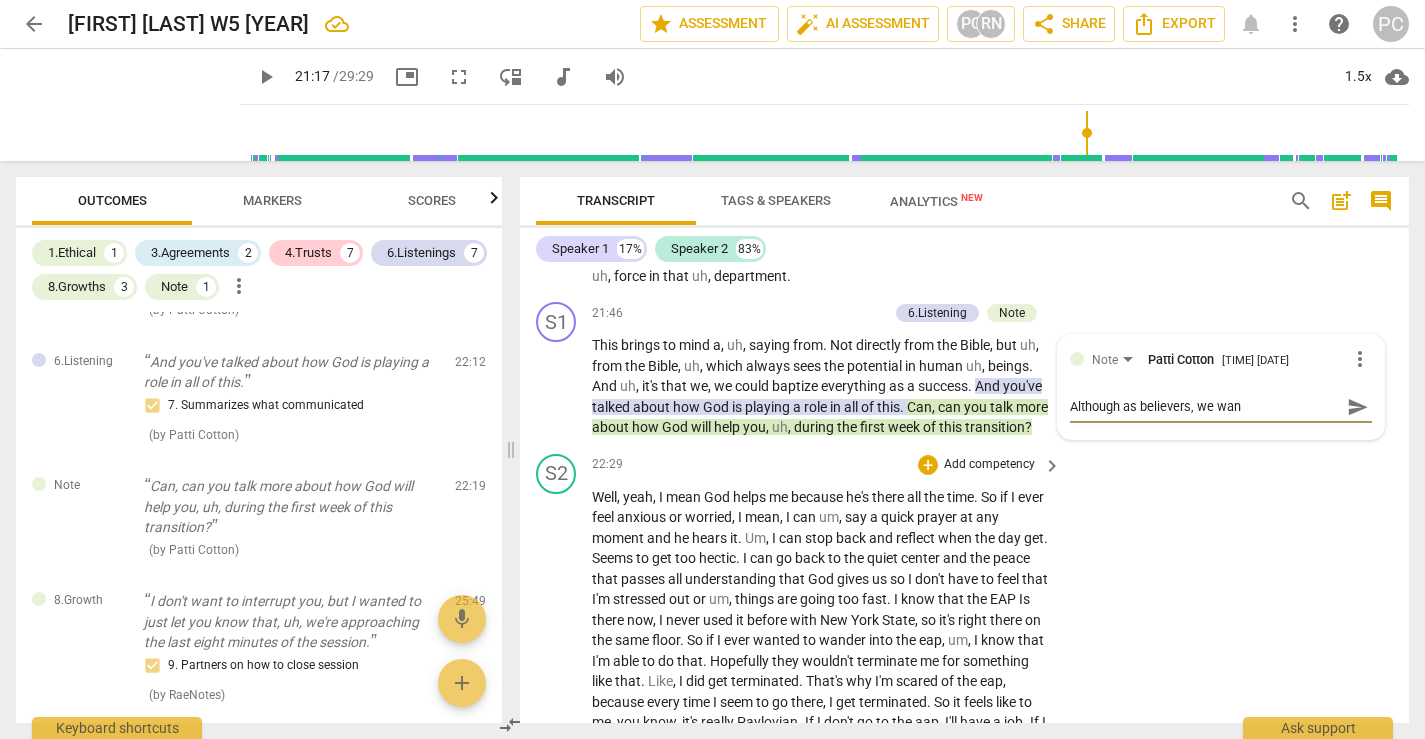 type on "Although as believers, we want" 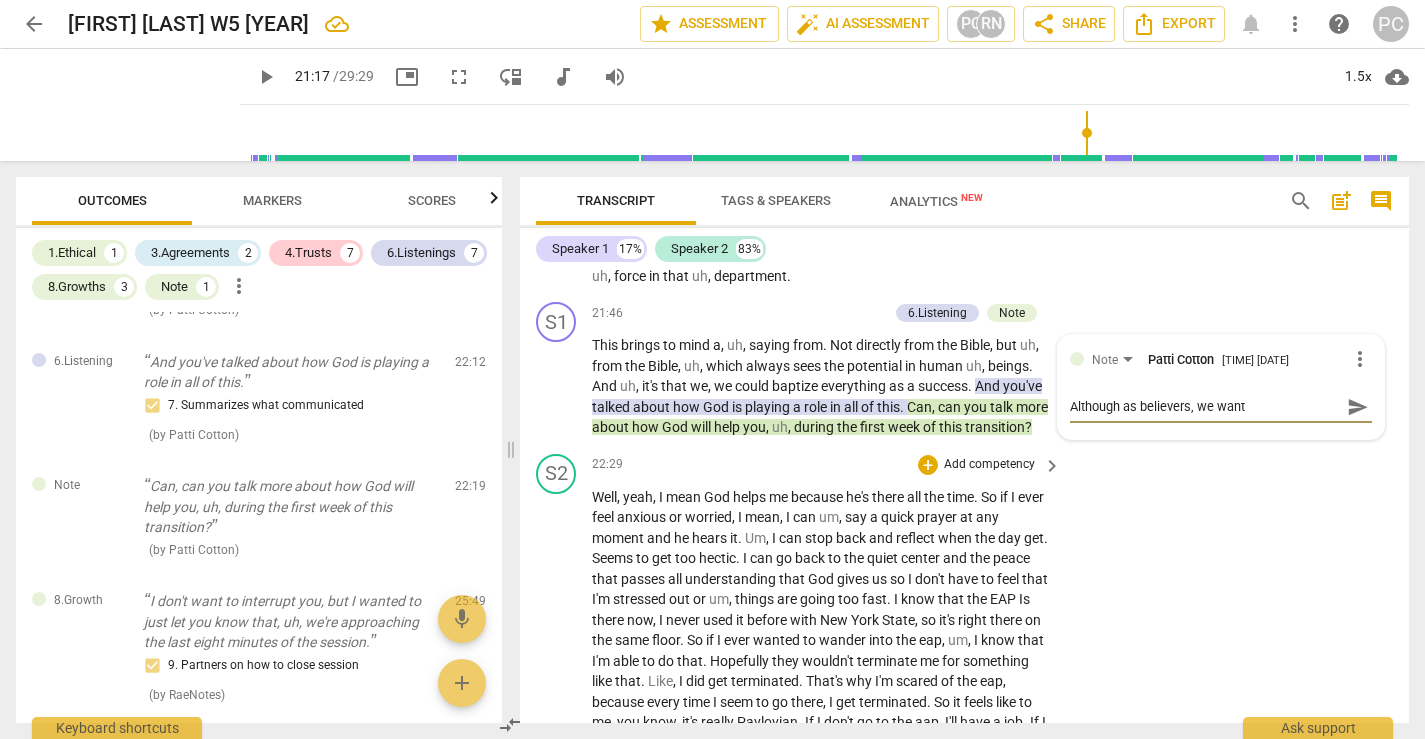 type on "Although as believers, we want" 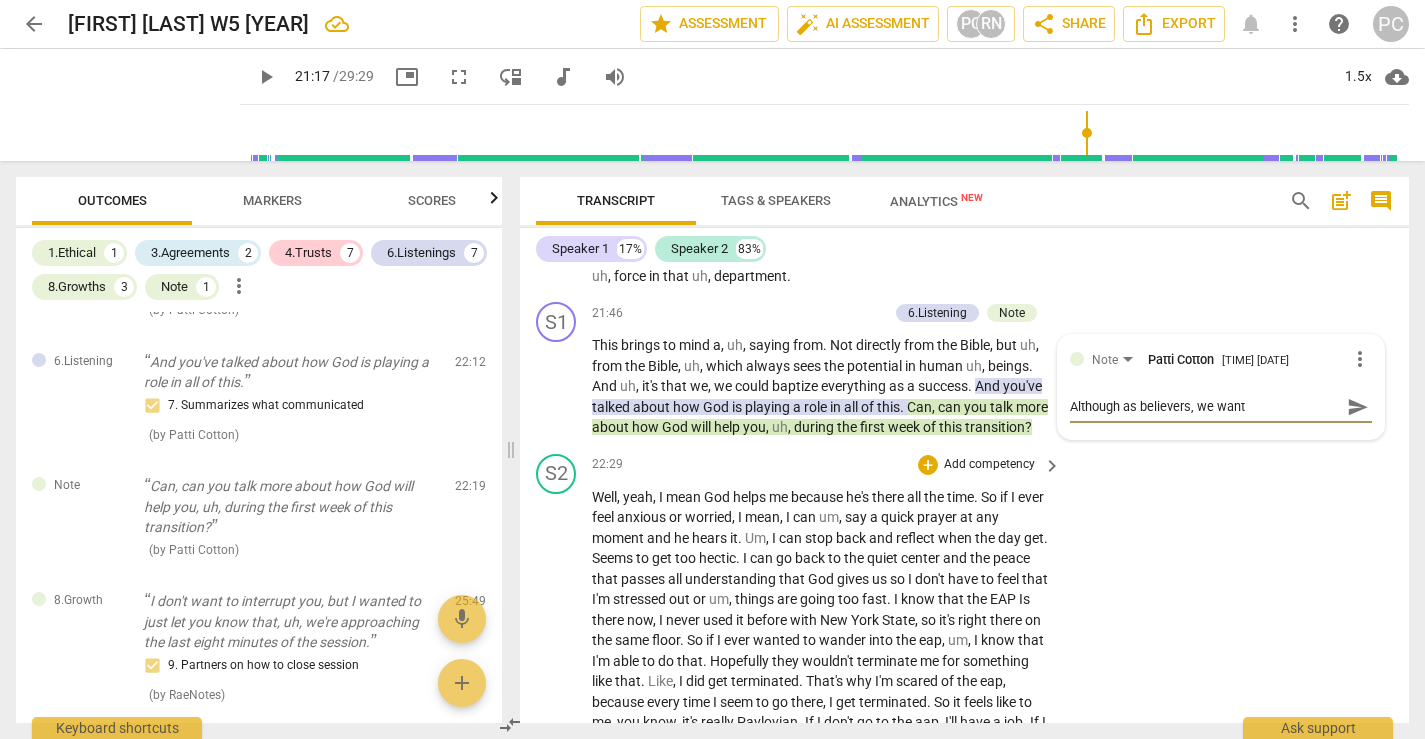 type on "Although as believers, we want" 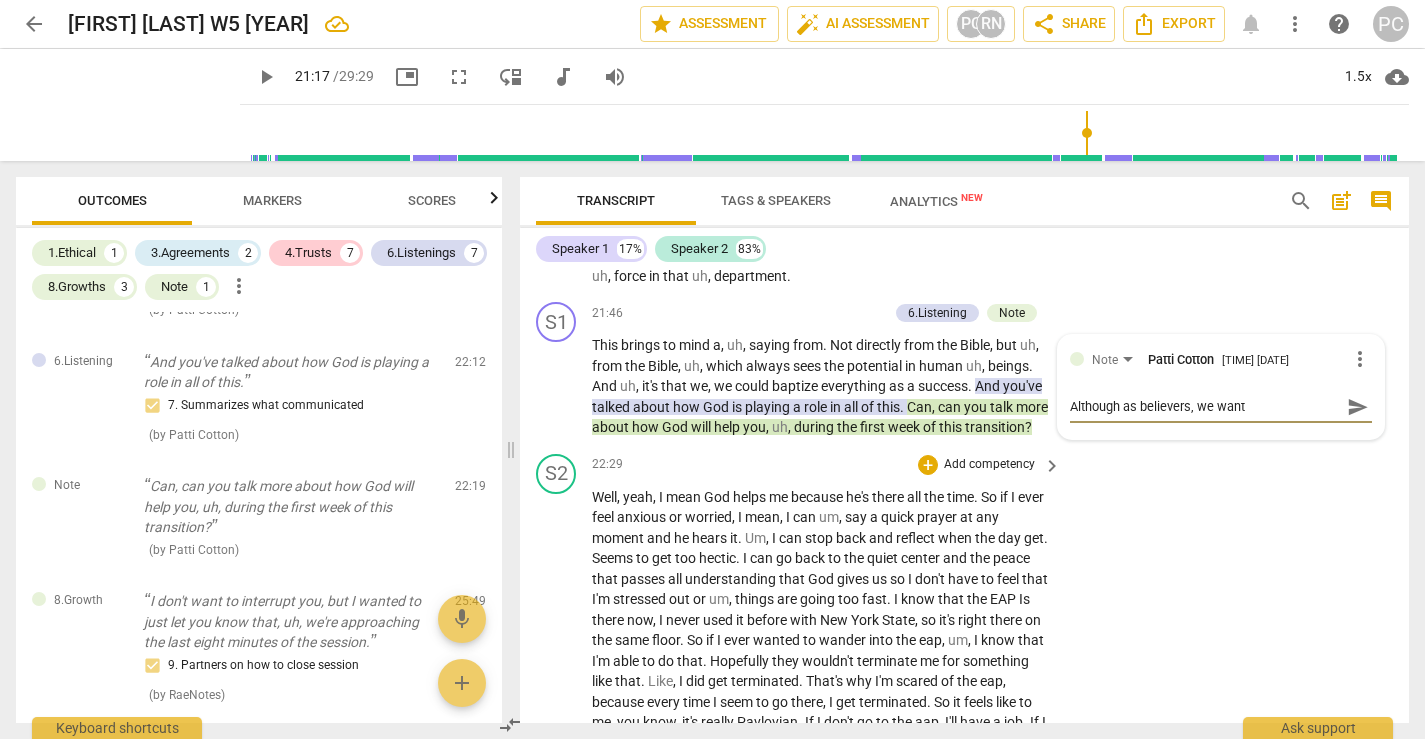 type on "Although as believers, we want t" 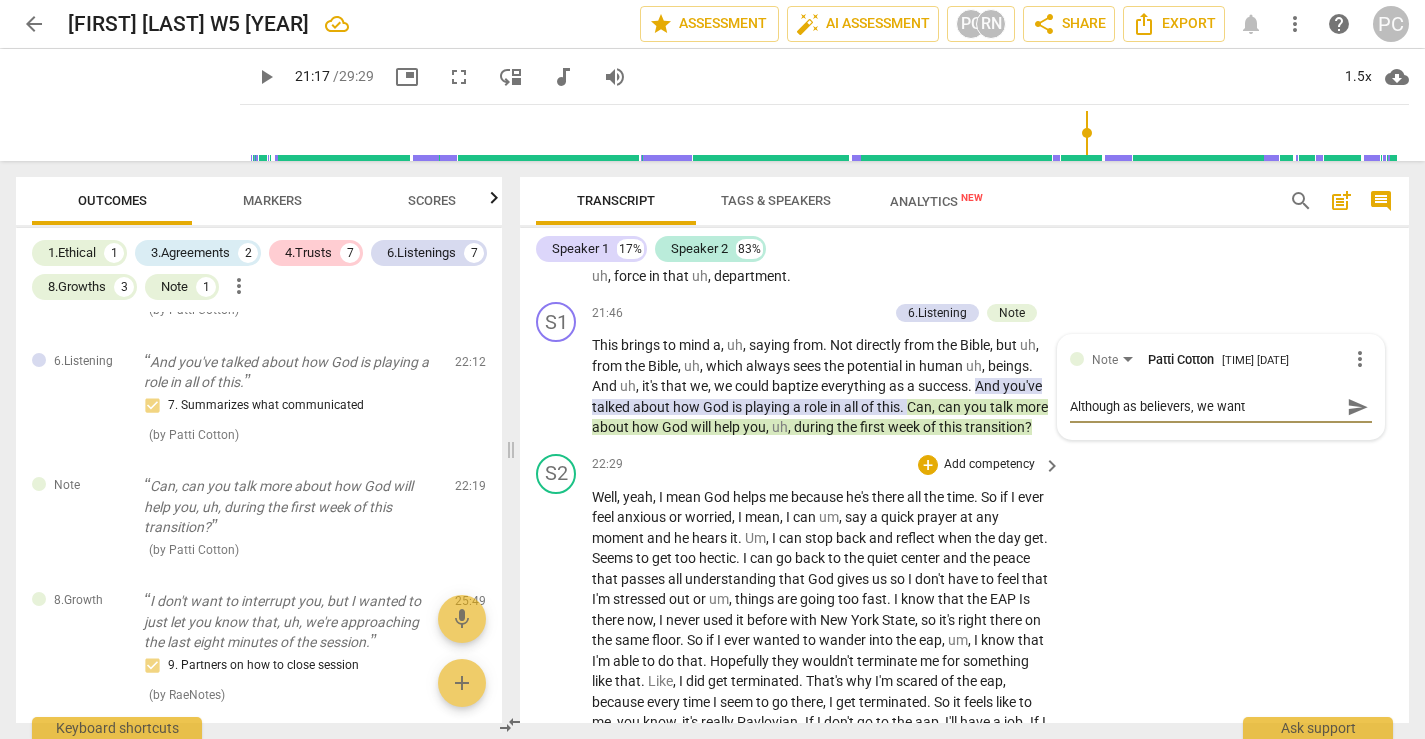 type on "Although as believers, we want t" 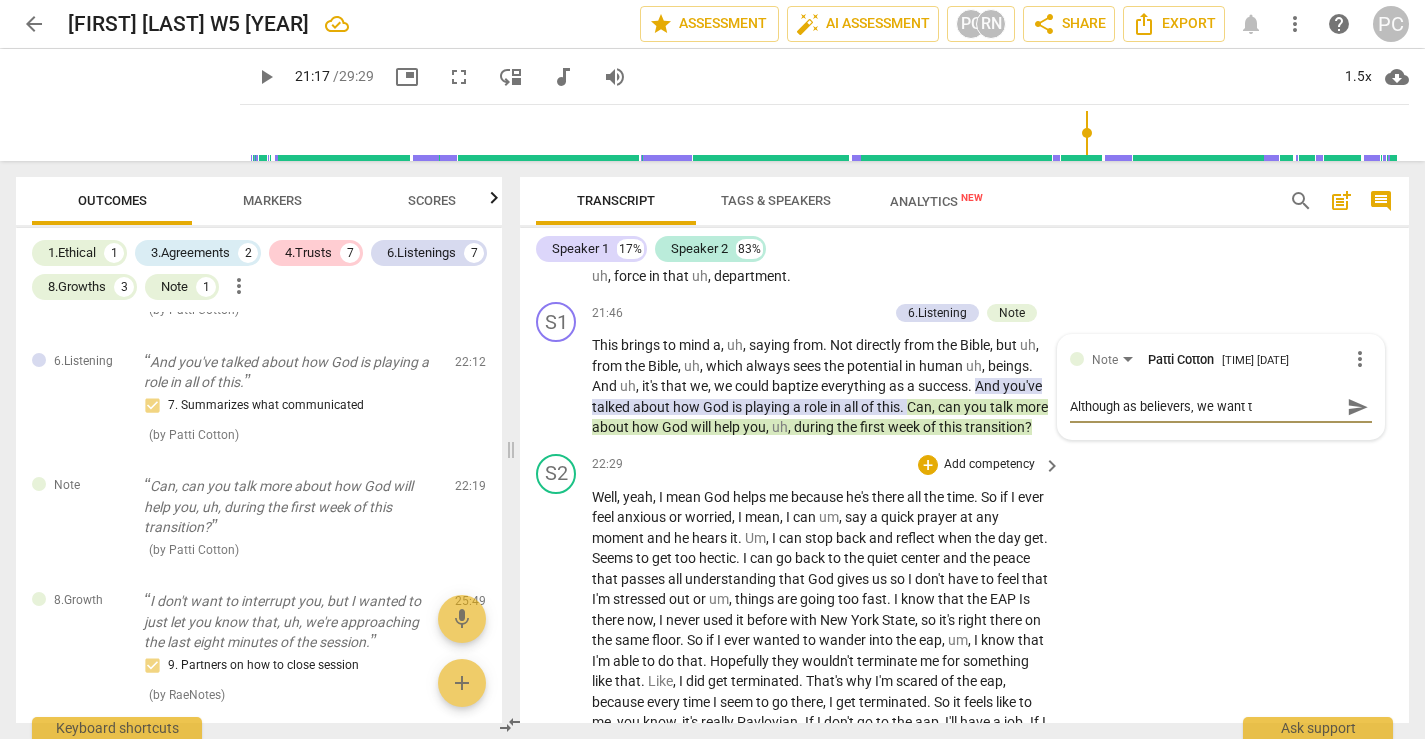 type on "Although as believers, we want to" 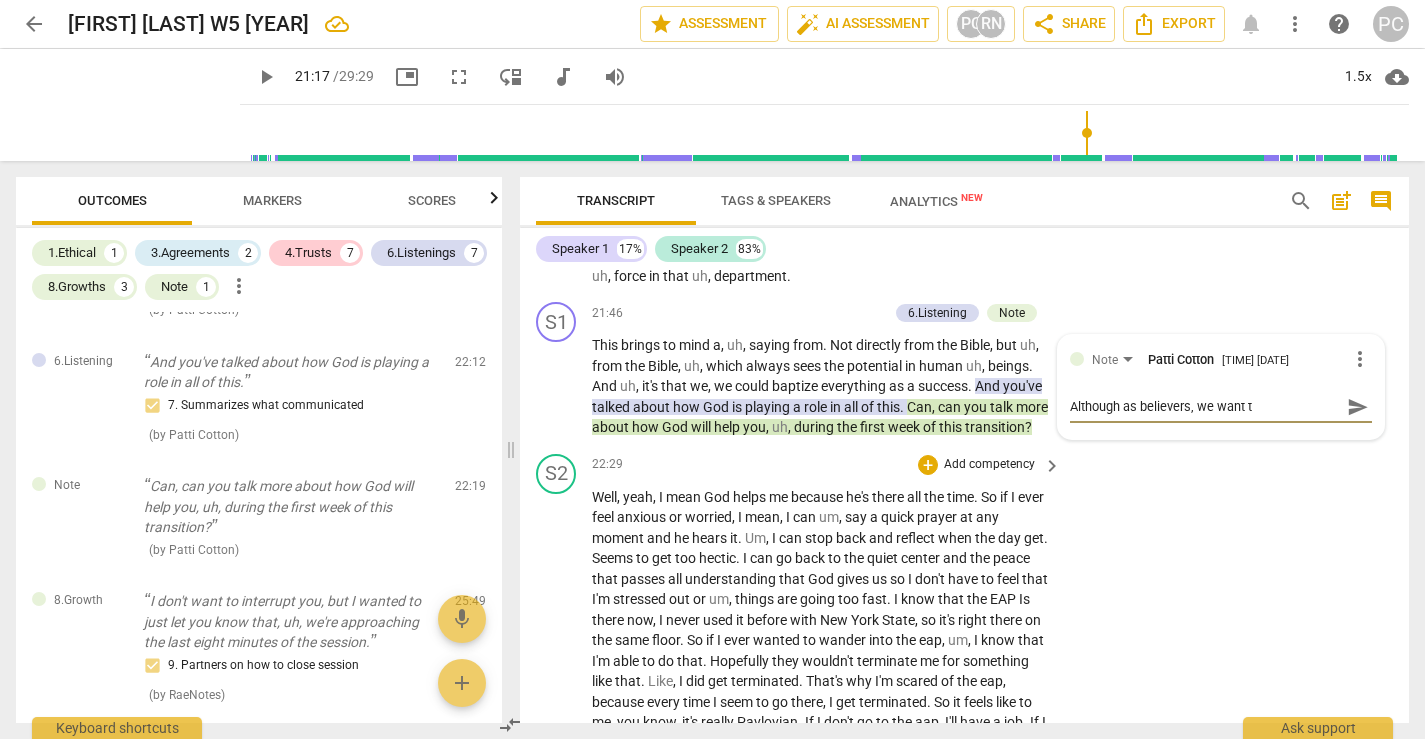 type on "Although as believers, we want to" 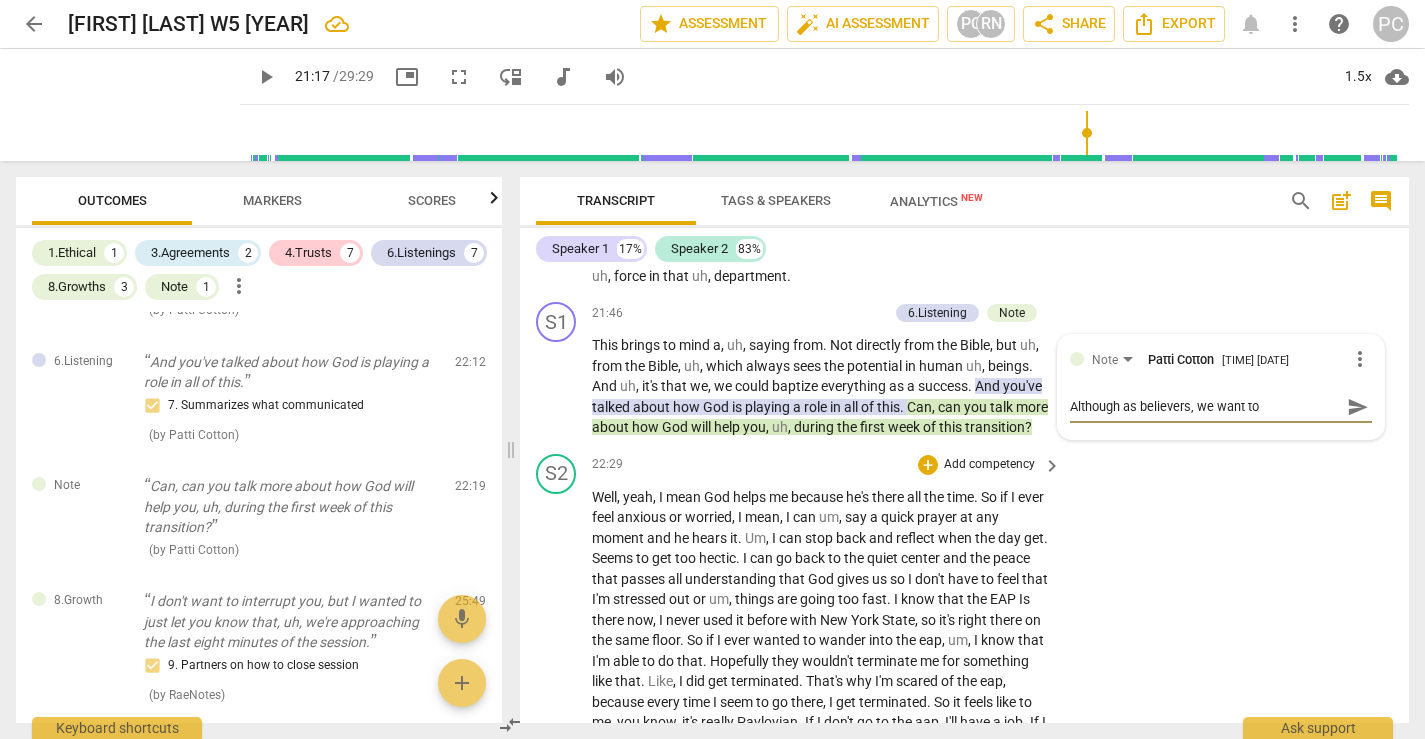 type on "Although as believers, we want to" 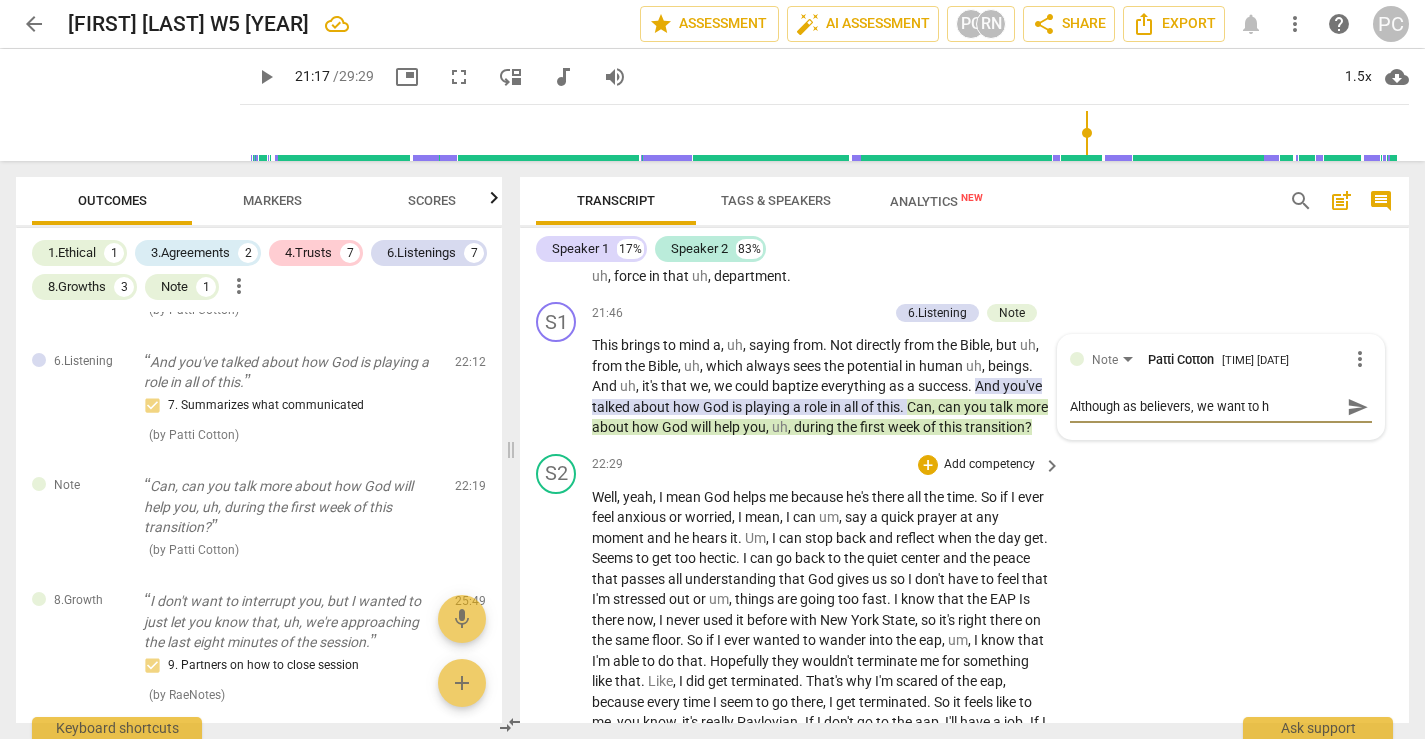 type on "Although as believers, we want to ha" 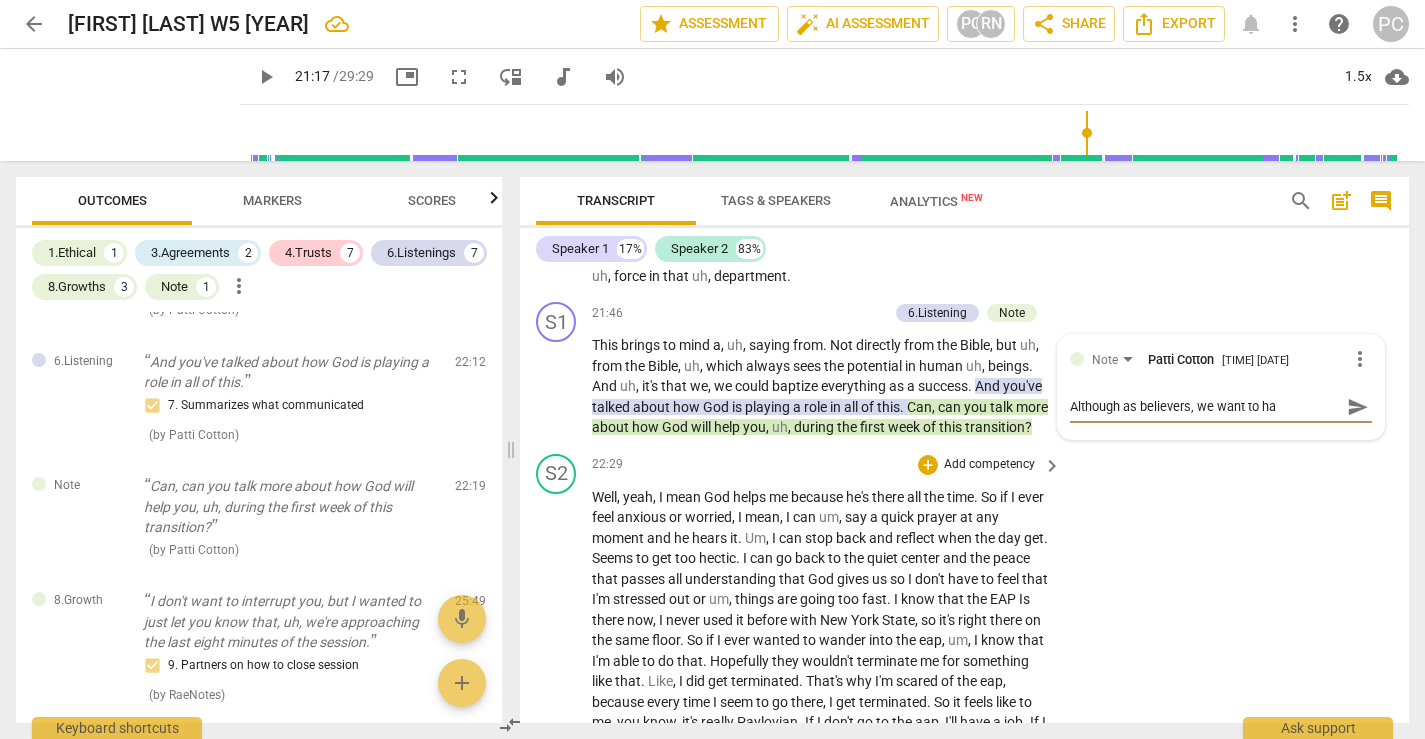 type on "Although as believers, we want to hav" 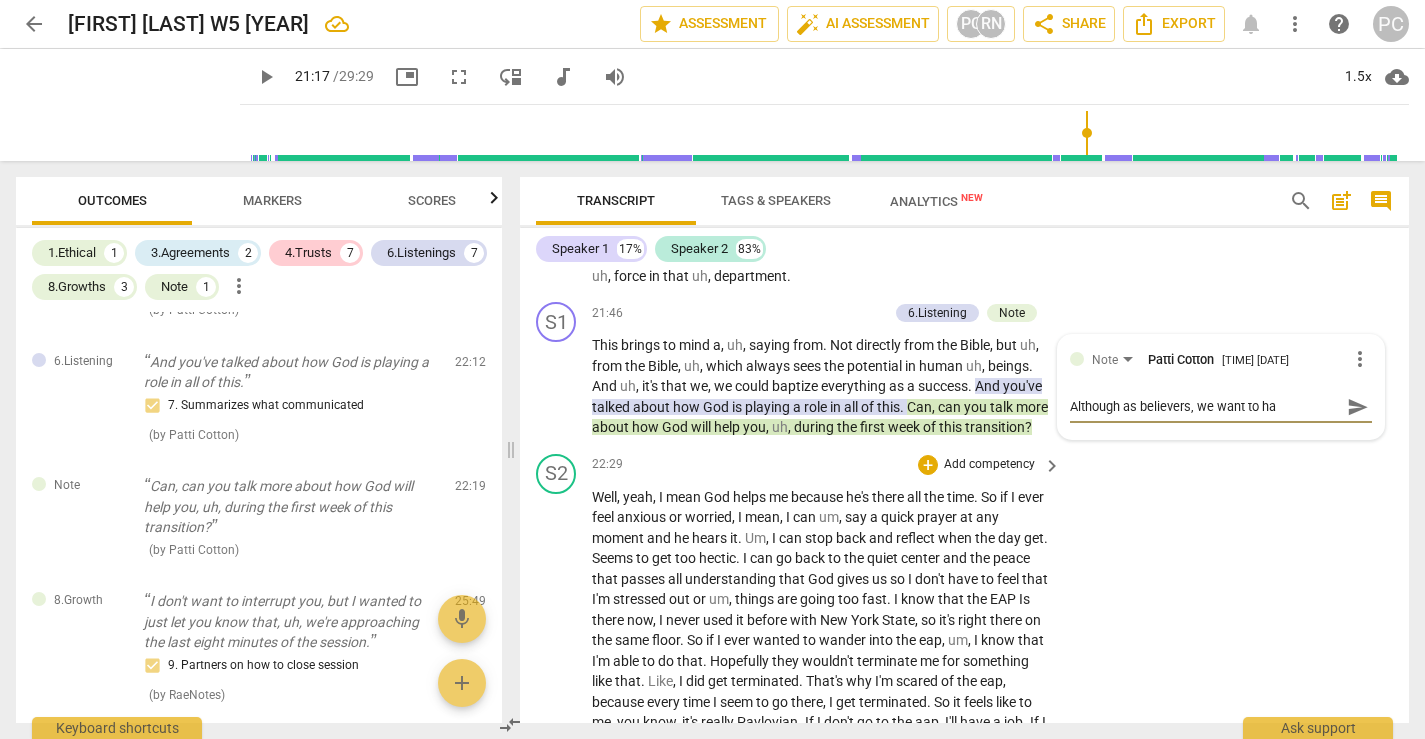 type on "Although as believers, we want to hav" 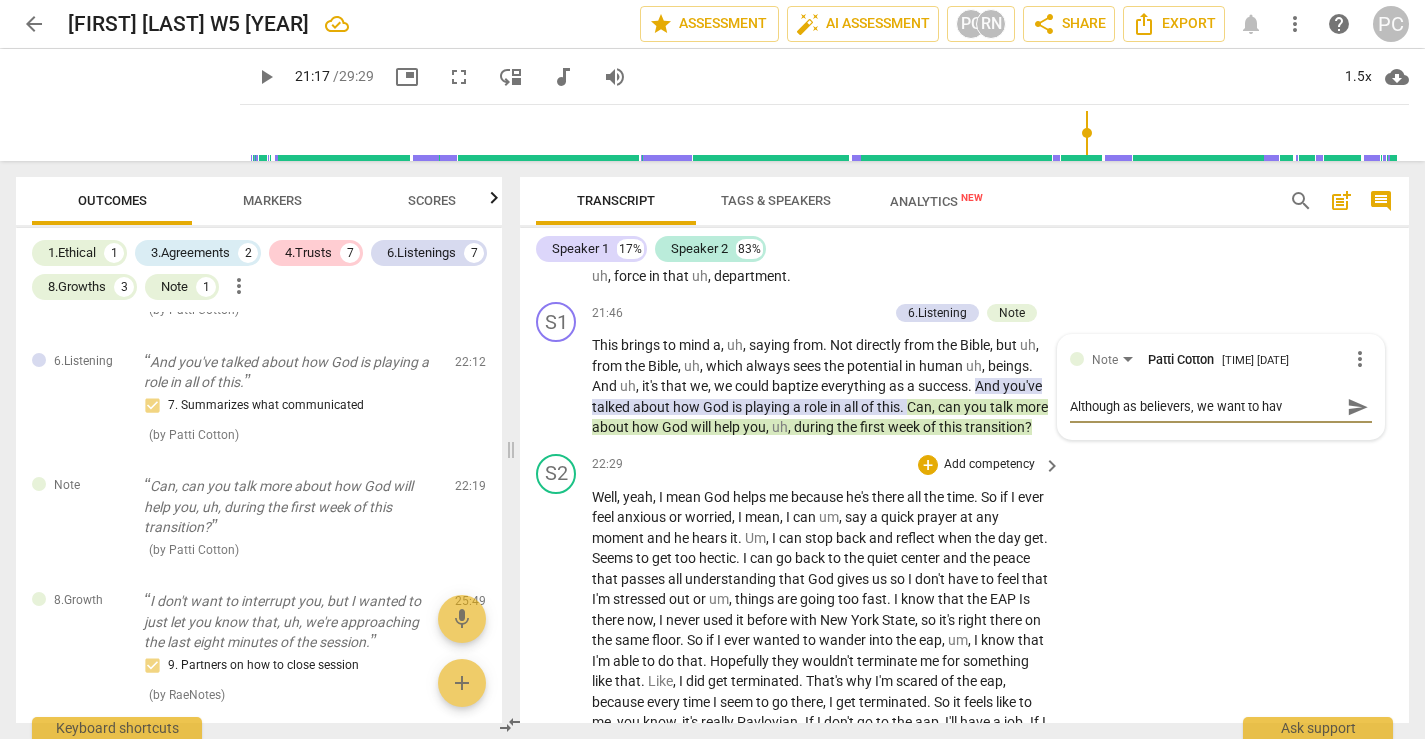 type on "Although as believers, we want to have" 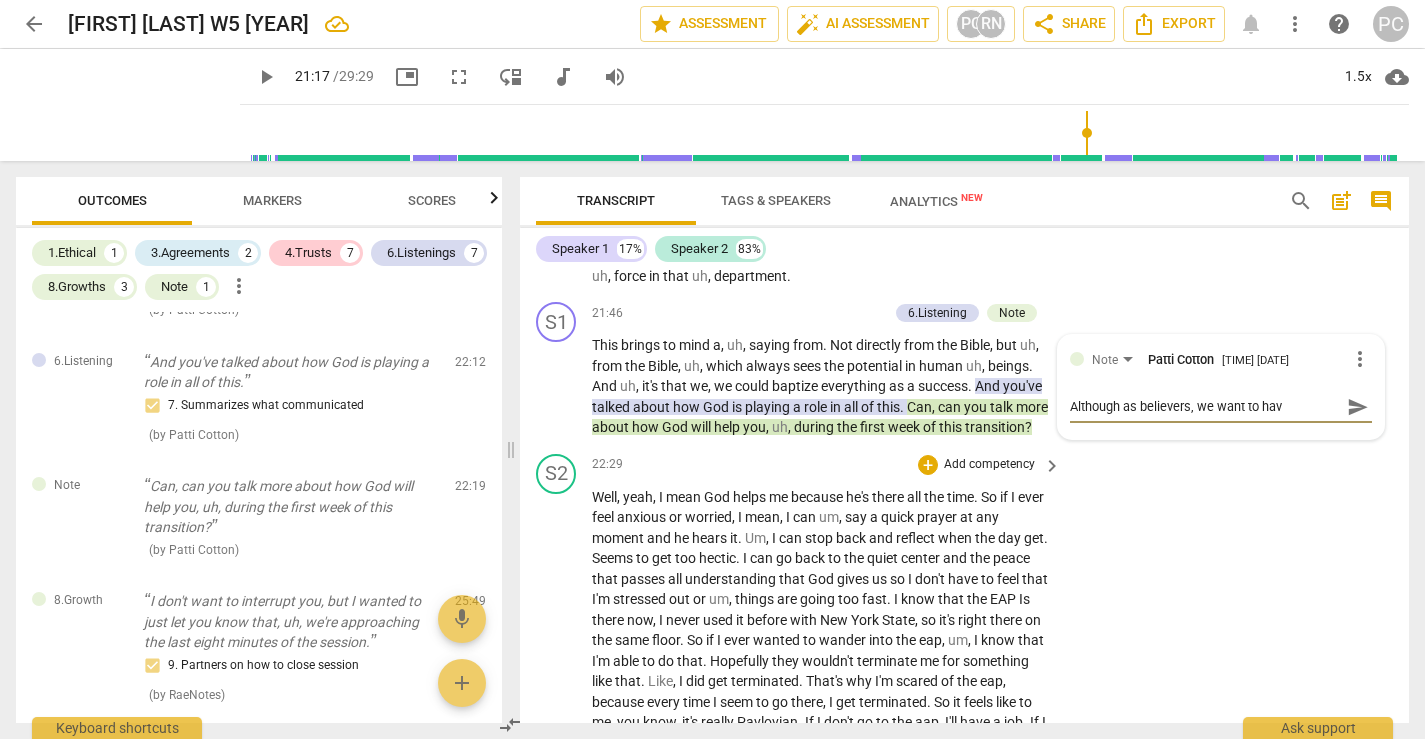 type on "Although as believers, we want to have" 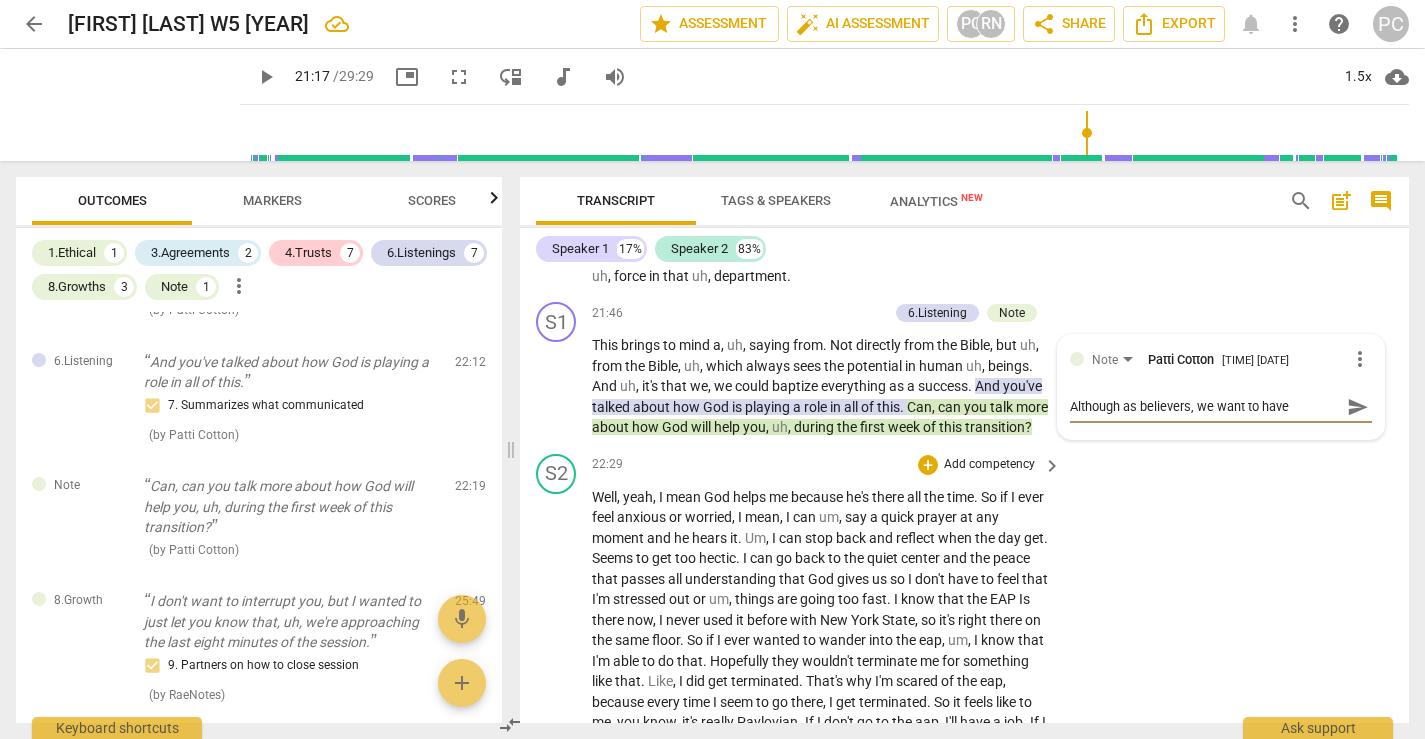 type on "Although as believers, we want to have" 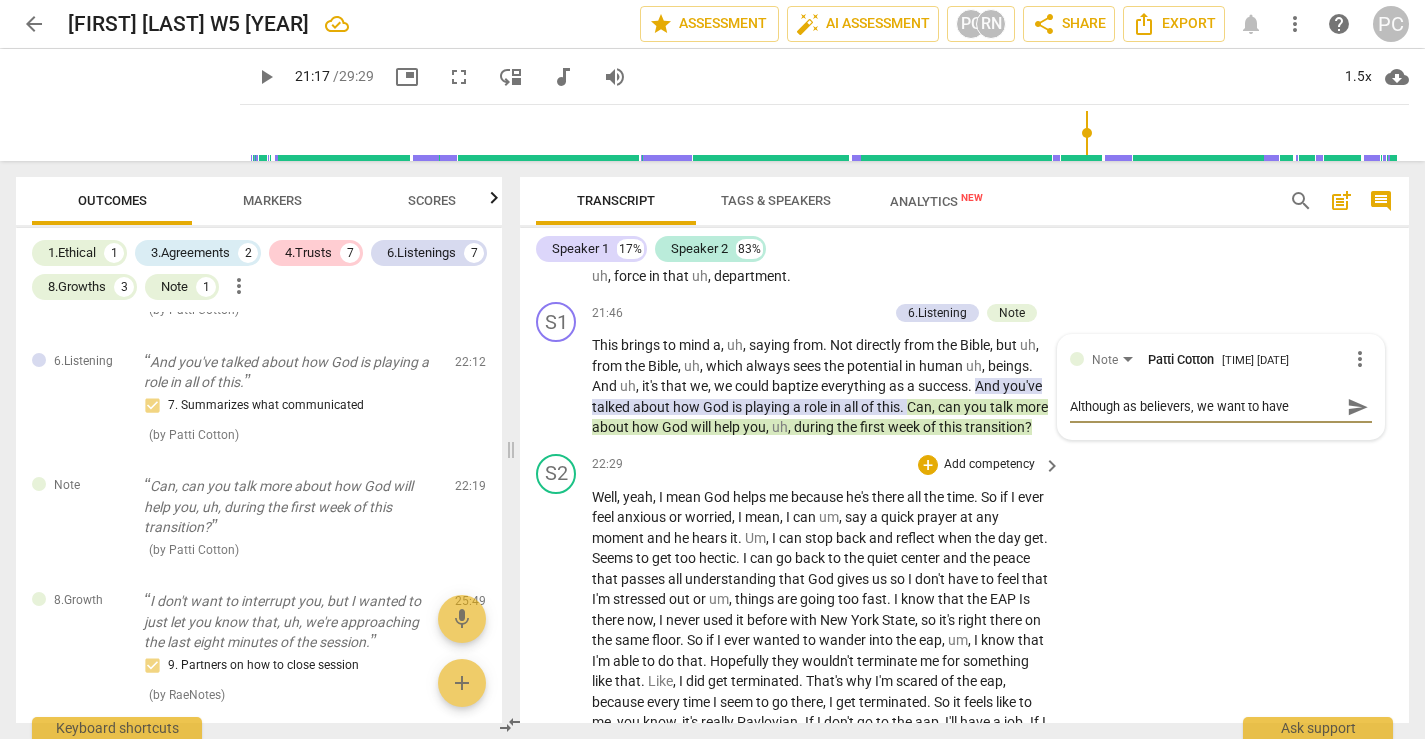 type on "Although as believers, we want to have t" 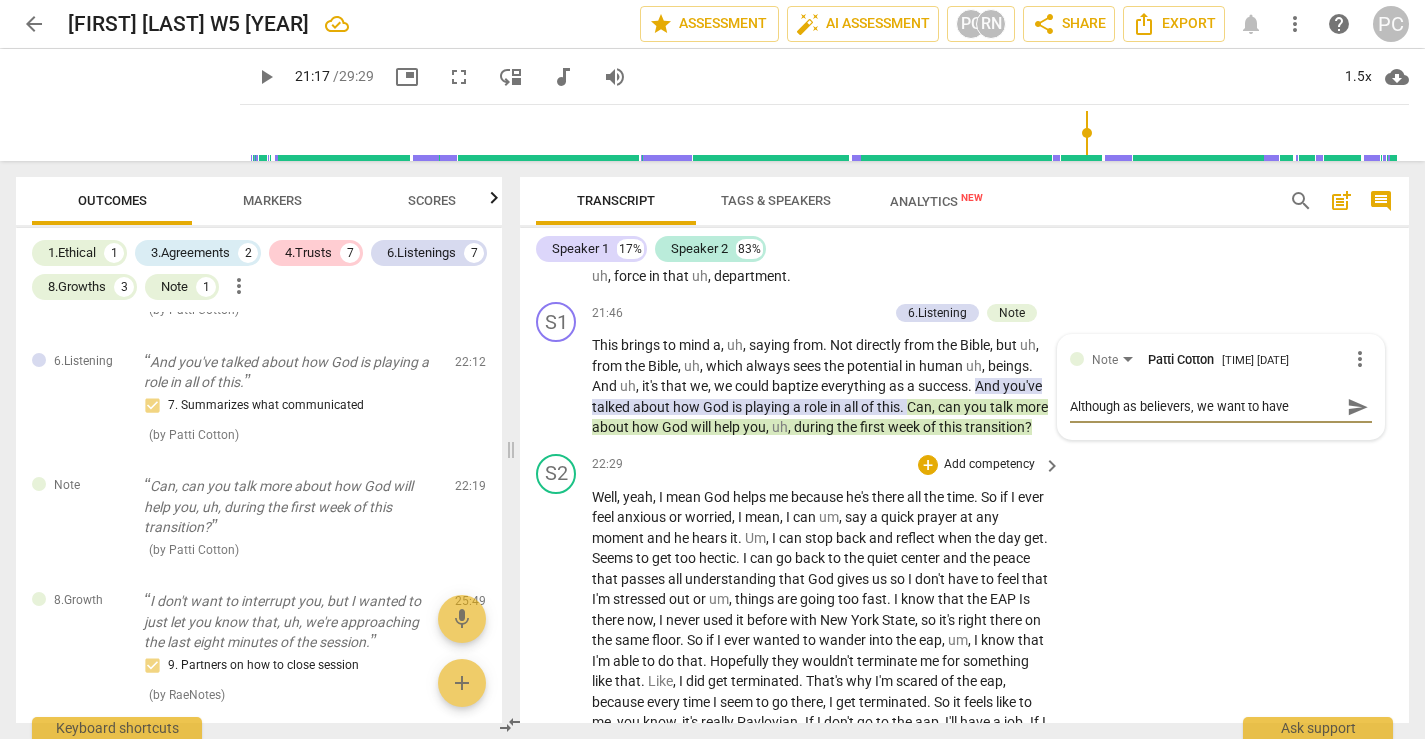type on "Although as believers, we want to have t" 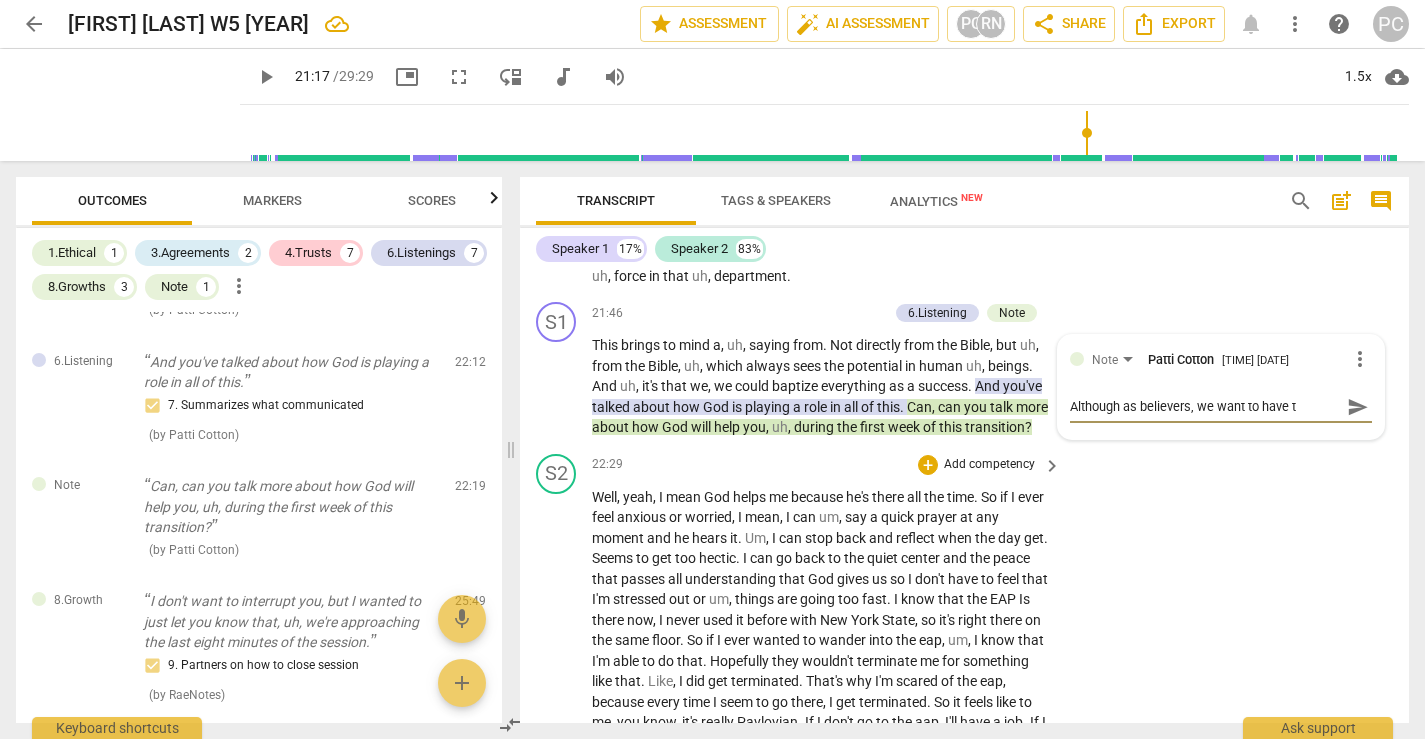 type on "Although as believers, we want to have th" 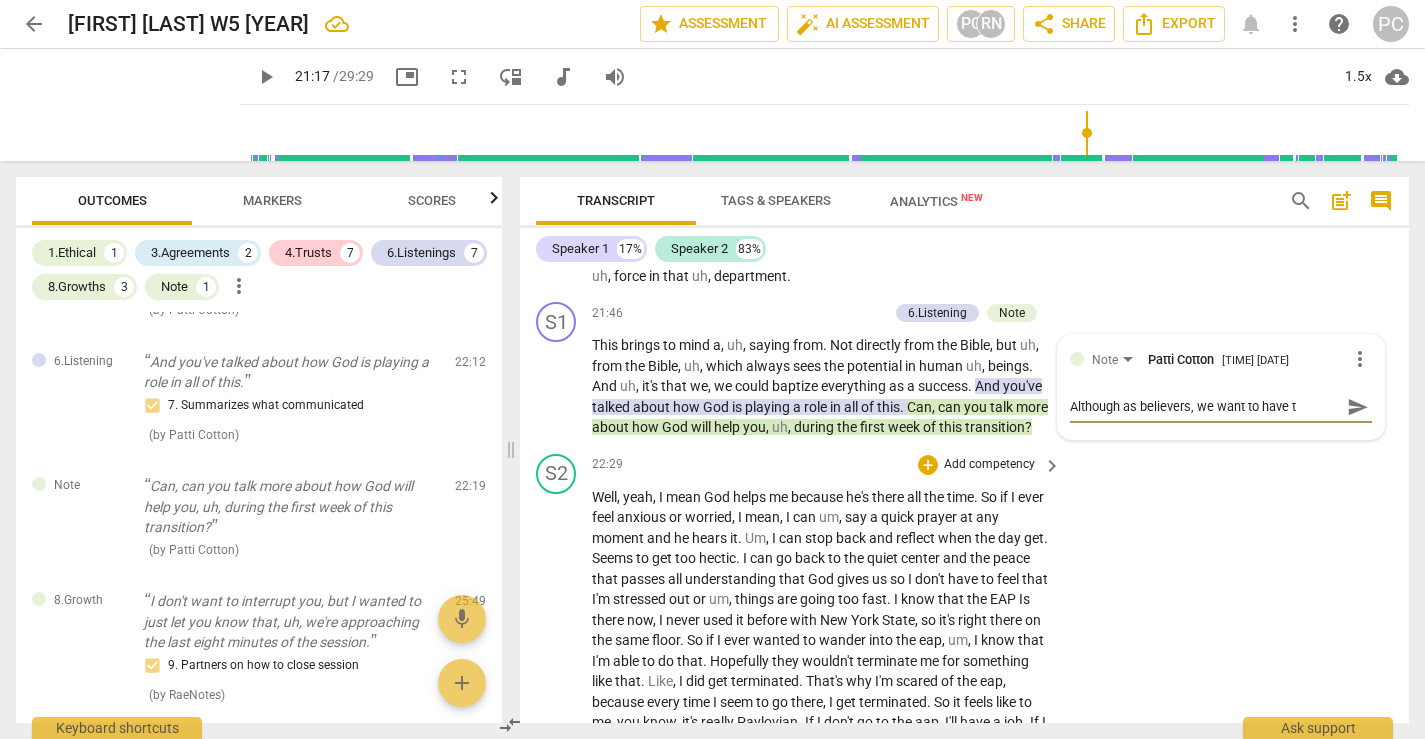 type on "Although as believers, we want to have th" 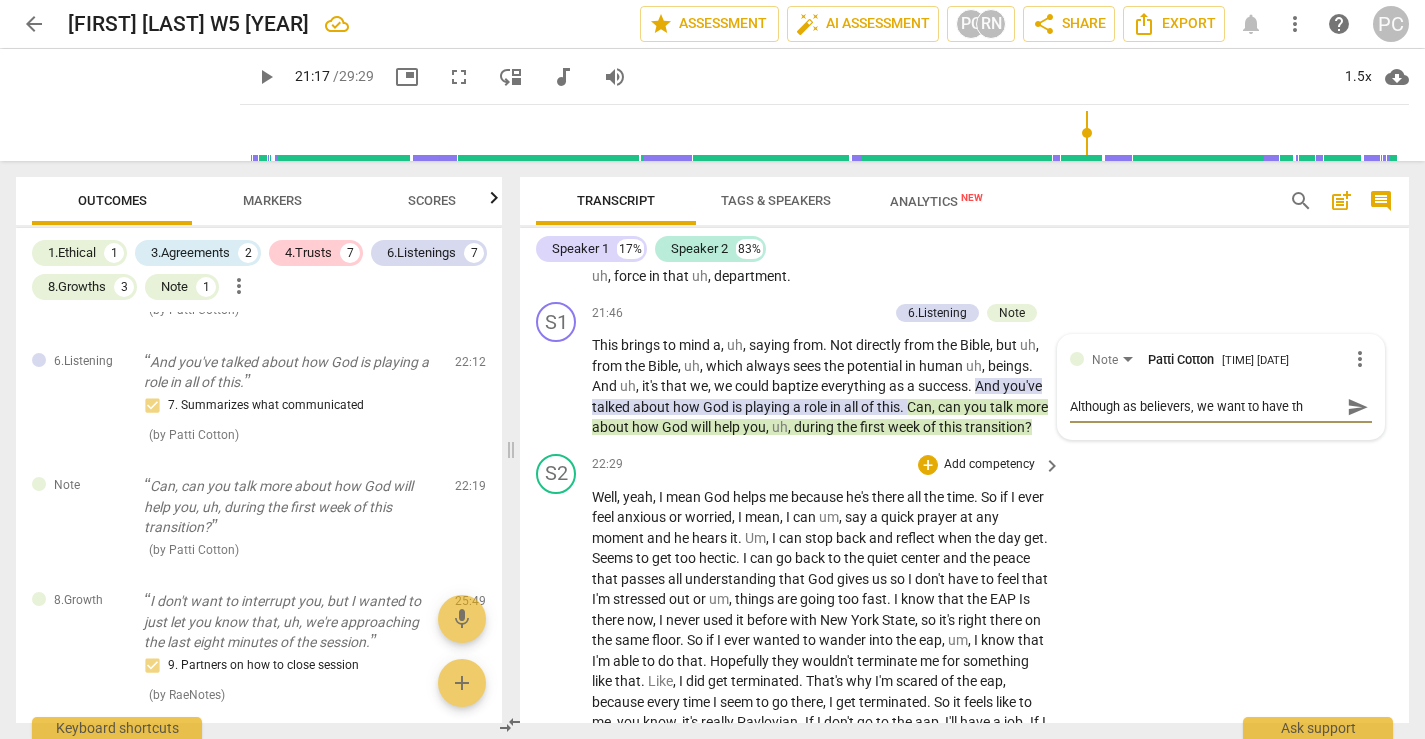 type on "Although as believers, we want to have thi" 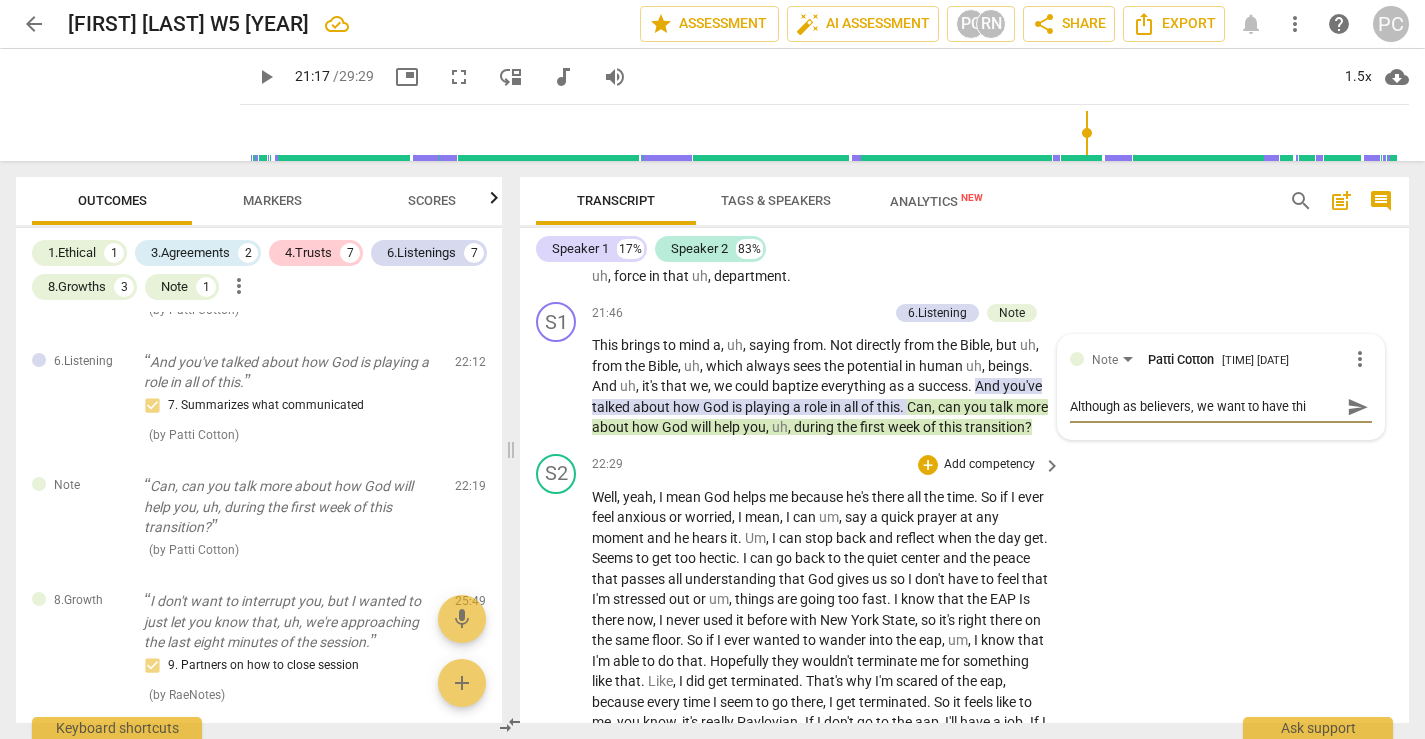type on "Although as believers, we want to have this" 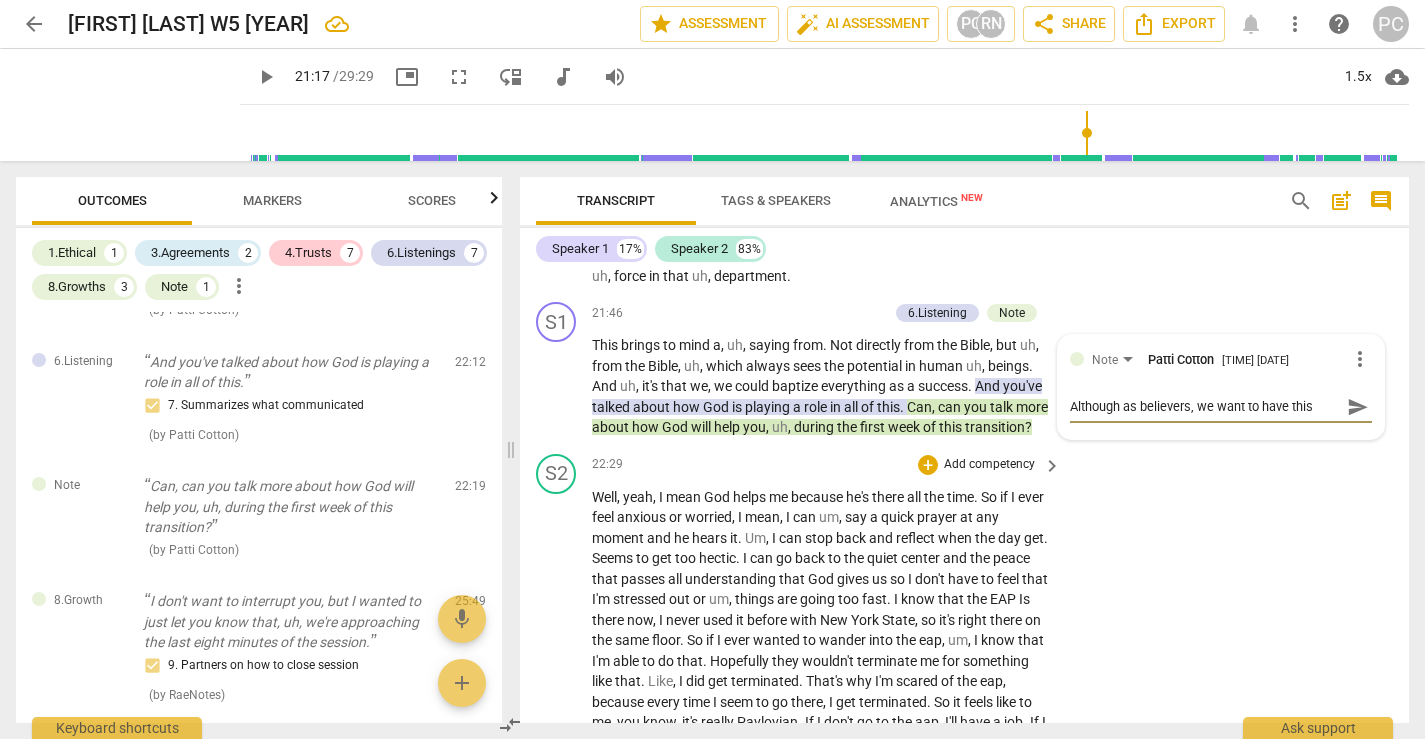 type on "Although as believers, we want to have this" 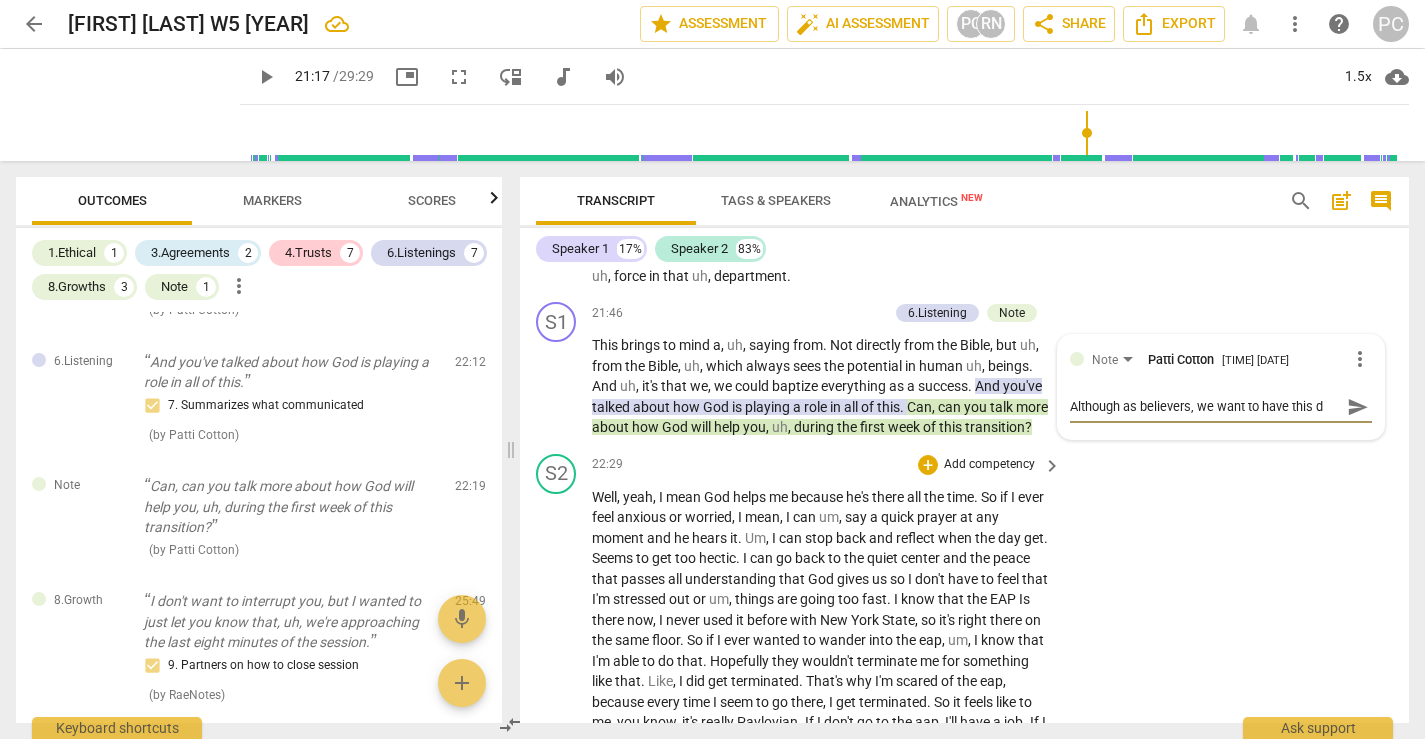 type on "Although as believers, we want to have this di" 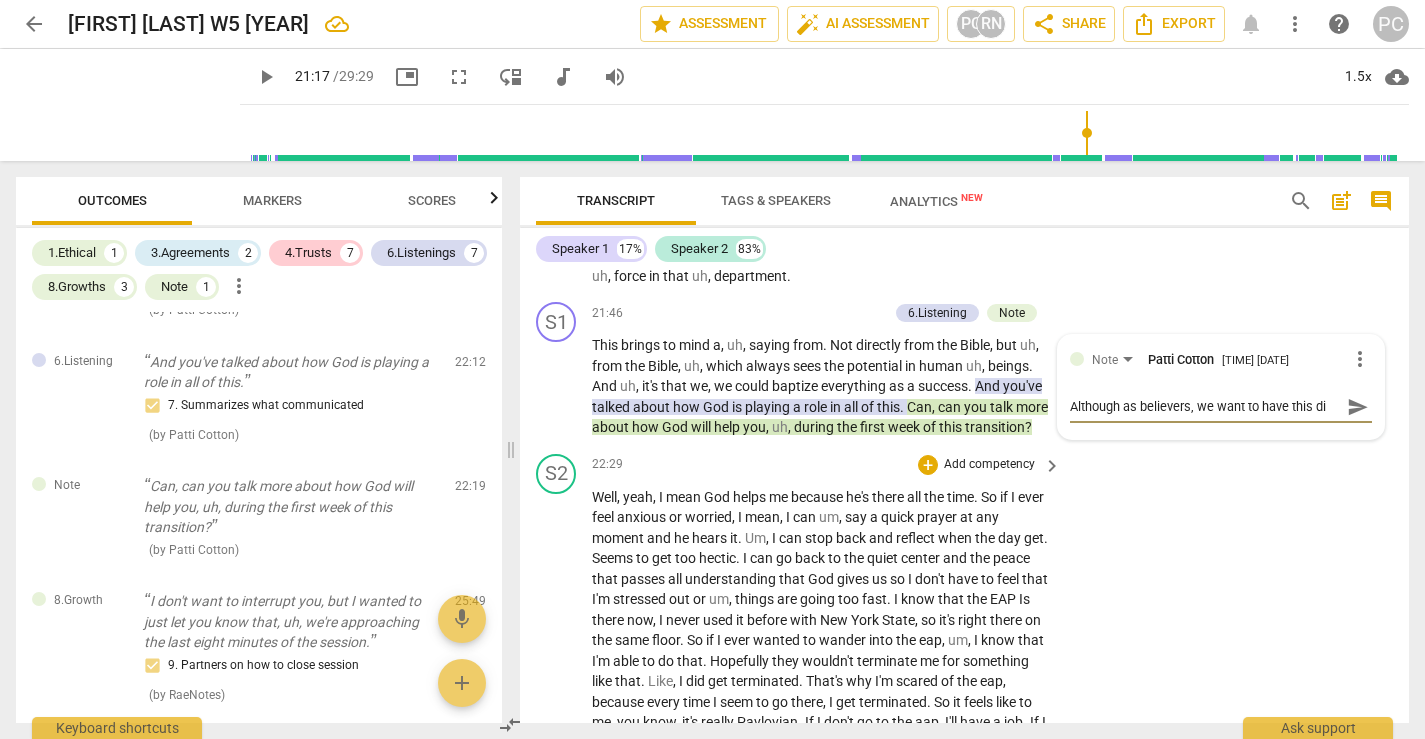 type on "Although as believers, we want to have this dis" 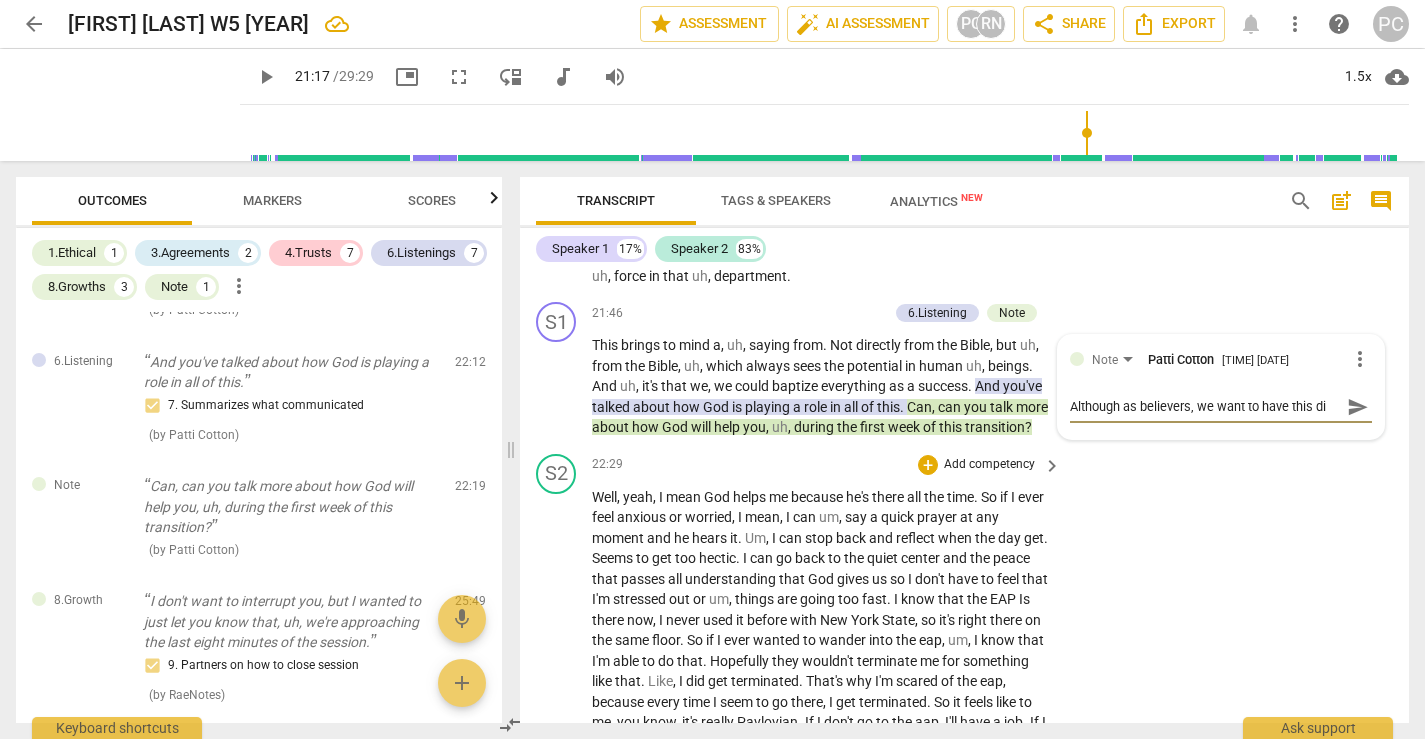 type on "Although as believers, we want to have this dis" 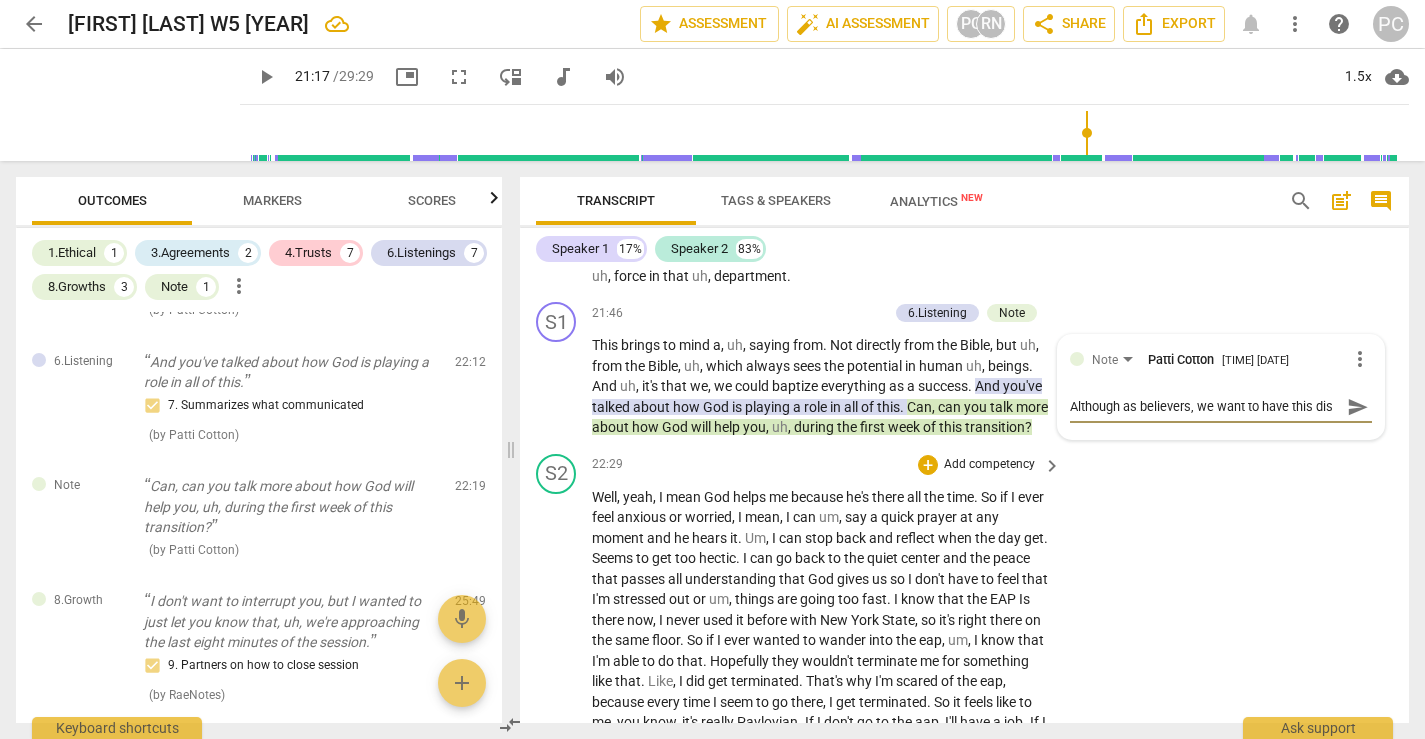 type on "Although as believers, we want to have this disc" 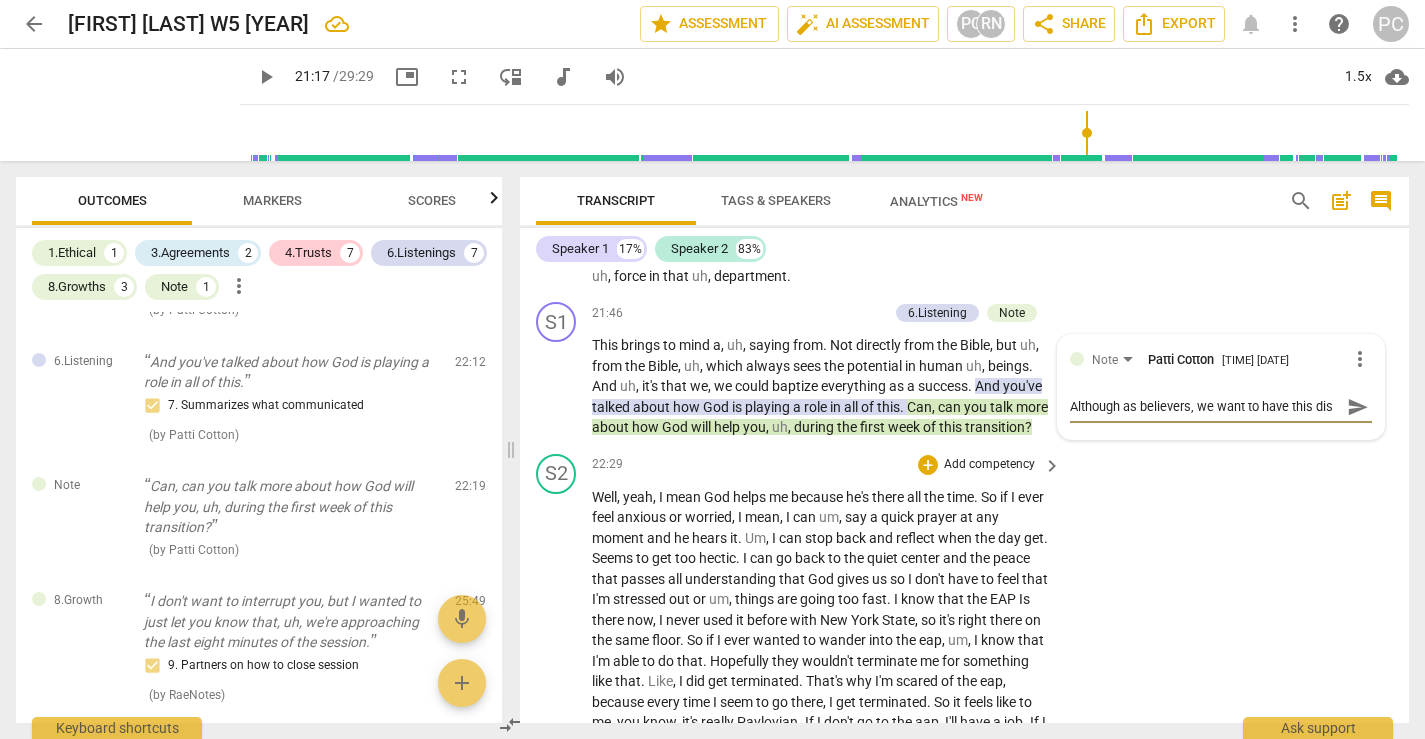 type on "Although as believers, we want to have this disc" 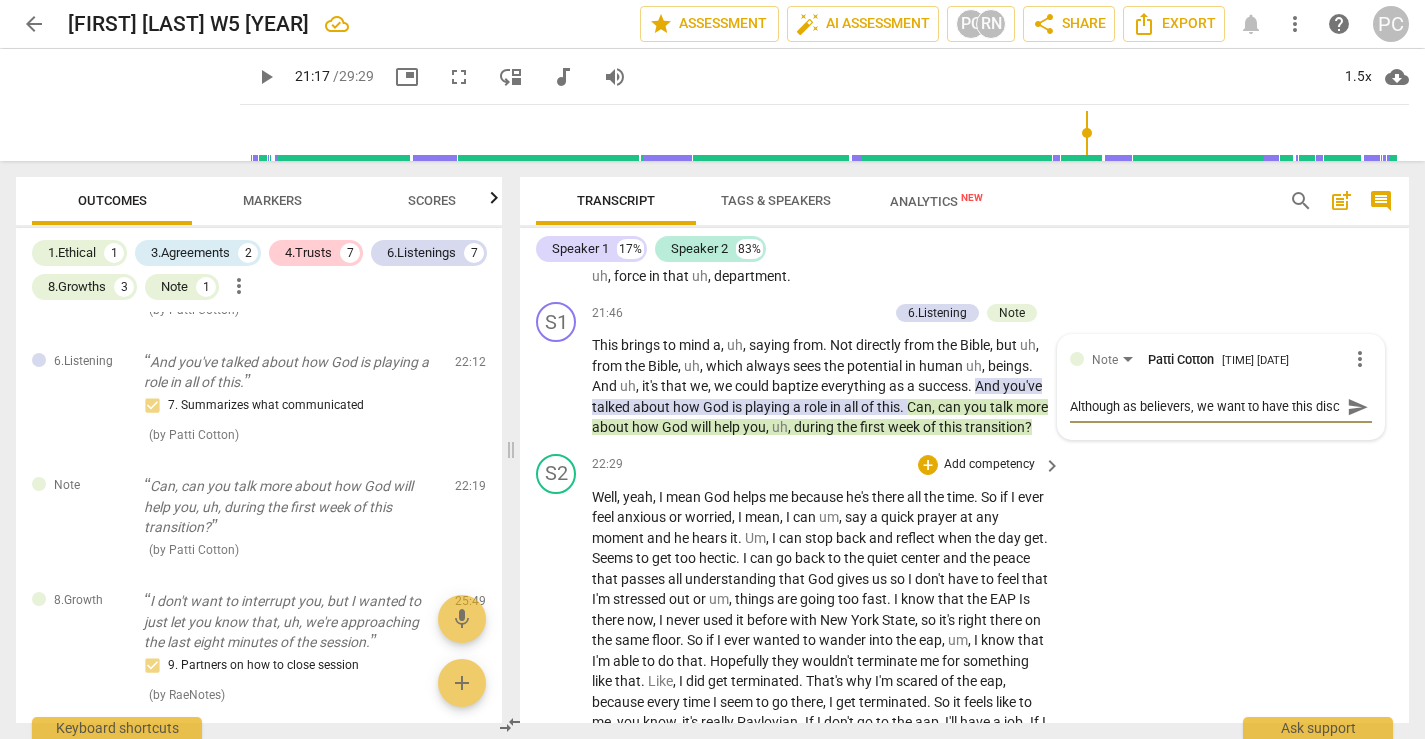 scroll, scrollTop: 17, scrollLeft: 0, axis: vertical 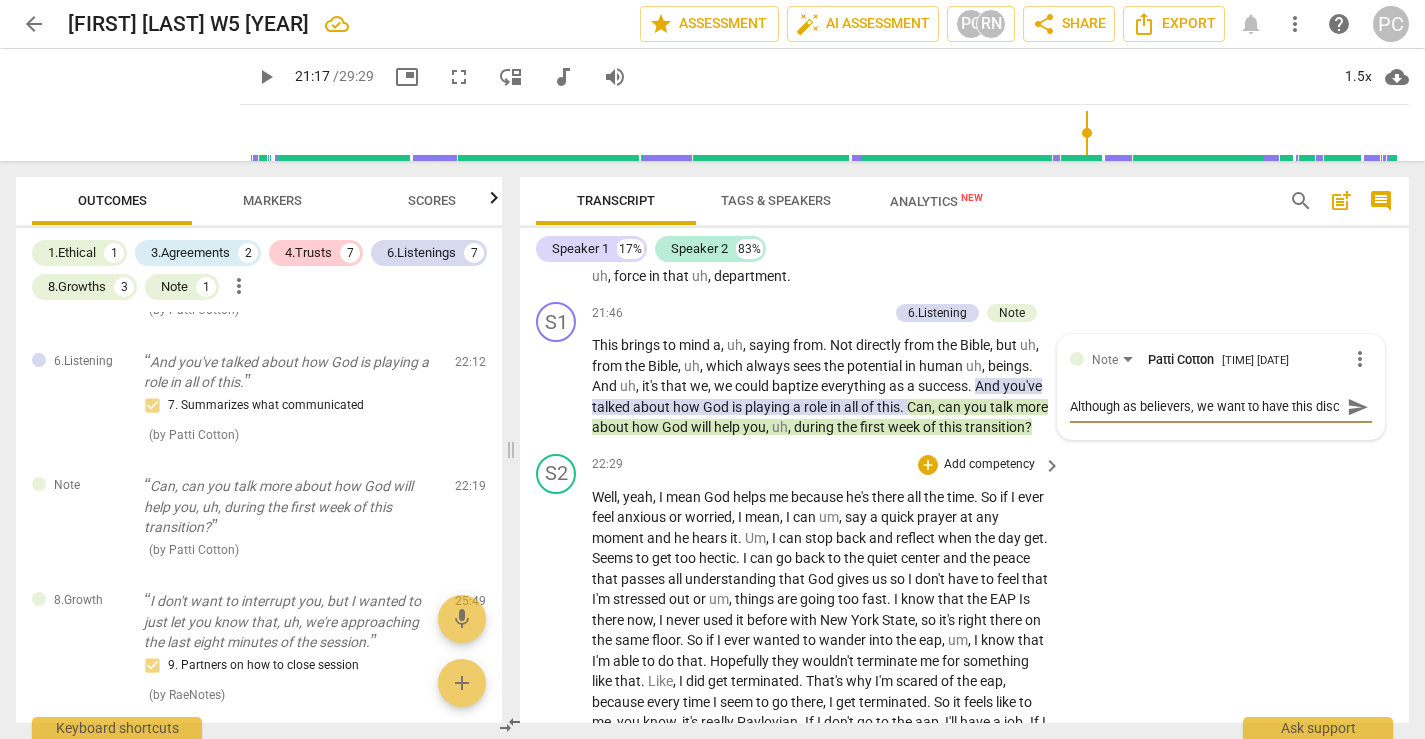 type on "Although as believers, we want to have this discu" 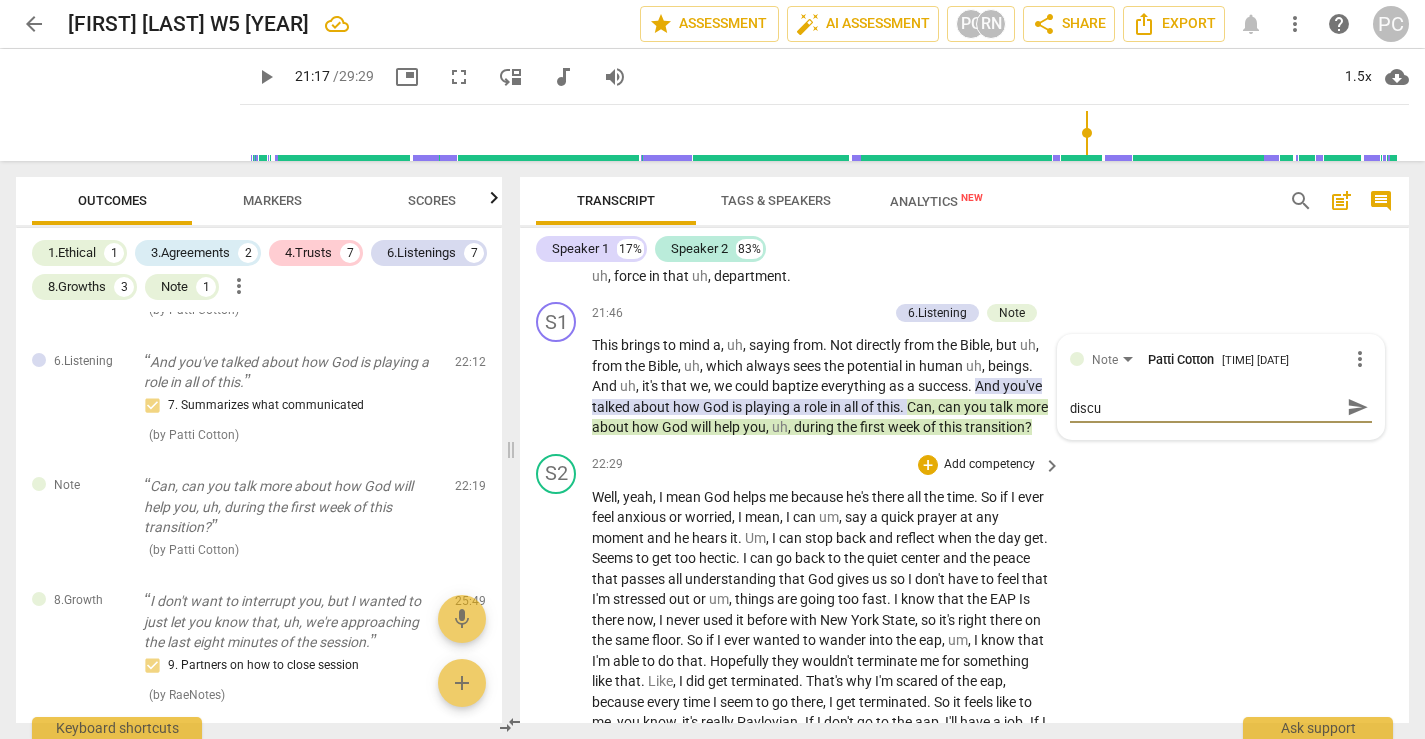 type on "Although as believers, we want to have this discus" 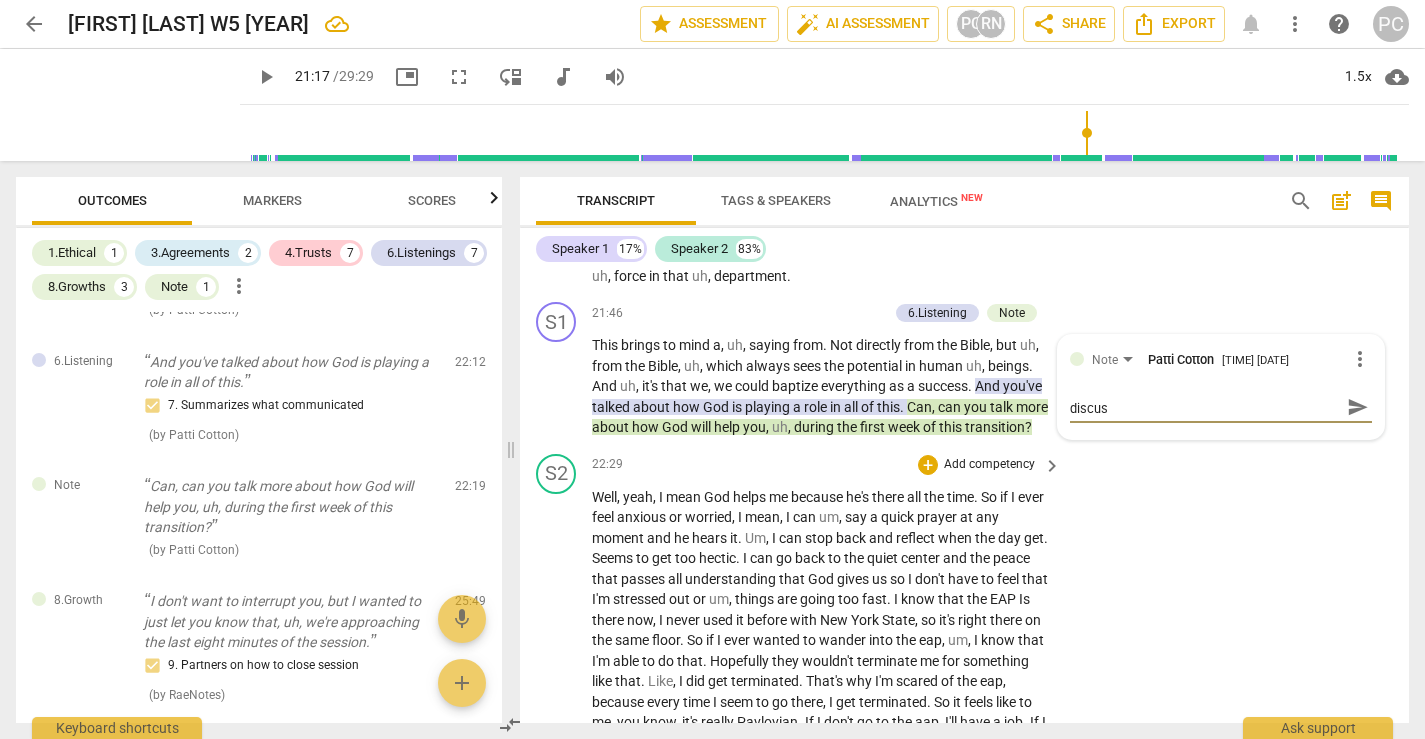 type on "Although as believers, we want to have this discuss" 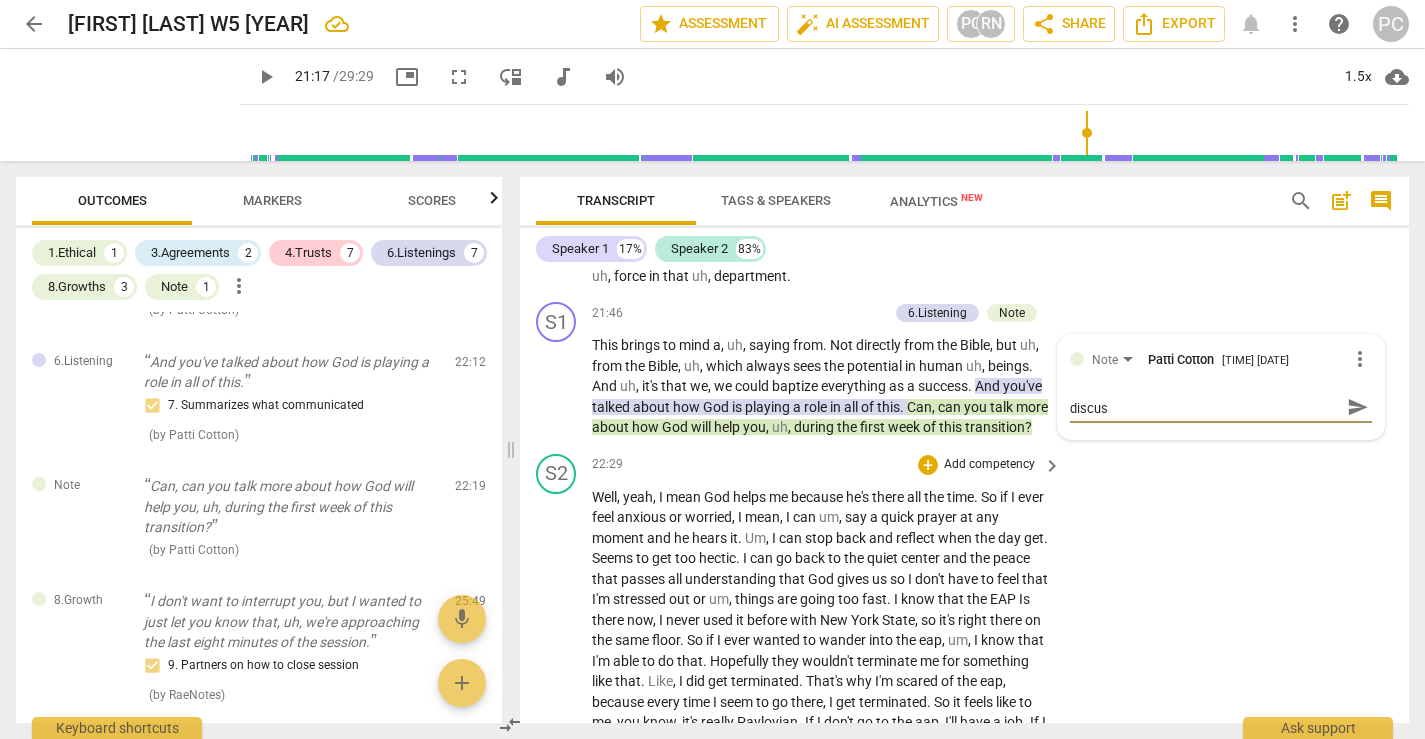 type on "Although as believers, we want to have this discuss" 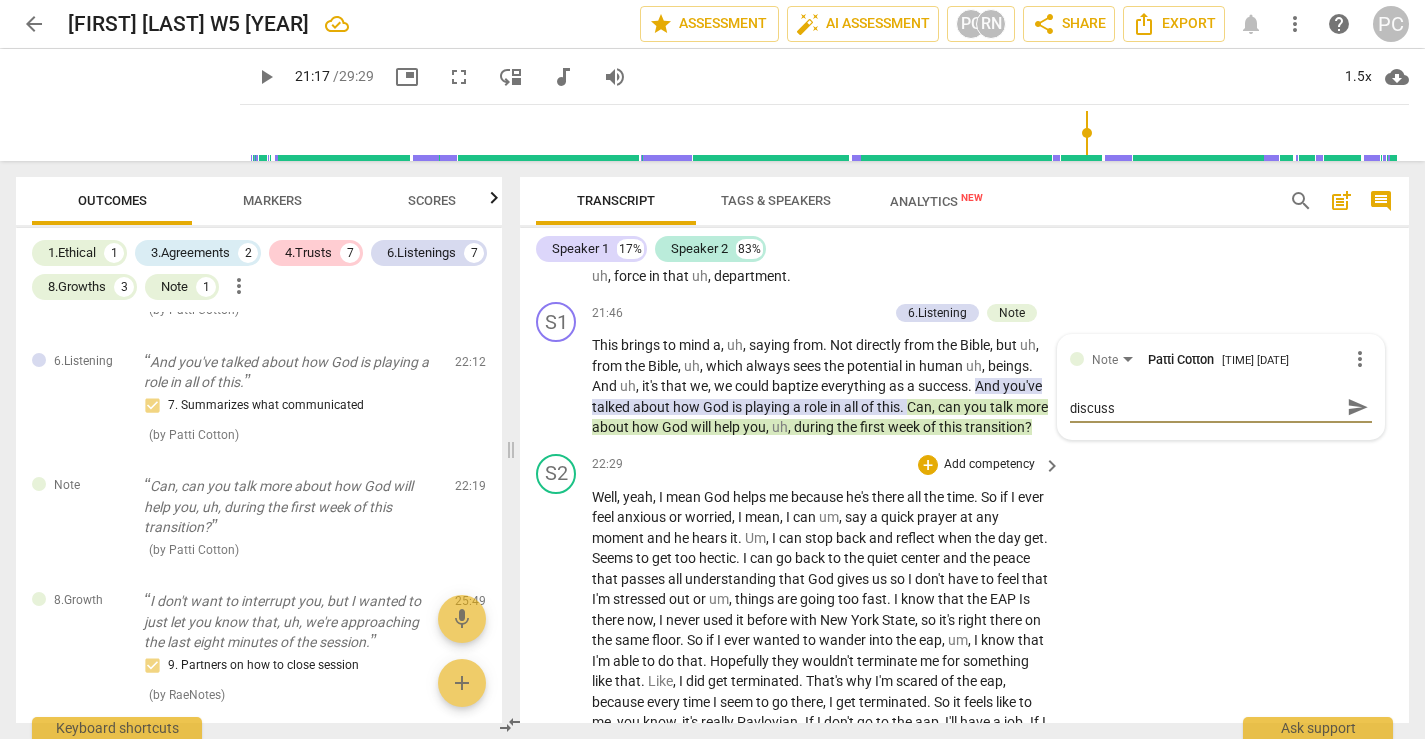 type on "Although as believers, we want to have this discussi" 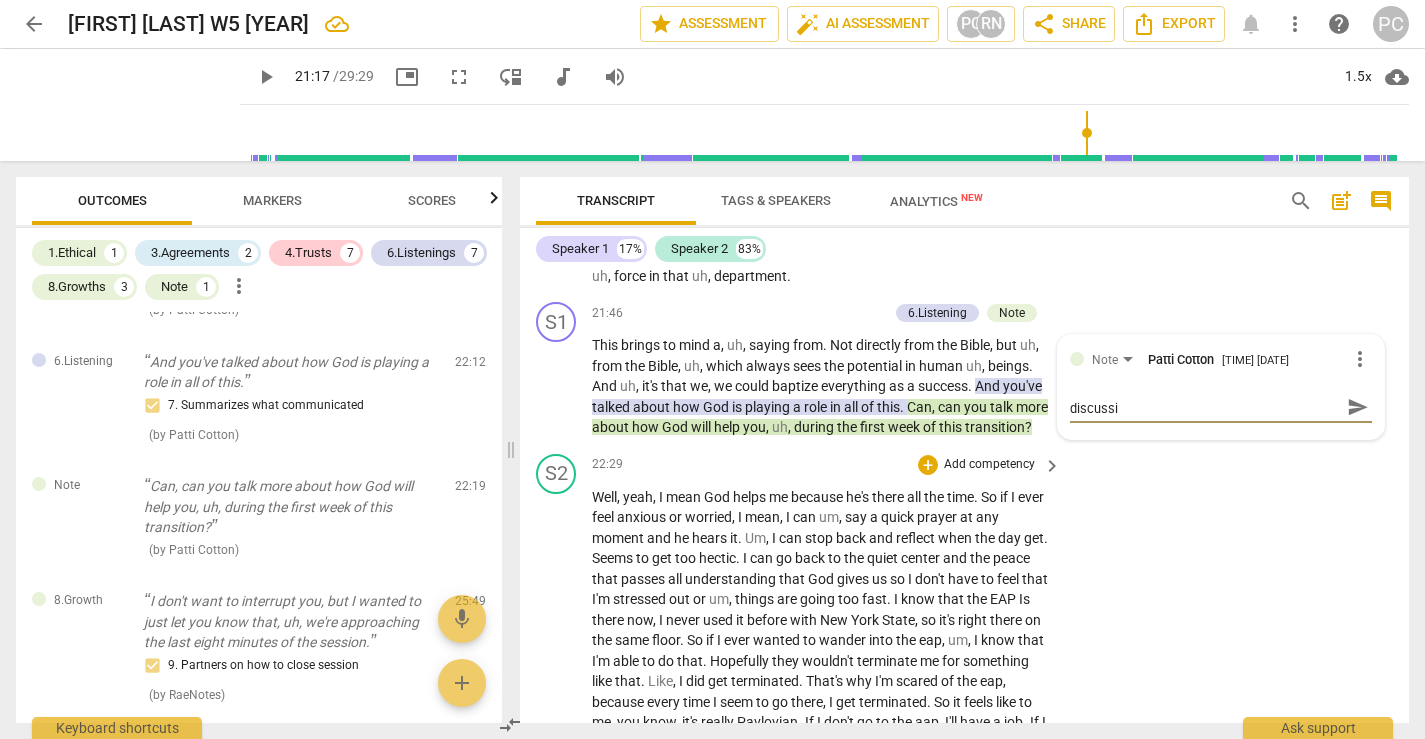 type on "Although as believers, we want to have this discussio" 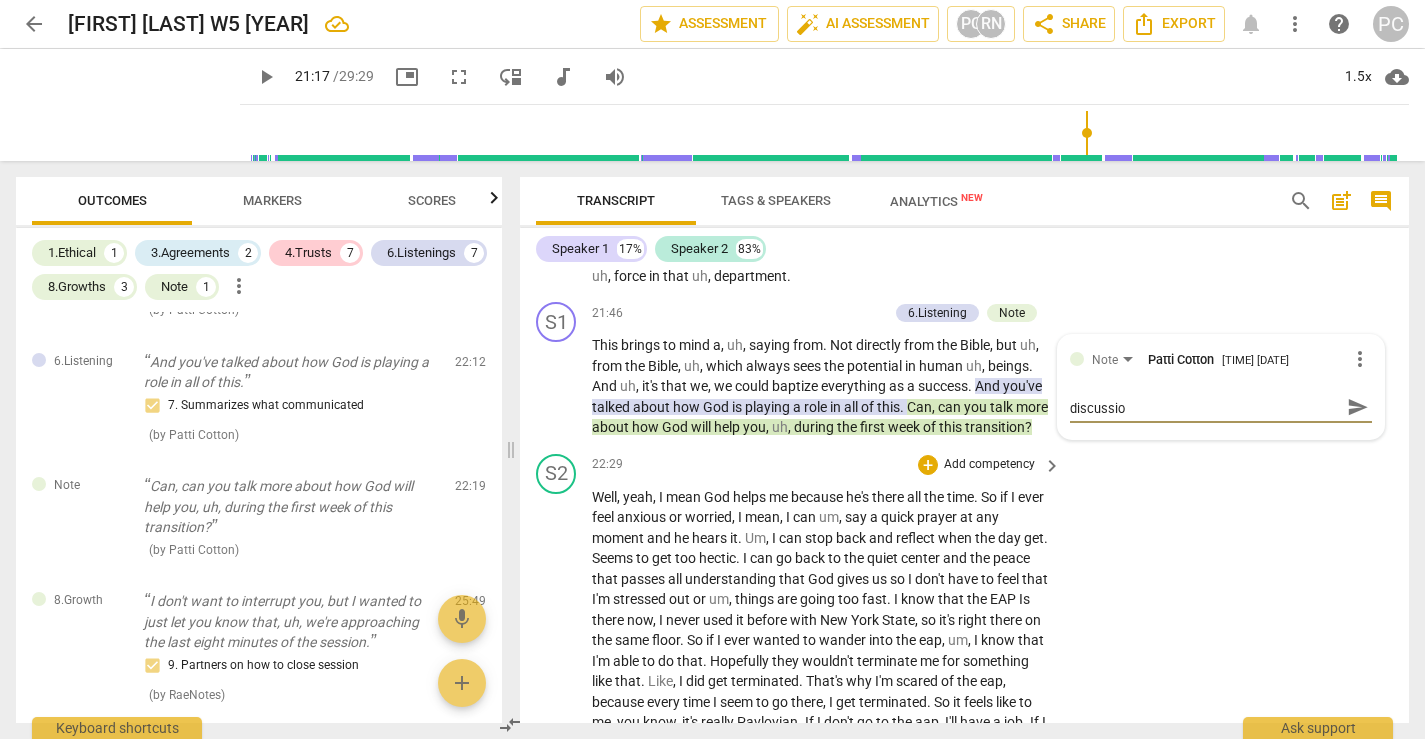 type on "Although as believers, we want to have this discussion" 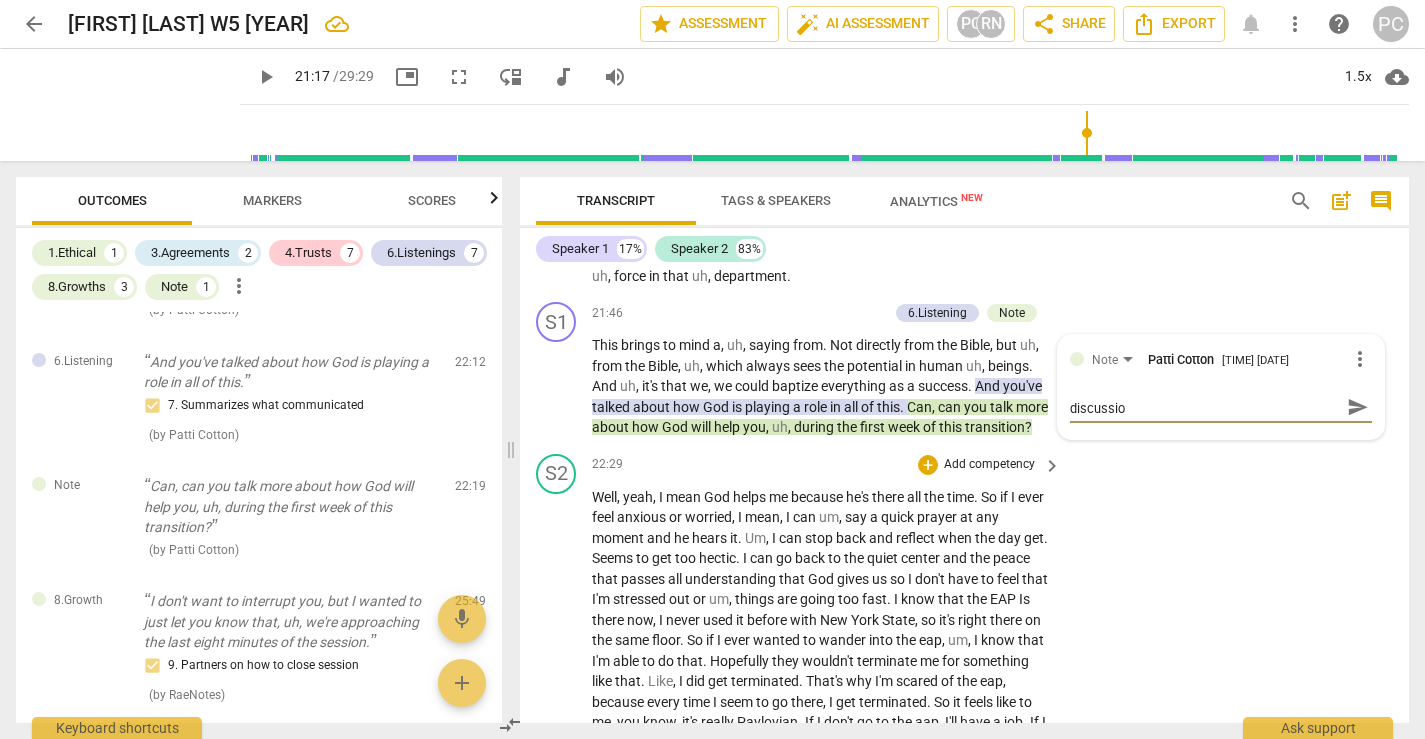 type on "Although as believers, we want to have this discussion" 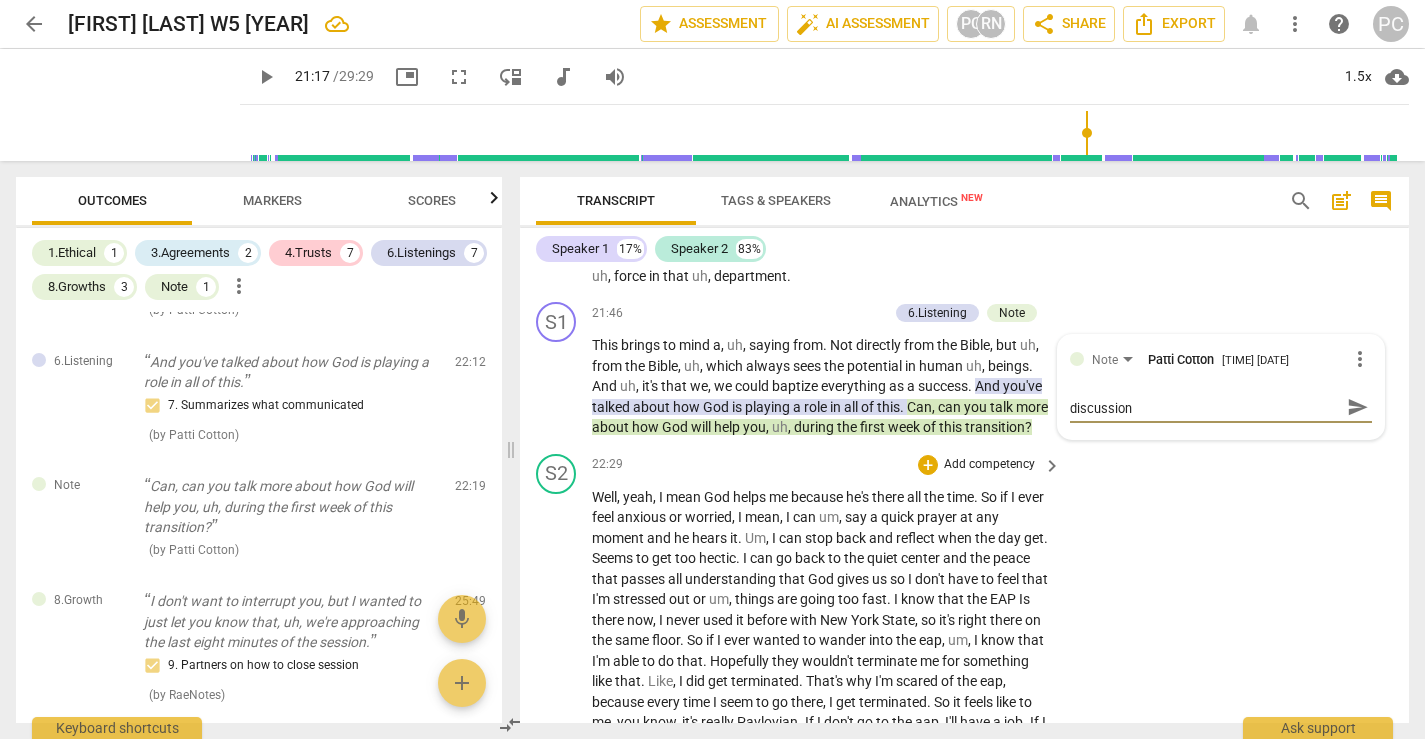 scroll, scrollTop: 0, scrollLeft: 0, axis: both 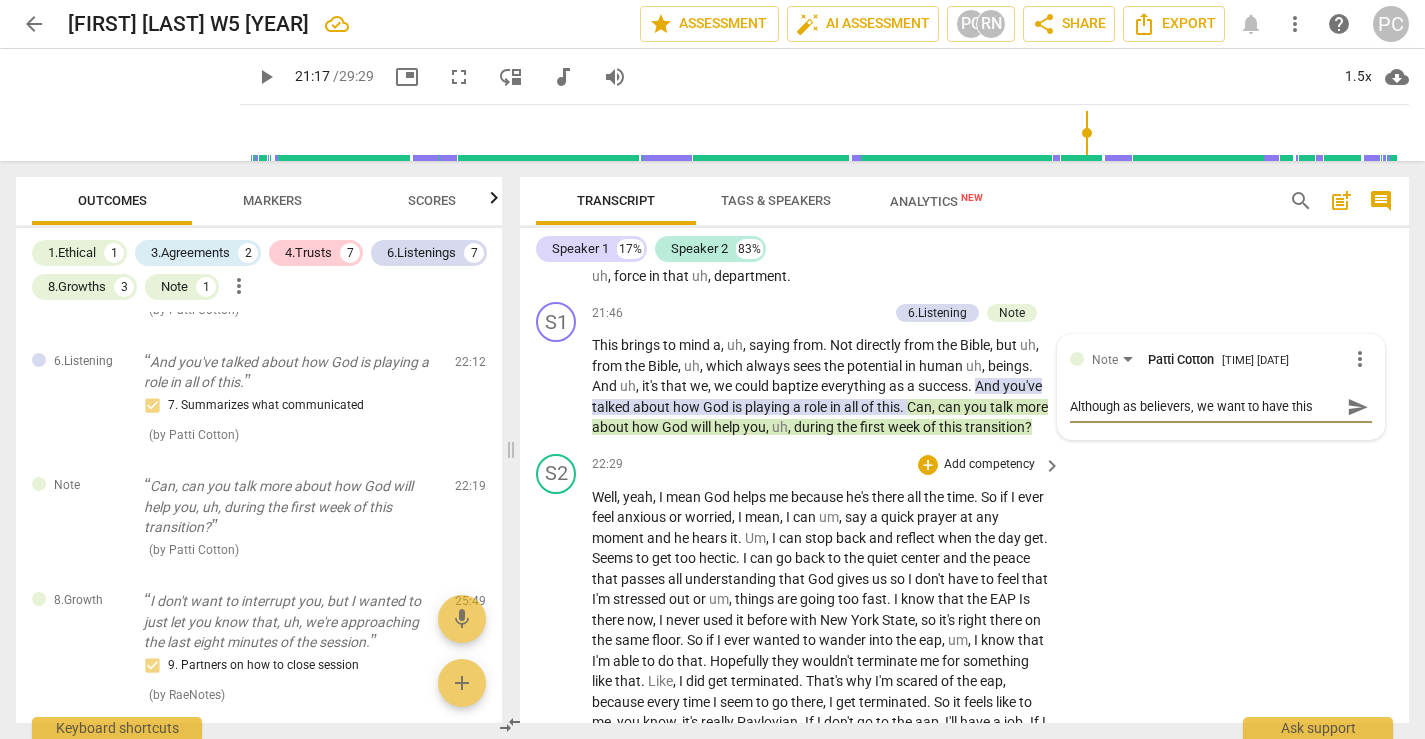 type on "Although as believers, we want to have this discussion" 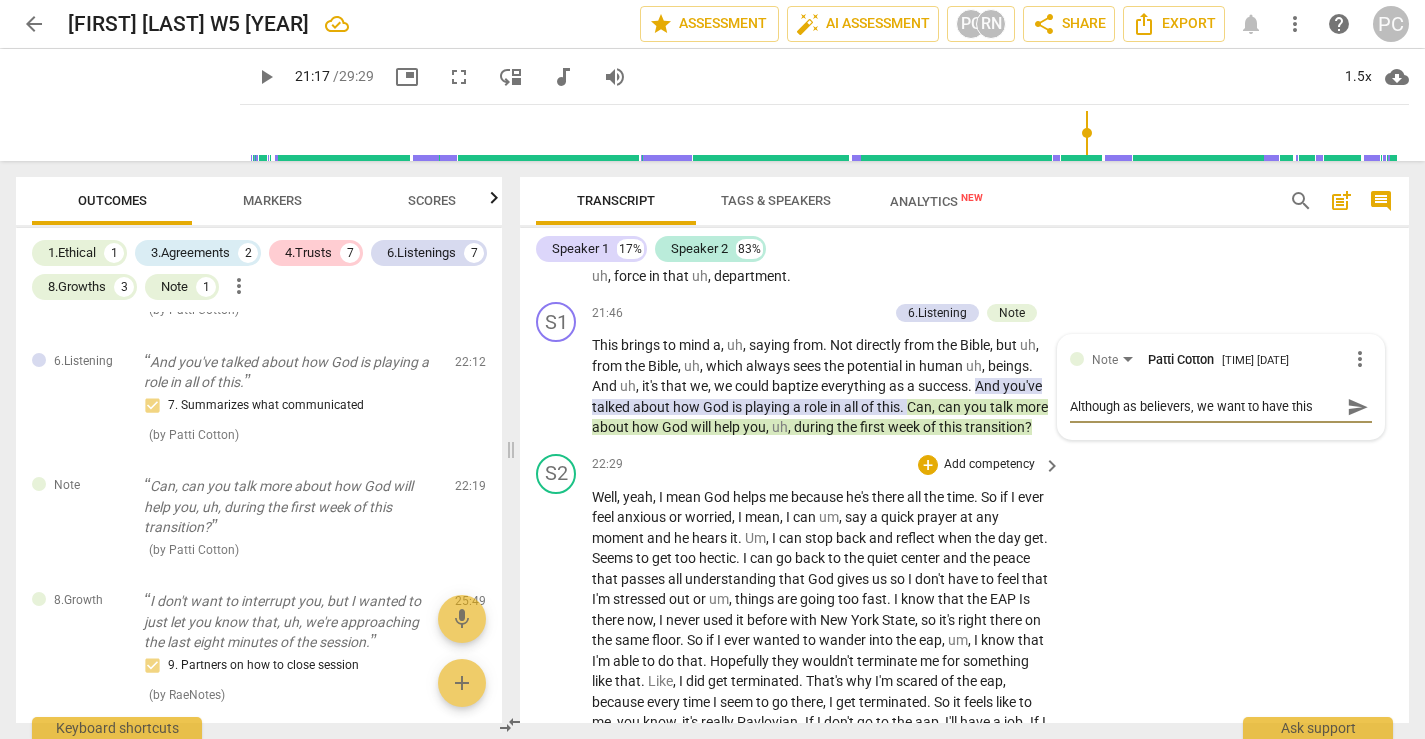 type on "Although as believers, we want to have this discussion" 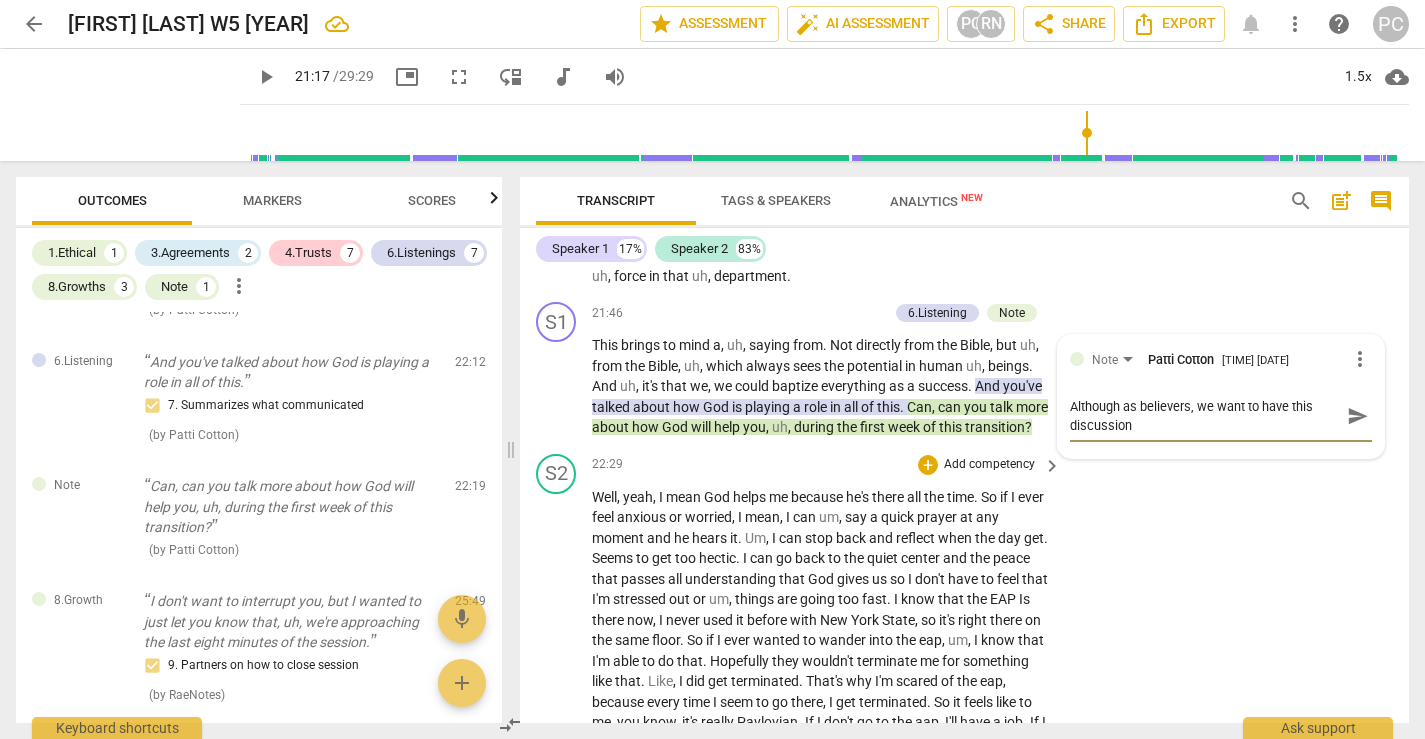 type on "Although as believers, we want to have this discussion o" 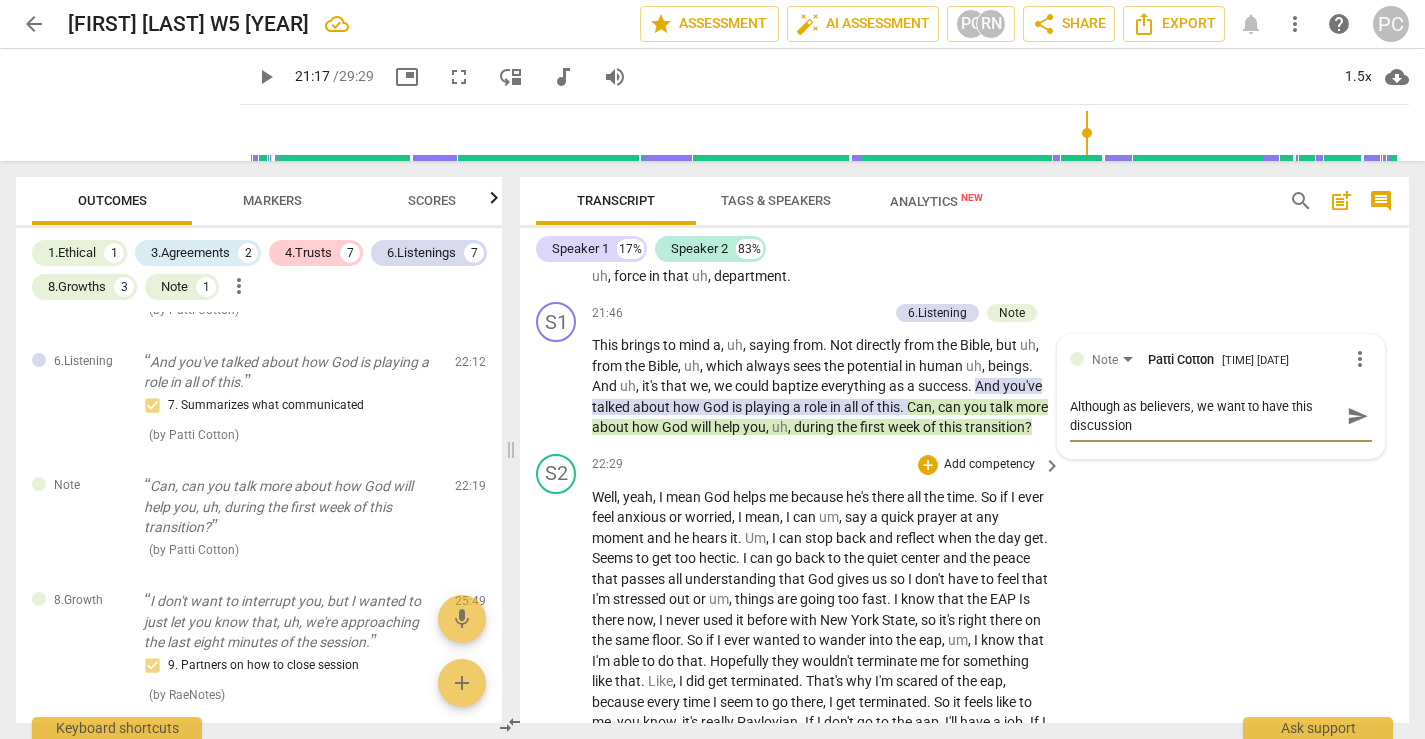type on "Although as believers, we want to have this discussion o" 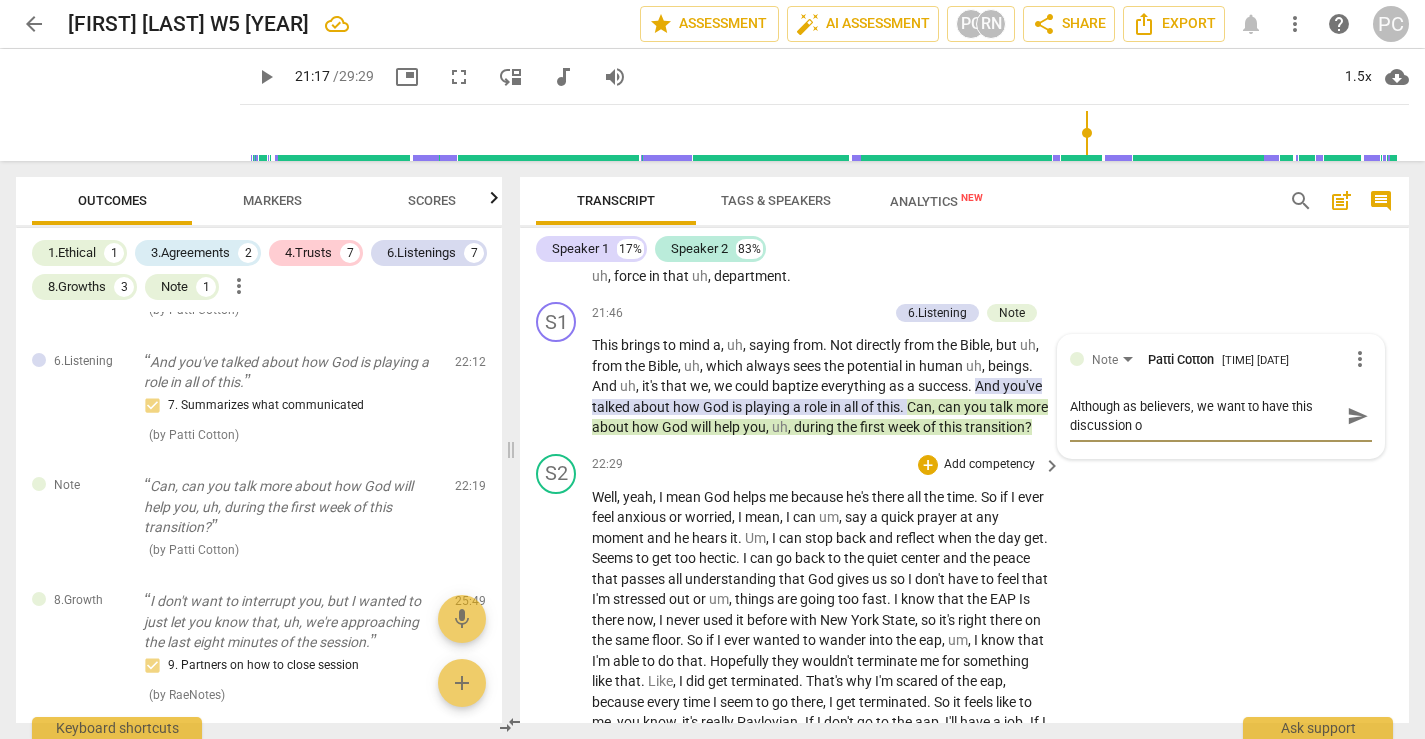 type on "Although as believers, we want to have this discussion of" 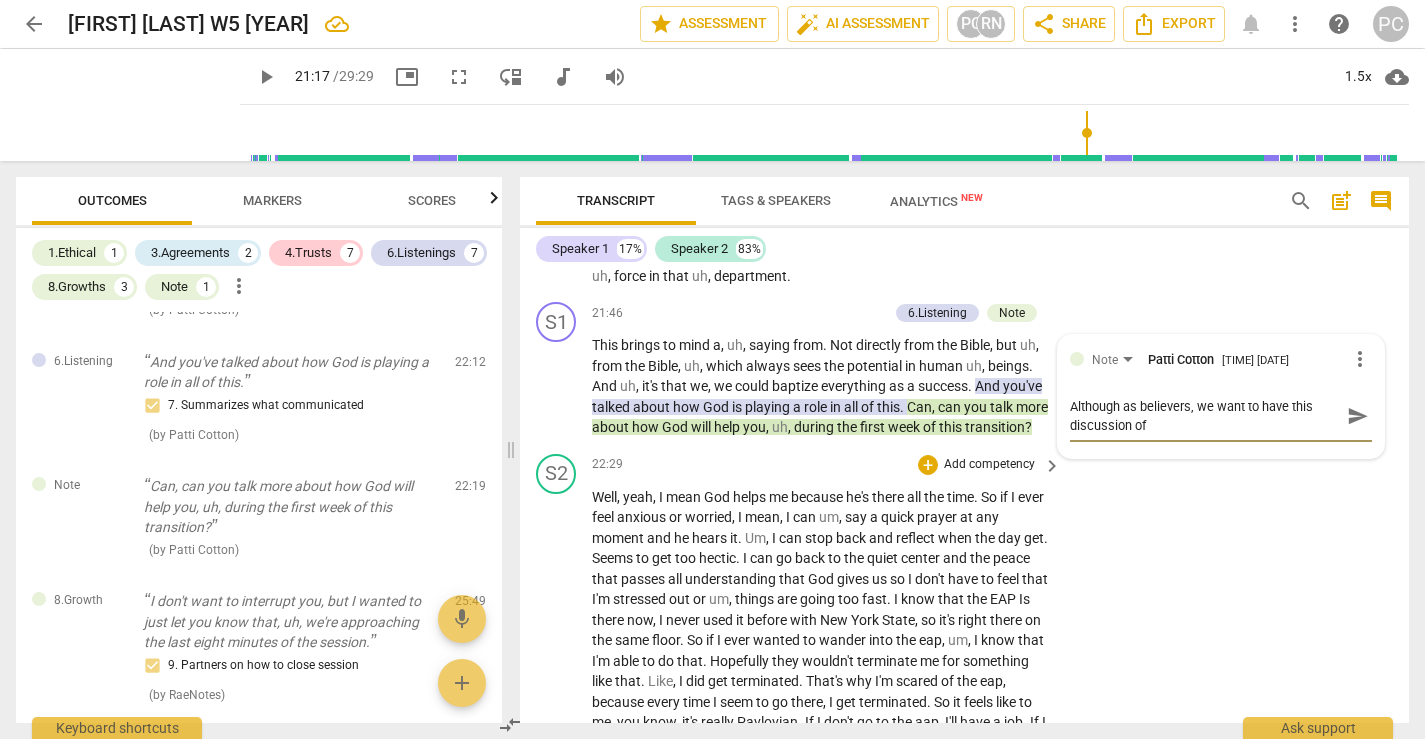 type on "Although as believers, we want to have this discussion of" 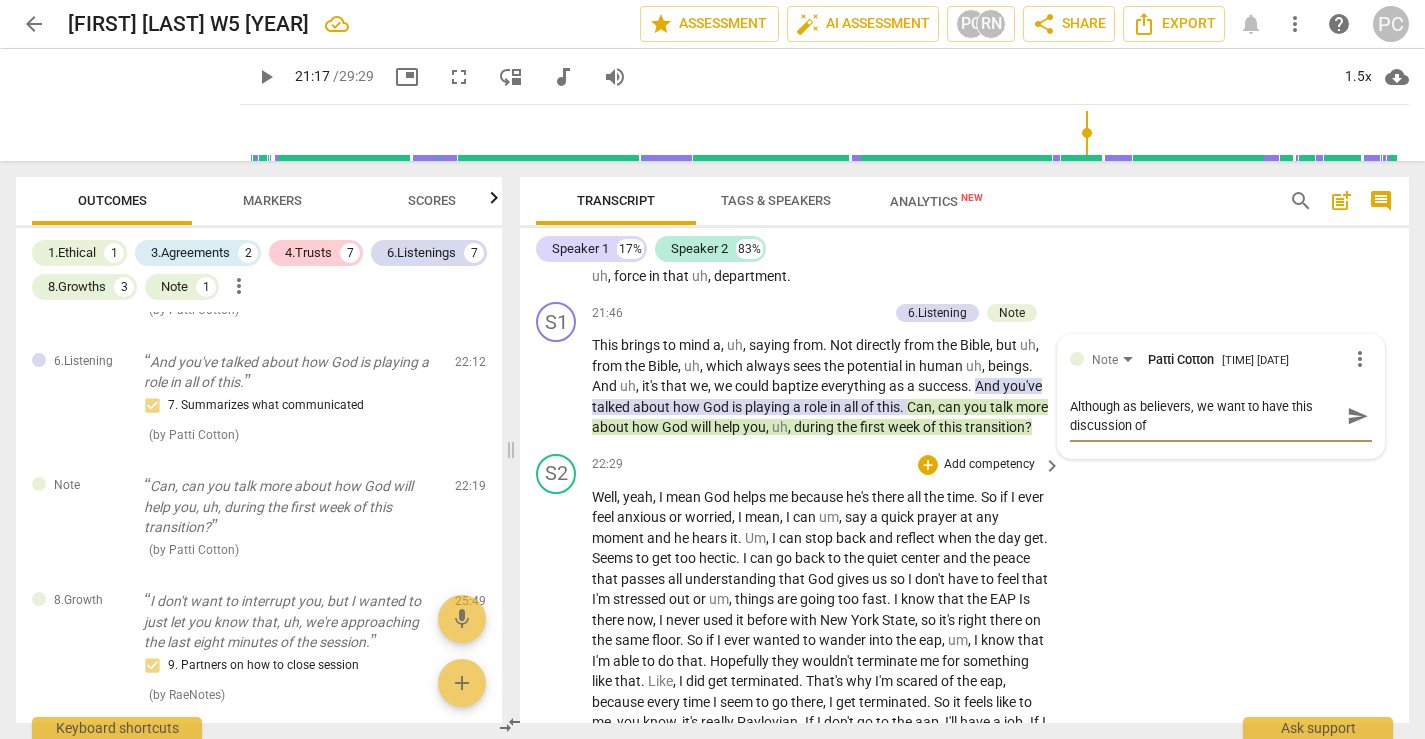 type on "Although as believers, we want to have this discussion of" 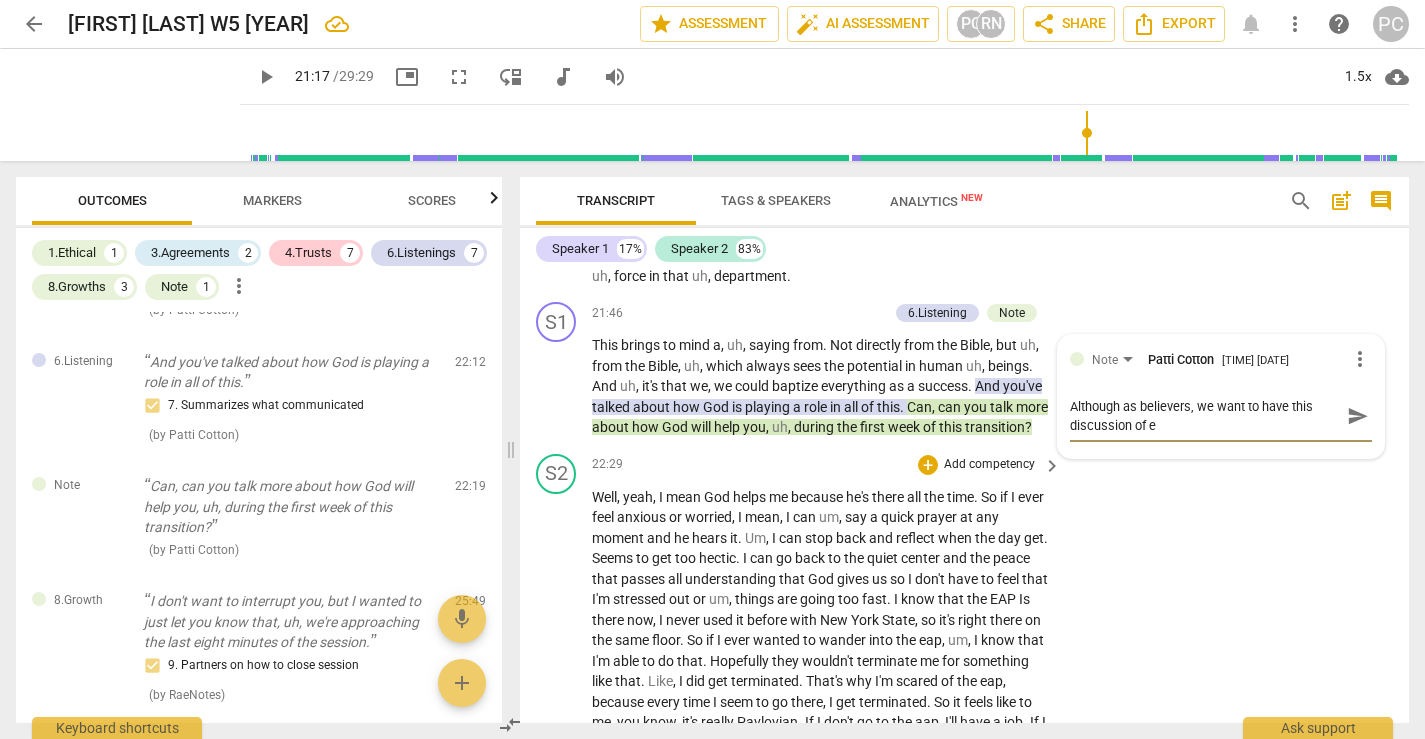type on "Although as believers, we want to have this discussion of en" 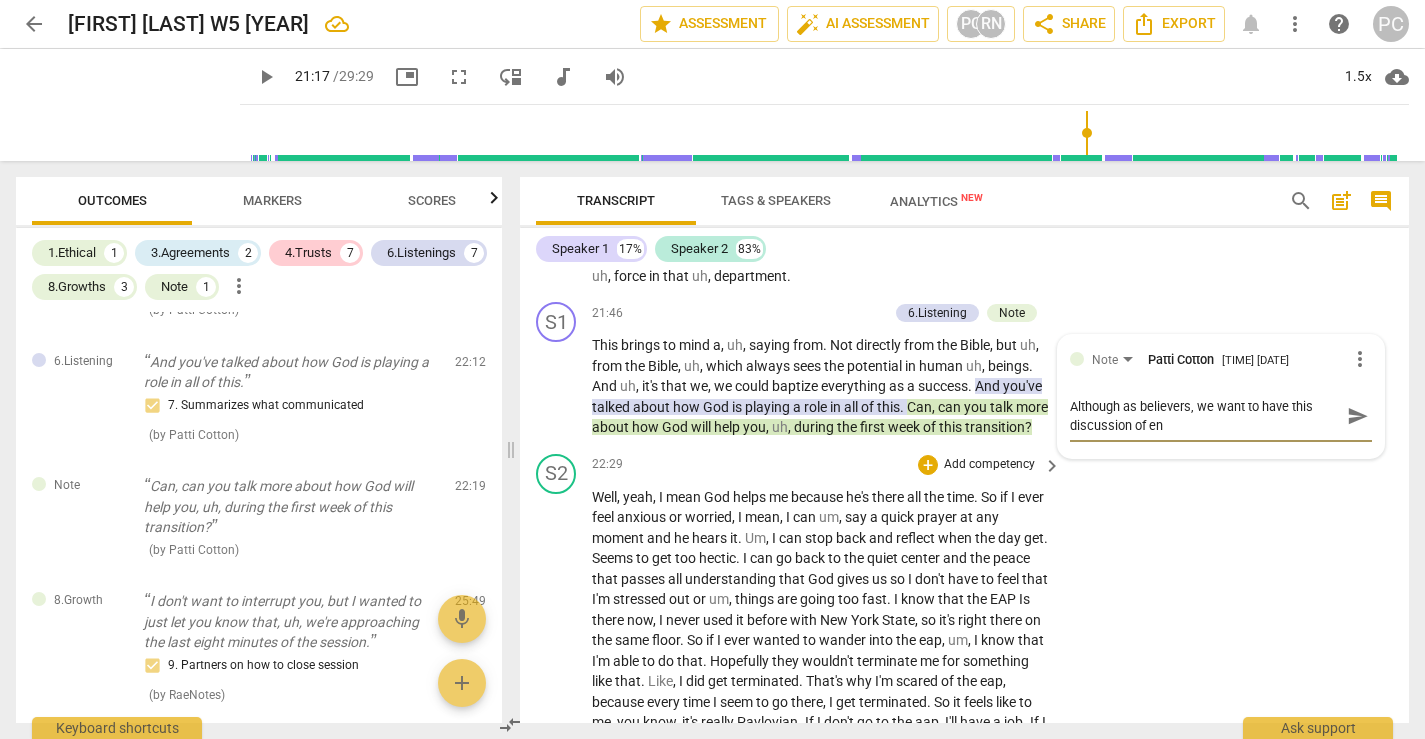 type on "Although as believers, we want to have this discussion of enc" 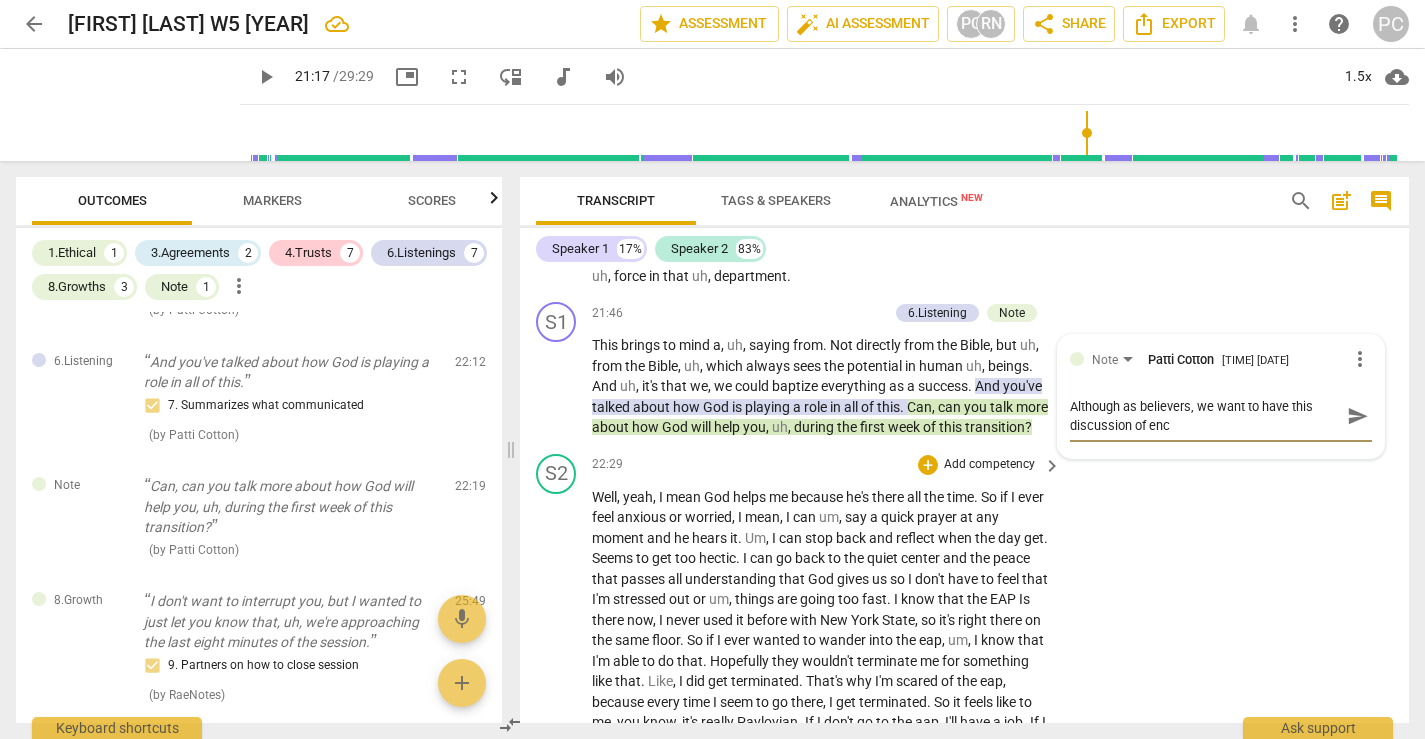 type on "Although as believers, we want to have this discussion of enco" 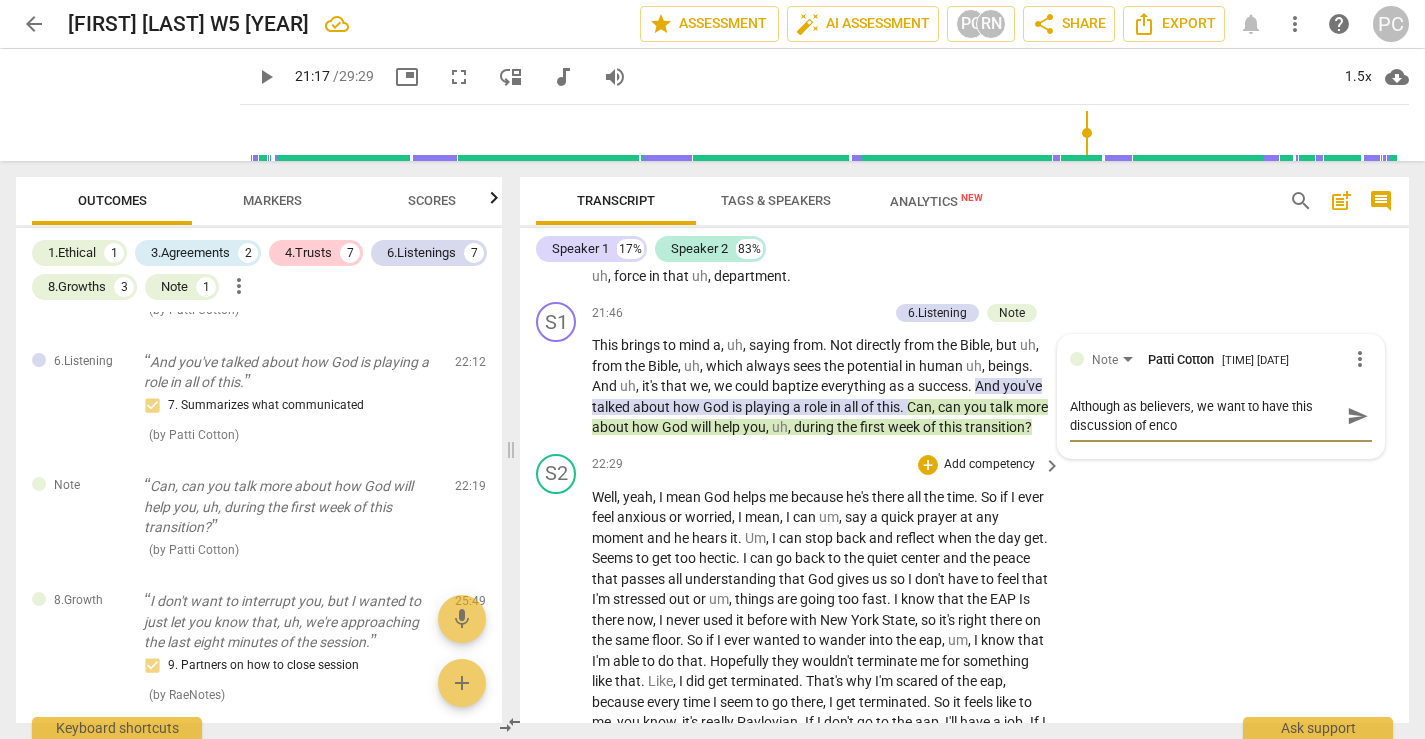 type on "Although as believers, we want to have this discussion of encou" 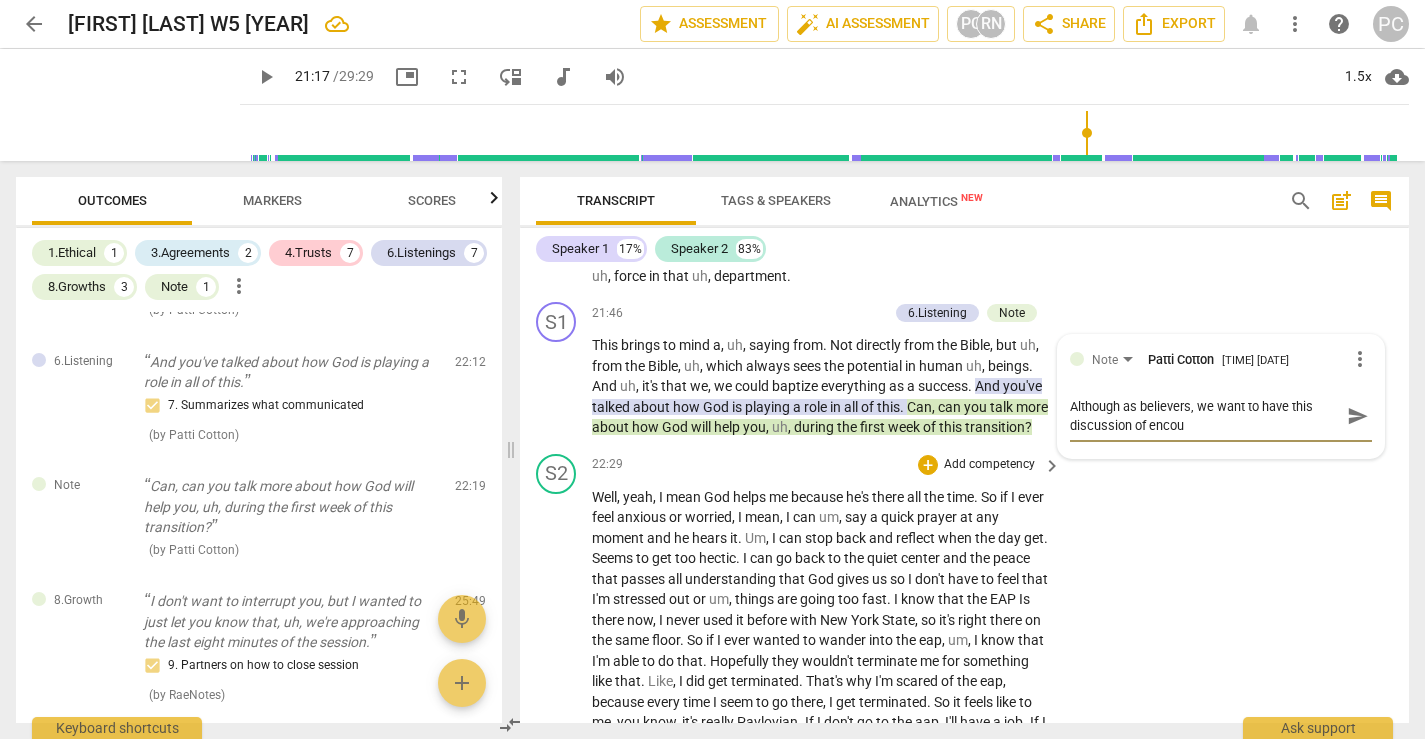 type on "Although as believers, we want to have this discussion of encour" 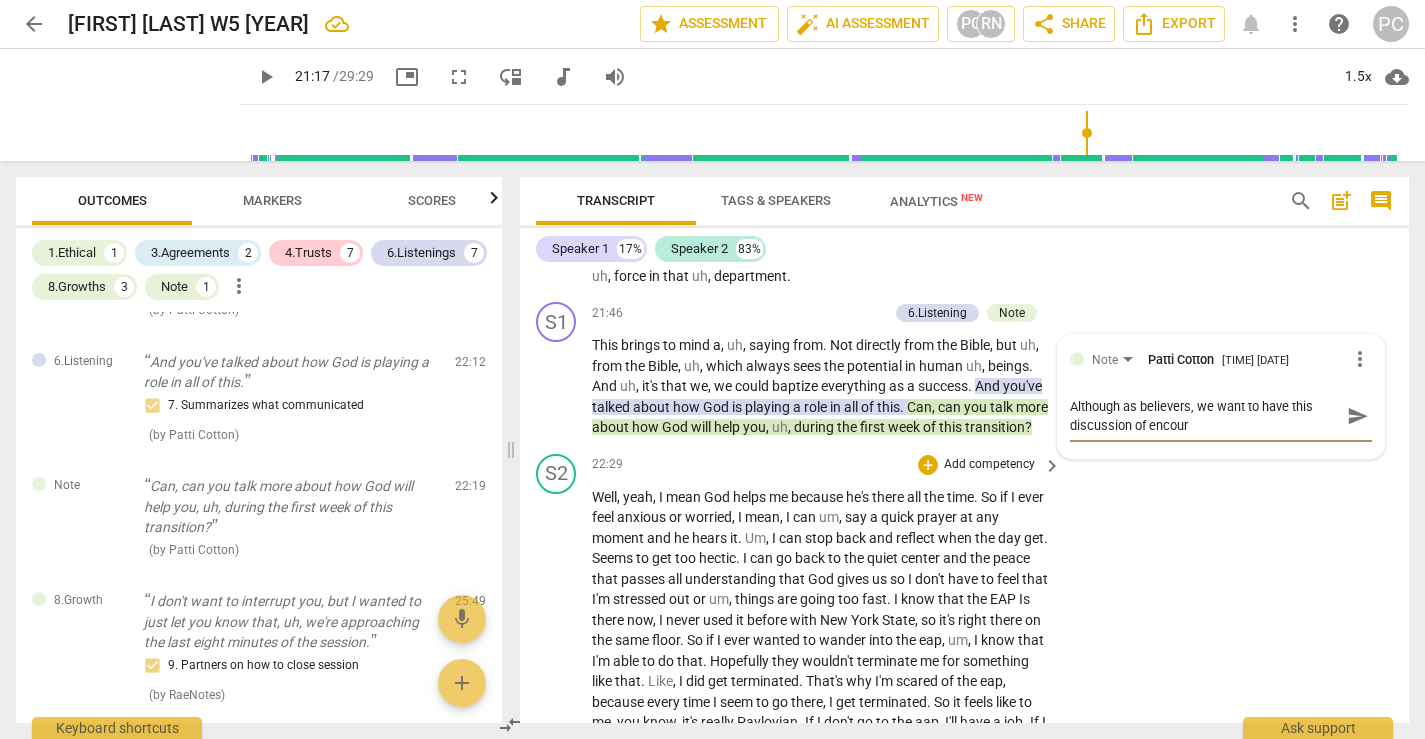 type on "Although as believers, we want to have this discussion of encoura" 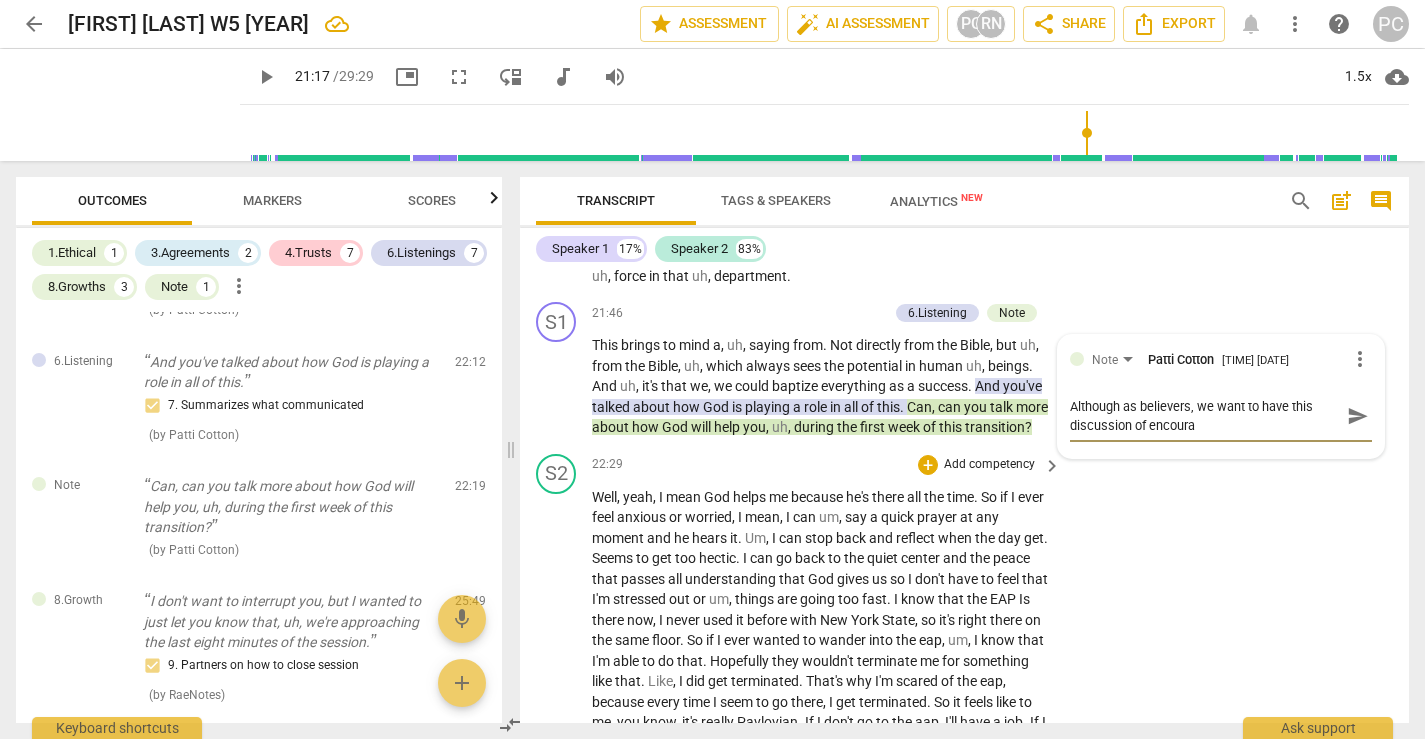 type on "Although as believers, we want to have this discussion of encourag" 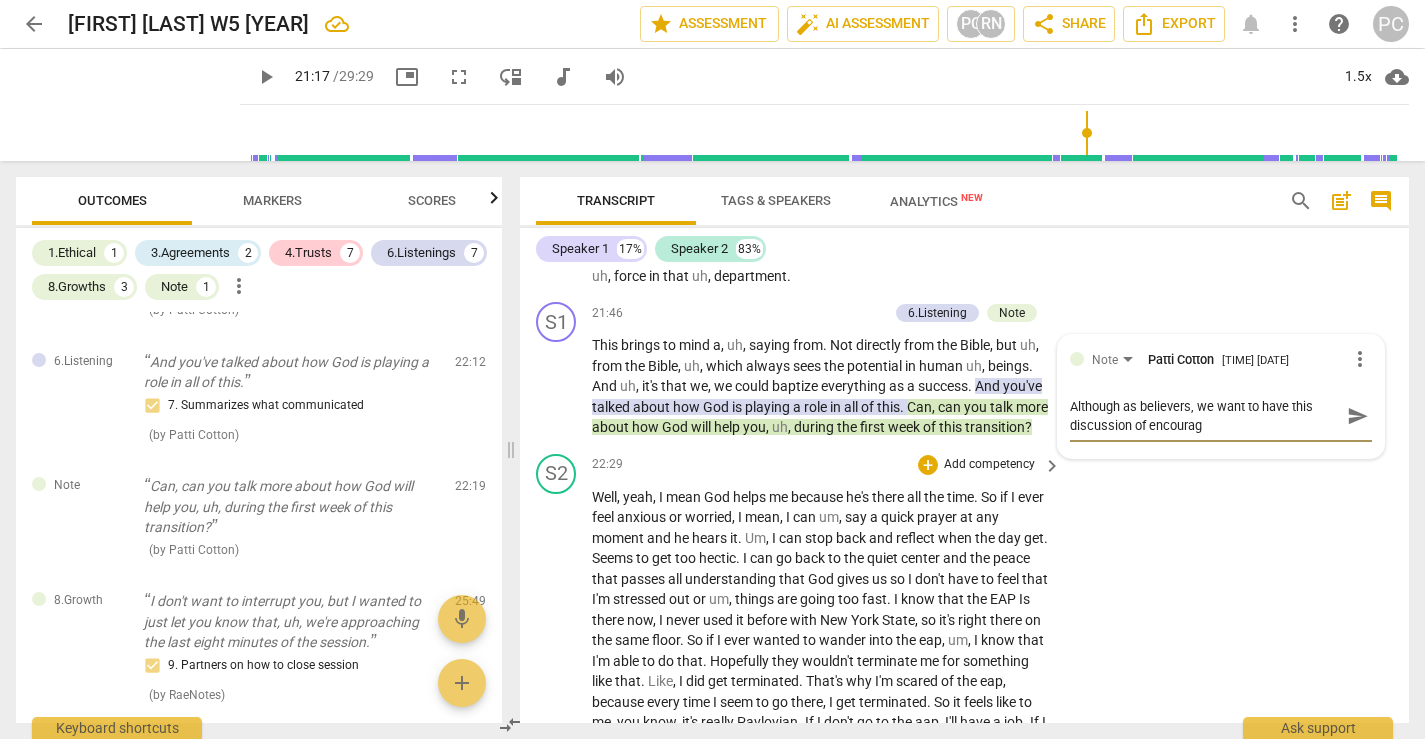 type on "Although as believers, we want to have this discussion of encourage" 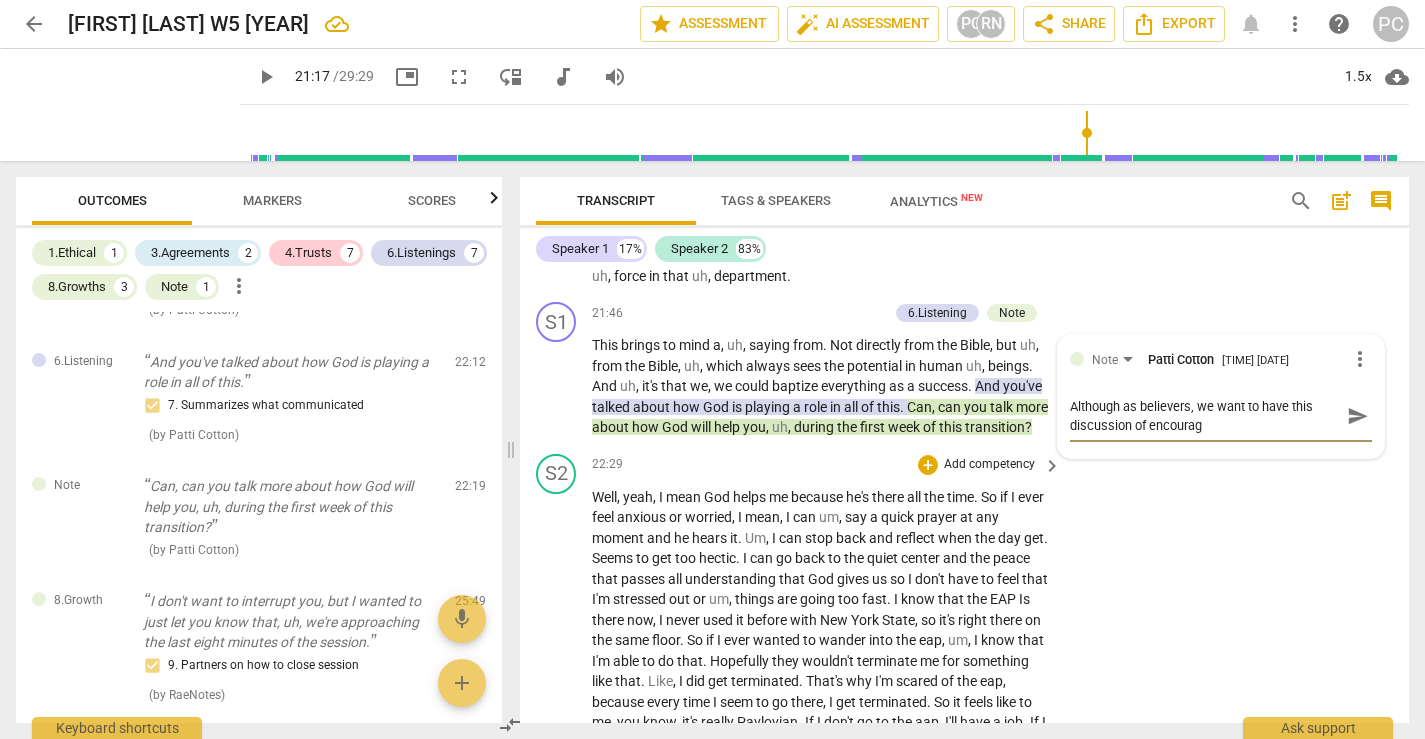 type on "Although as believers, we want to have this discussion of encourage" 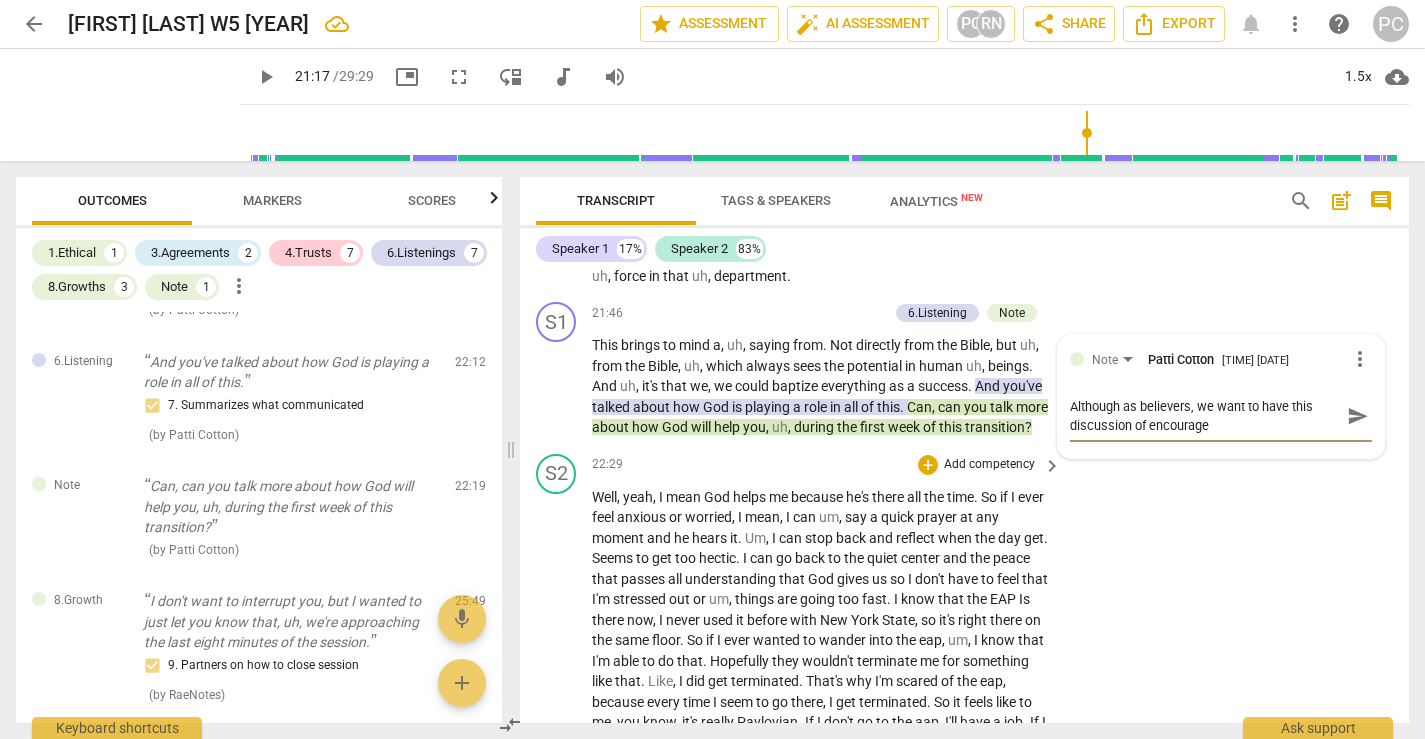 type on "Although as believers, we want to have this discussion of encouragem" 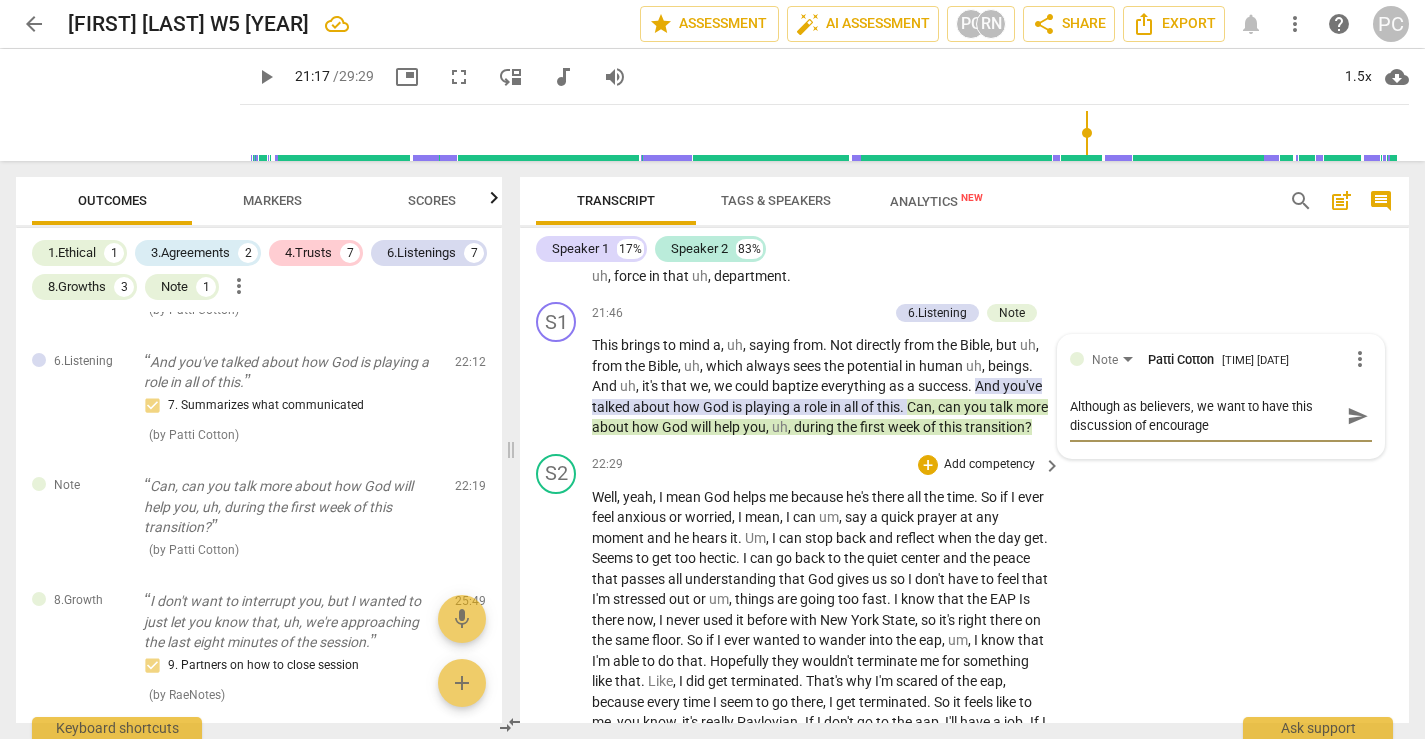 type on "Although as believers, we want to have this discussion of encouragem" 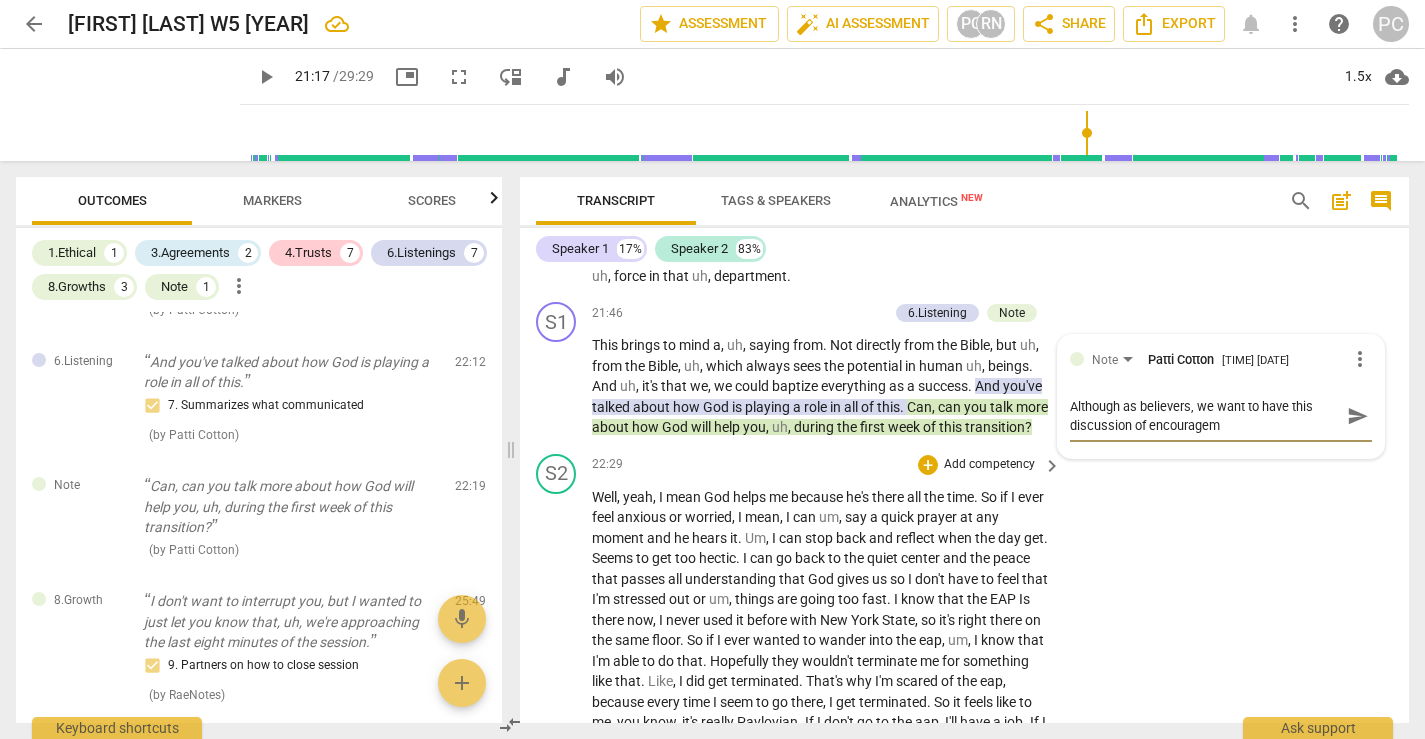type on "Although as believers, we want to have this discussion of encourageme" 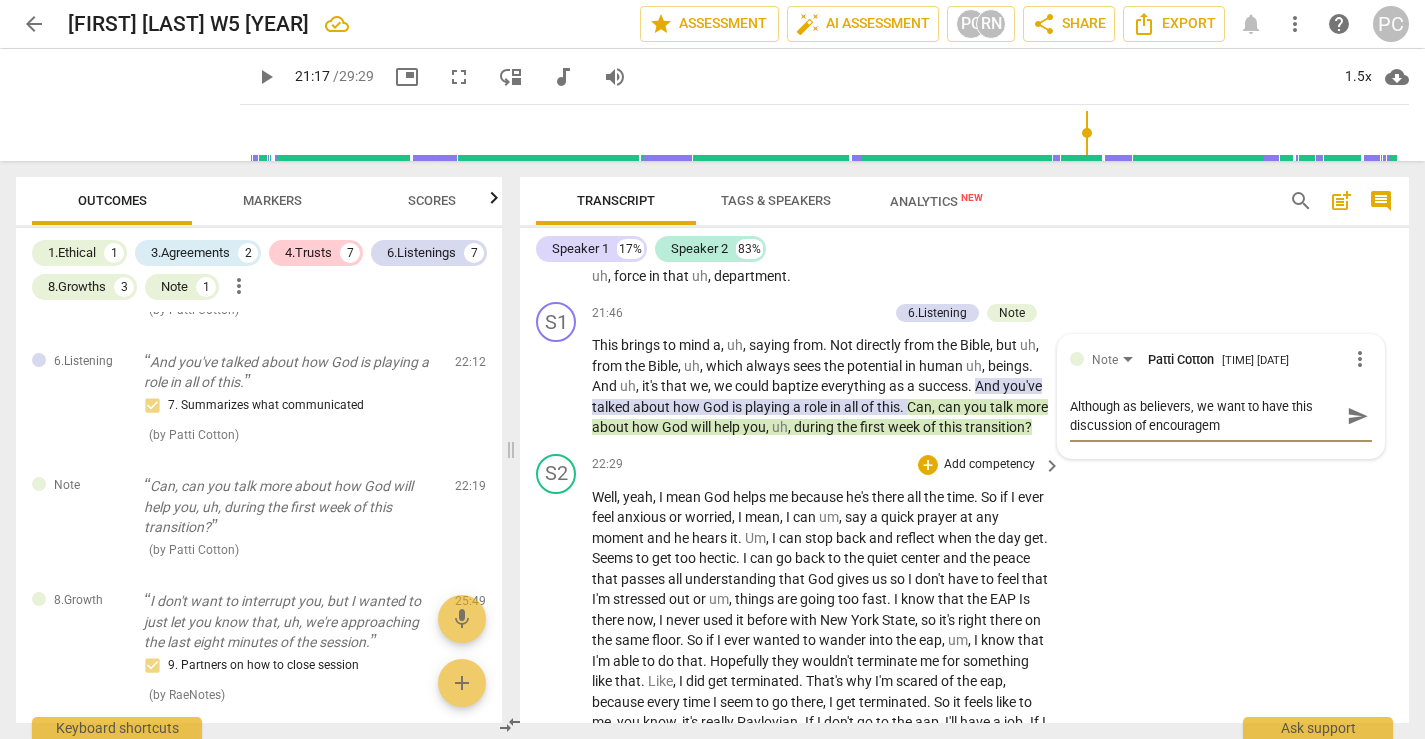 type on "Although as believers, we want to have this discussion of encourageme" 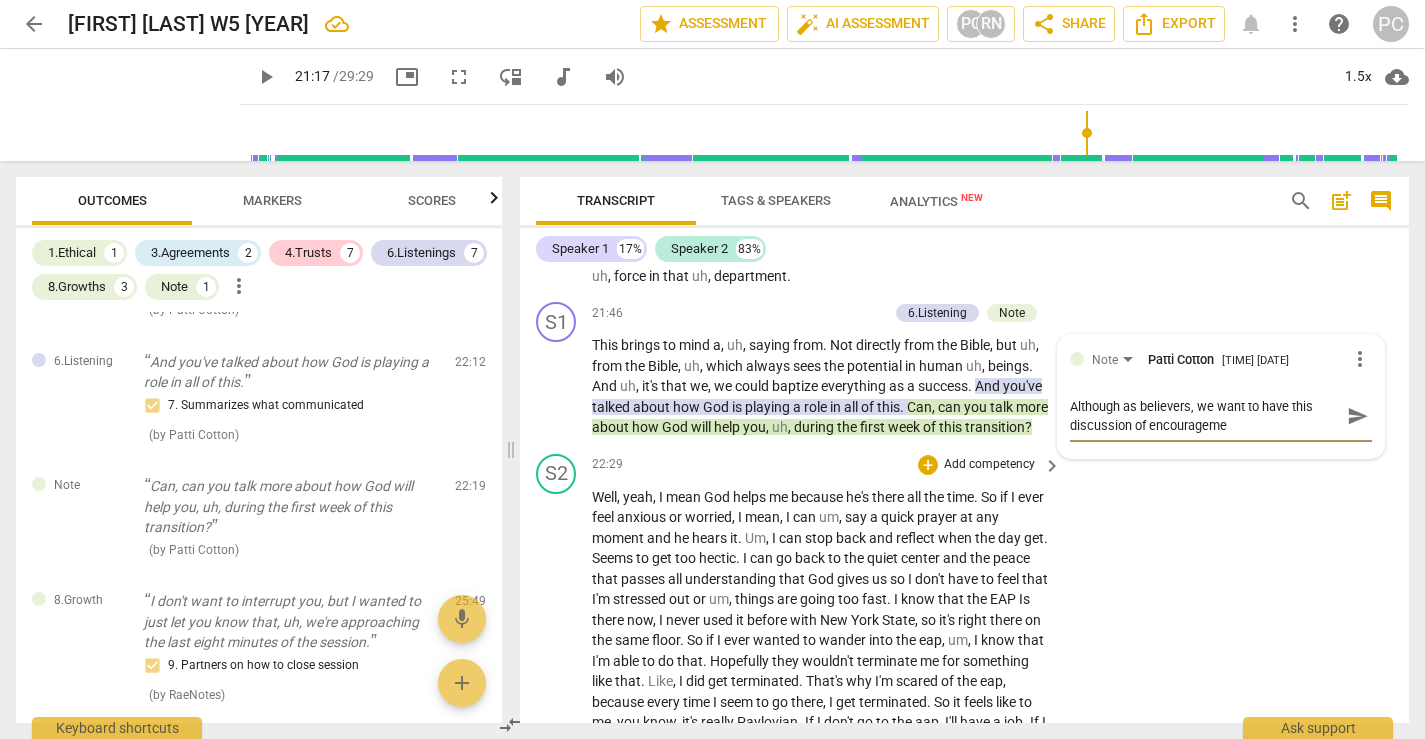 type on "Although as believers, we want to have this discussion of encouragemen" 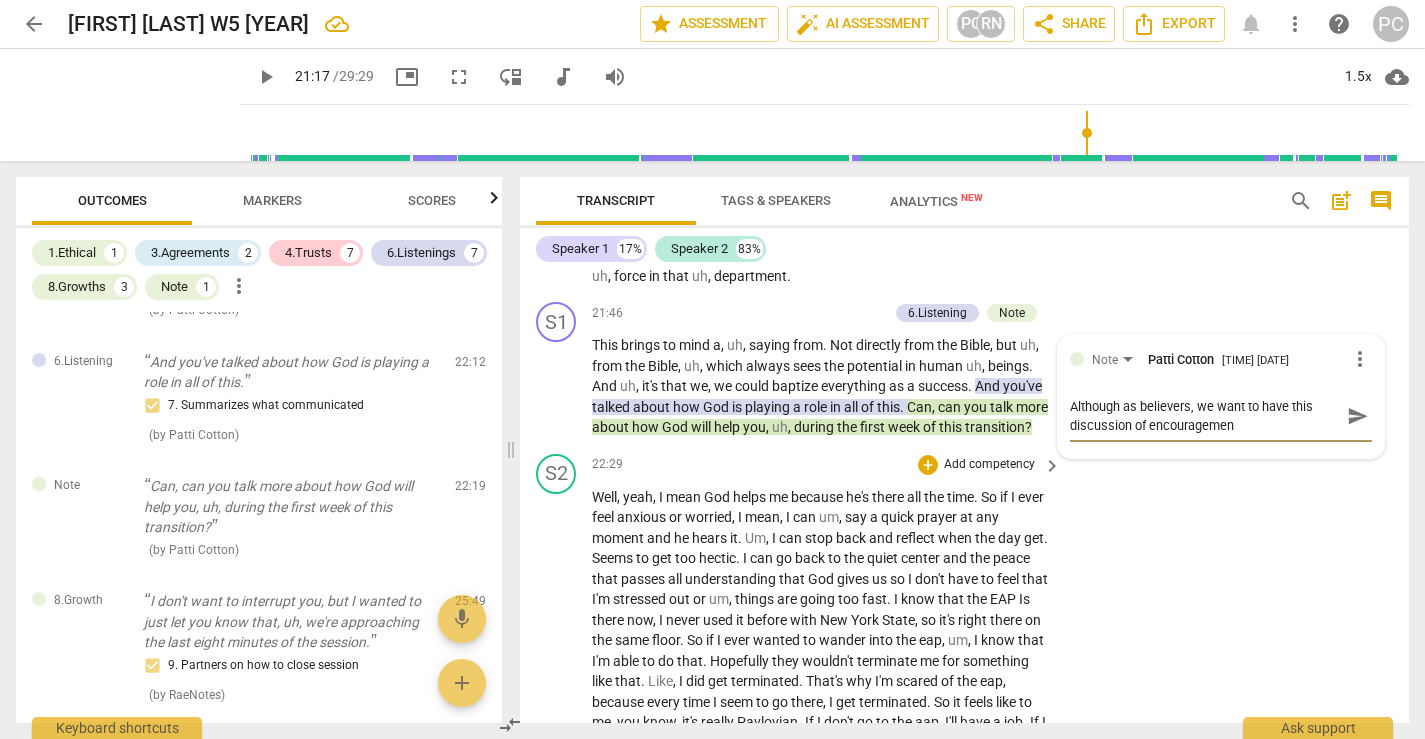 type on "Although as believers, we want to have this discussion of encouragement" 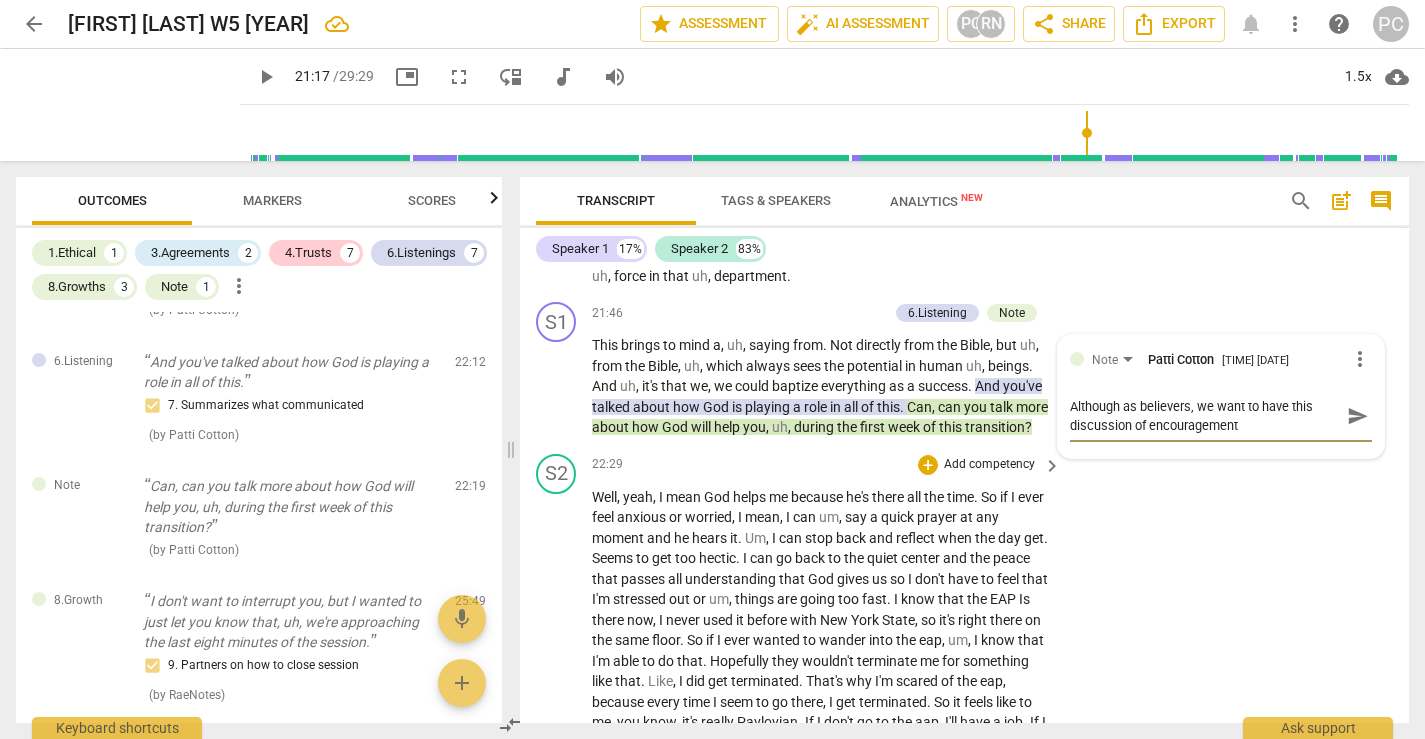 type on "Although as believers, we want to have this discussion of encouragement," 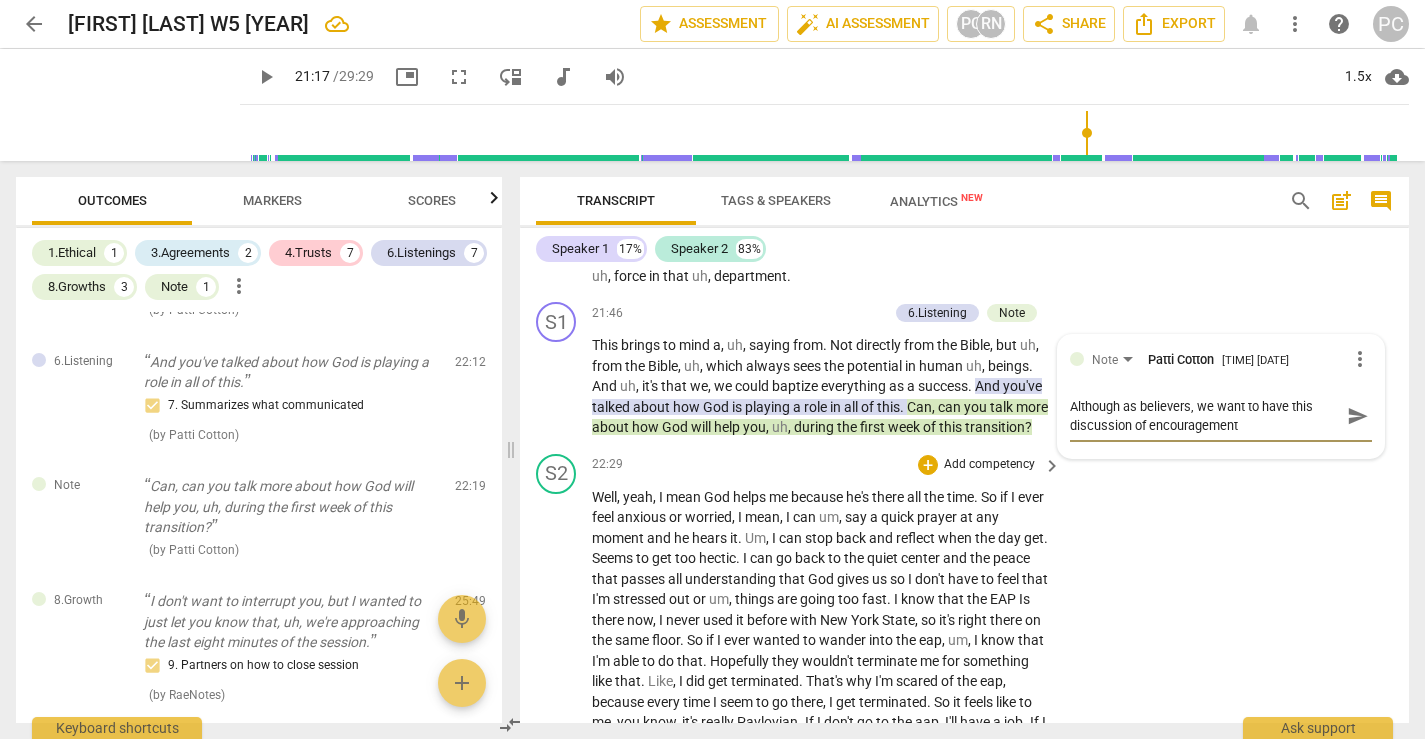 type on "Although as believers, we want to have this discussion of encouragement," 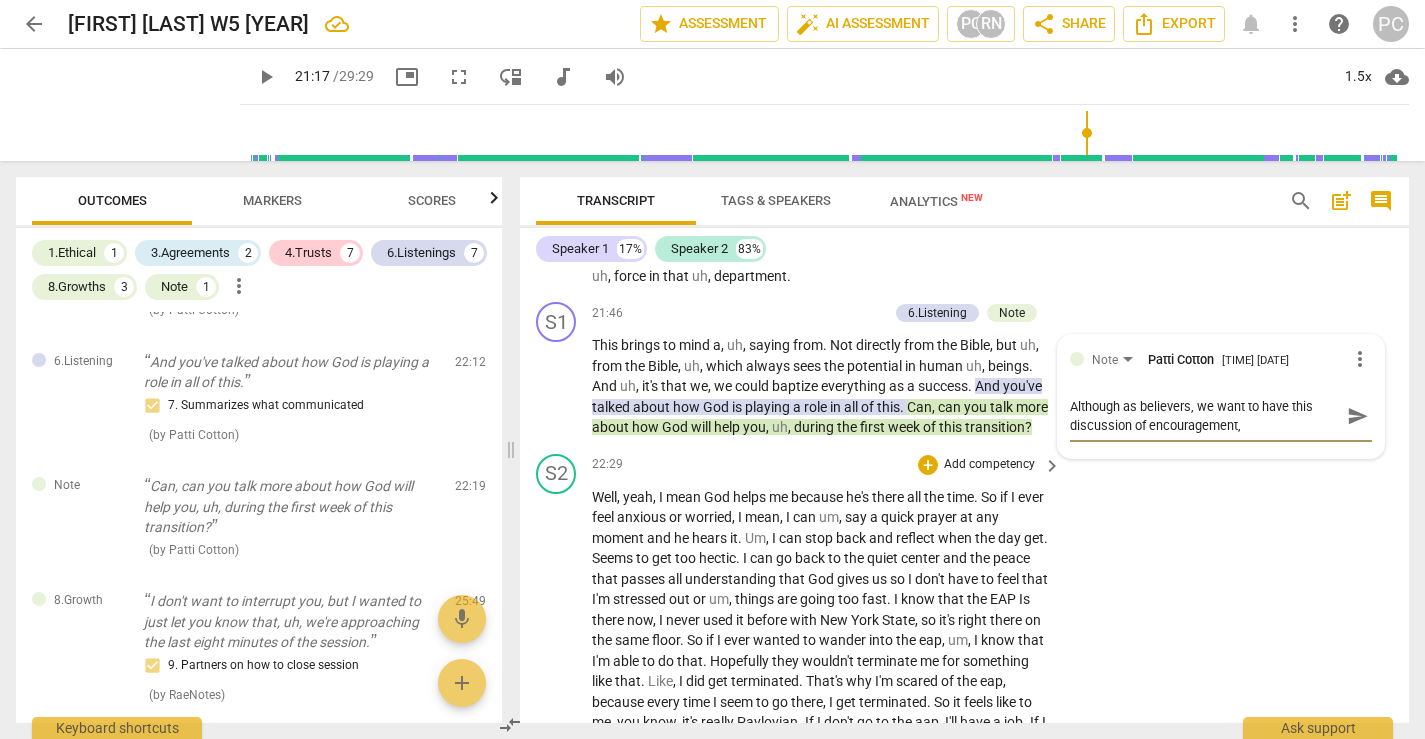 type on "Although as believers, we want to have this discussion of encouragement," 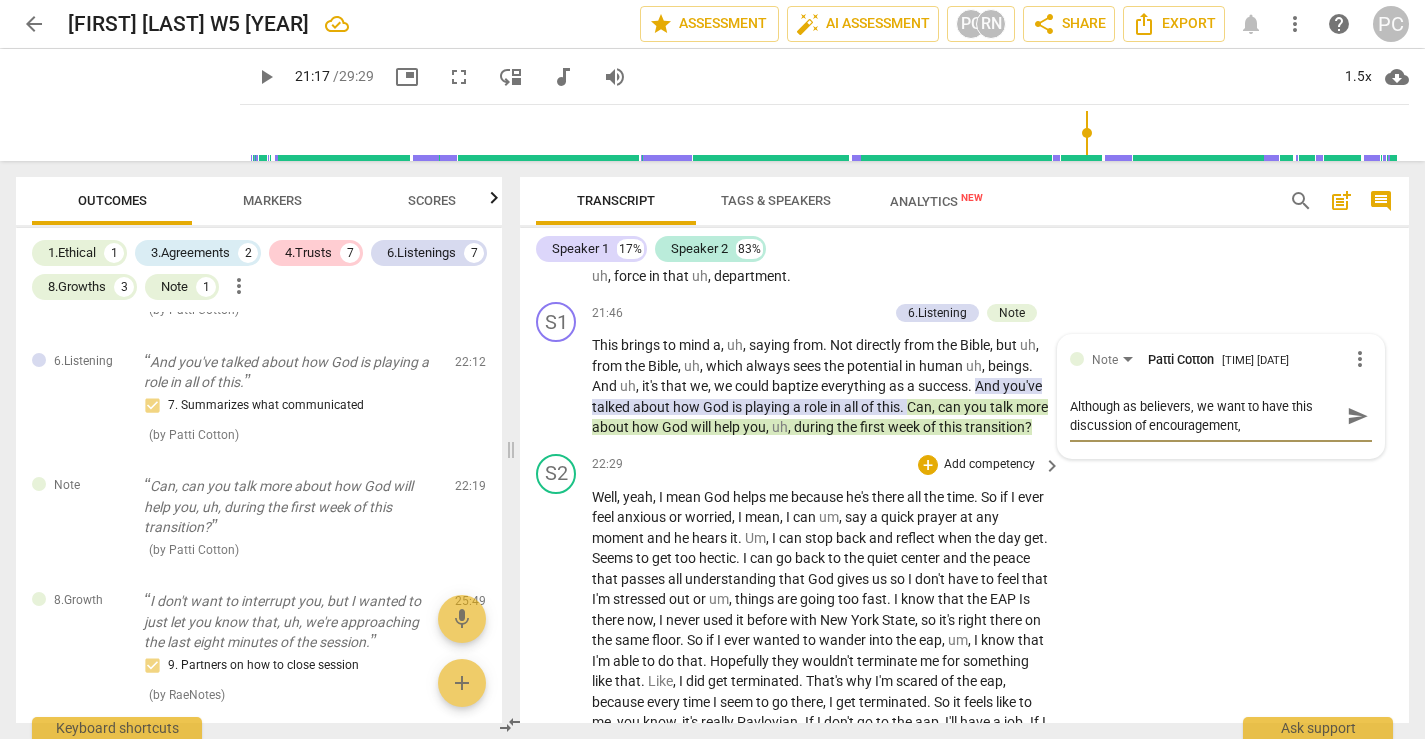 type on "Although as believers, we want to have this discussion of encouragement," 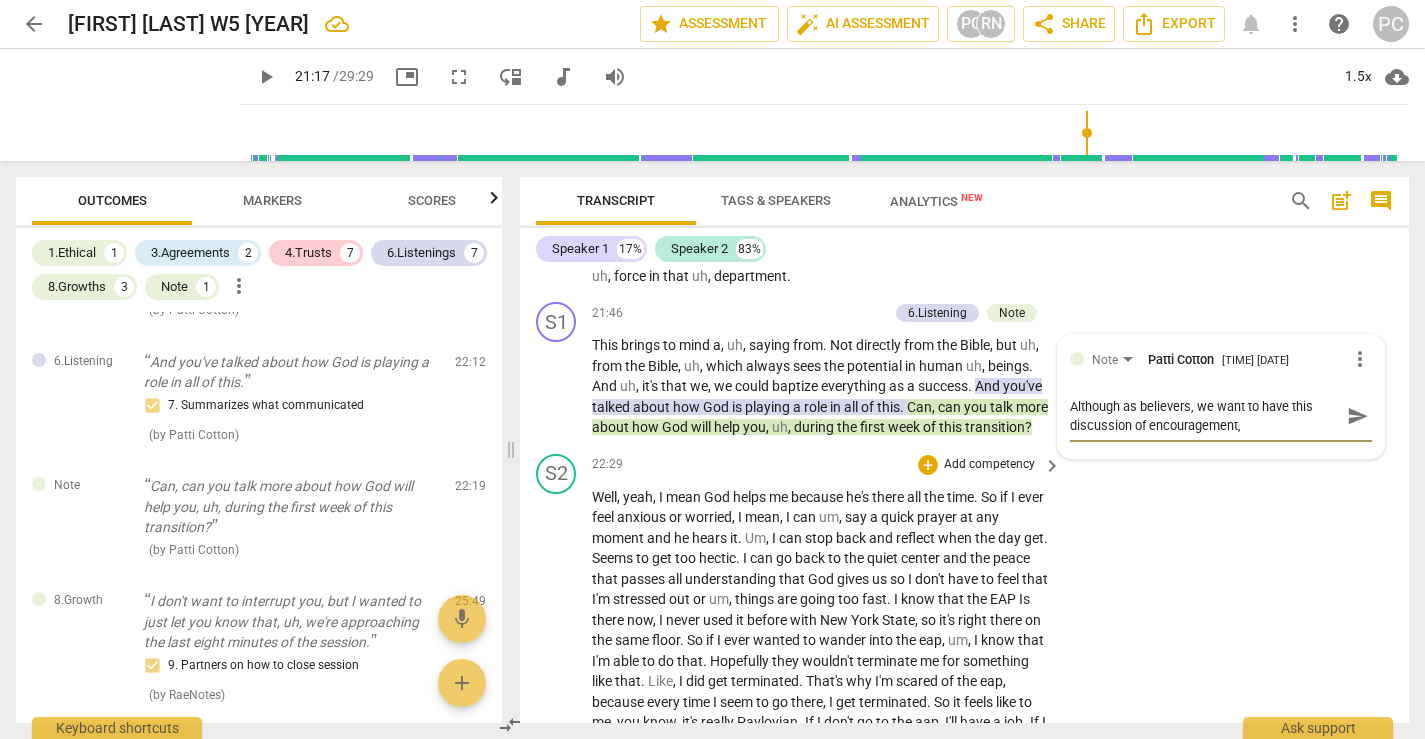 type on "Although as believers, we want to have this discussion of encouragement, i" 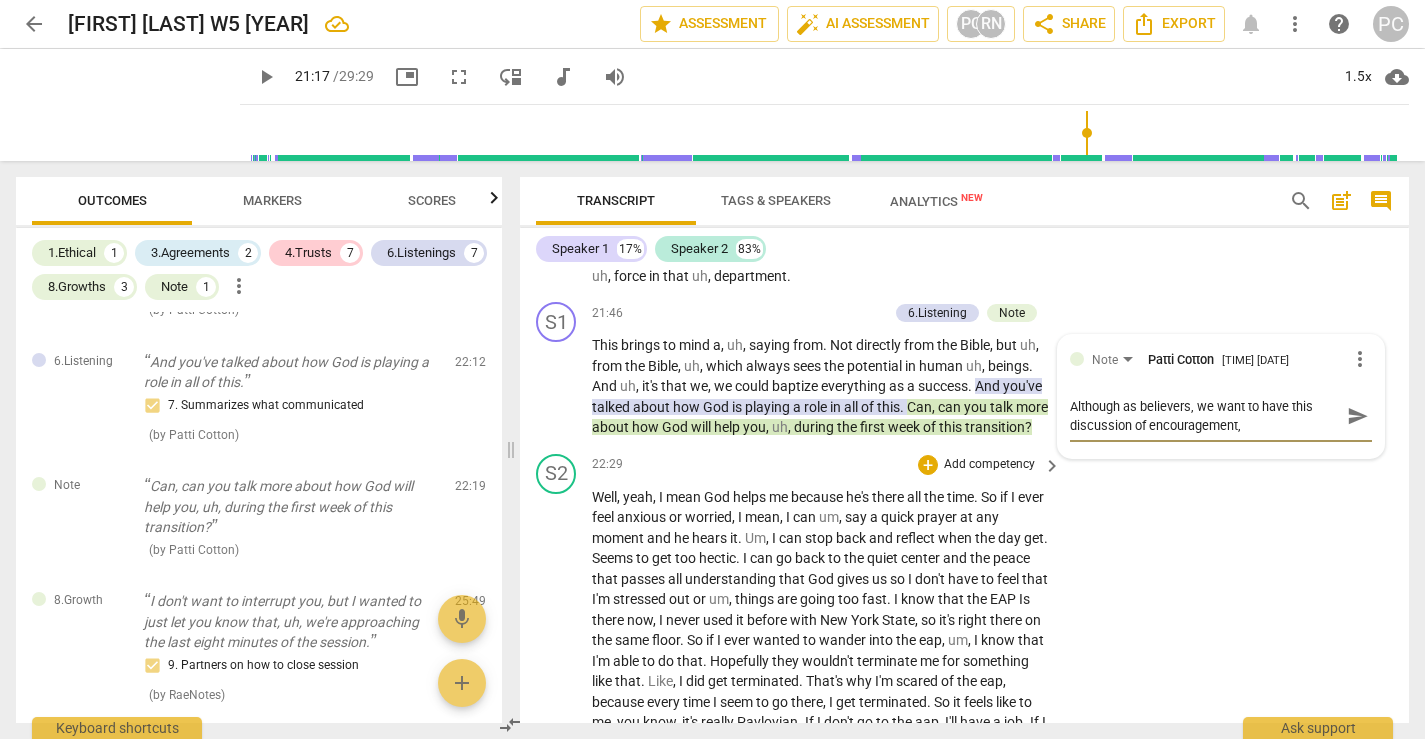 type on "Although as believers, we want to have this discussion of encouragement, i" 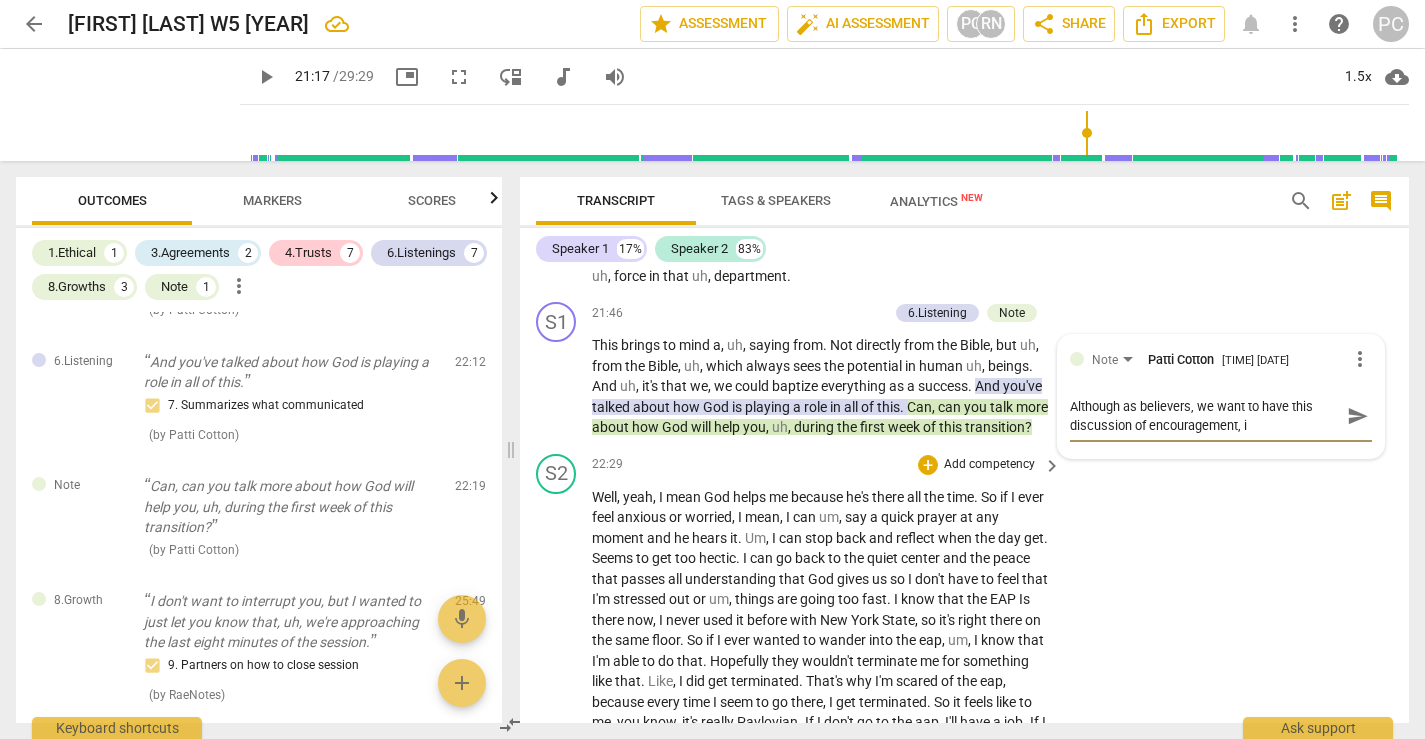 type on "Although as believers, we want to have this discussion of encouragement, in" 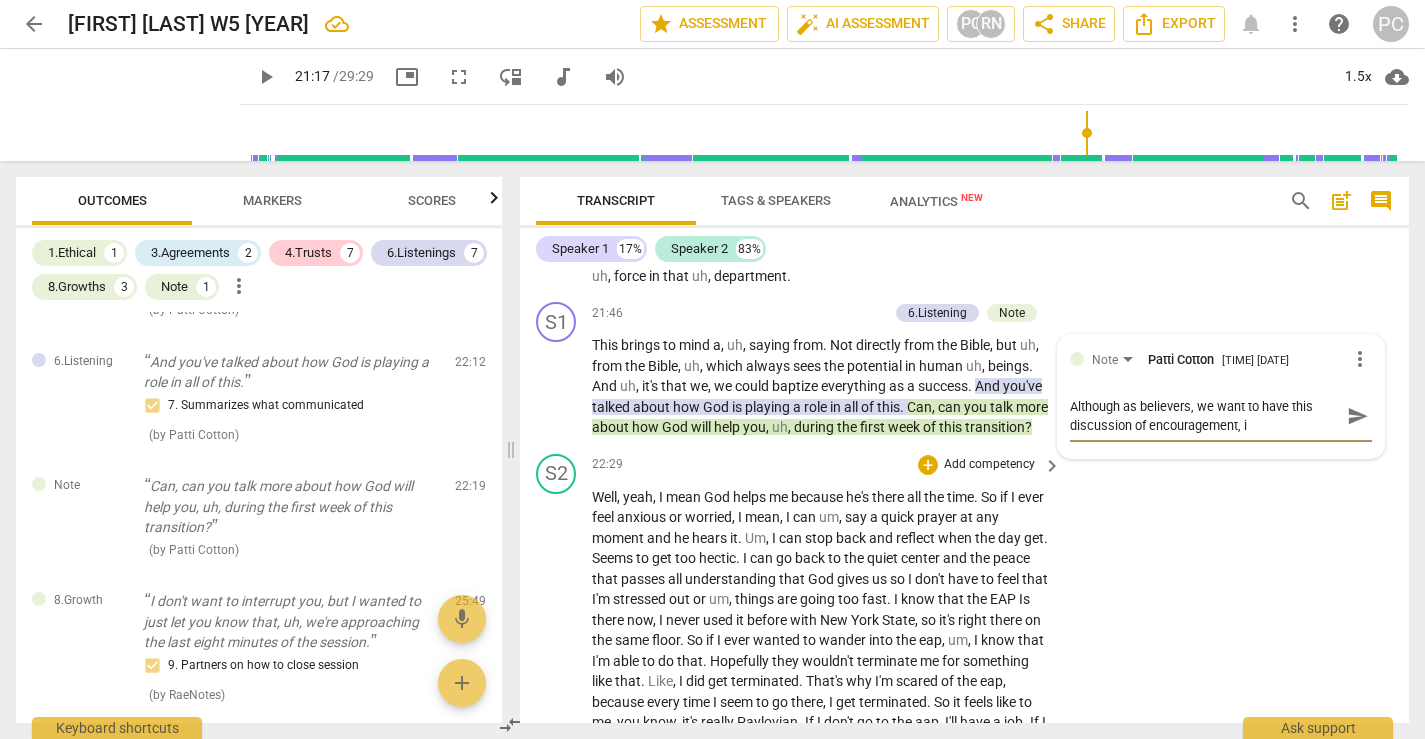 type on "Although as believers, we want to have this discussion of encouragement, in" 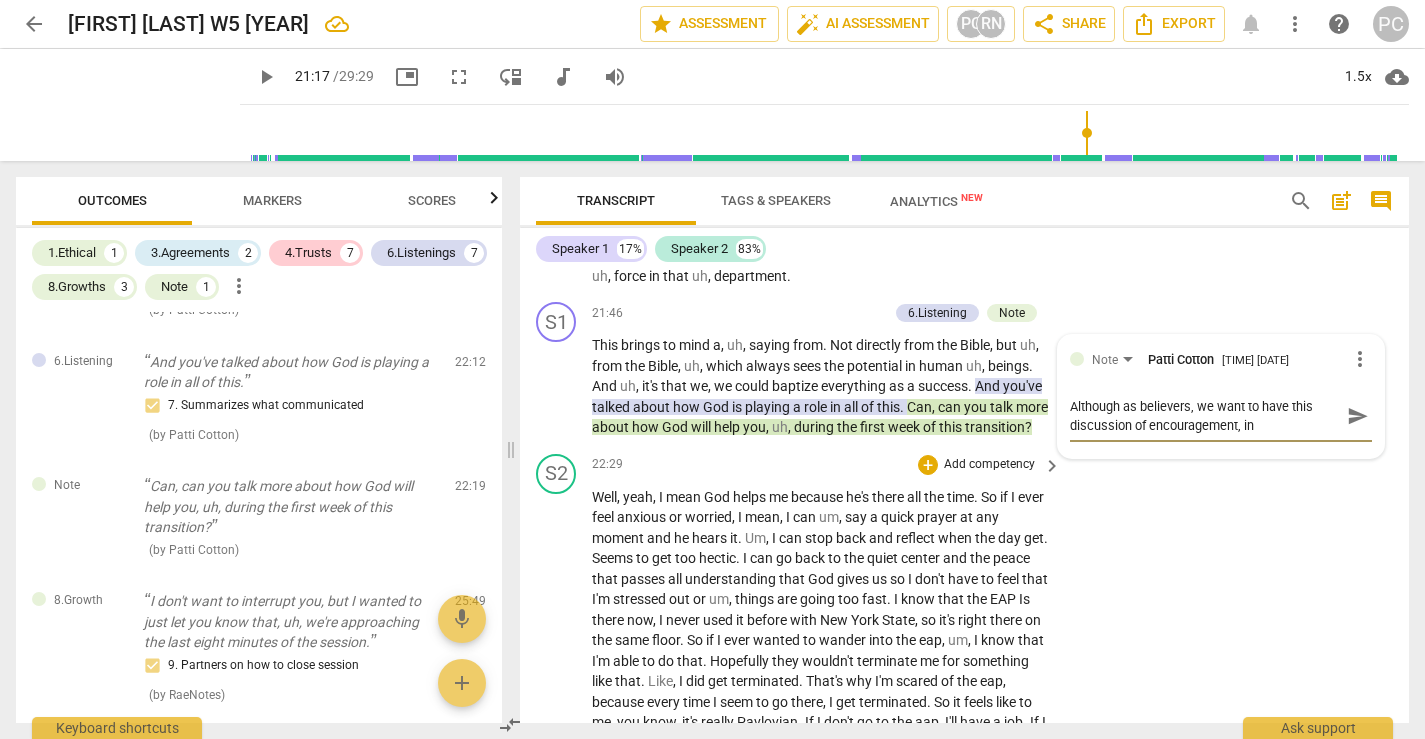 type on "Although as believers, we want to have this discussion of encouragement, in" 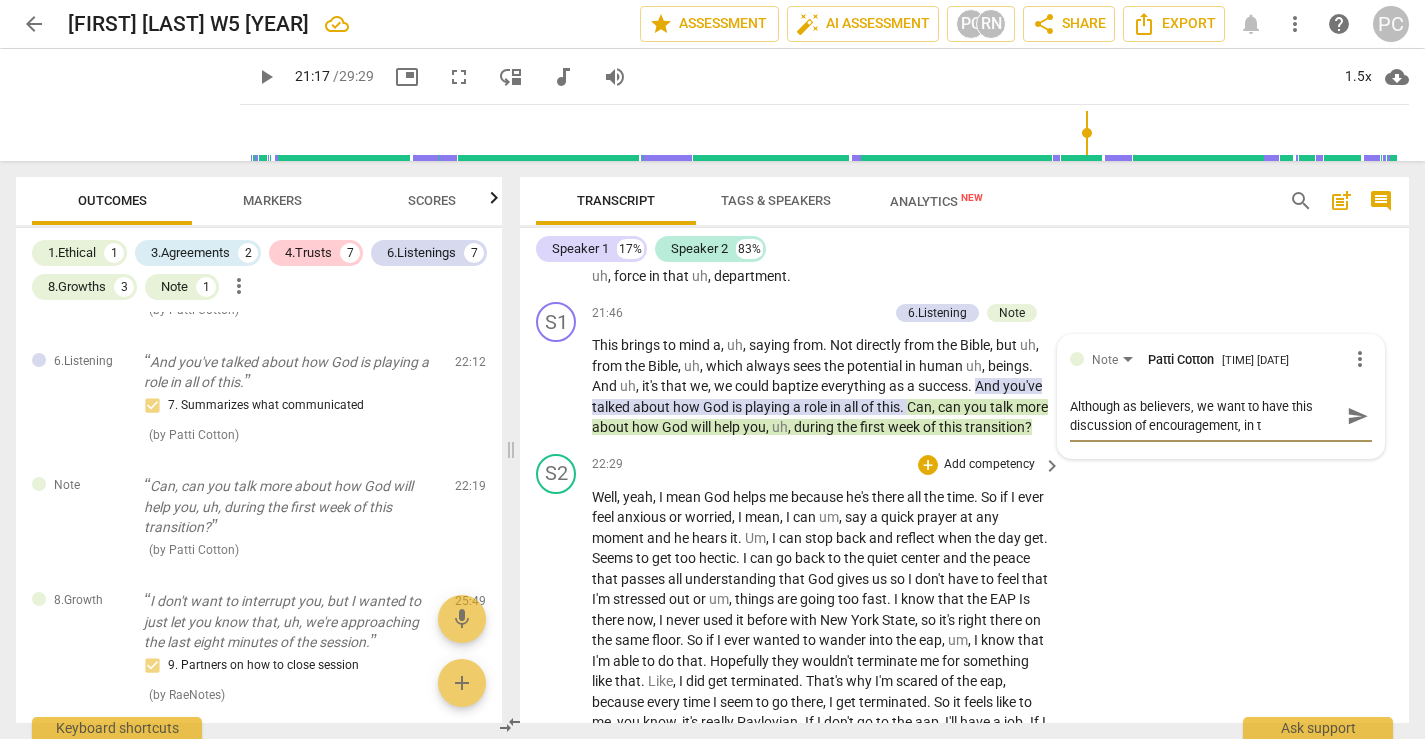 type on "Although as believers, we want to have this discussion of encouragement, in th" 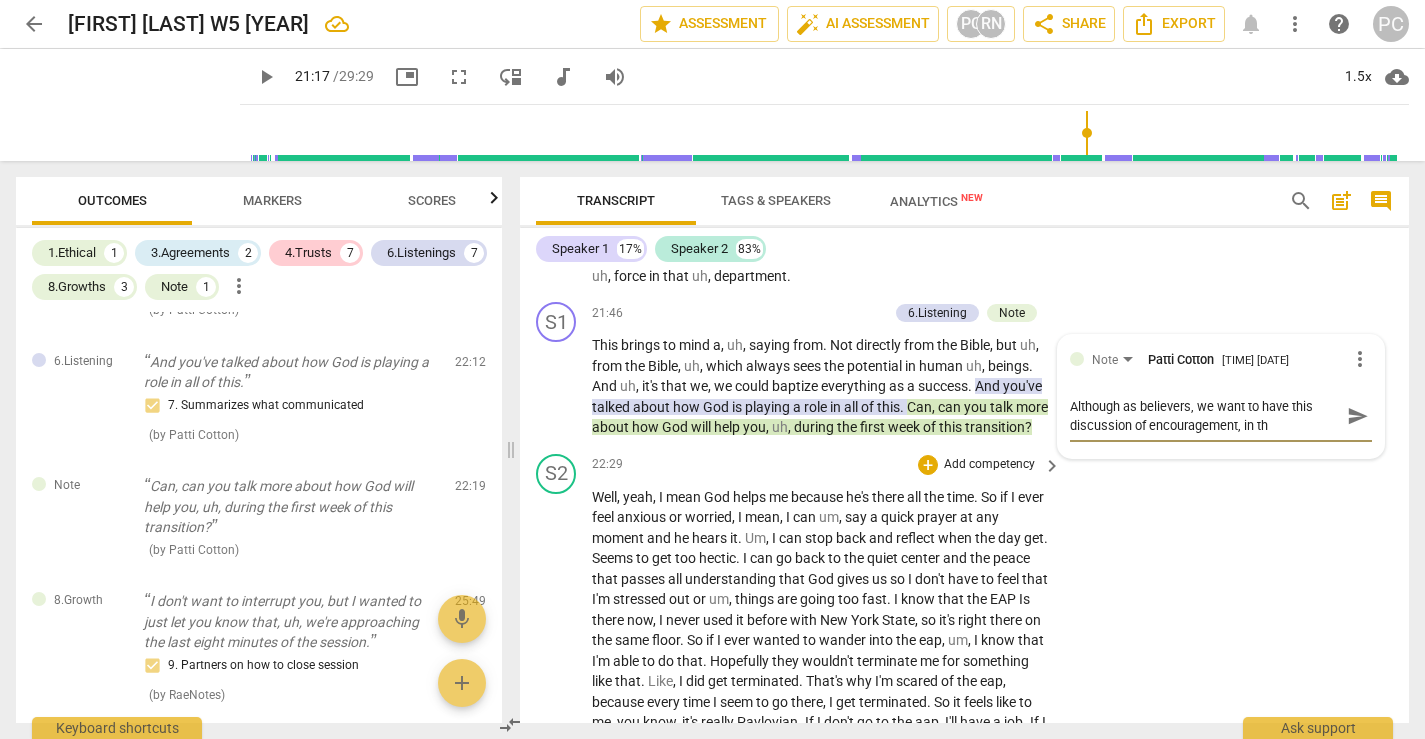 type on "Although as believers, we want to have this discussion of encouragement, in the" 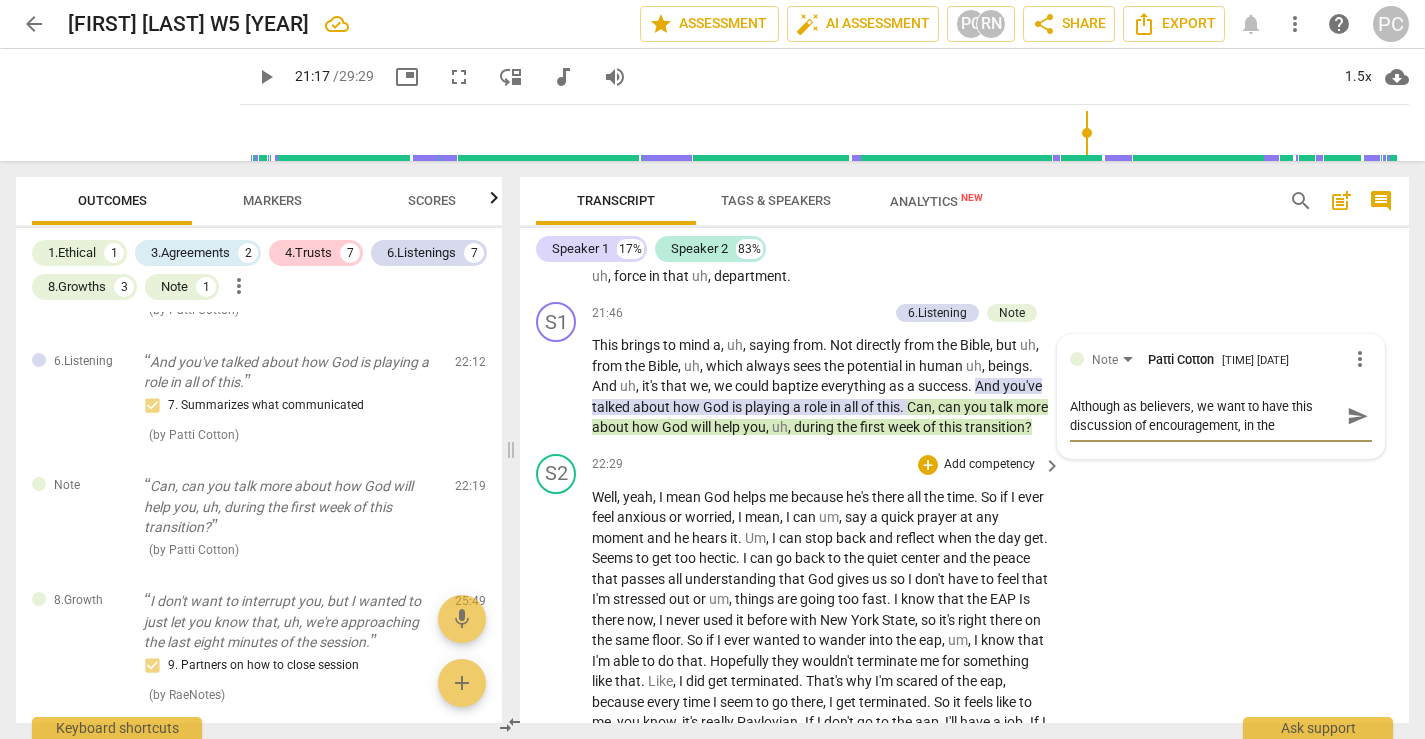 type on "Although as believers, we want to have this discussion of encouragement, in the" 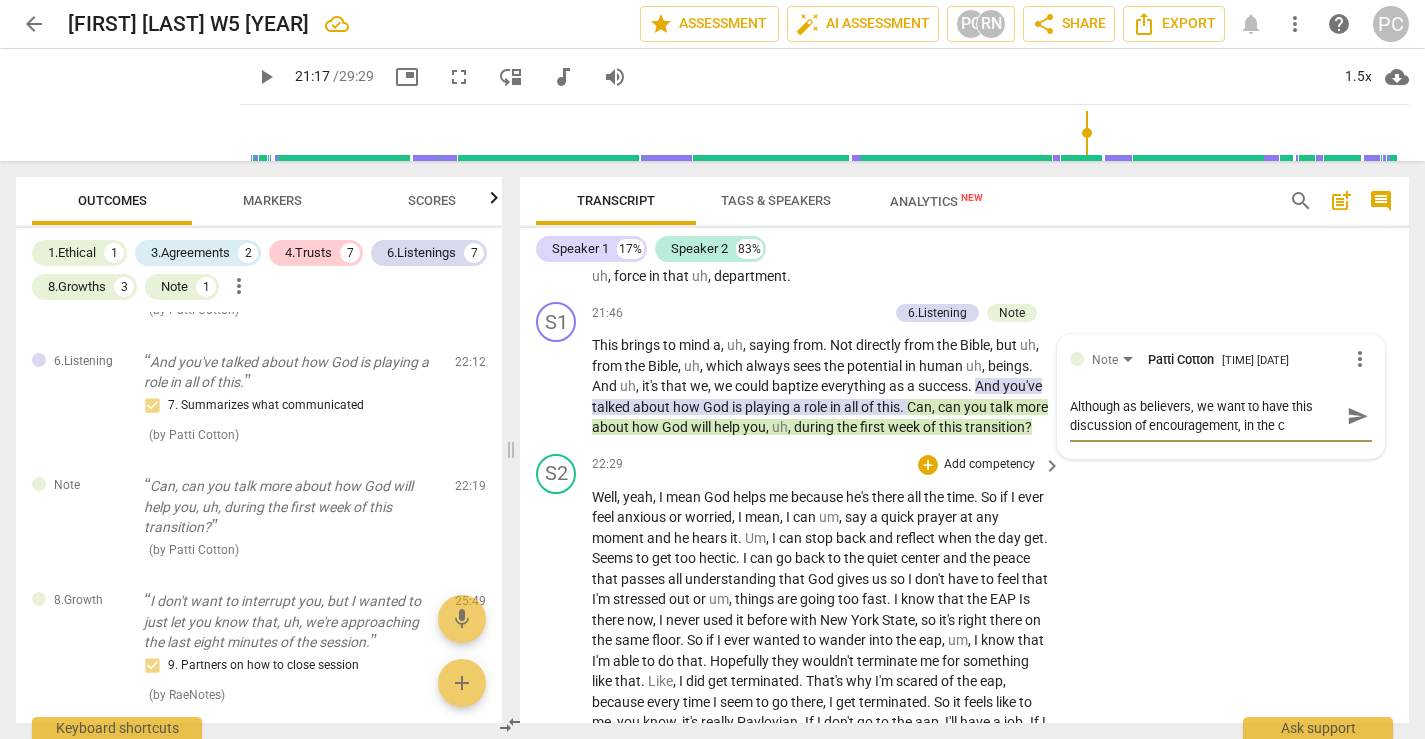 type on "Although as believers, we want to have this discussion of encouragement, in the co" 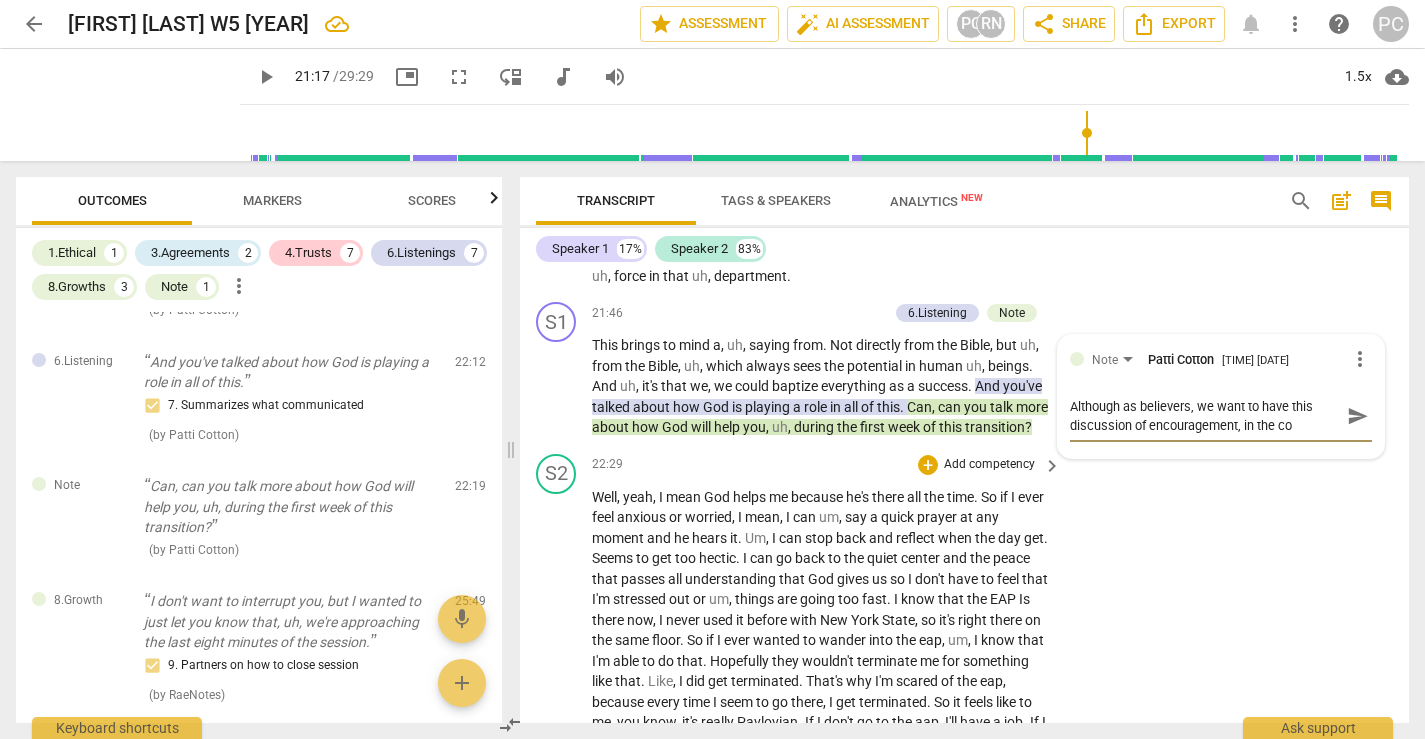 type on "Although as believers, we want to have this discussion of encouragement, in the coa" 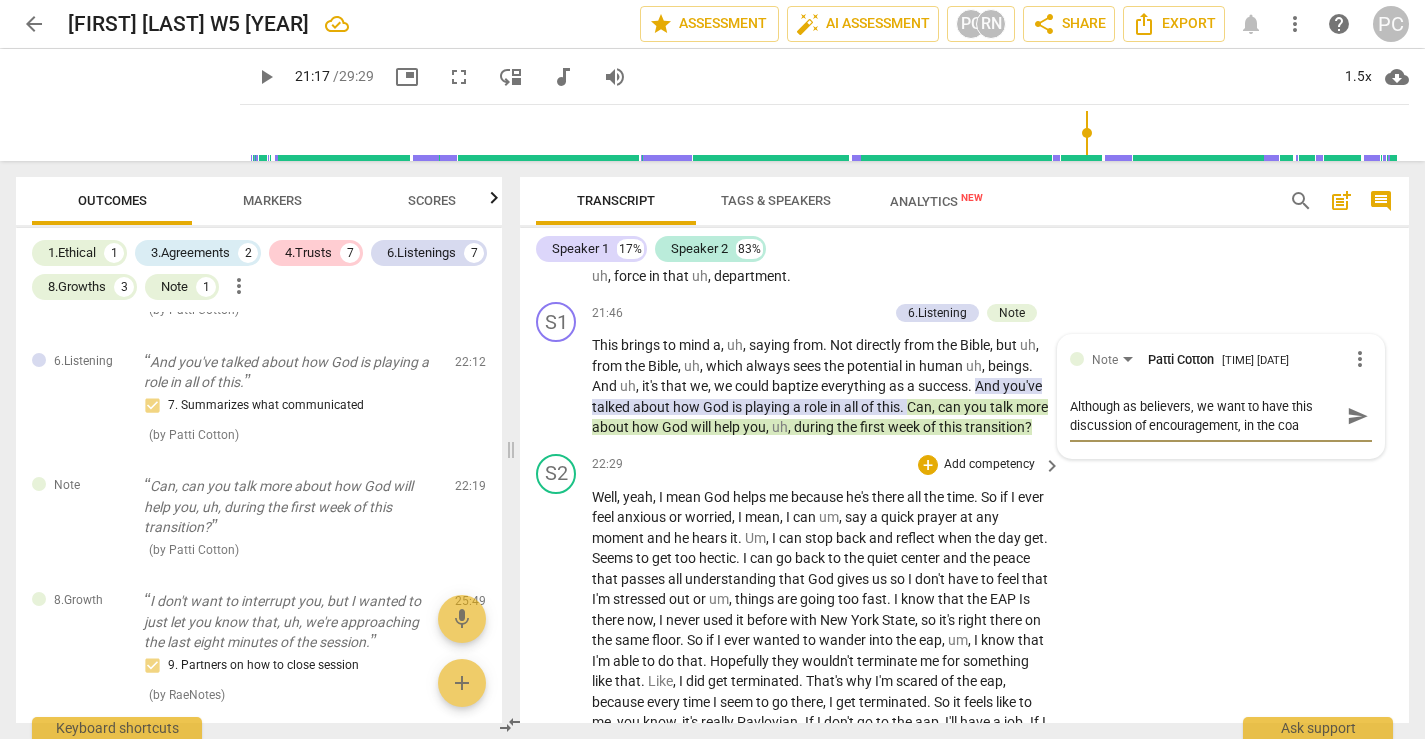 type on "Although as believers, we want to have this discussion of encouragement, in the coac" 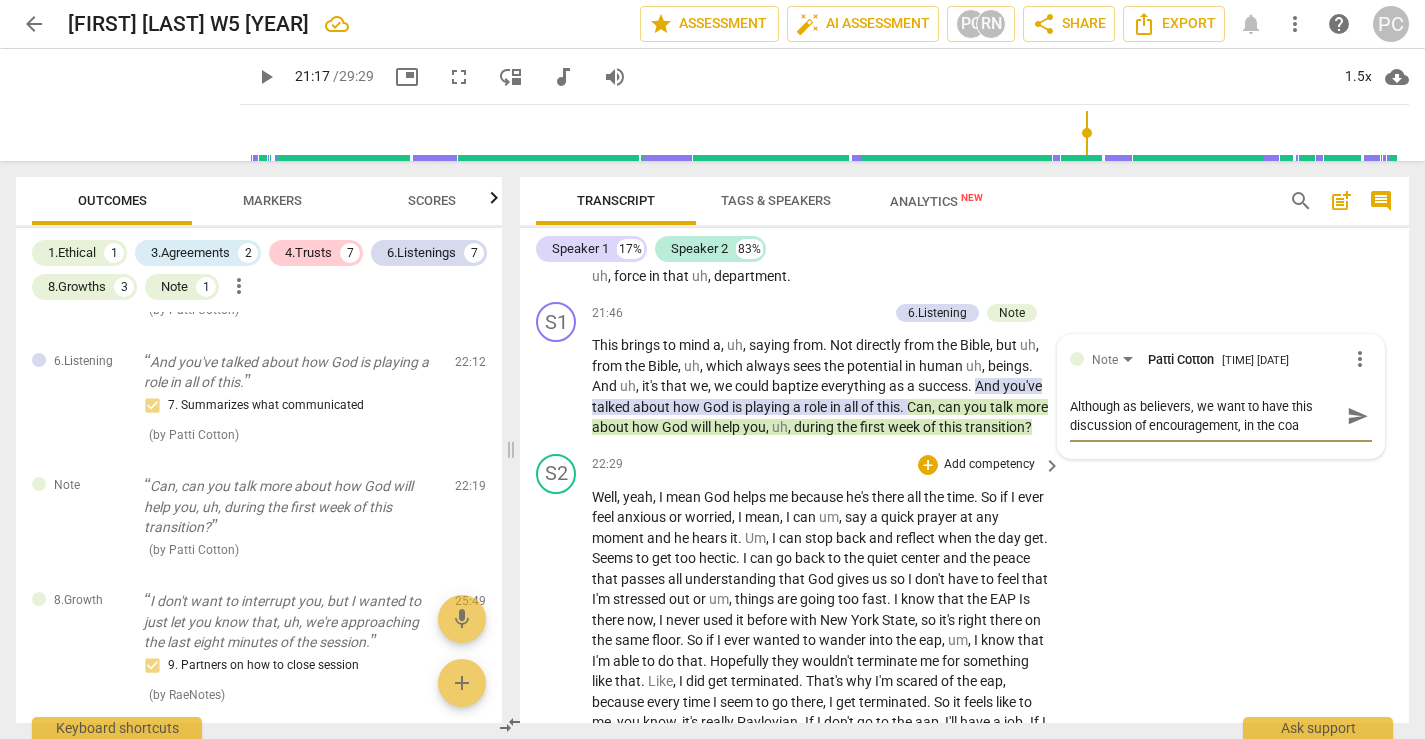type on "Although as believers, we want to have this discussion of encouragement, in the coac" 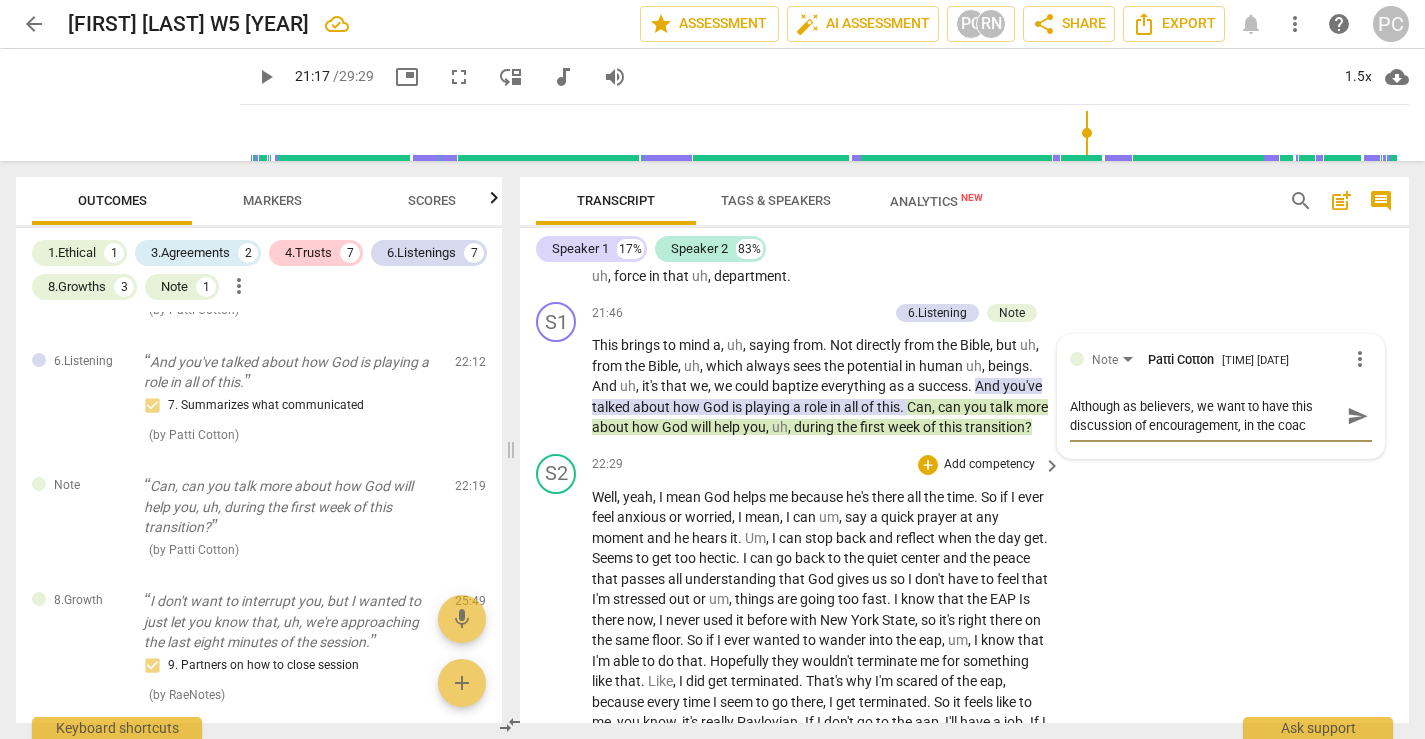 type on "Although as believers, we want to have this discussion of encouragement, in the coach" 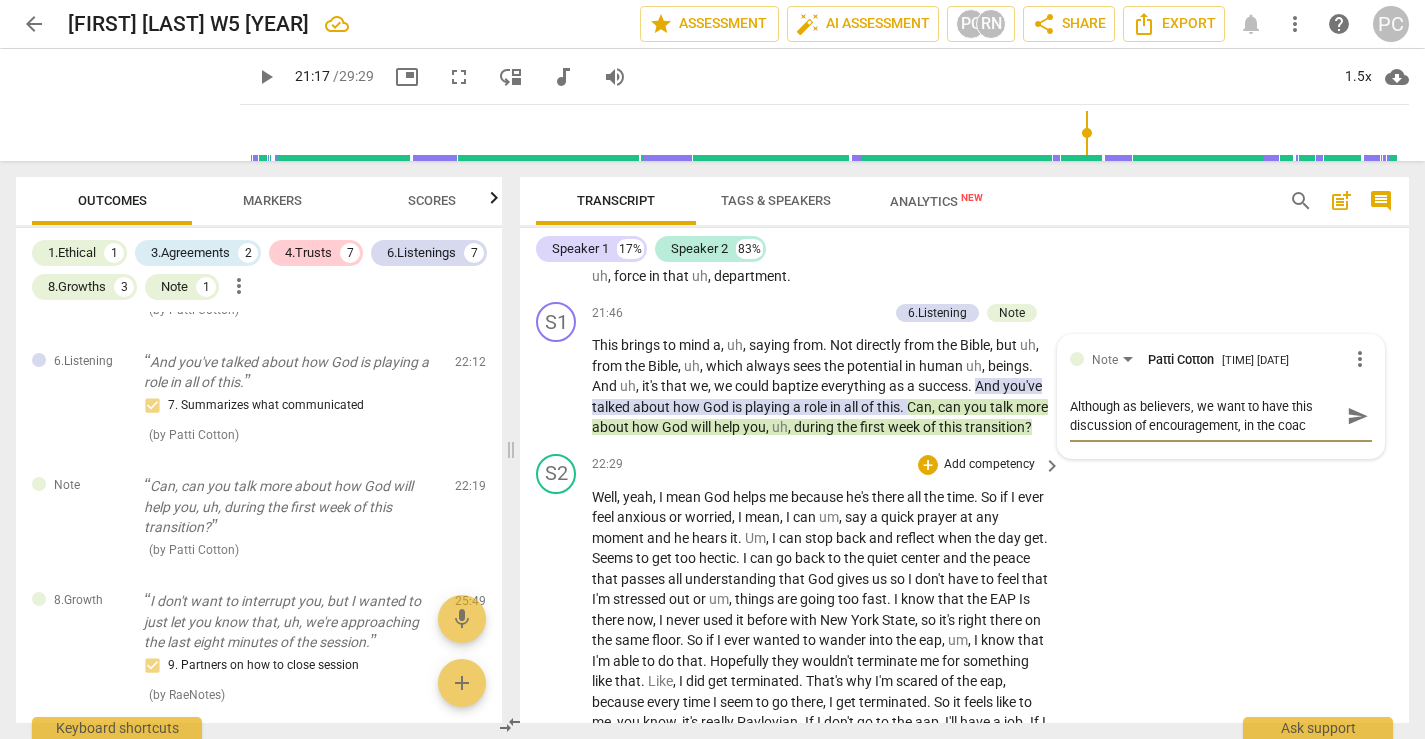 type on "Although as believers, we want to have this discussion of encouragement, in the coach" 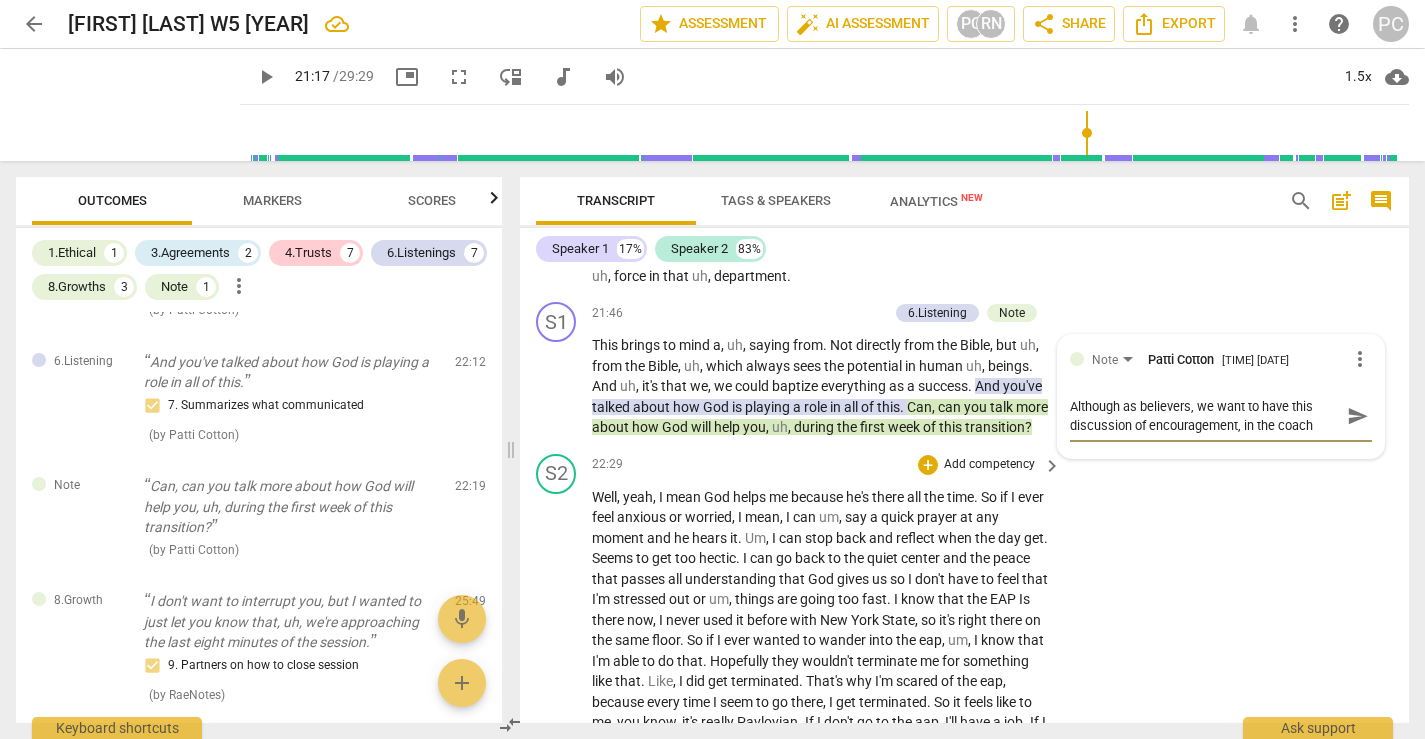 type on "Although as believers, we want to have this discussion of encouragement, in the coachi" 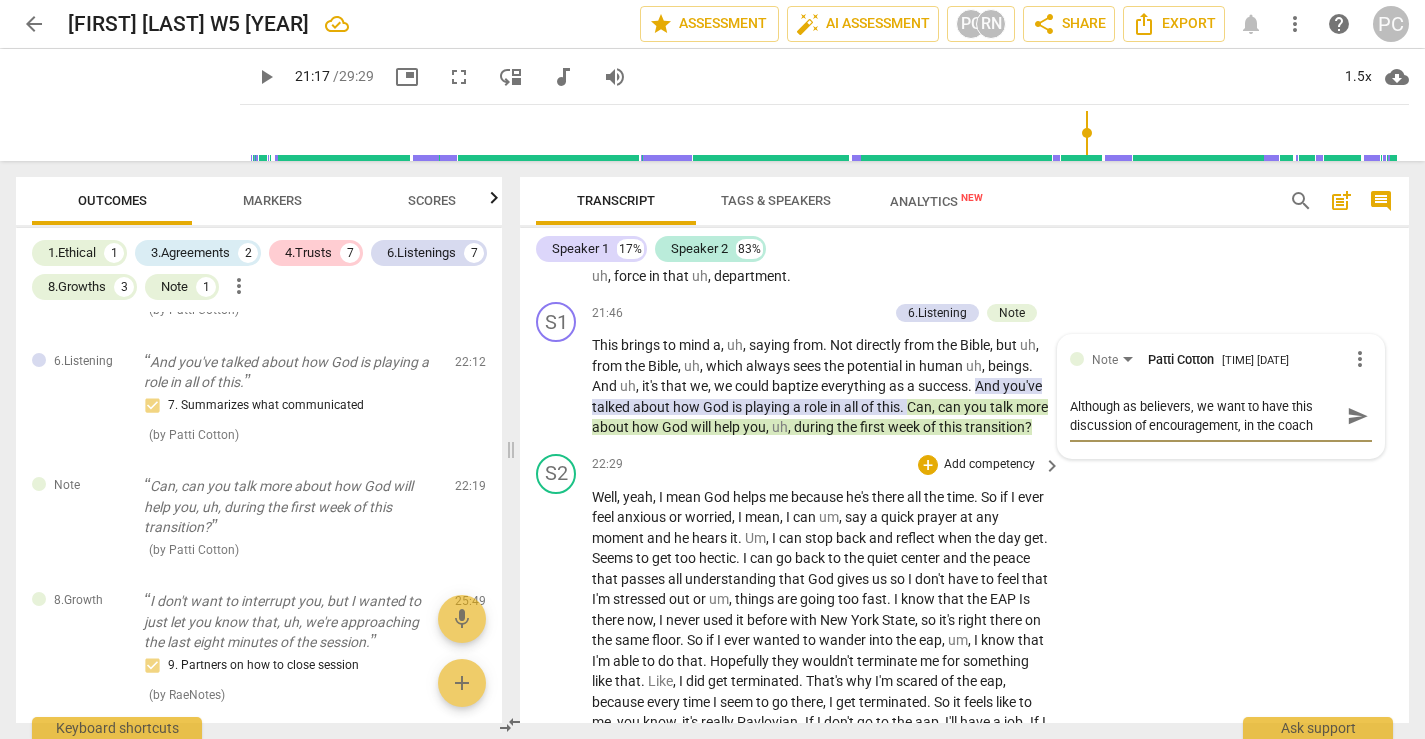 type on "Although as believers, we want to have this discussion of encouragement, in the coachi" 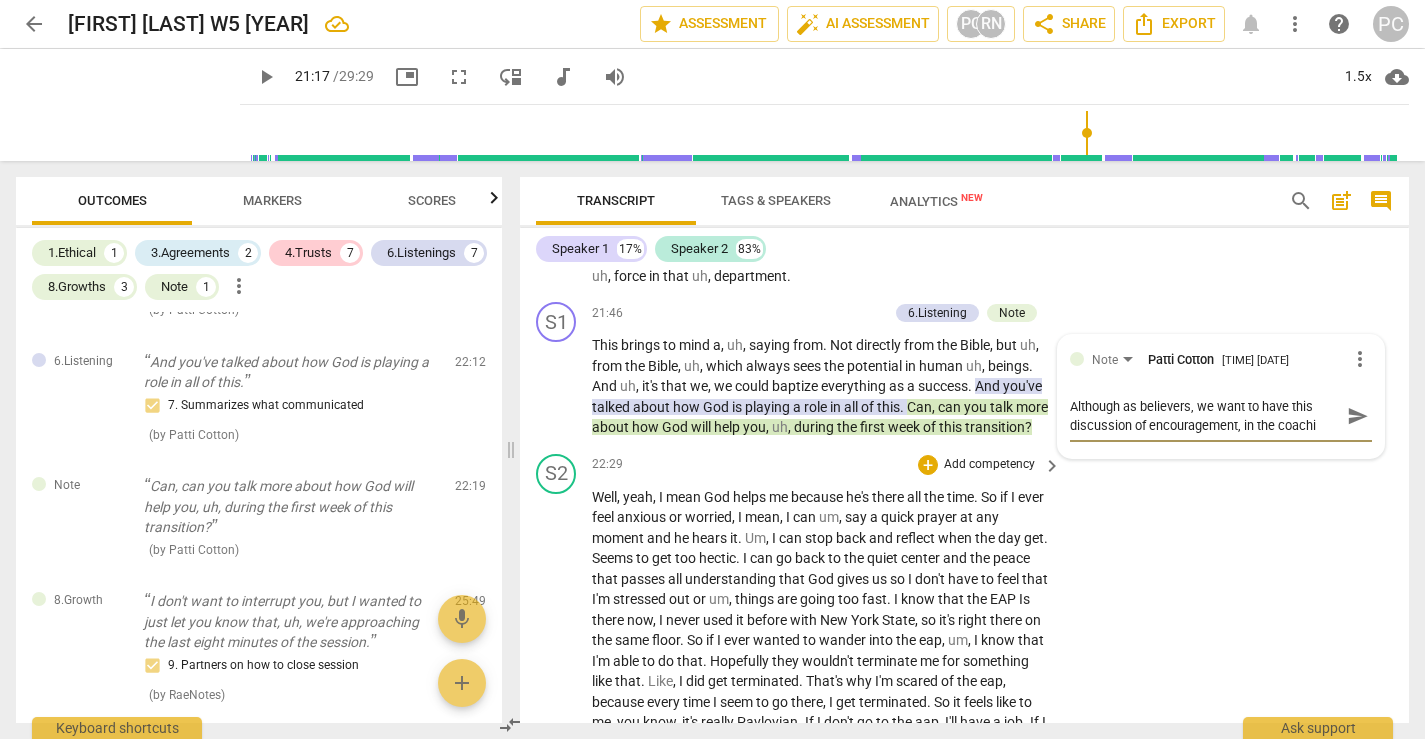 type on "Although as believers, we want to have this discussion of encouragement, in the coachin" 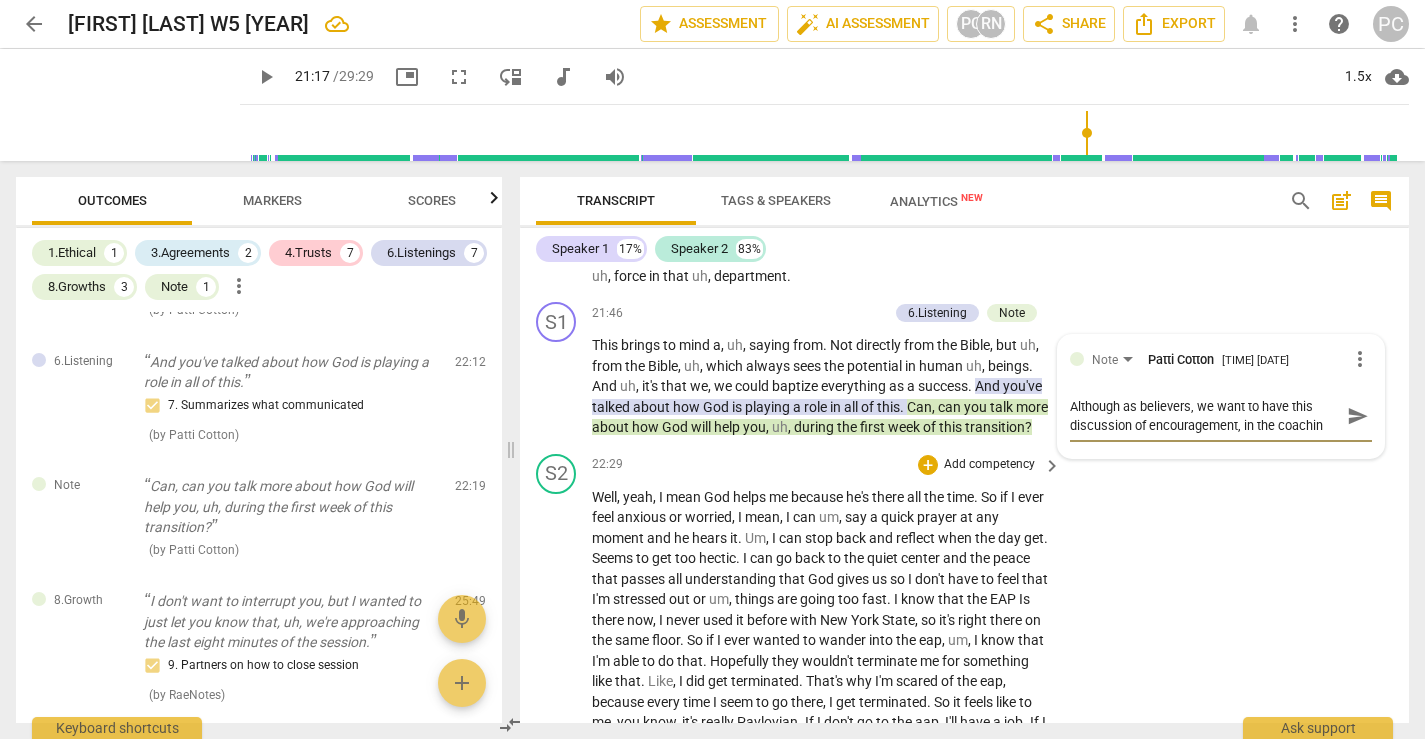 type on "Although as believers, we want to have this discussion of encouragement, in the coaching" 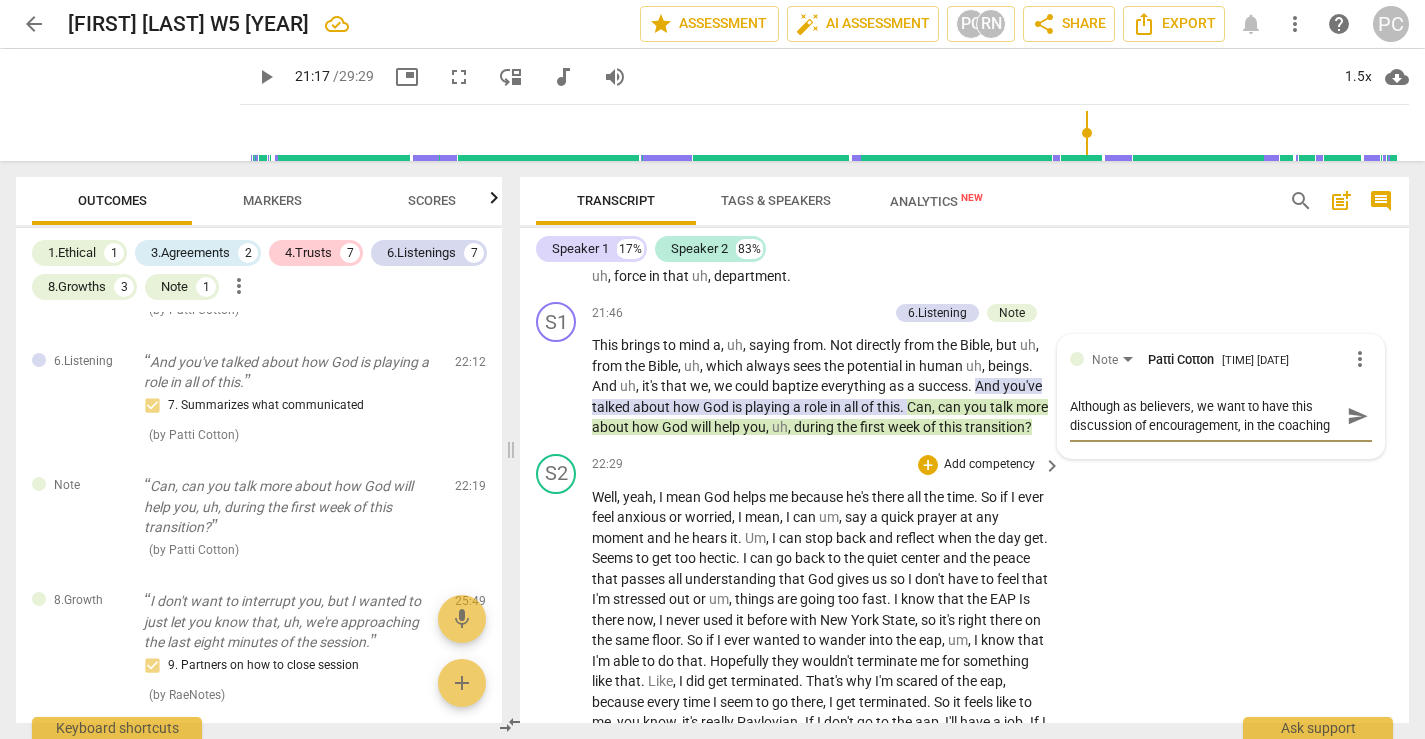 type on "Although as believers, we want to have this discussion of encouragement, in the coaching" 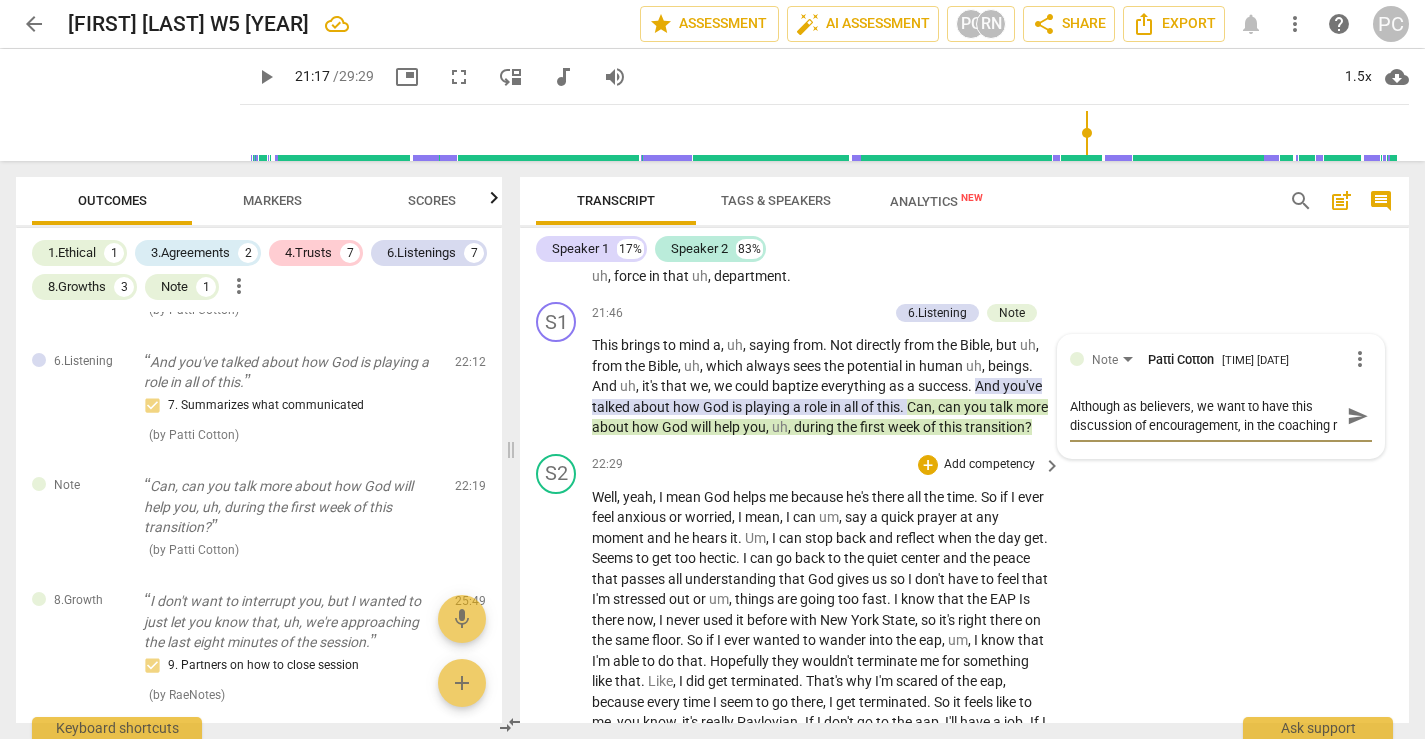 scroll, scrollTop: 17, scrollLeft: 0, axis: vertical 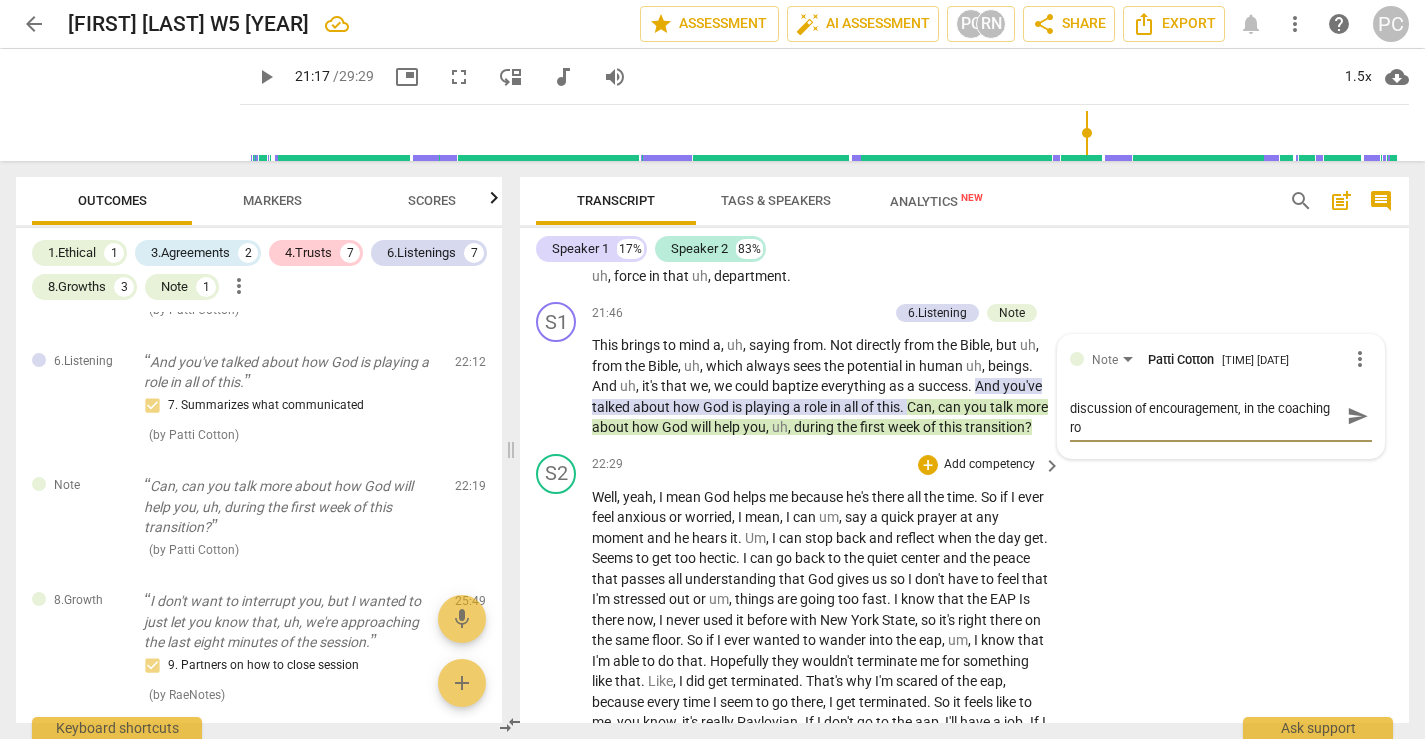 type on "Although as believers, we want to have this discussion of encouragement, in the coaching roo" 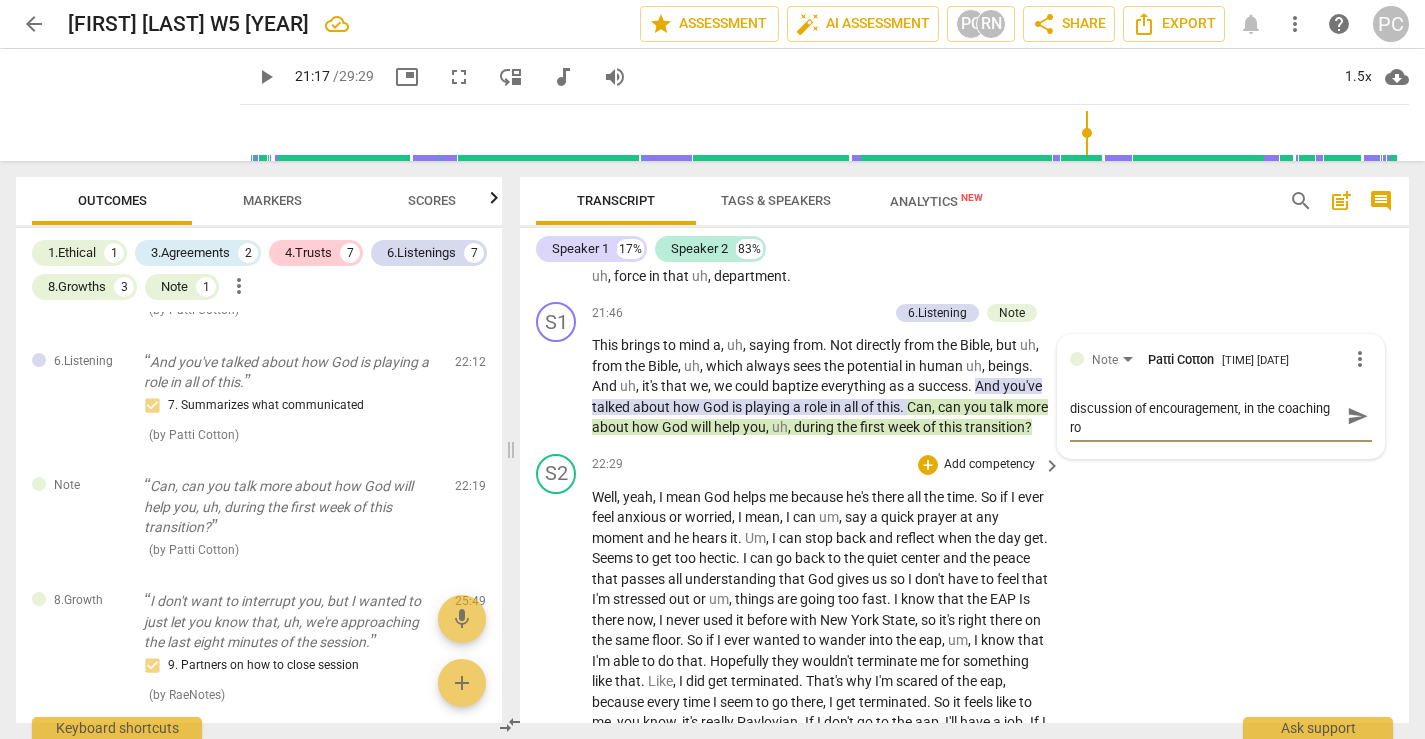 type on "Although as believers, we want to have this discussion of encouragement, in the coaching roo" 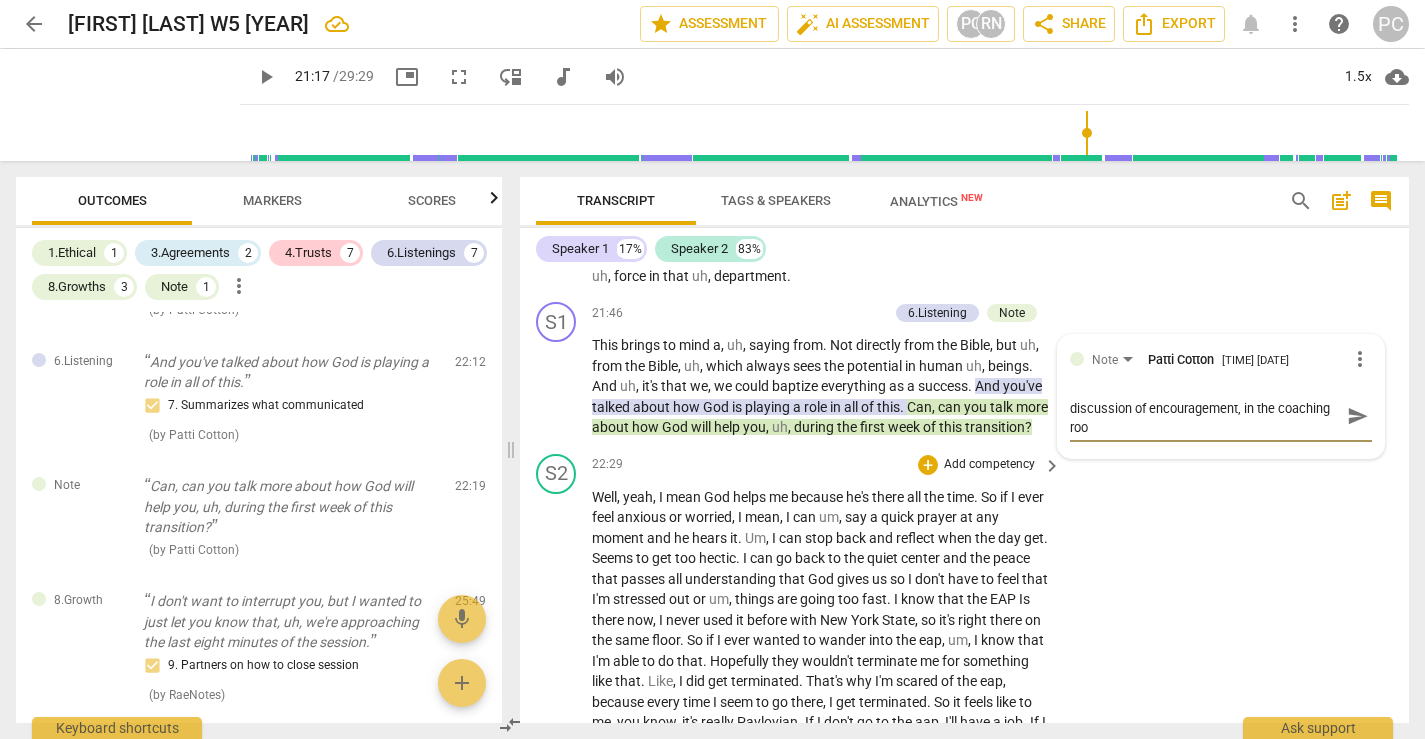 type on "Although as believers, we want to have this discussion of encouragement, in the coaching room" 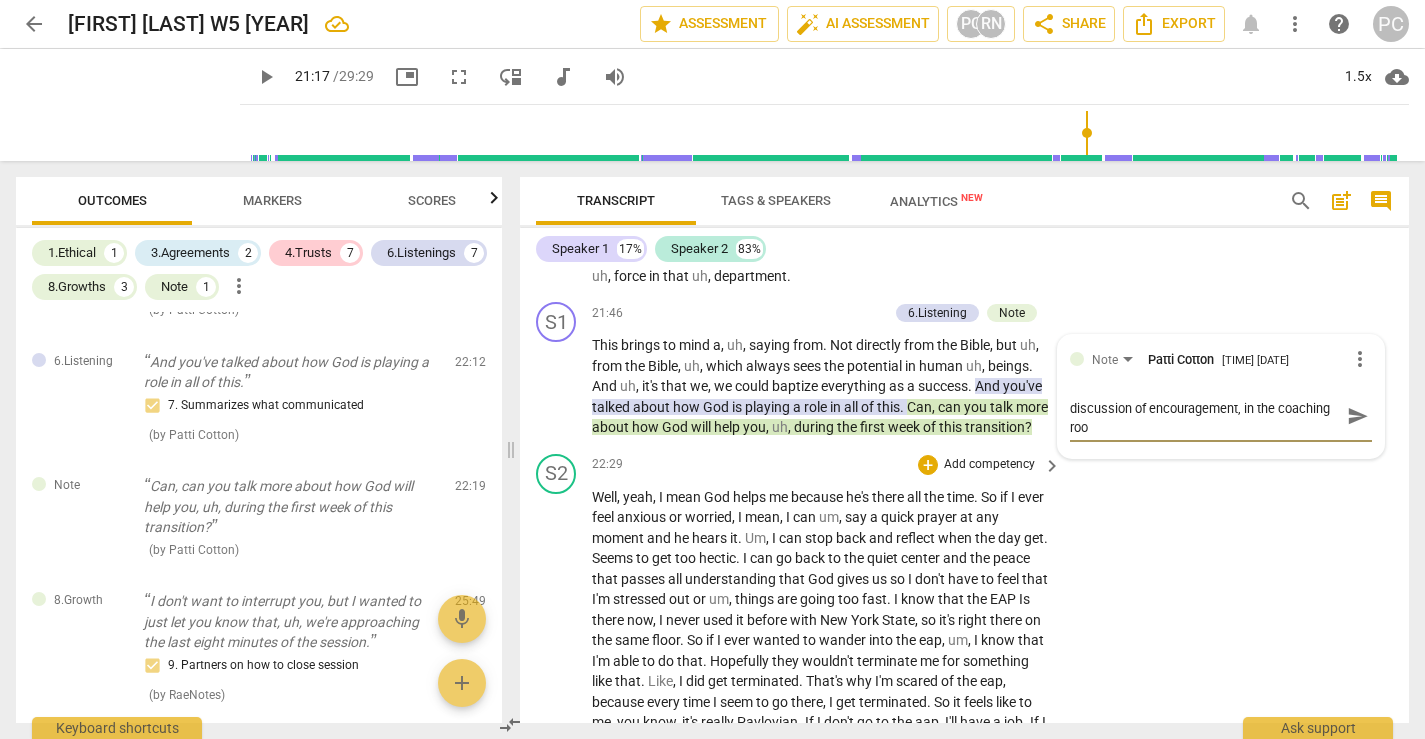 type on "Although as believers, we want to have this discussion of encouragement, in the coaching room" 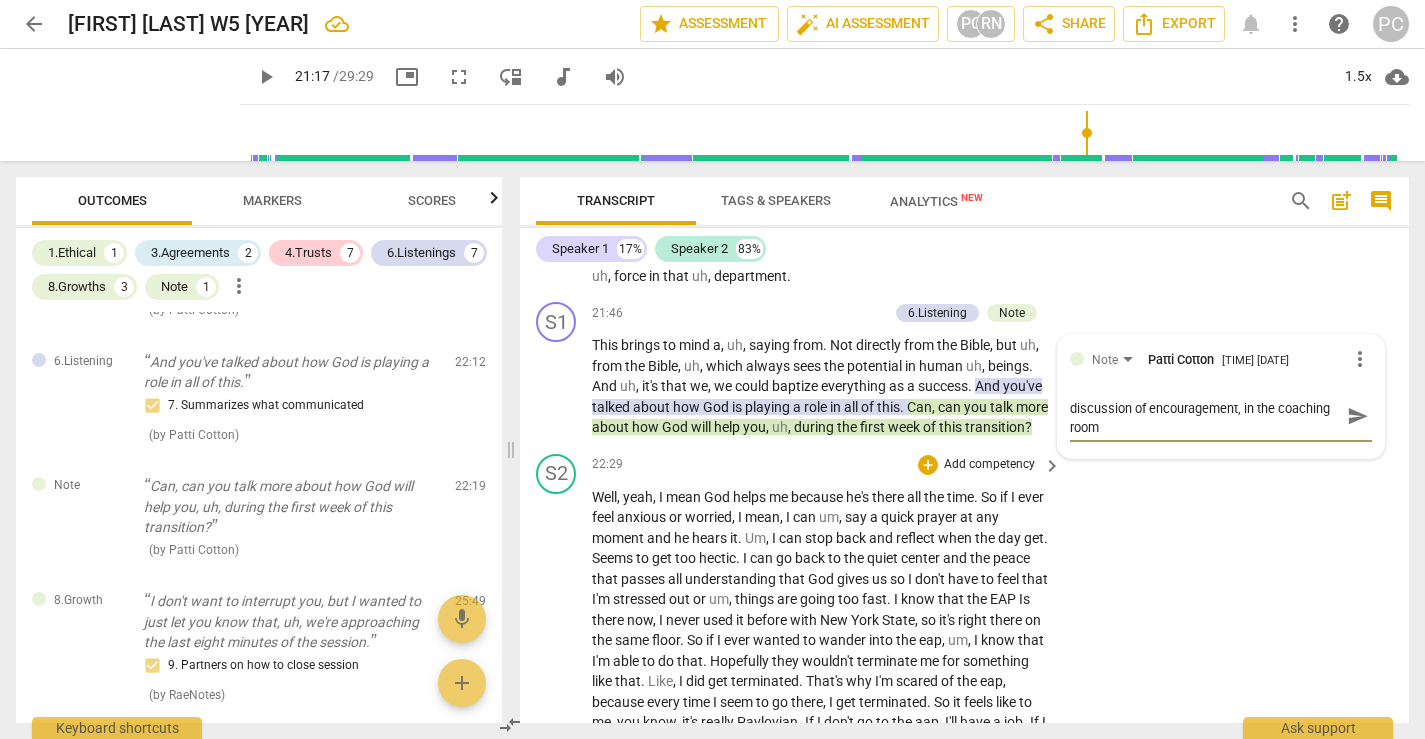 type on "Although as believers, we want to have this discussion of encouragement, in the coaching room," 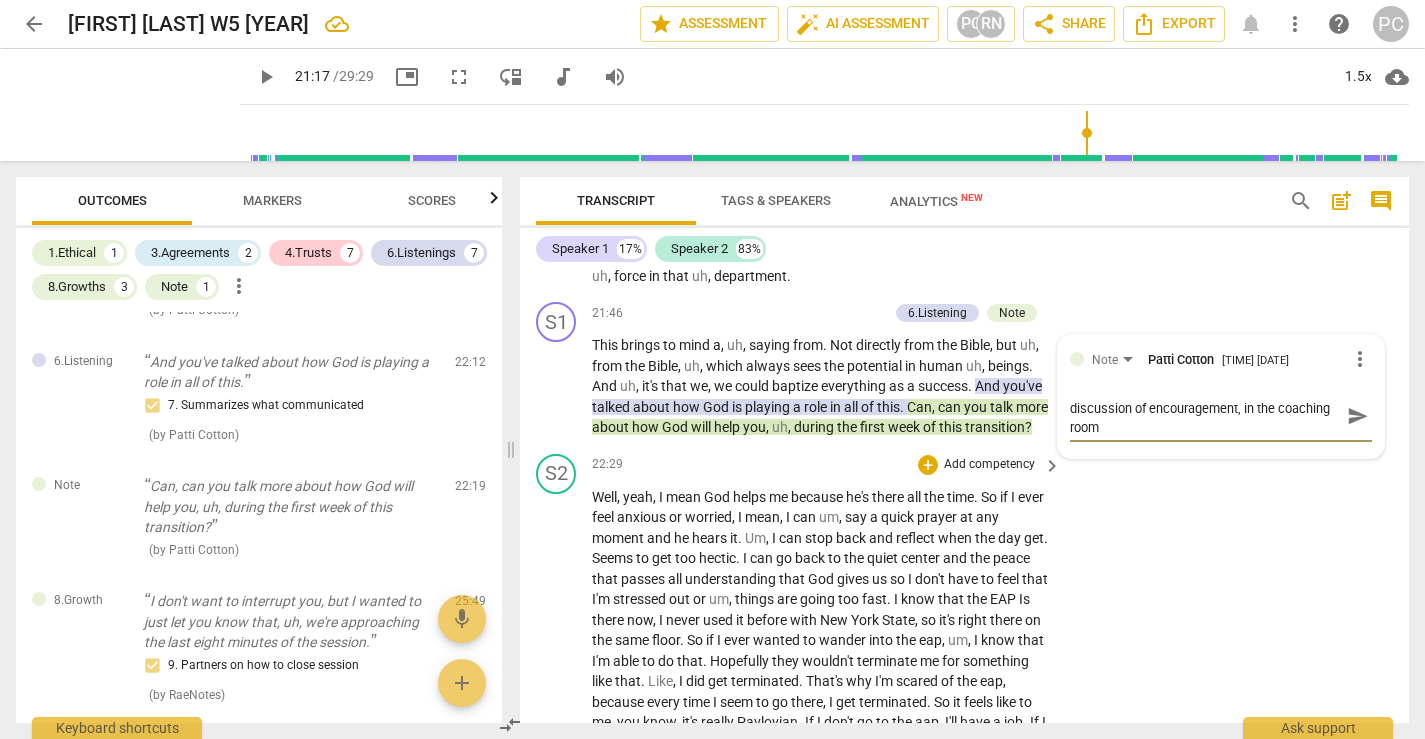 type 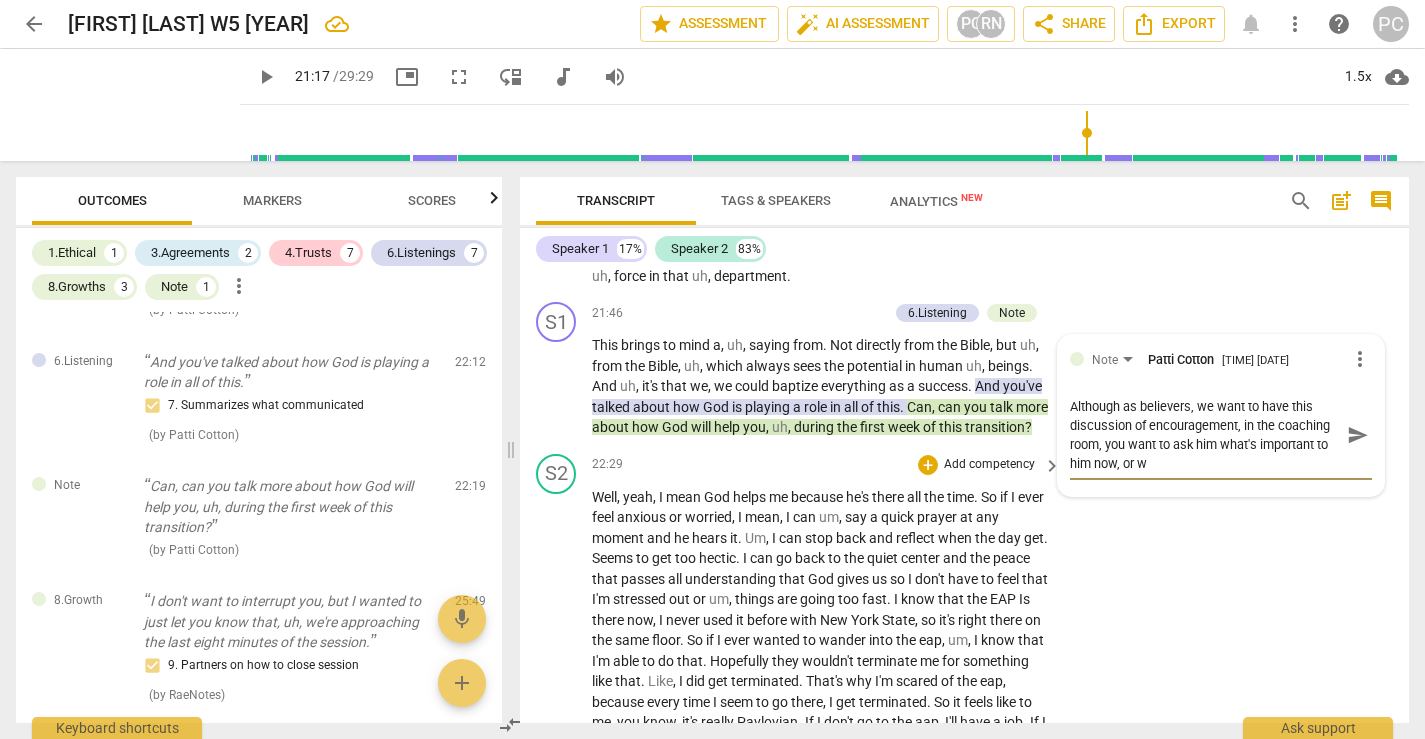 scroll, scrollTop: 0, scrollLeft: 0, axis: both 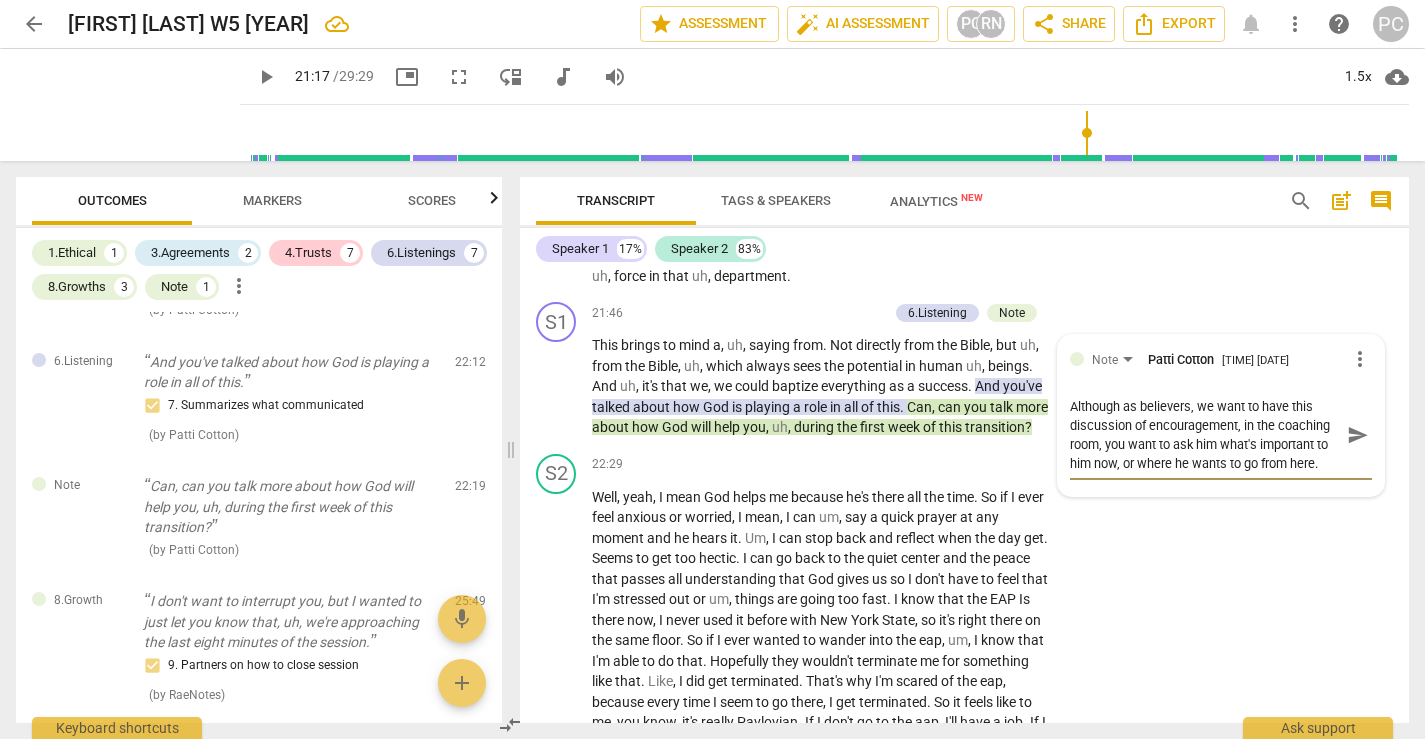 click on "send" at bounding box center [1358, 435] 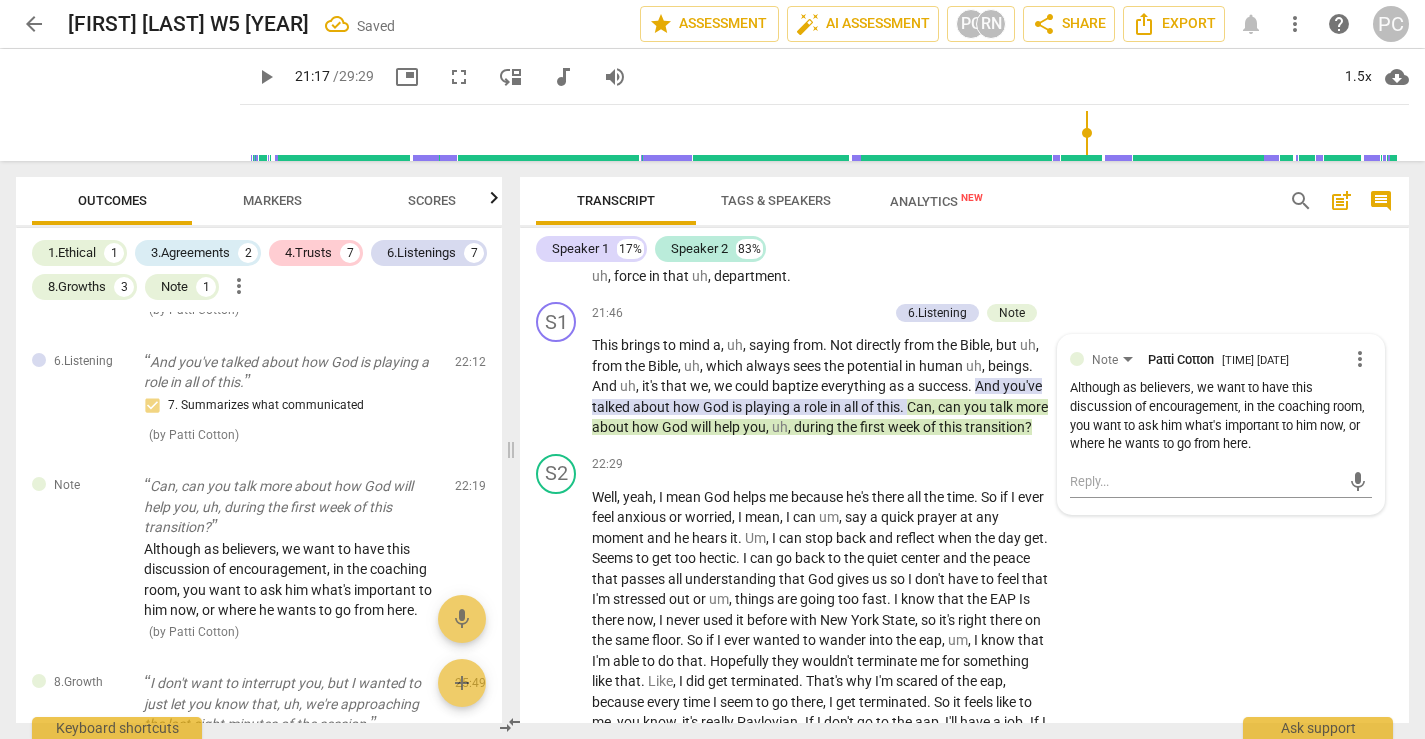 click on "play_arrow" at bounding box center [557, 387] 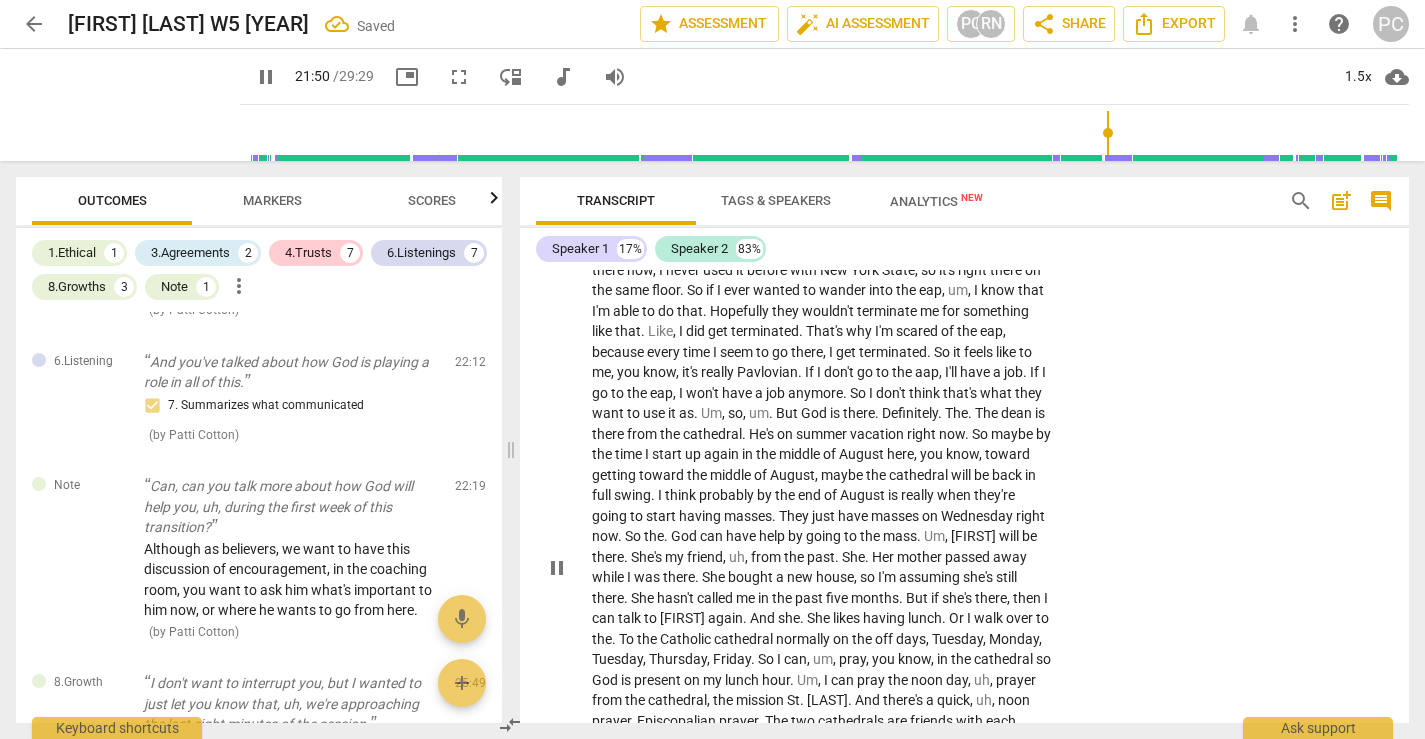 scroll, scrollTop: 6845, scrollLeft: 0, axis: vertical 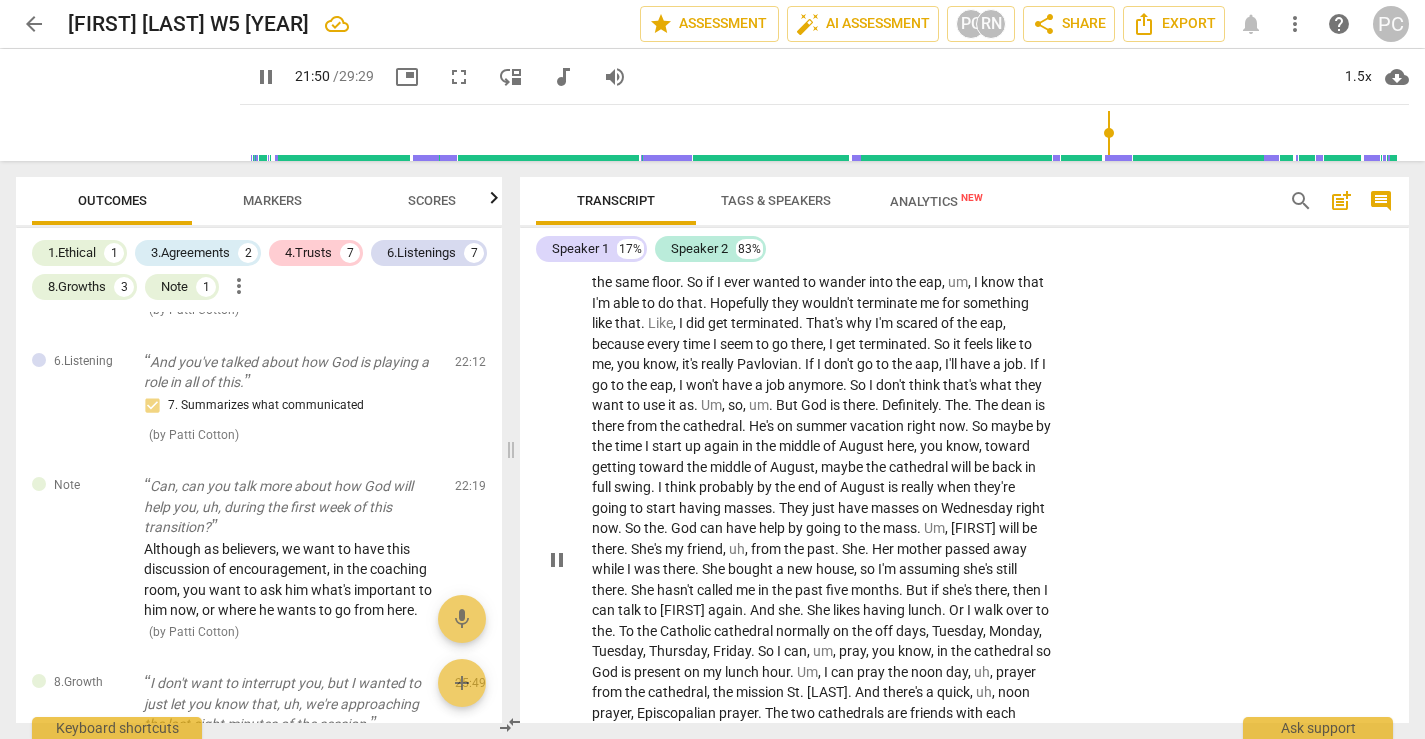 click on "pause" at bounding box center [557, 560] 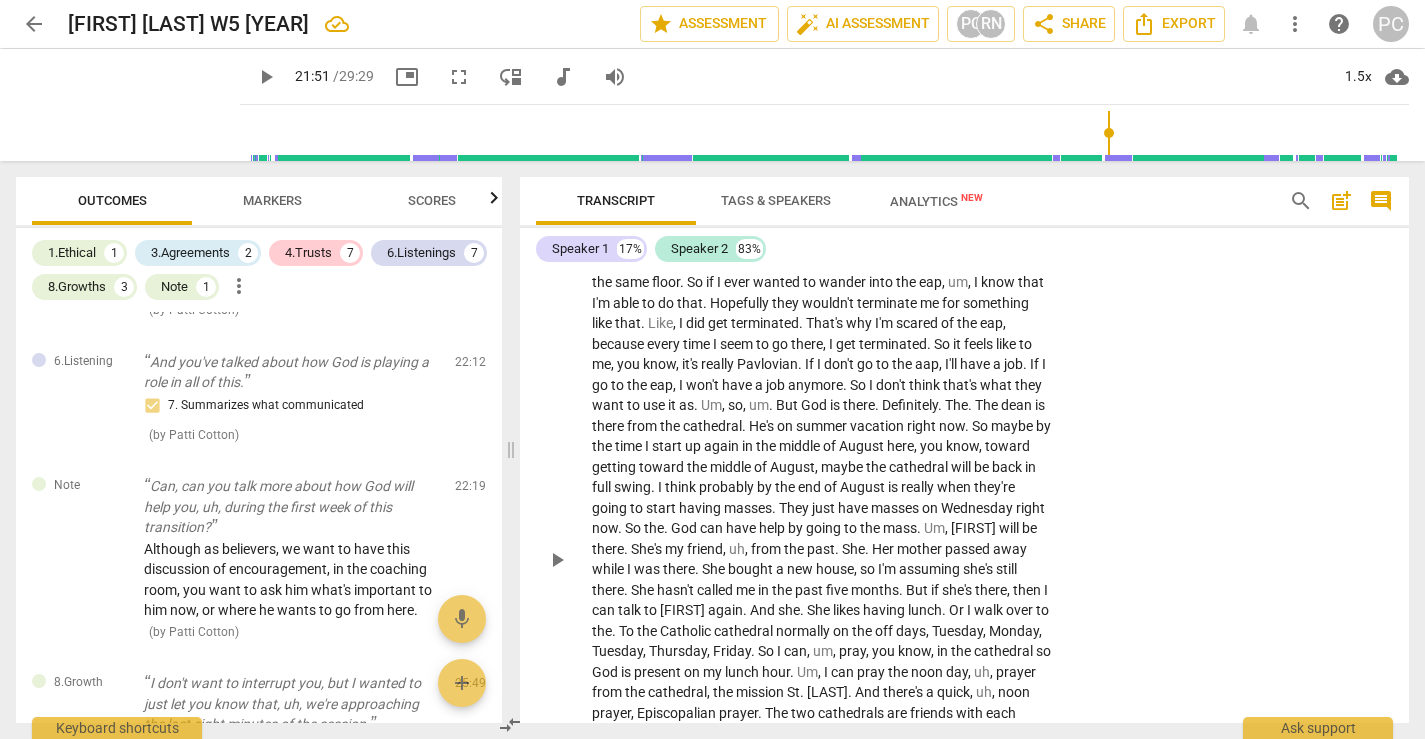click on "play_arrow" at bounding box center (557, 560) 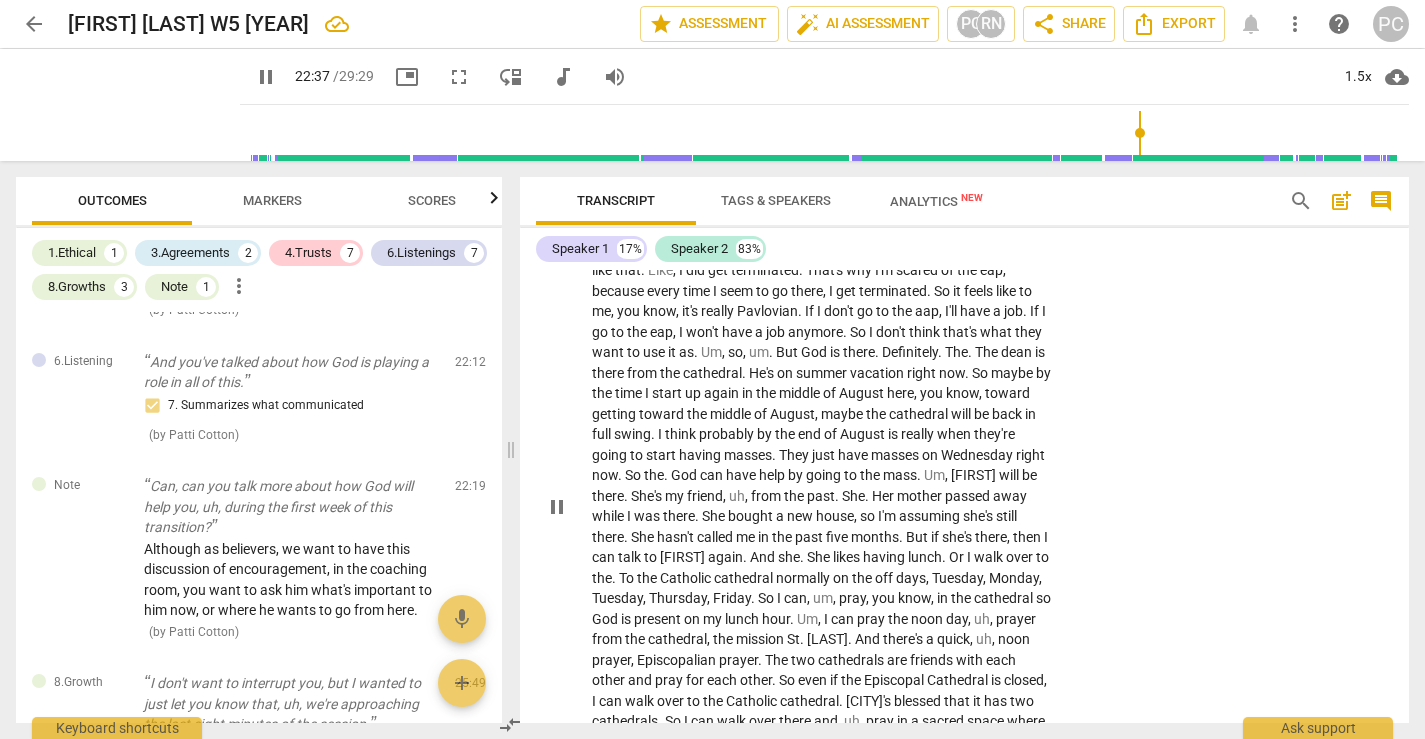 scroll, scrollTop: 6900, scrollLeft: 0, axis: vertical 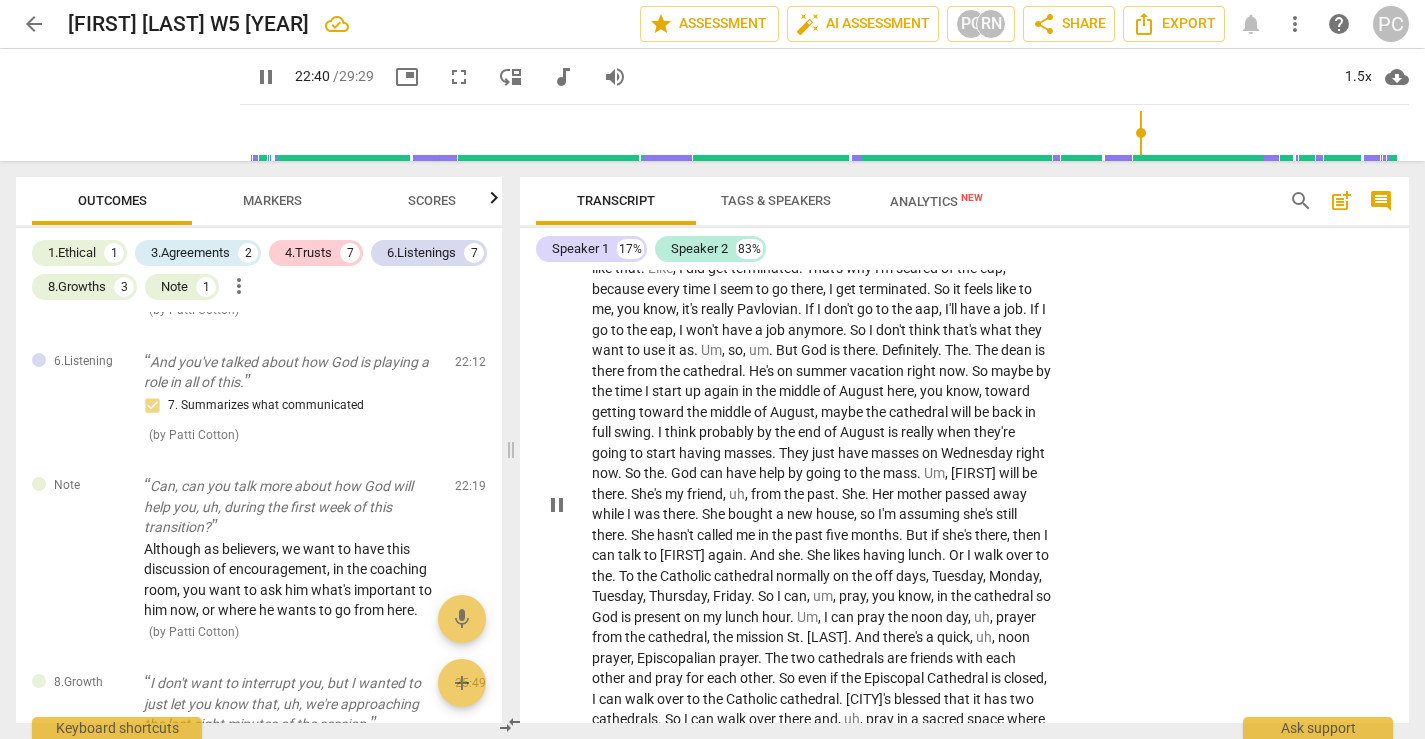 click on "eap" at bounding box center [930, 227] 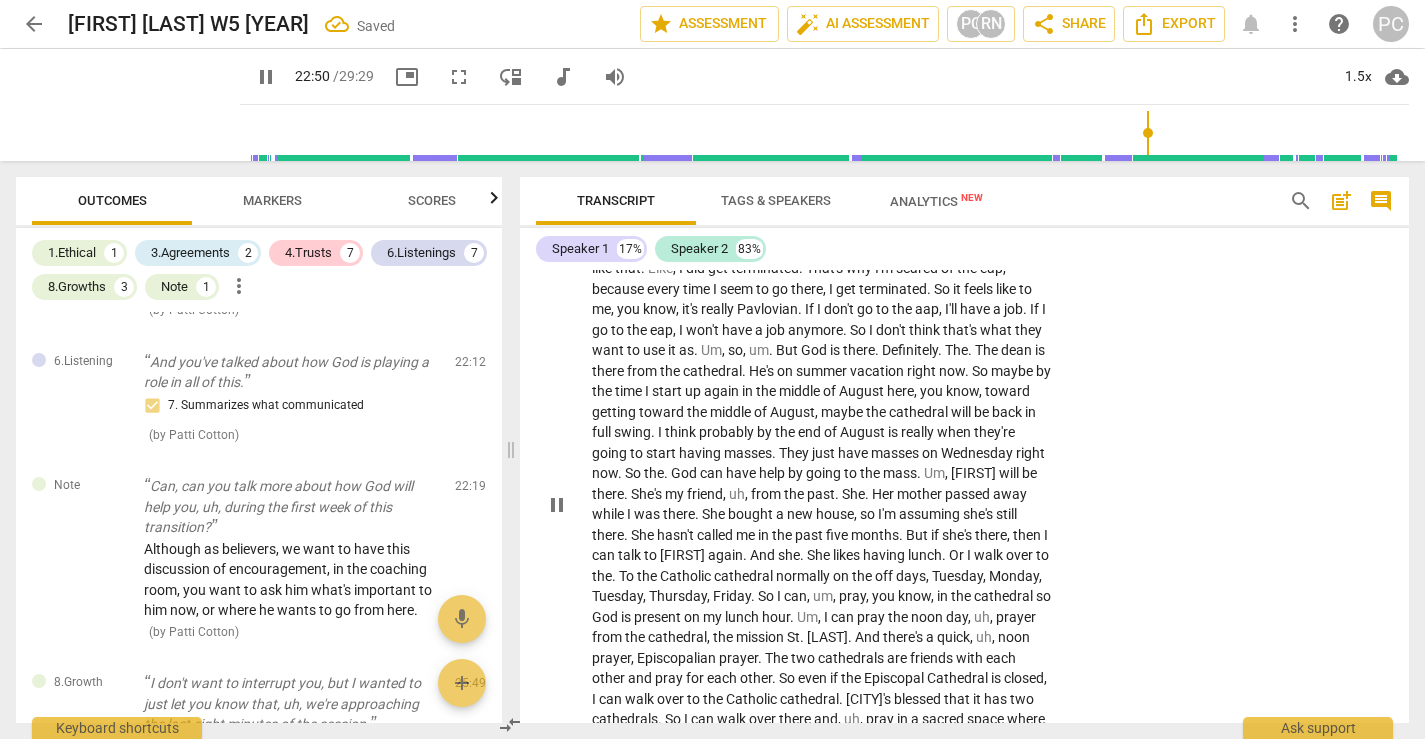 click on "He's" at bounding box center (763, 371) 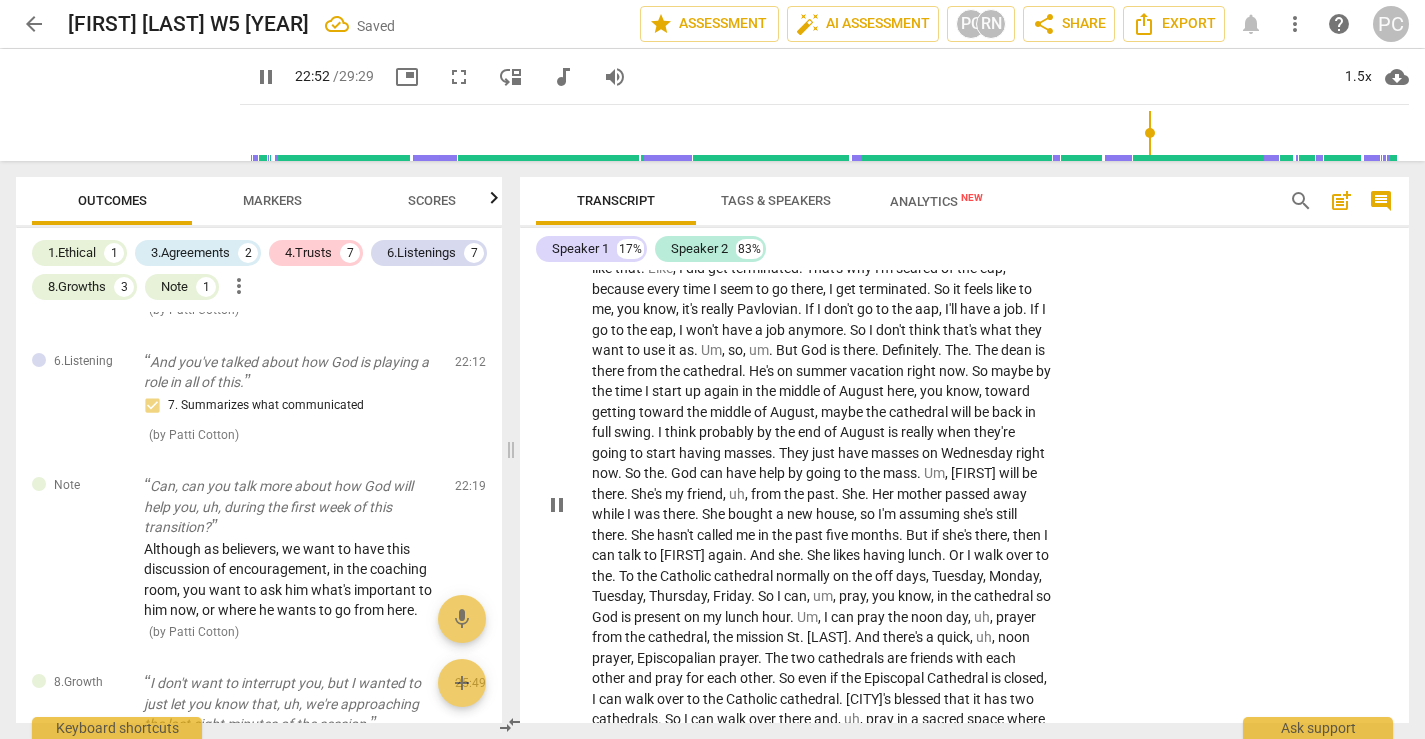 click on "eap" at bounding box center [991, 268] 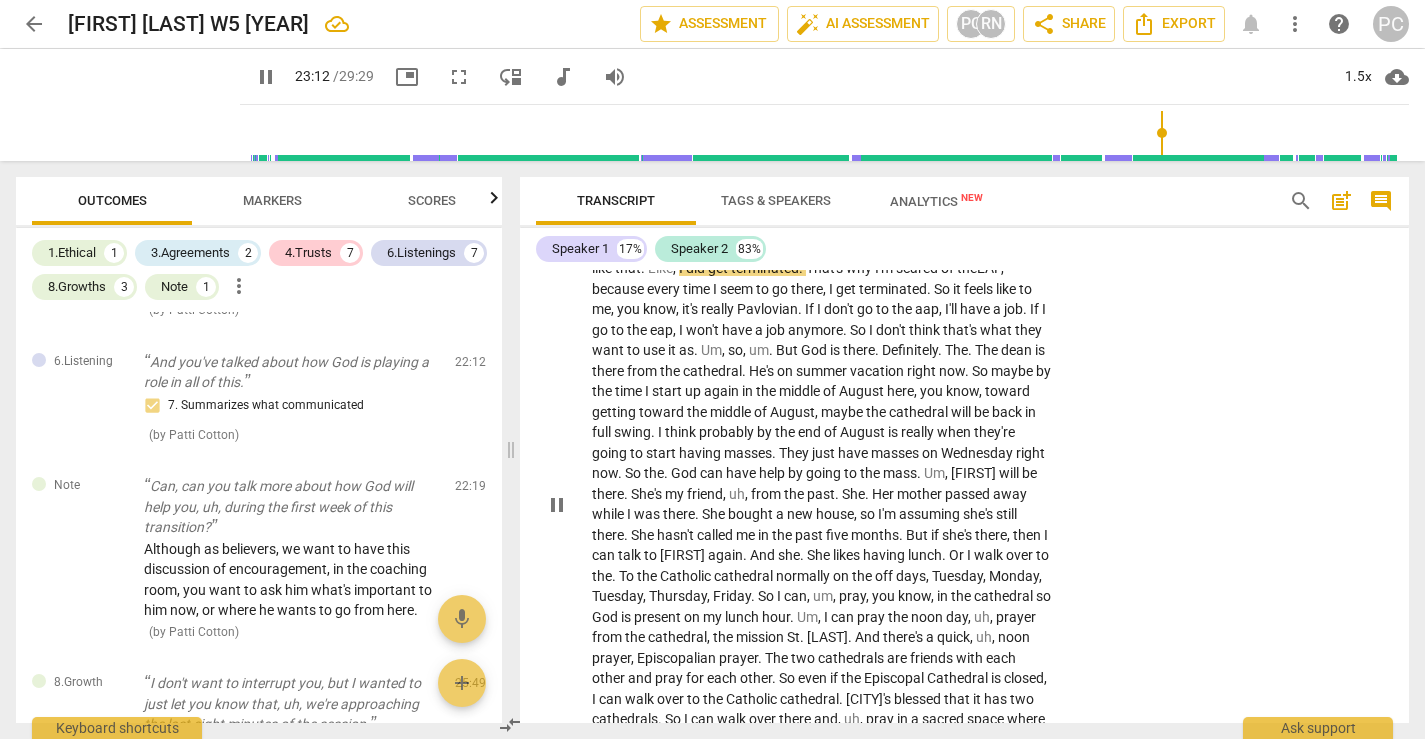 click on "aap" at bounding box center [927, 309] 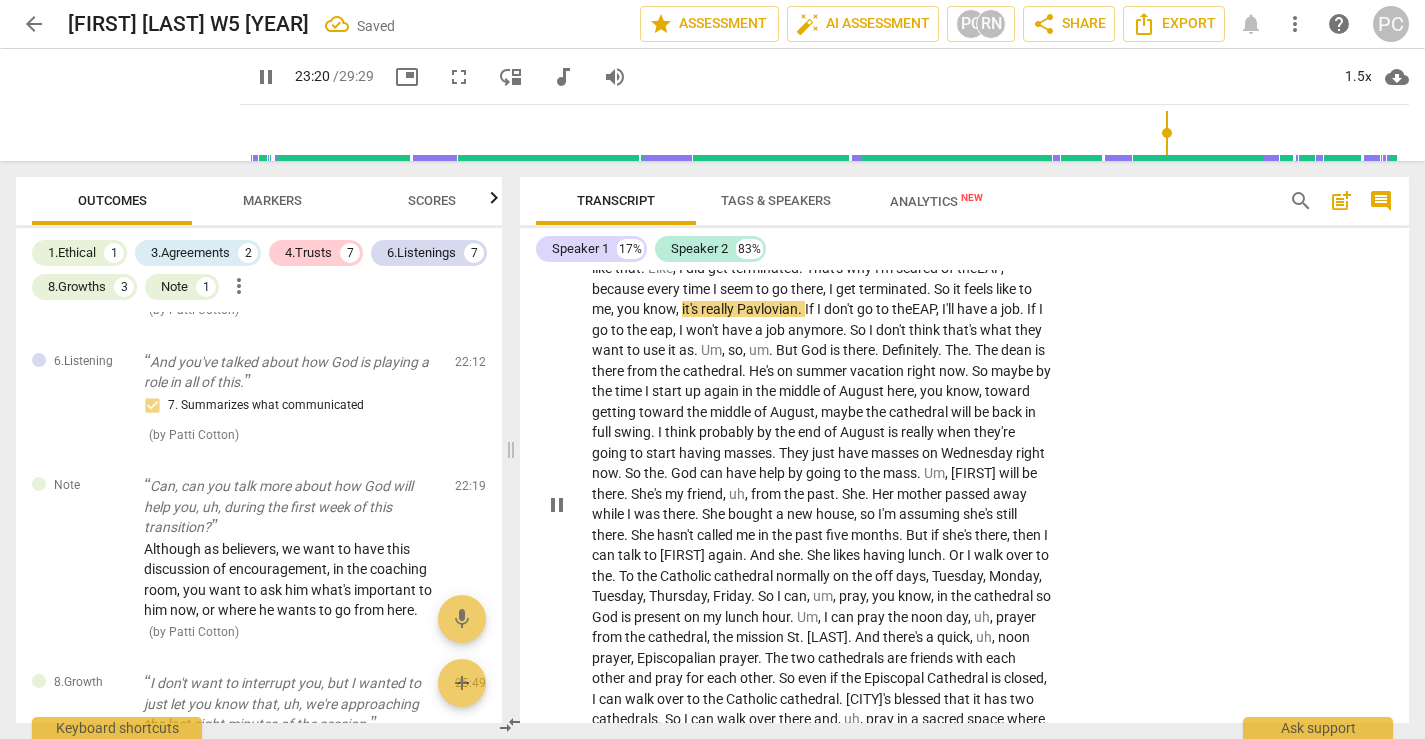 click on "eap" at bounding box center (661, 330) 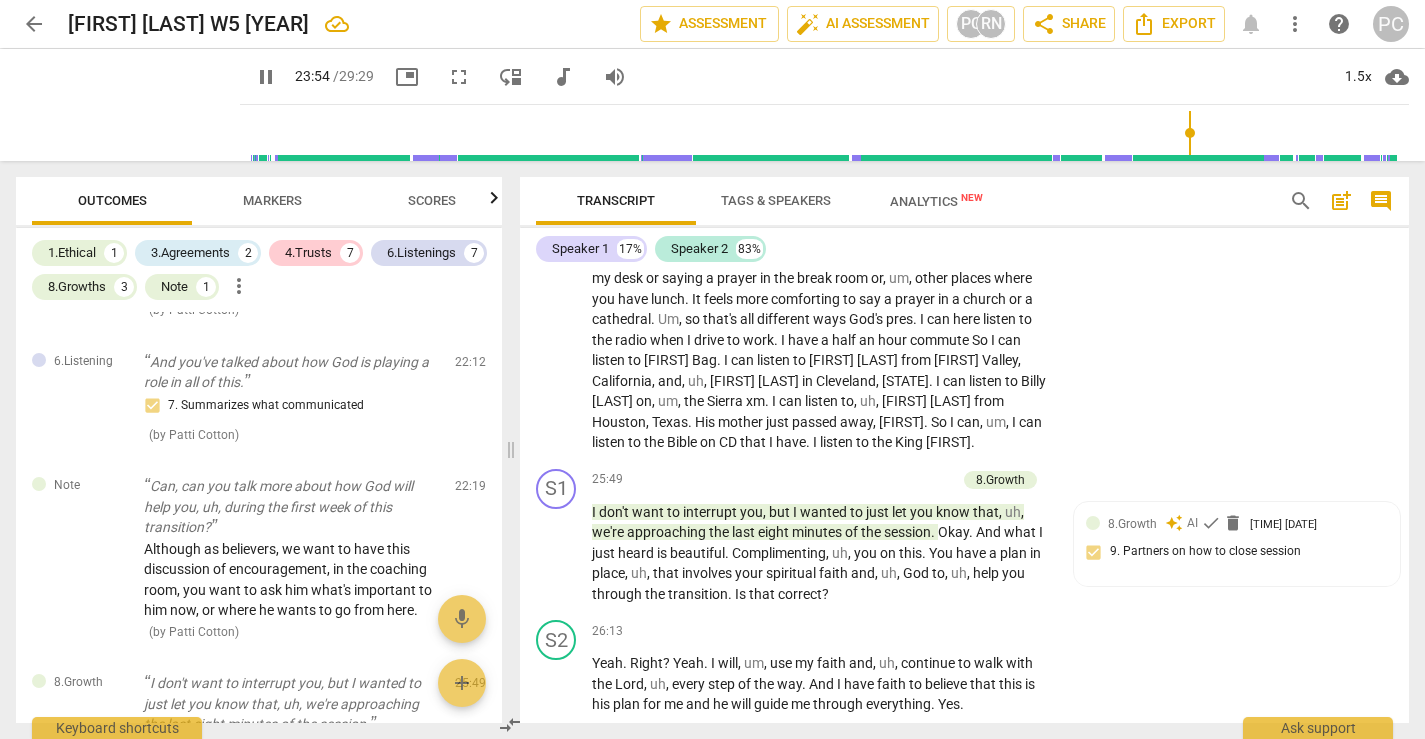 scroll, scrollTop: 7388, scrollLeft: 0, axis: vertical 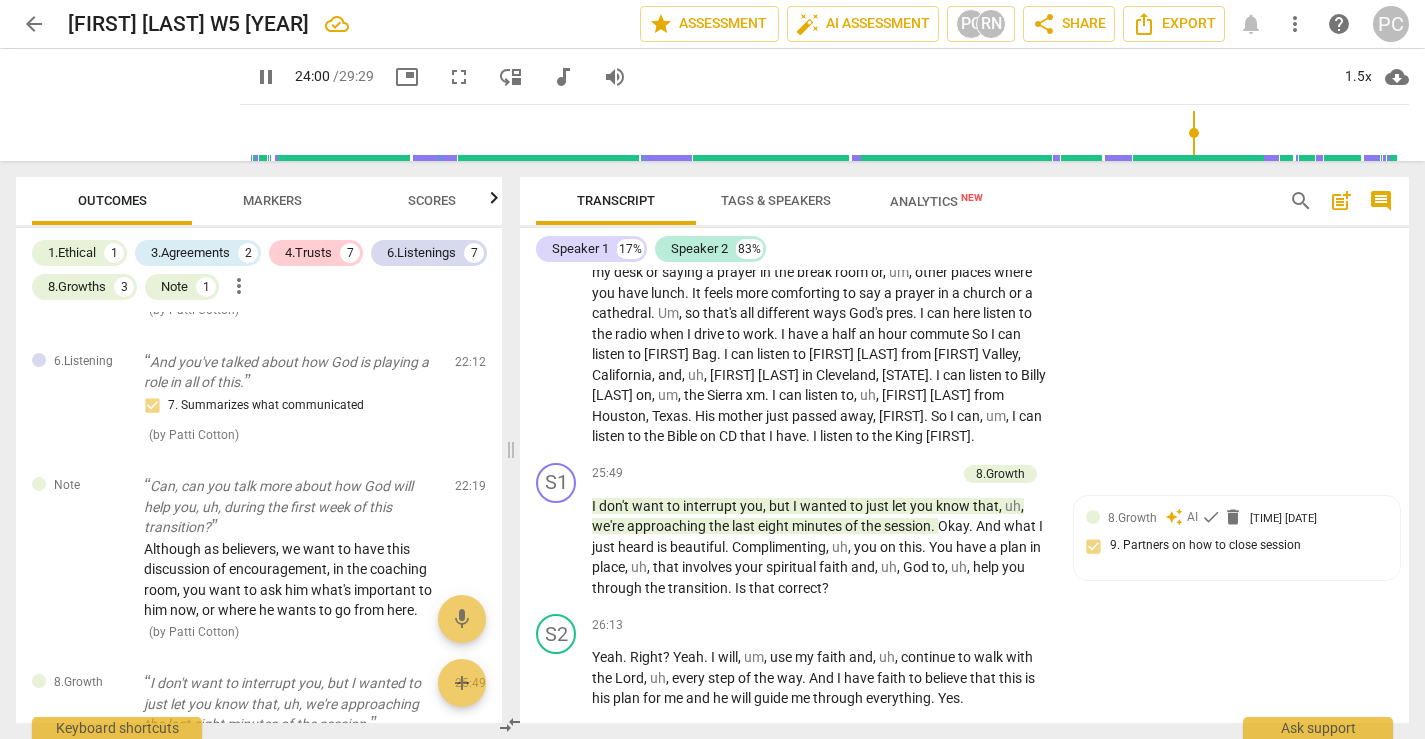 click on "Bag" at bounding box center (704, 354) 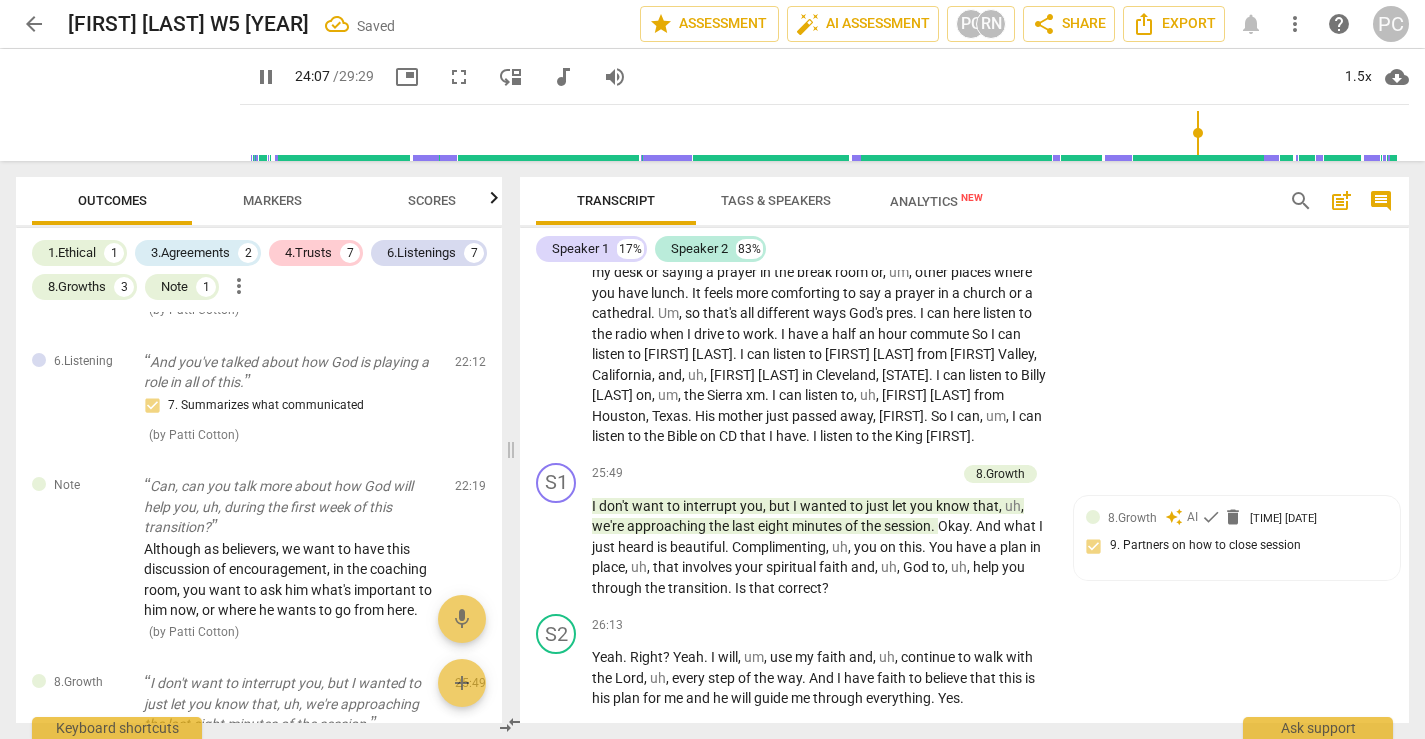click on "[LAST]" at bounding box center (780, 375) 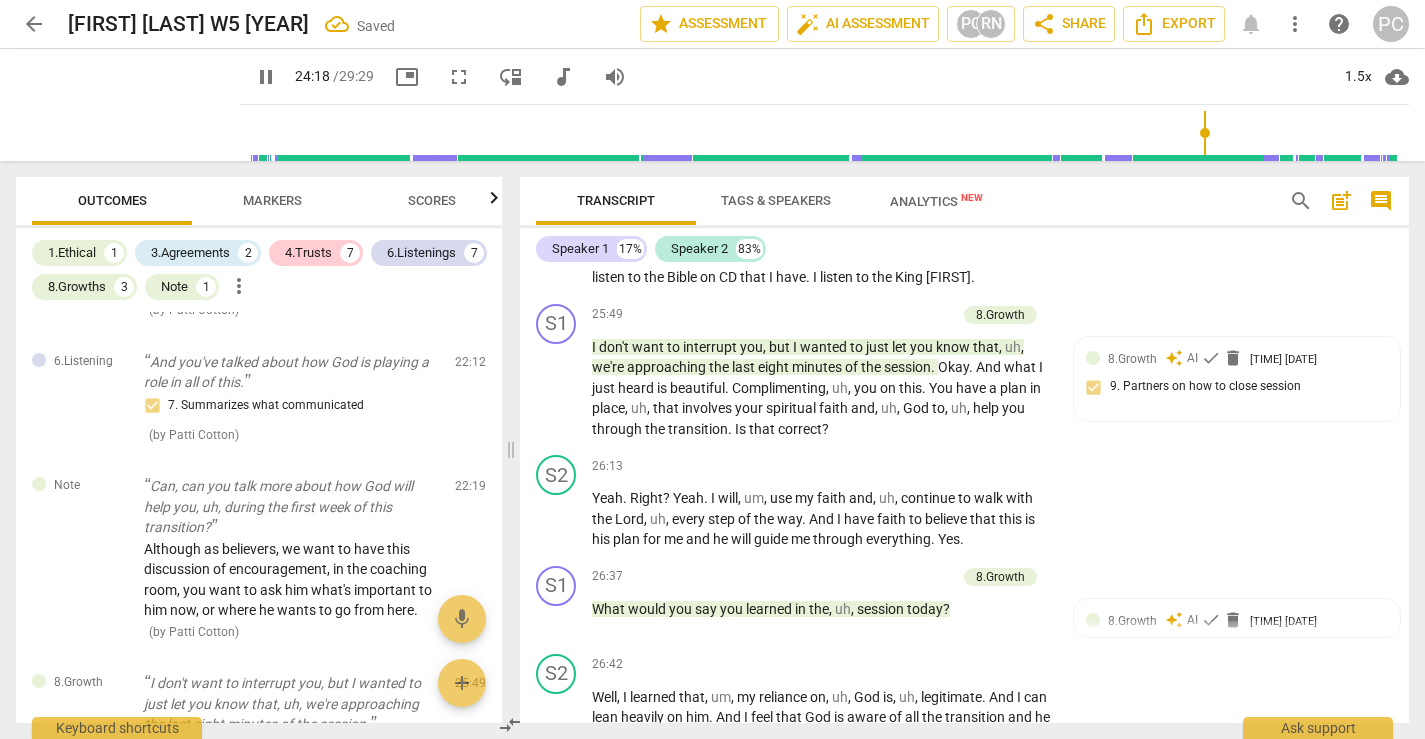 scroll, scrollTop: 7559, scrollLeft: 0, axis: vertical 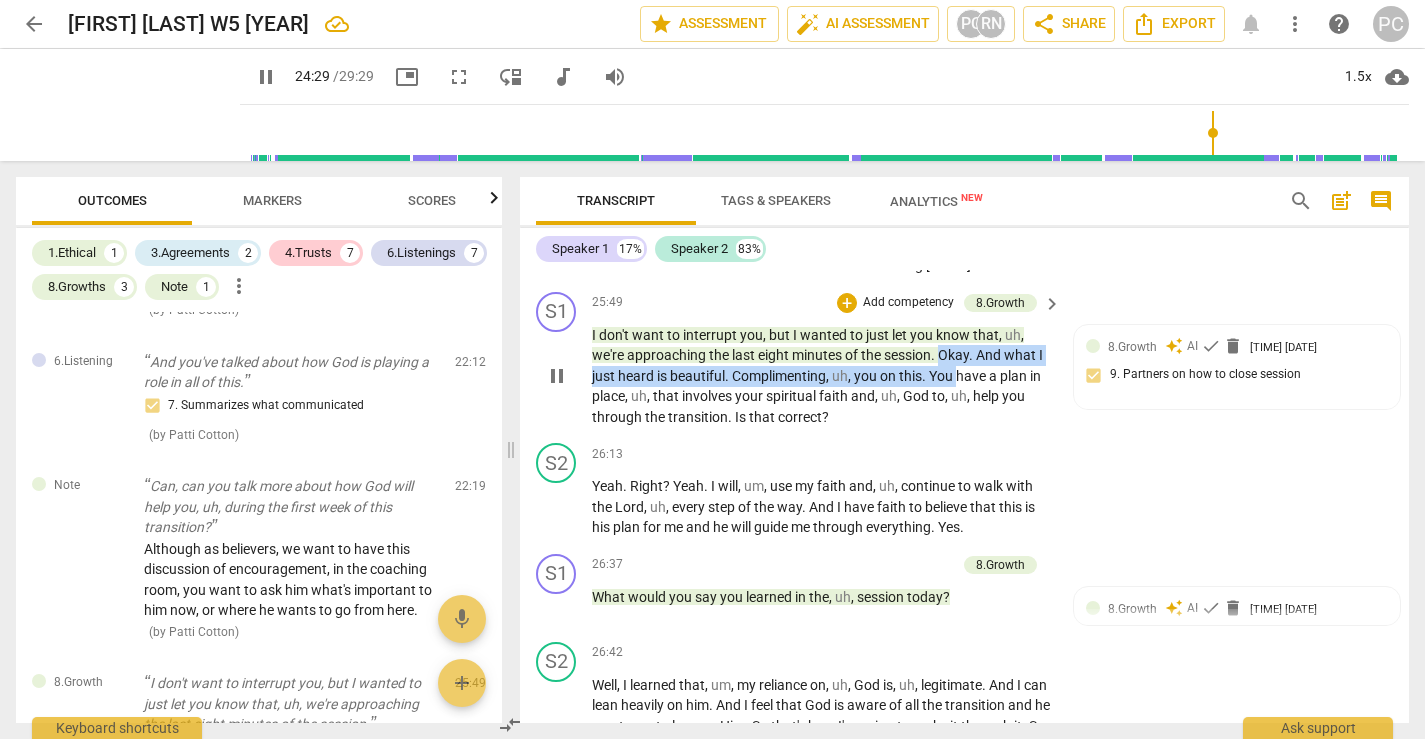 drag, startPoint x: 943, startPoint y: 453, endPoint x: 961, endPoint y: 484, distance: 35.846897 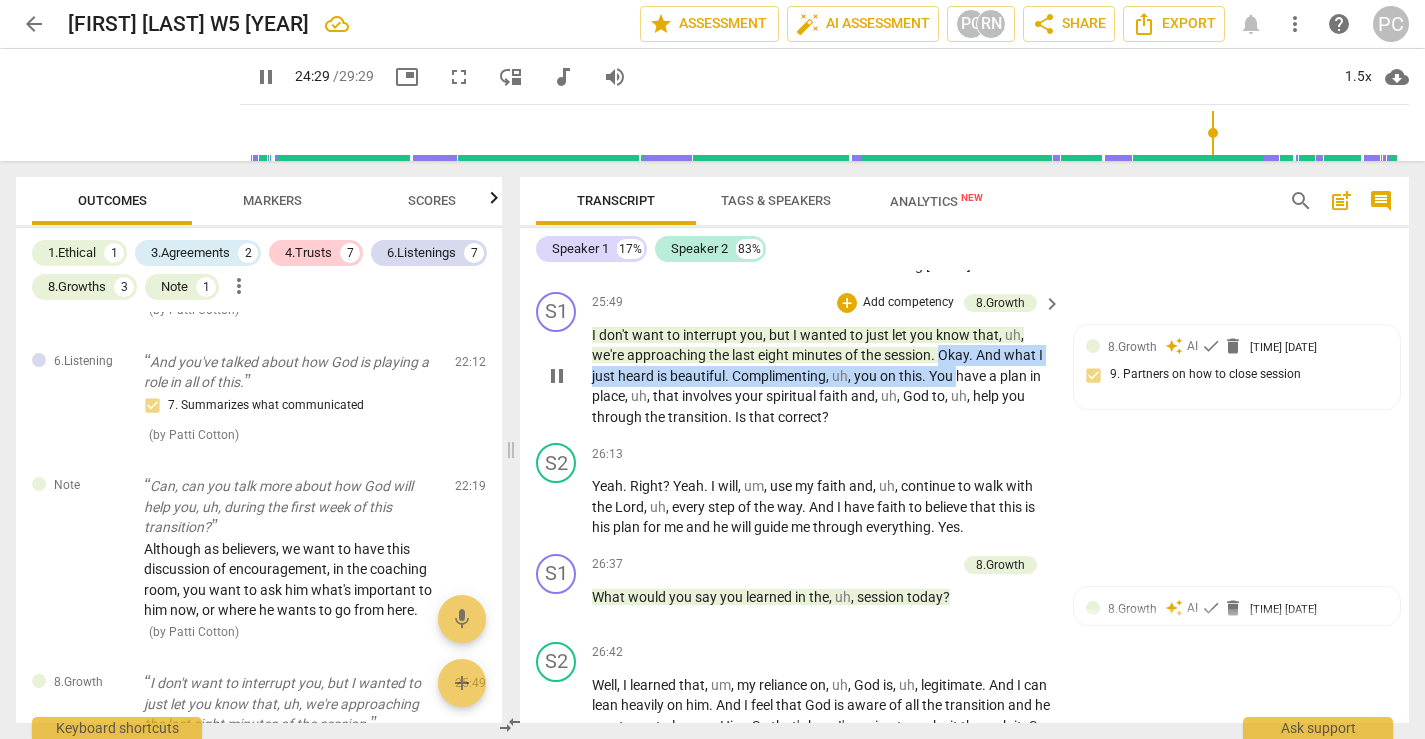 click on "I   don't   want   to   interrupt   you ,   but   I   wanted   to   just   let   you   know   that ,   uh ,   we're   approaching   the   last   eight   minutes   of   the   session .   Okay .   And   what   I   just   heard   is   beautiful .   Complimenting ,   uh ,   you   on   this .   You   have   a   plan   in   place ,   uh ,   that   involves   your   spiritual   faith   and ,   uh ,   God   to ,   uh ,   help   you   through   the   transition .   Is   that   correct ?" at bounding box center (821, 376) 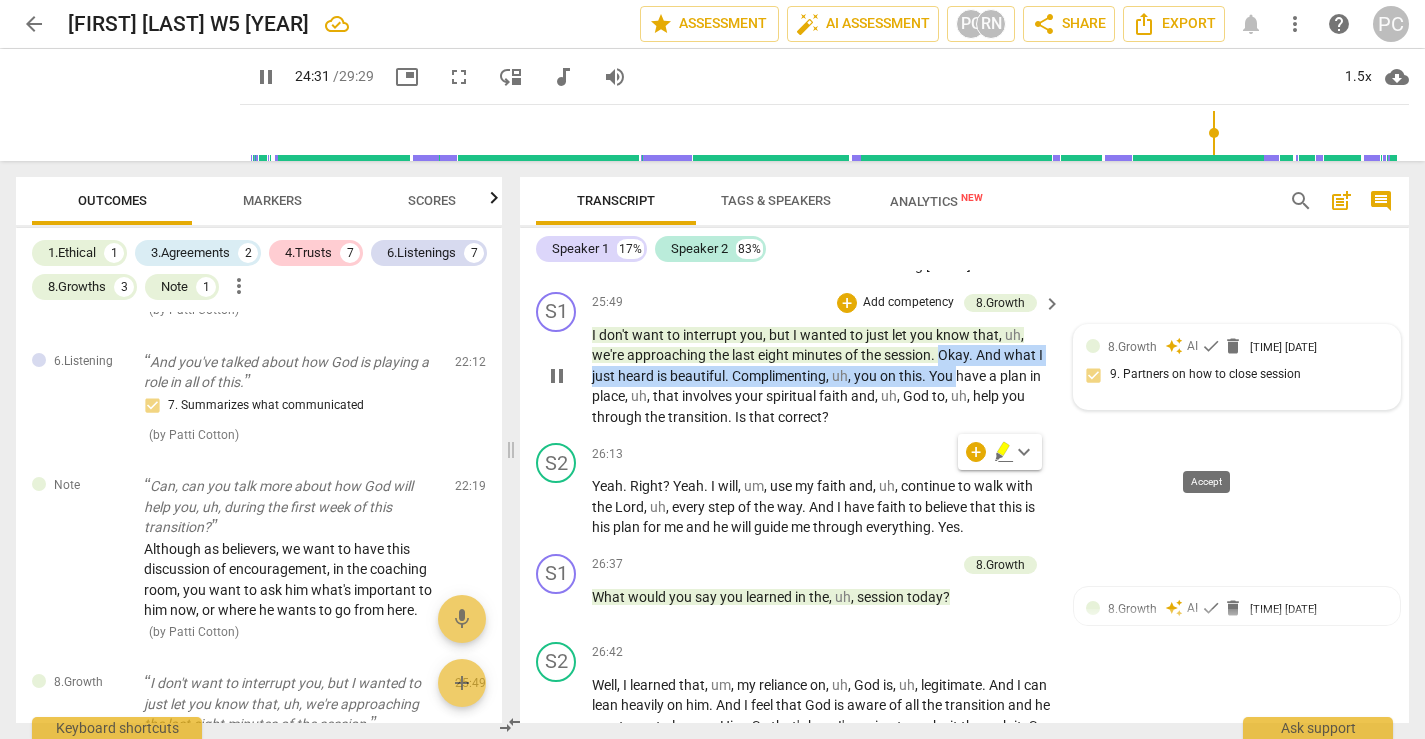 click on "check" at bounding box center [1211, 346] 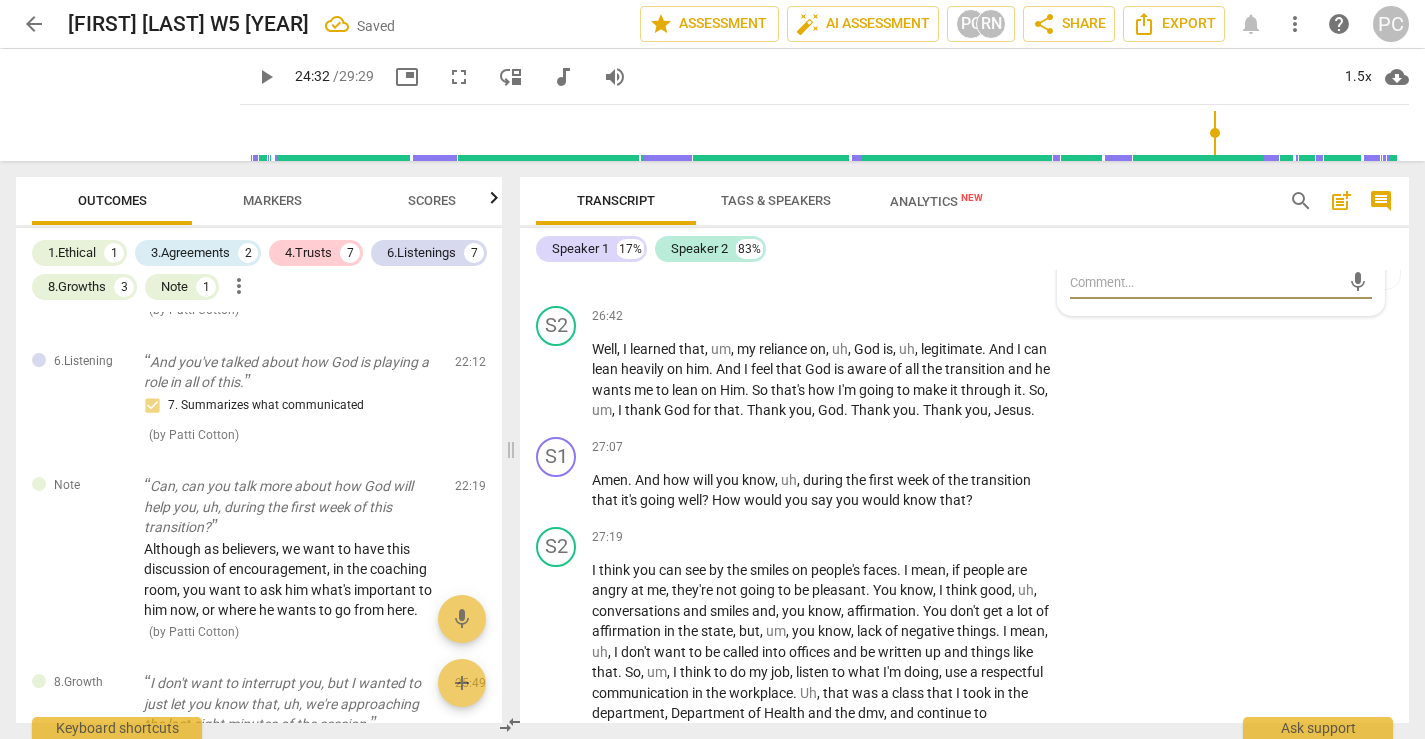scroll, scrollTop: 7913, scrollLeft: 0, axis: vertical 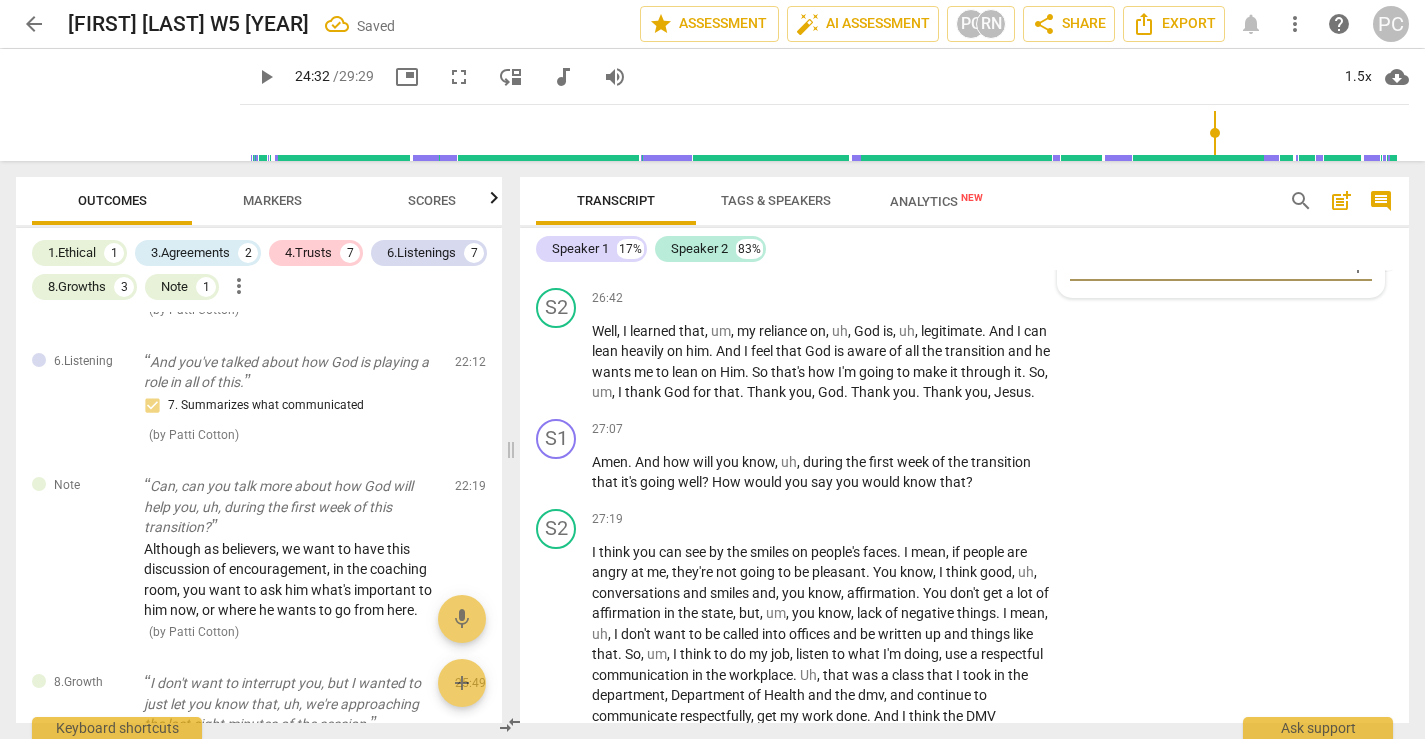 click on "8.Growth" at bounding box center (1000, 211) 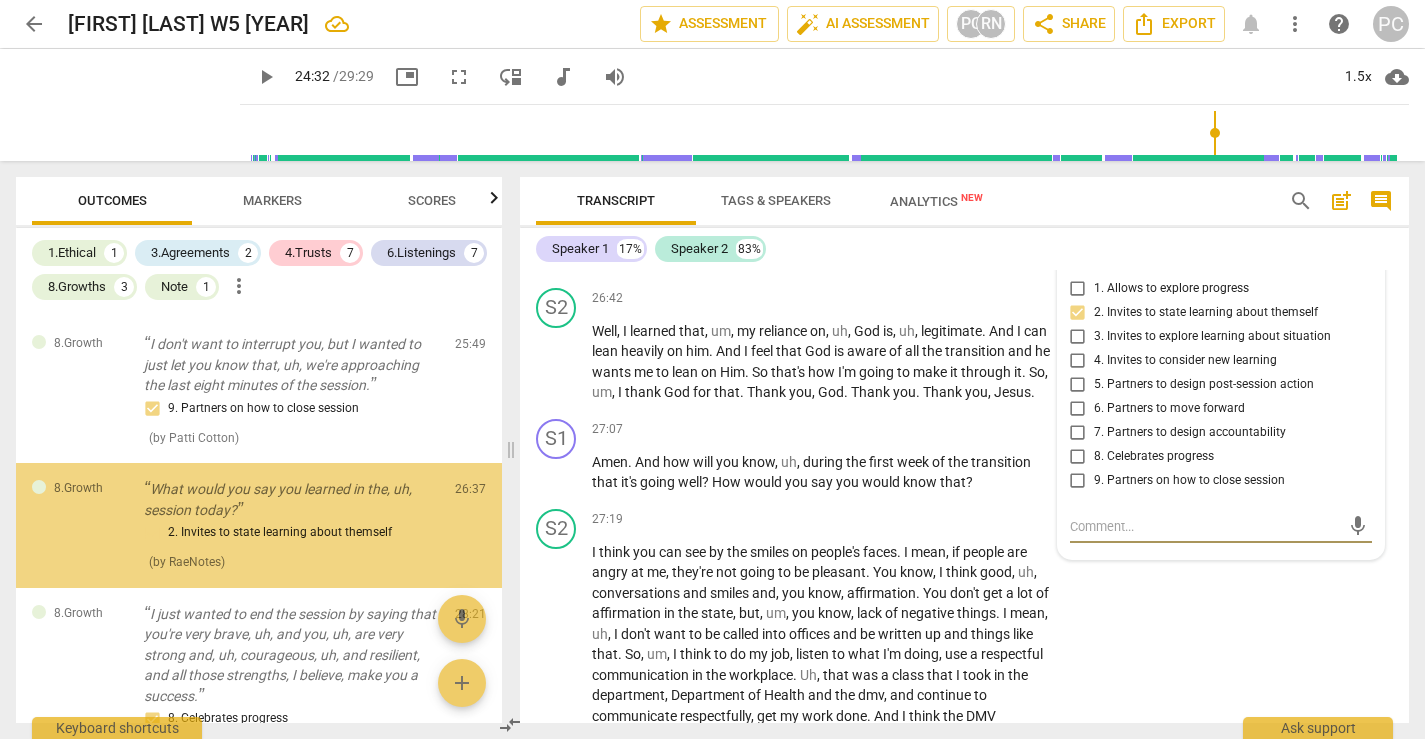 scroll, scrollTop: 2377, scrollLeft: 0, axis: vertical 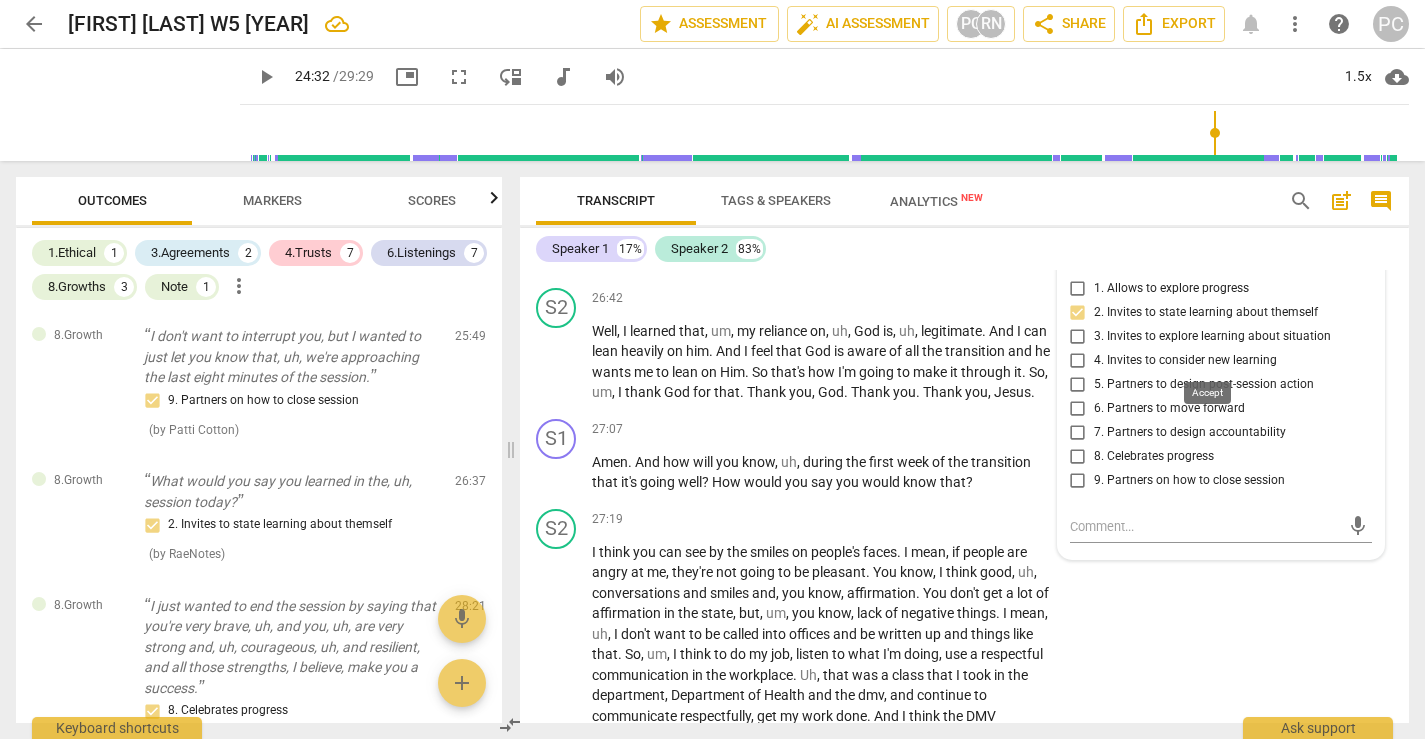 click on "check" at bounding box center (1212, 256) 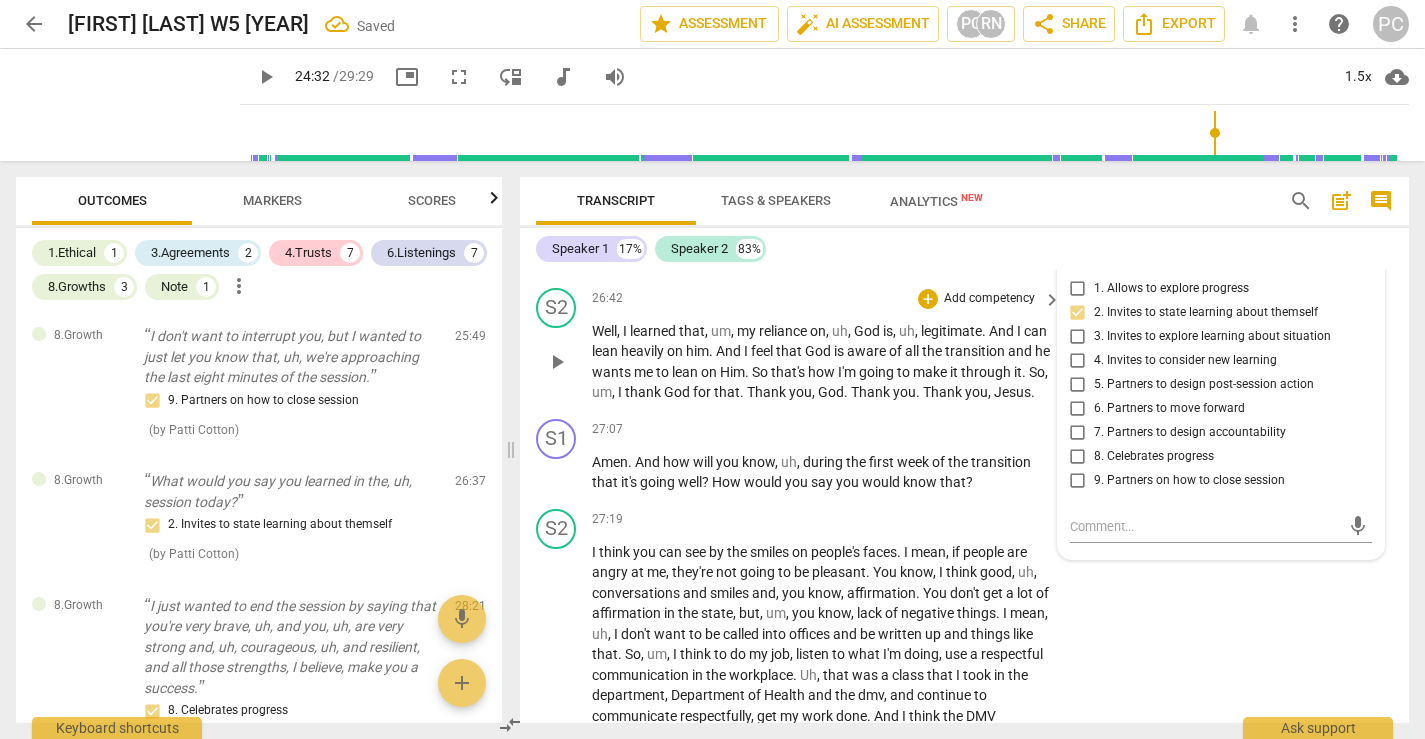 click on "Well ,   I   learned   that ,   um ,   my   reliance   on ,   uh ,   God   is ,   uh ,   legitimate .   And   I   can   lean   heavily   on   him .   And   I   feel   that   God   is   aware   of   all   the   transition   and   he   wants   me   to   lean   on   Him .   So   that's   how   I'm   going   to   make   it   through   it .   So ,   um ,   I   thank   God   for   that .   Thank   you ,   God .   Thank   you .   Thank   you ,   Jesus ." at bounding box center (821, 362) 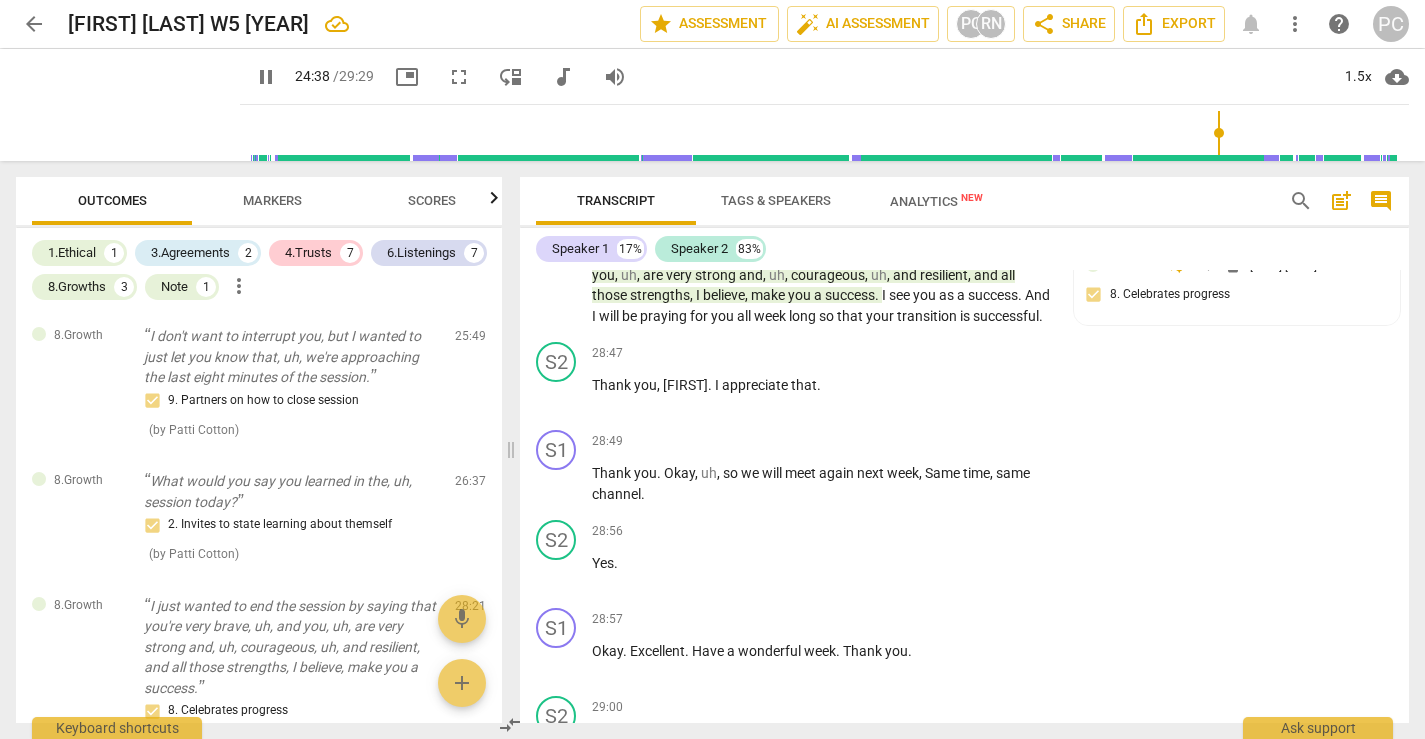 scroll, scrollTop: 8532, scrollLeft: 0, axis: vertical 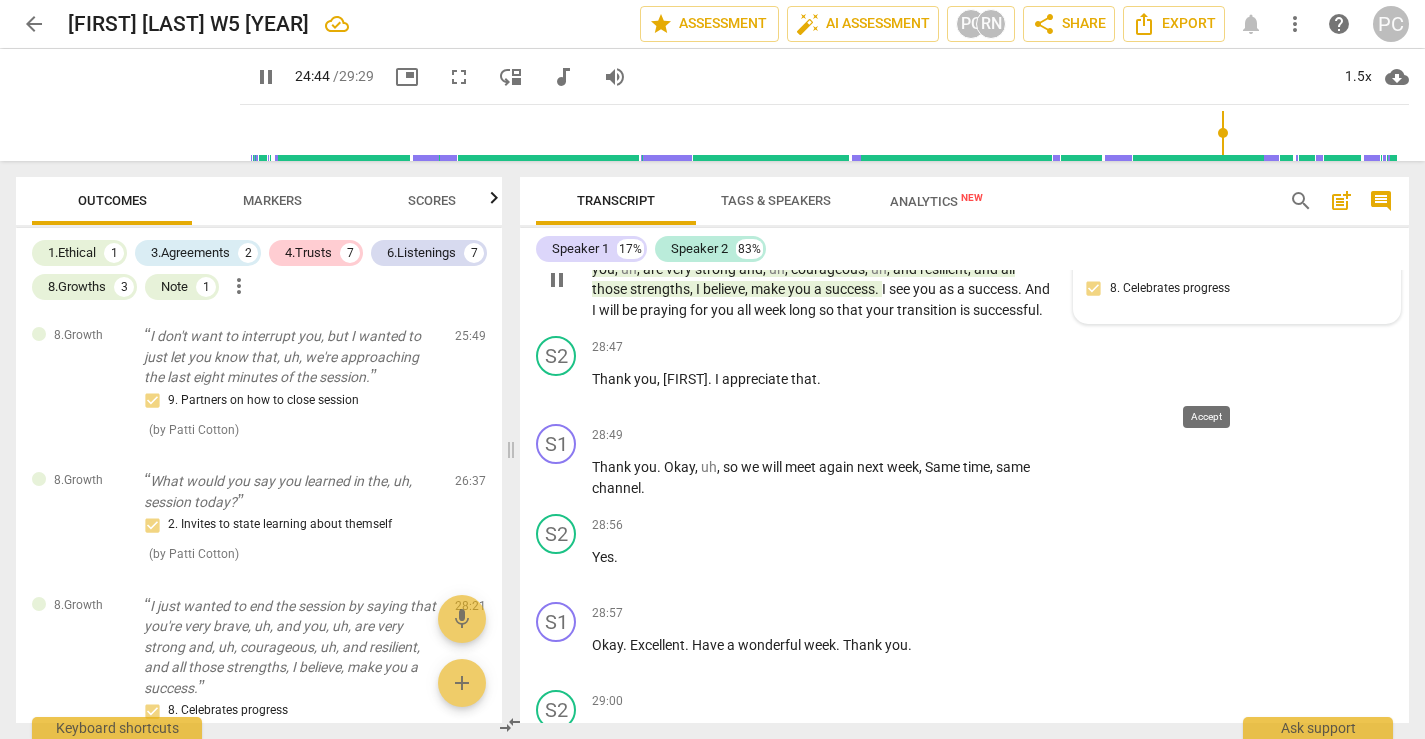 click on "check" at bounding box center (1211, 259) 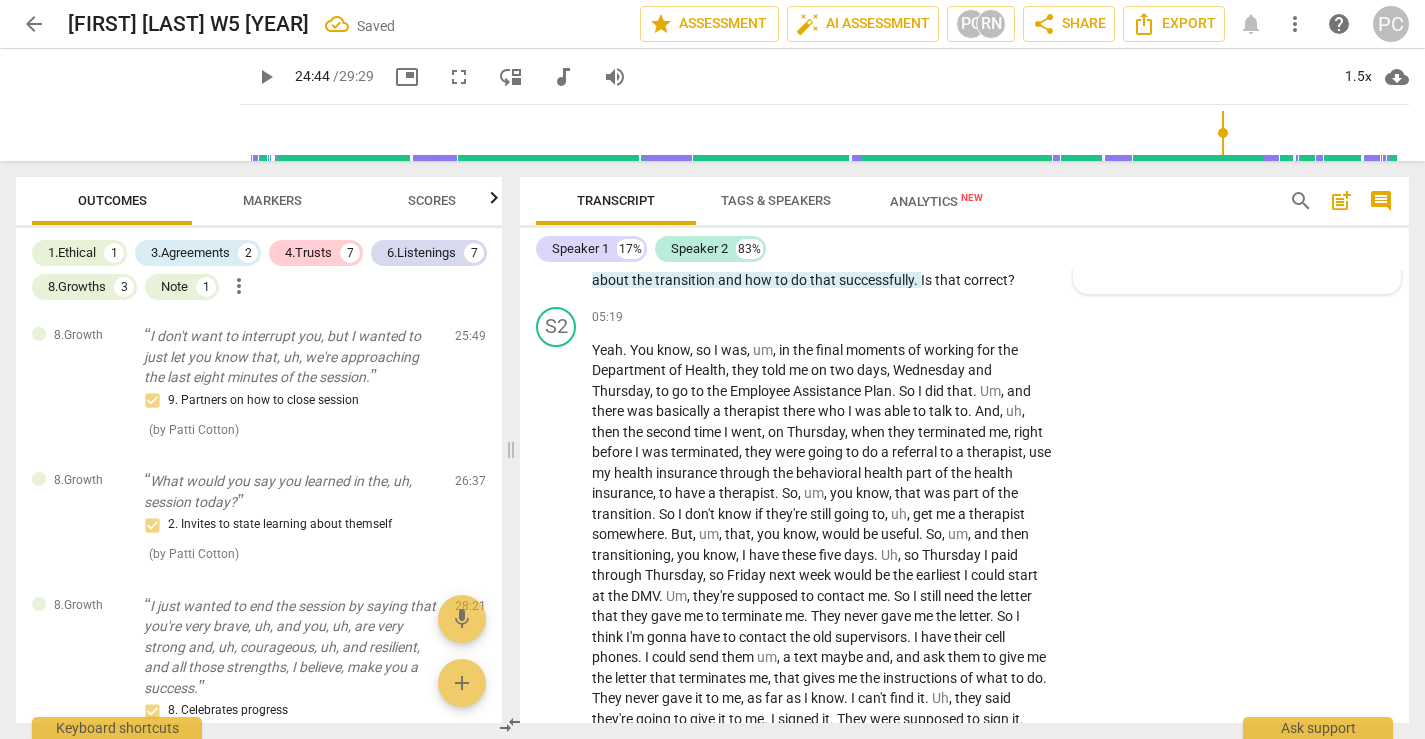 scroll, scrollTop: 1235, scrollLeft: 0, axis: vertical 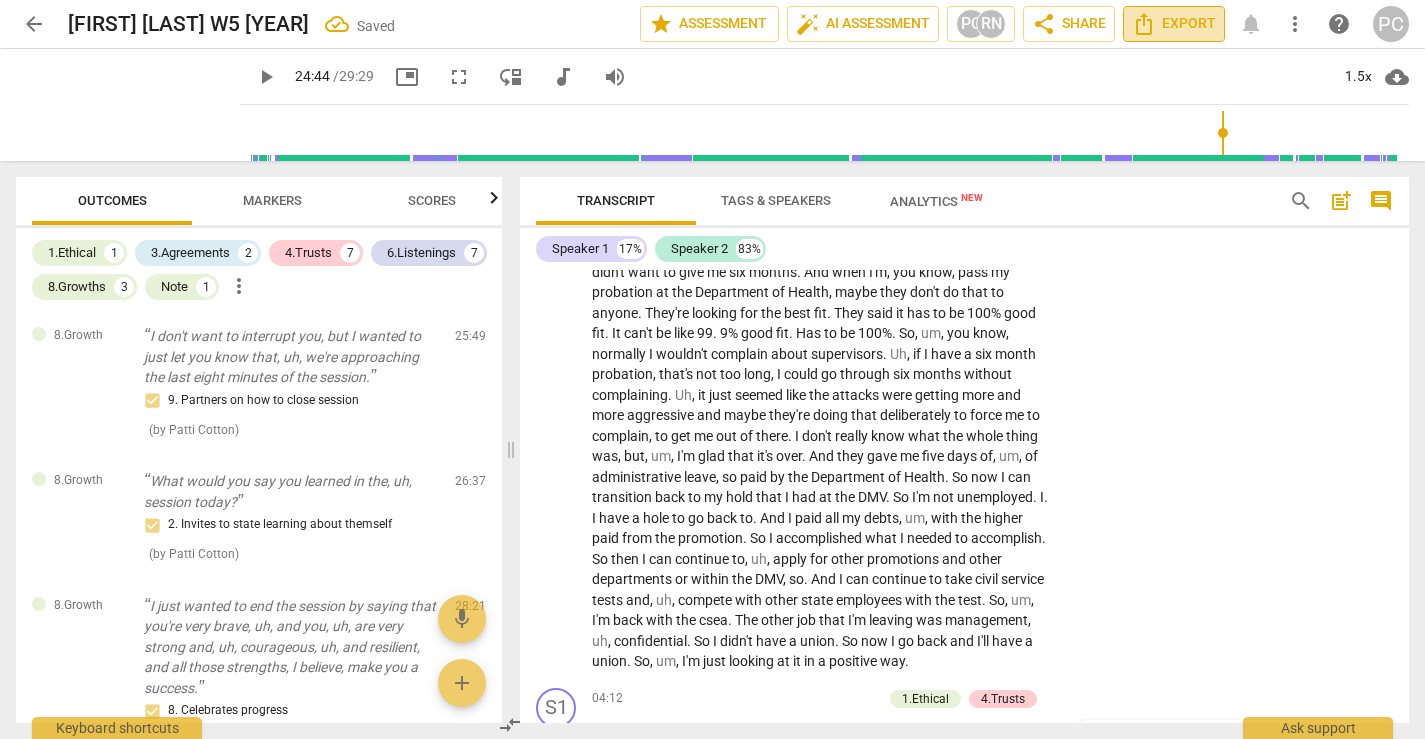 click on "Export" at bounding box center [1174, 24] 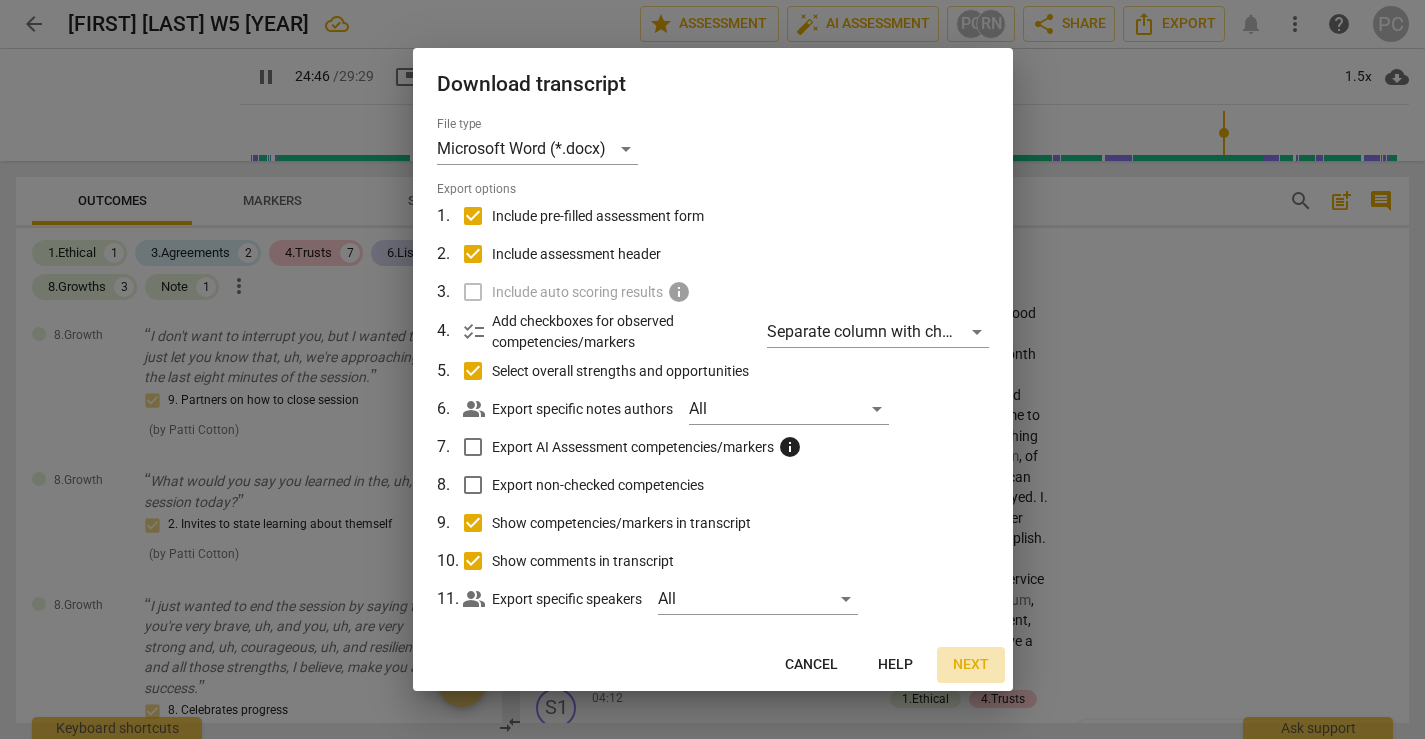 click on "Next" at bounding box center (971, 665) 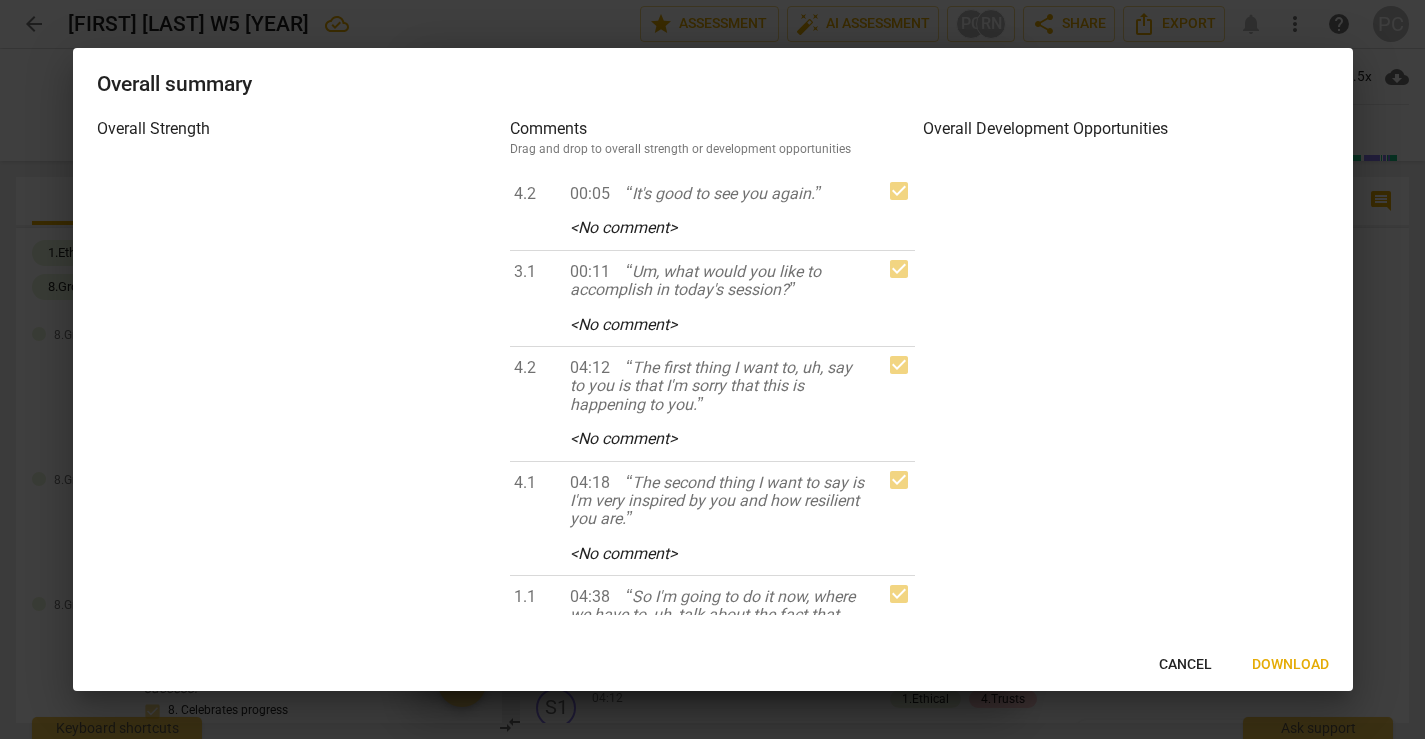click on "Download" at bounding box center [1290, 665] 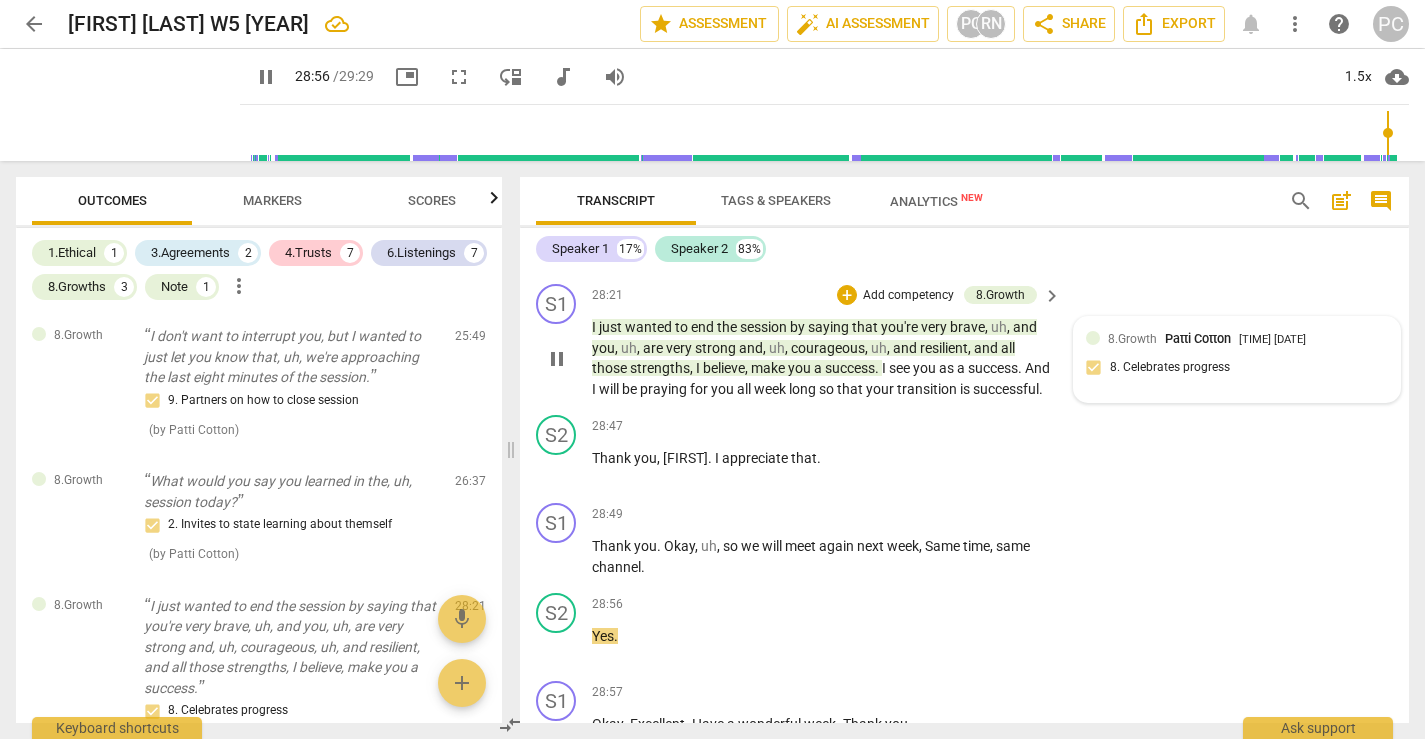 scroll, scrollTop: 8796, scrollLeft: 0, axis: vertical 